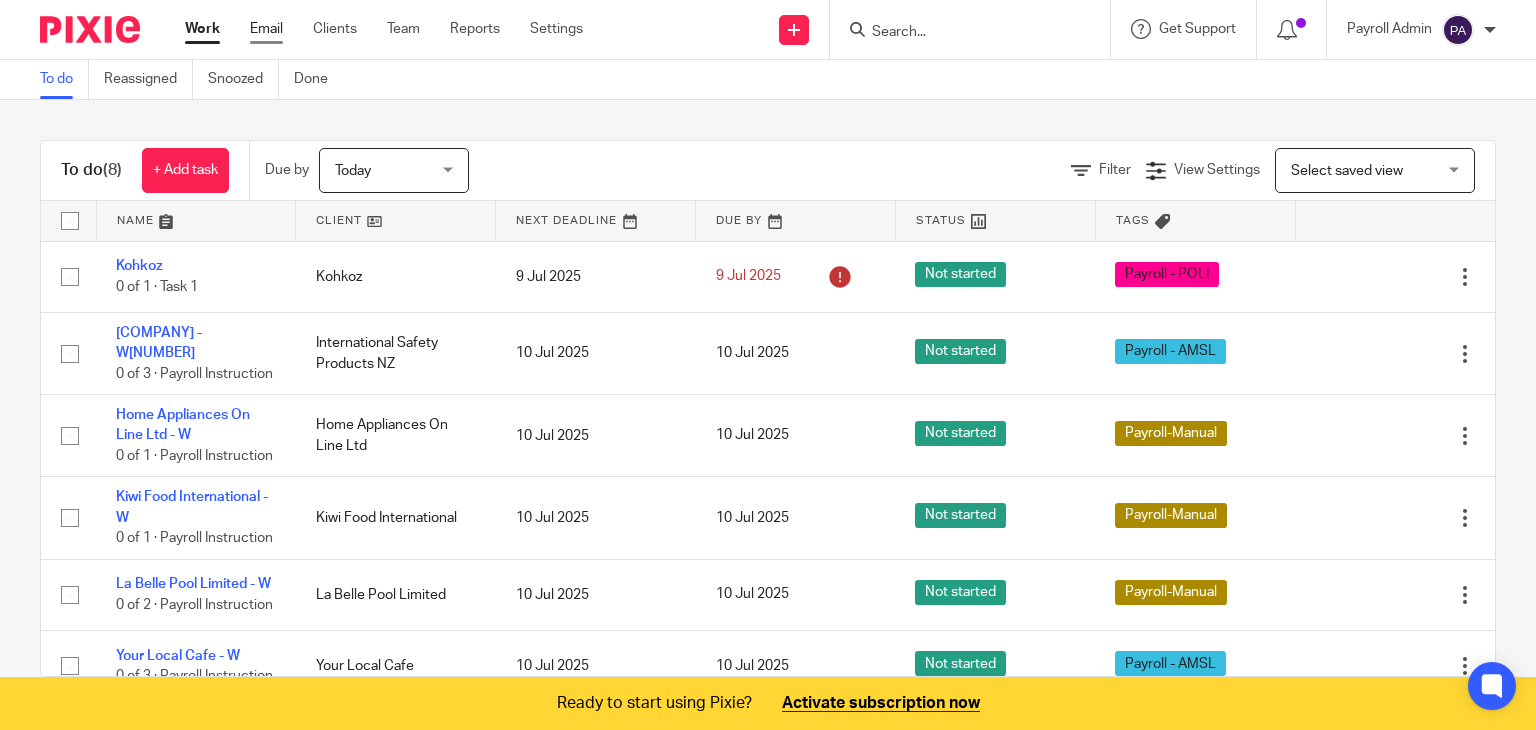 click on "Email" at bounding box center (266, 29) 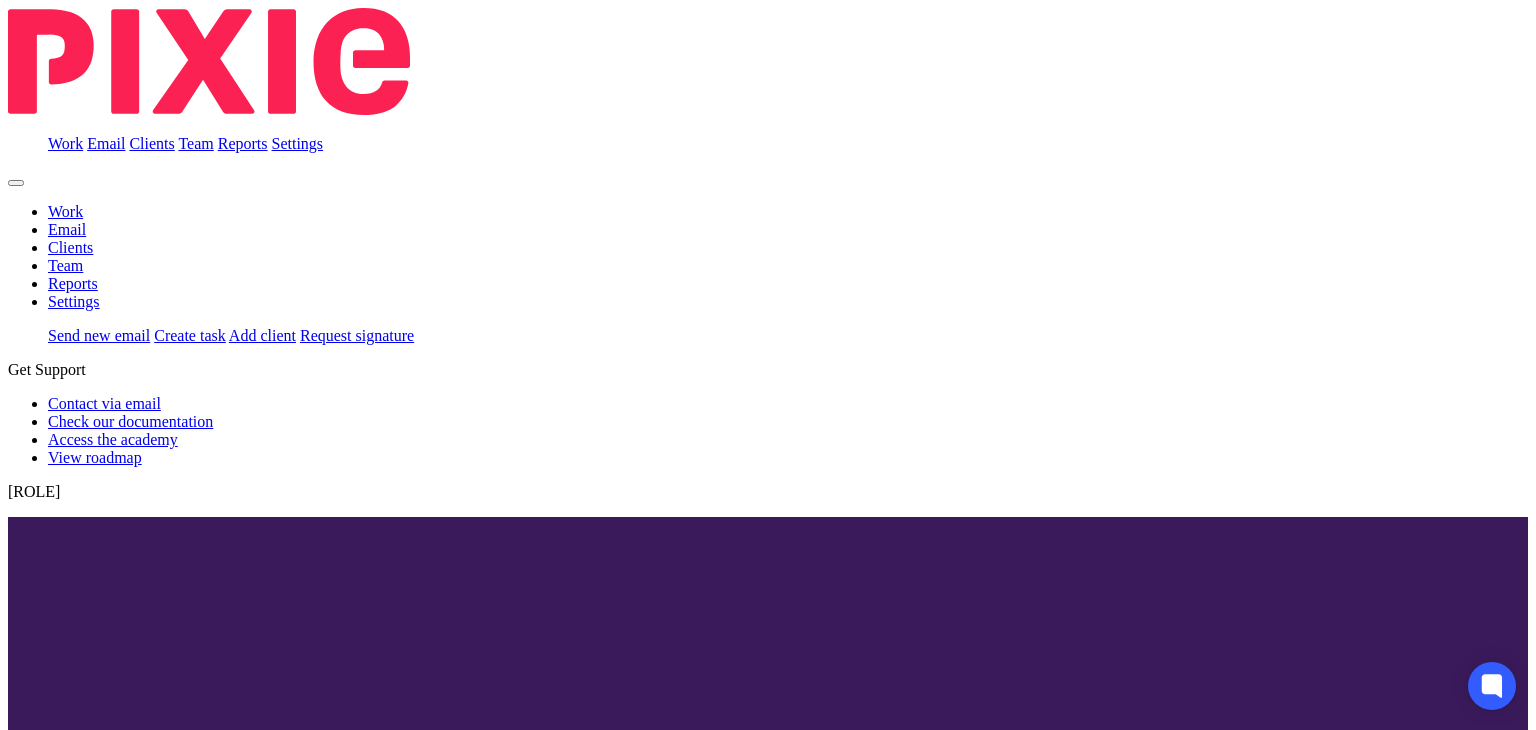 scroll, scrollTop: 0, scrollLeft: 0, axis: both 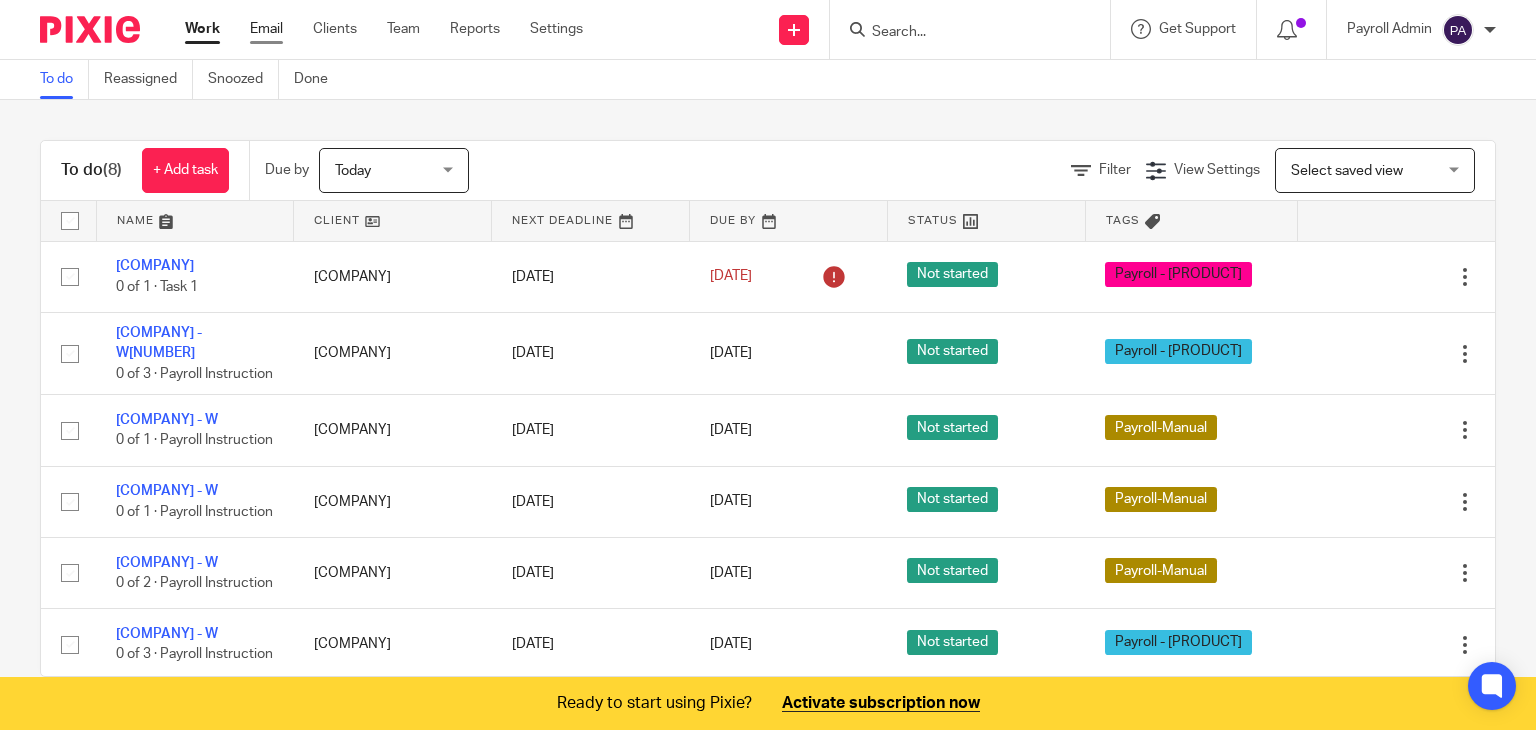 click on "Email" at bounding box center [266, 29] 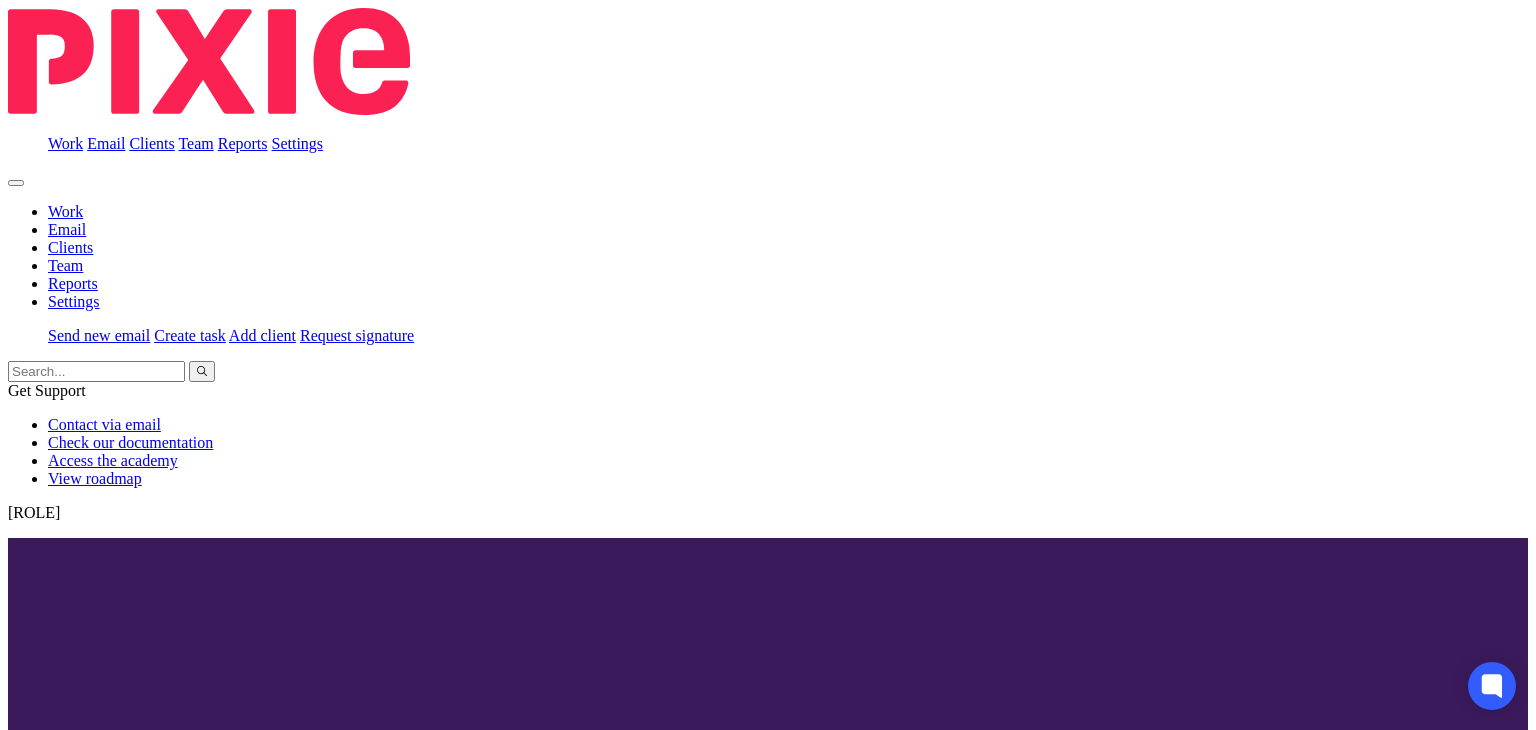 scroll, scrollTop: 0, scrollLeft: 0, axis: both 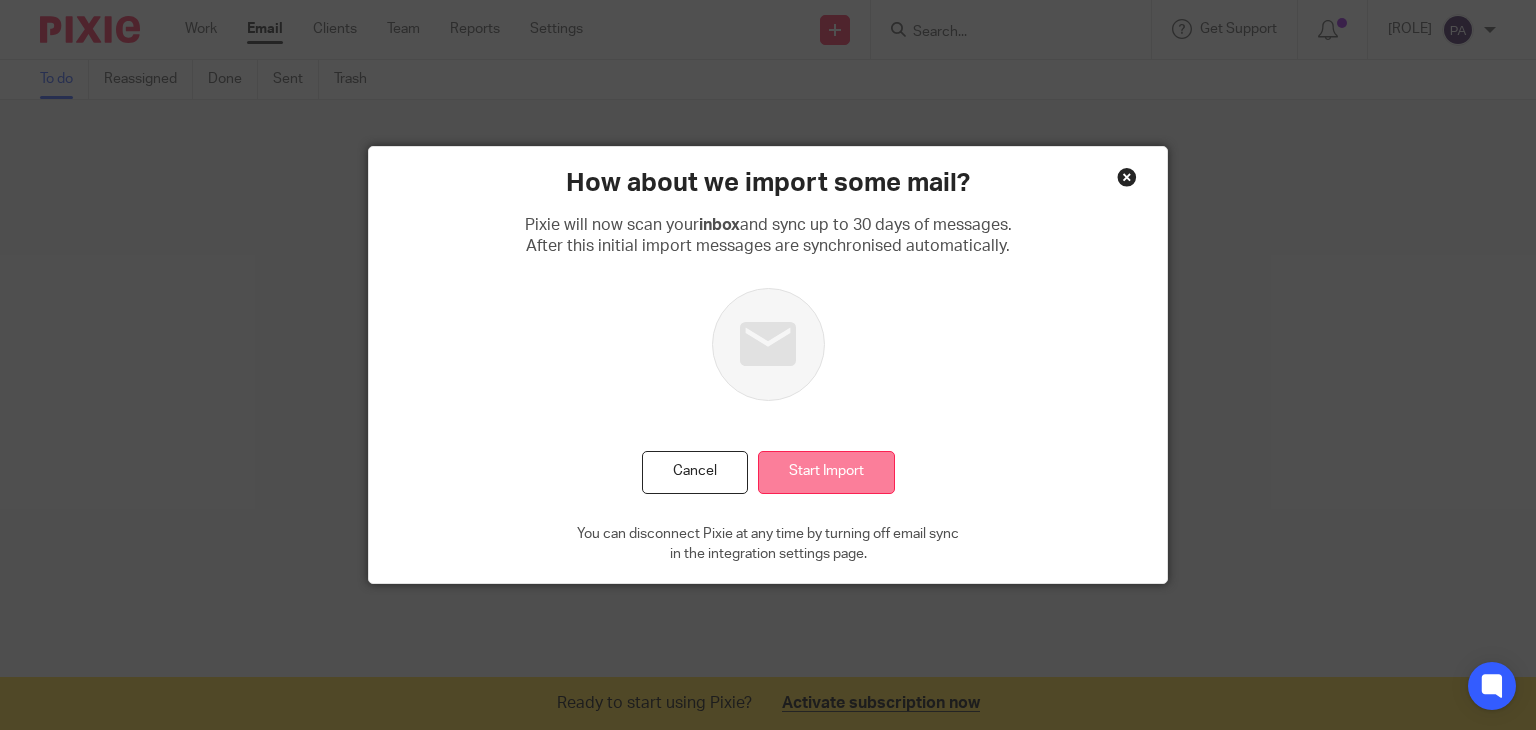 click on "Start Import" at bounding box center [826, 472] 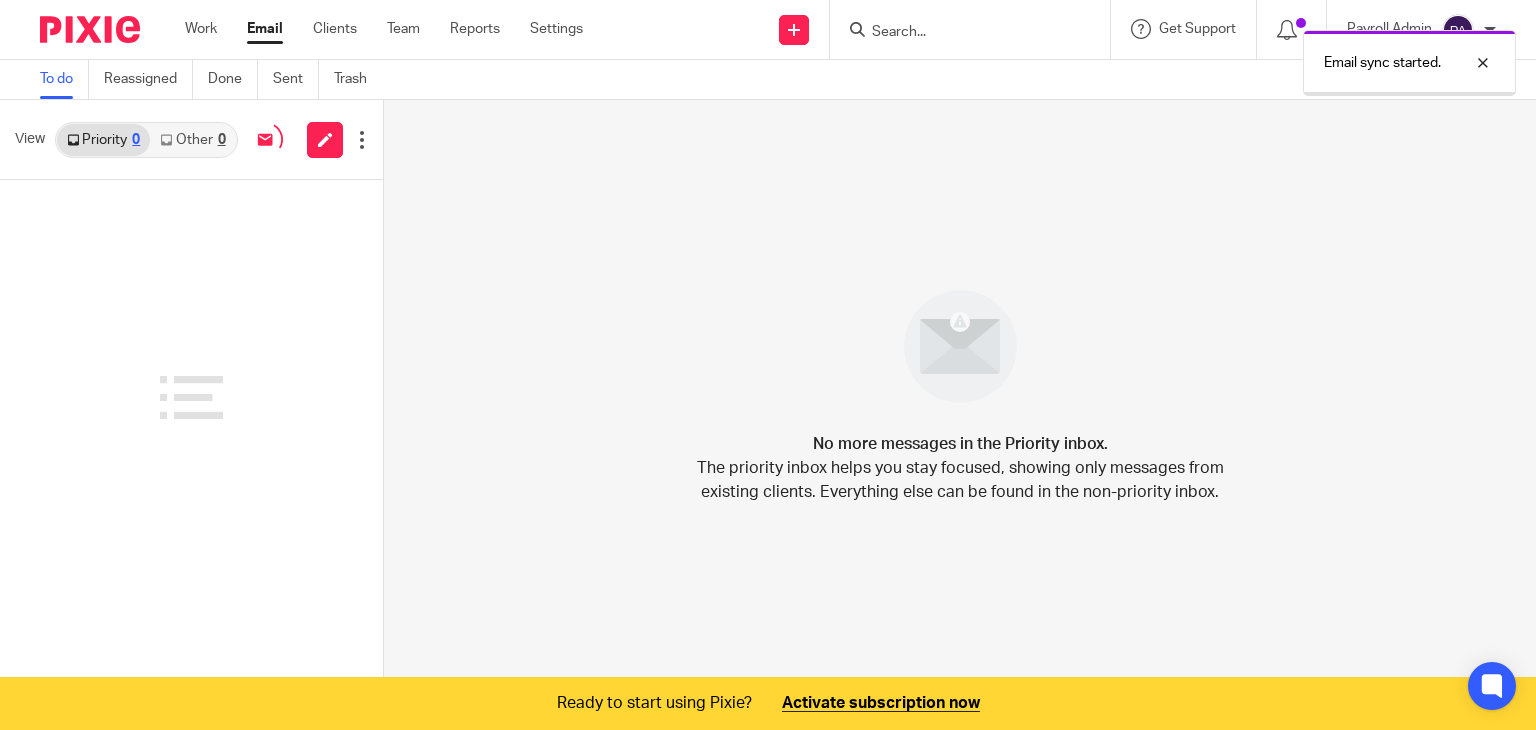 scroll, scrollTop: 0, scrollLeft: 0, axis: both 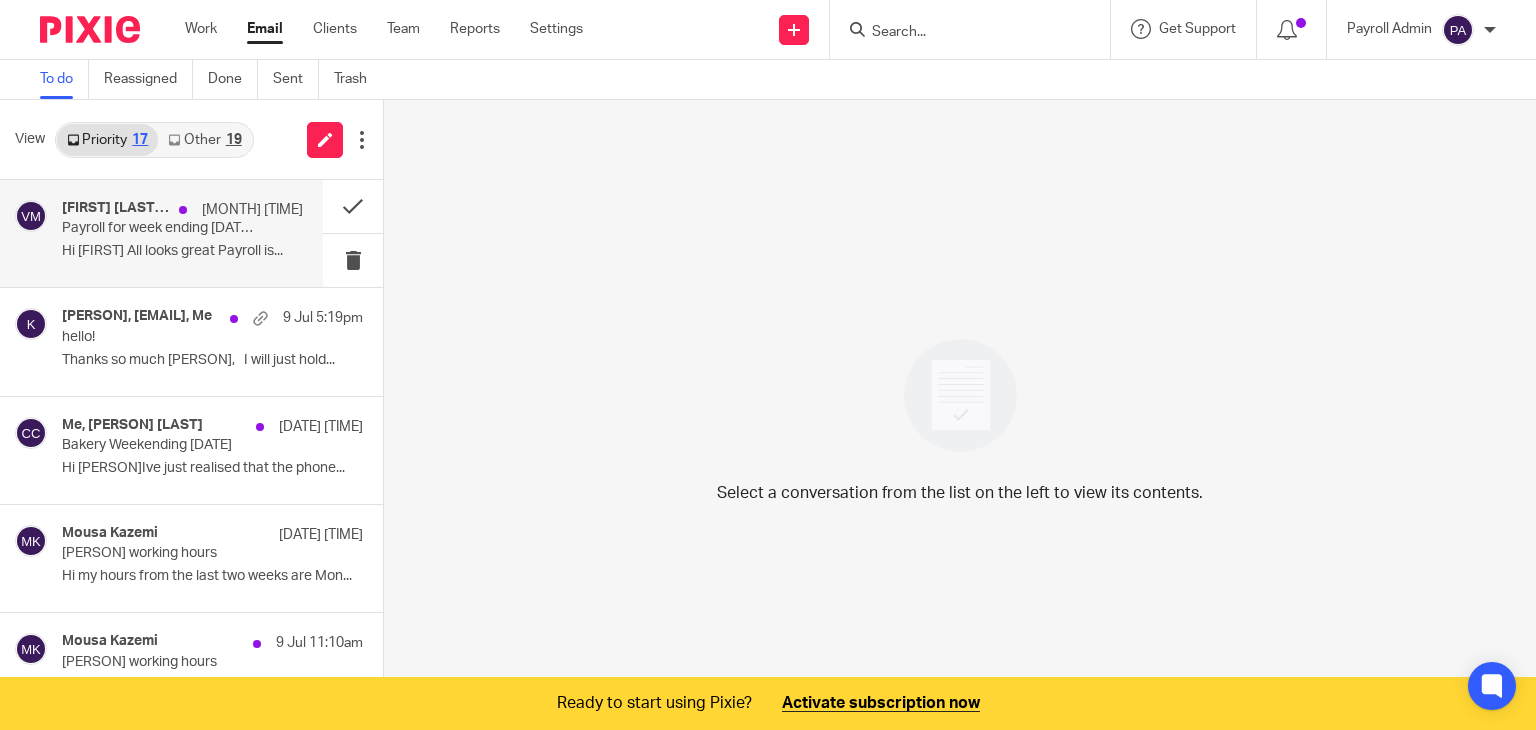click on "Payroll for week ending 6th July 2025" at bounding box center (158, 228) 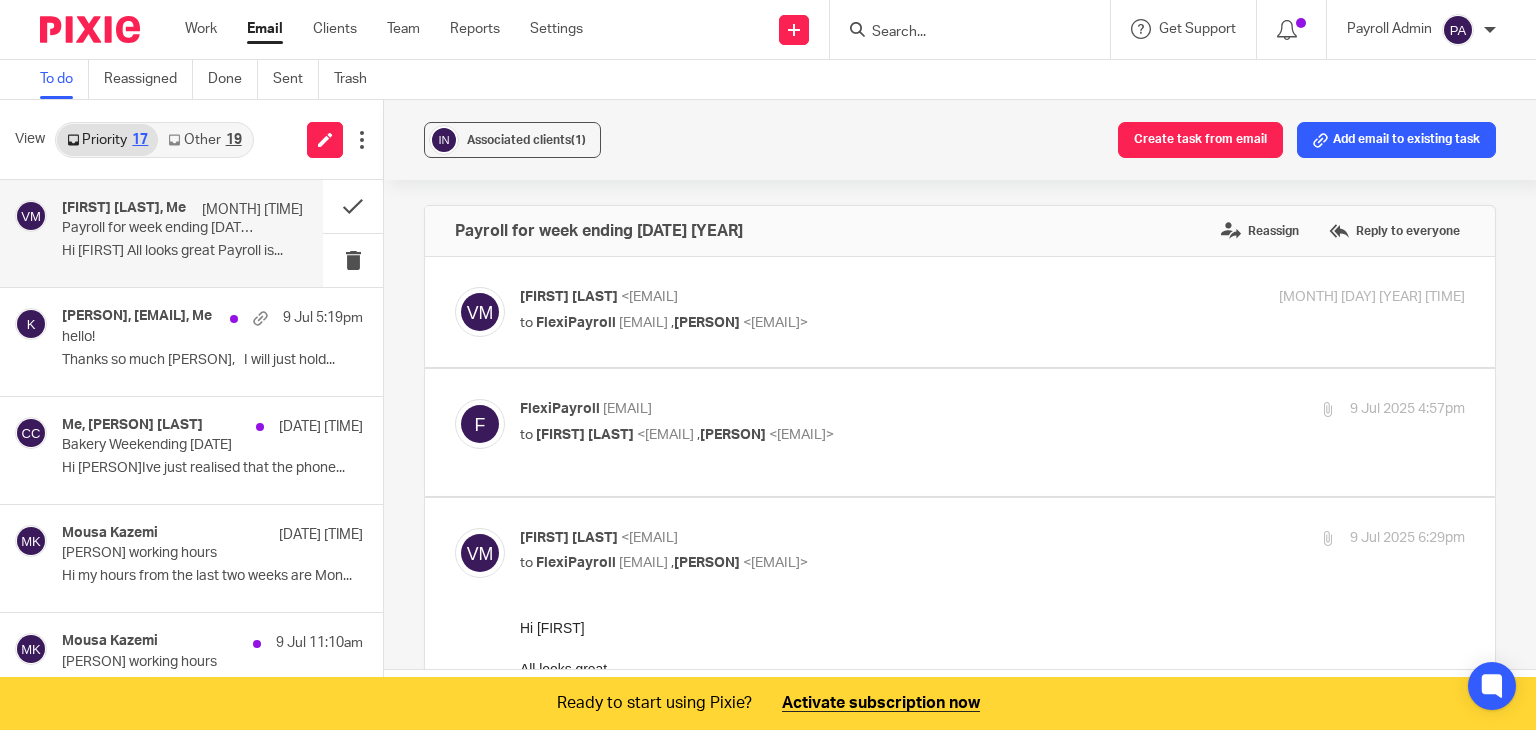 scroll, scrollTop: 0, scrollLeft: 0, axis: both 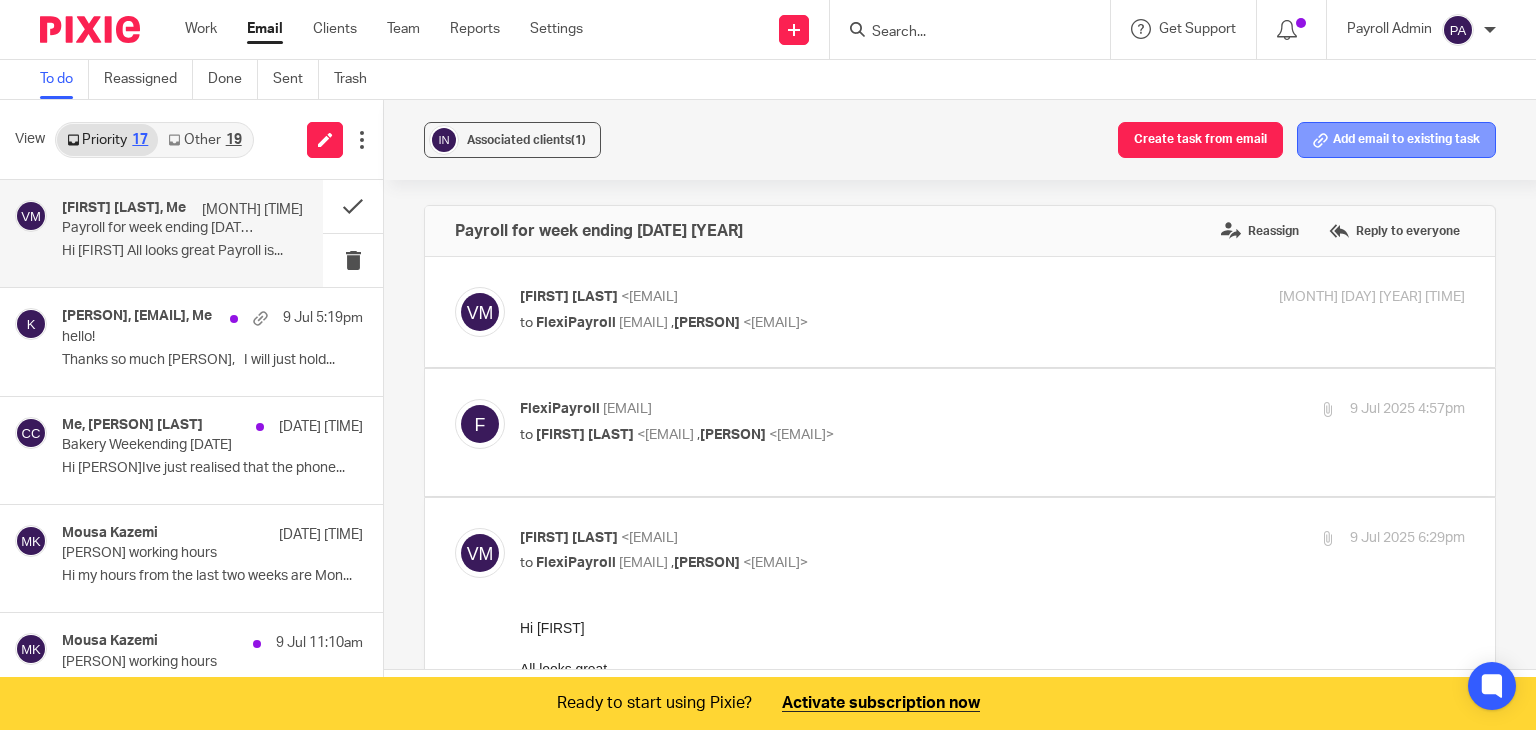 click on "Add email to existing task" at bounding box center [1396, 140] 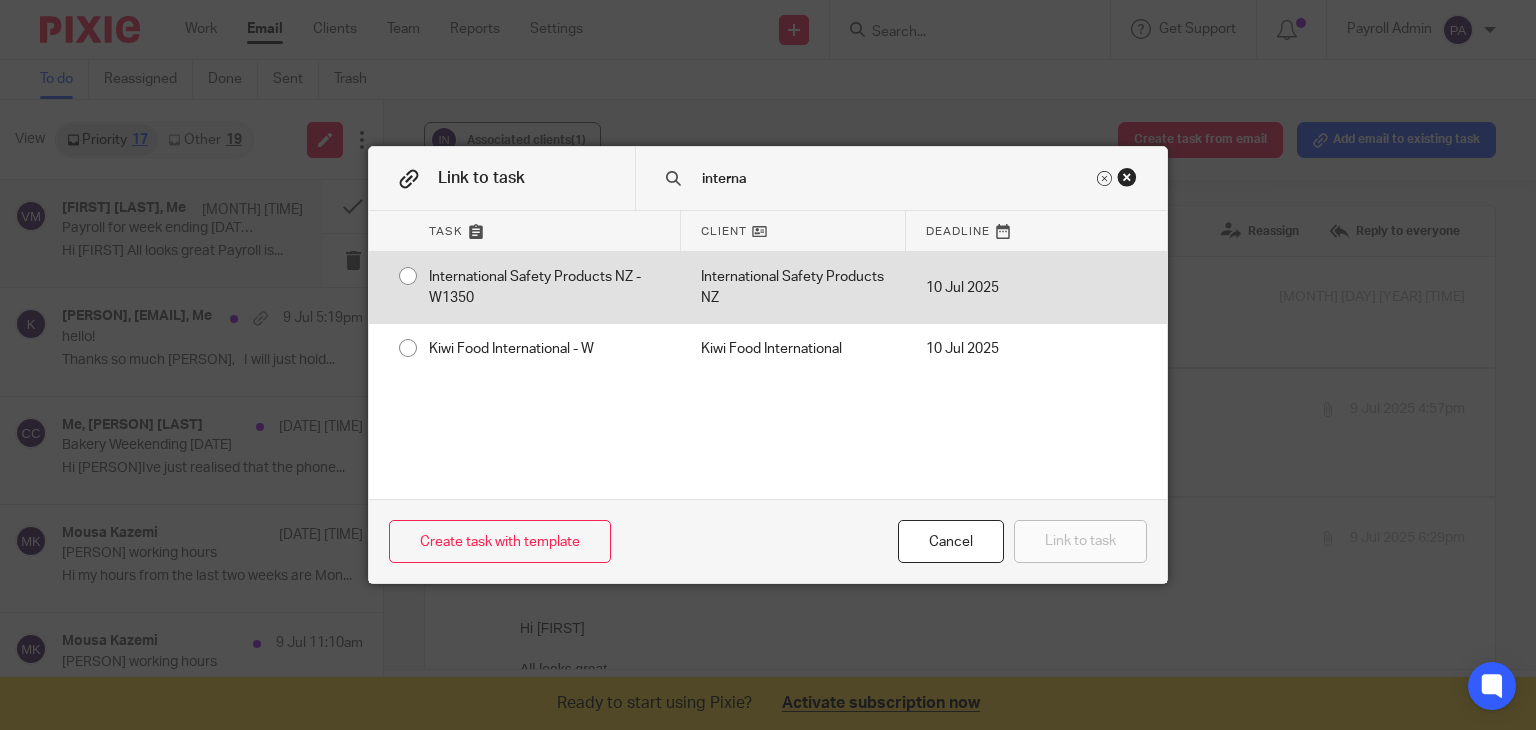click on "International Safety Products NZ - W1350" at bounding box center (545, 287) 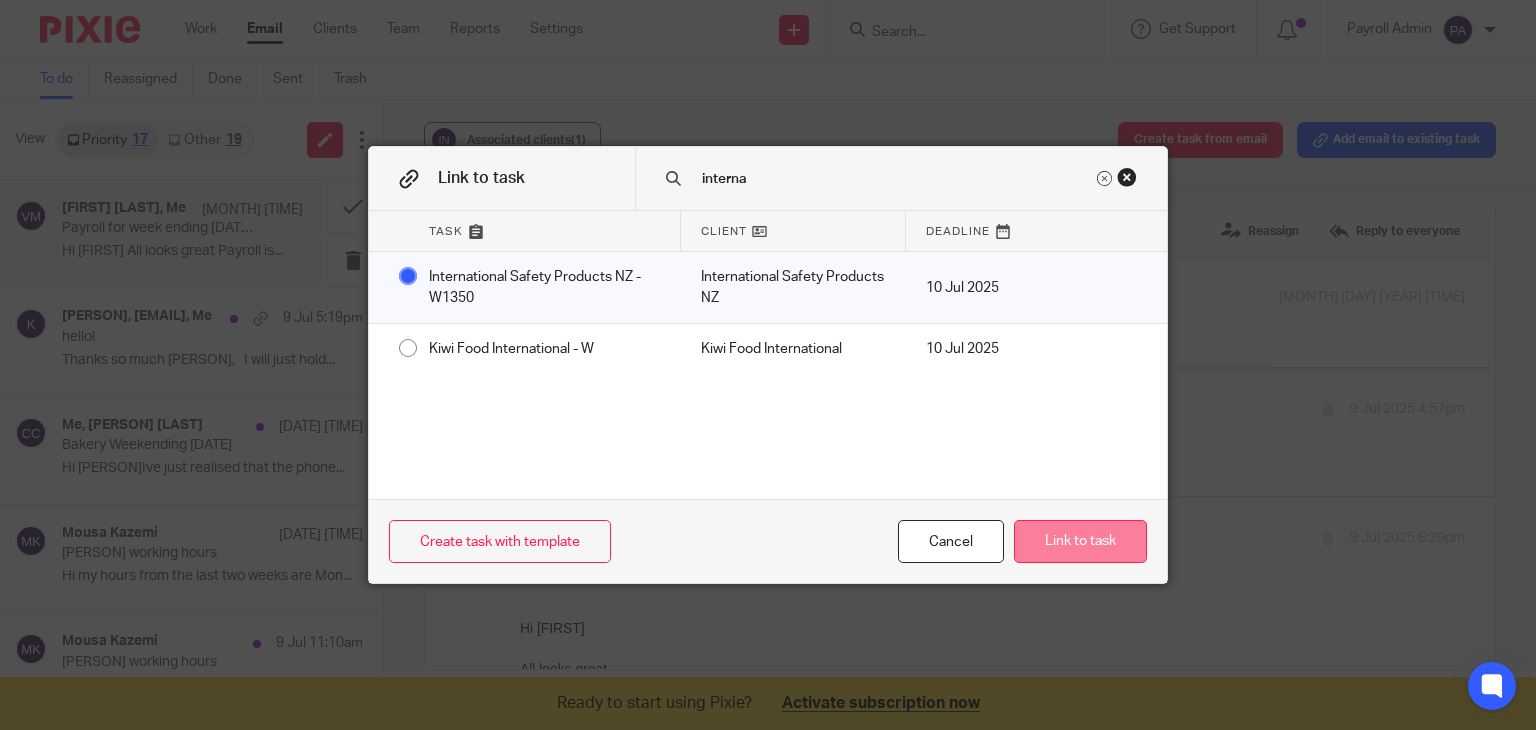 click on "Link to task" at bounding box center [1080, 541] 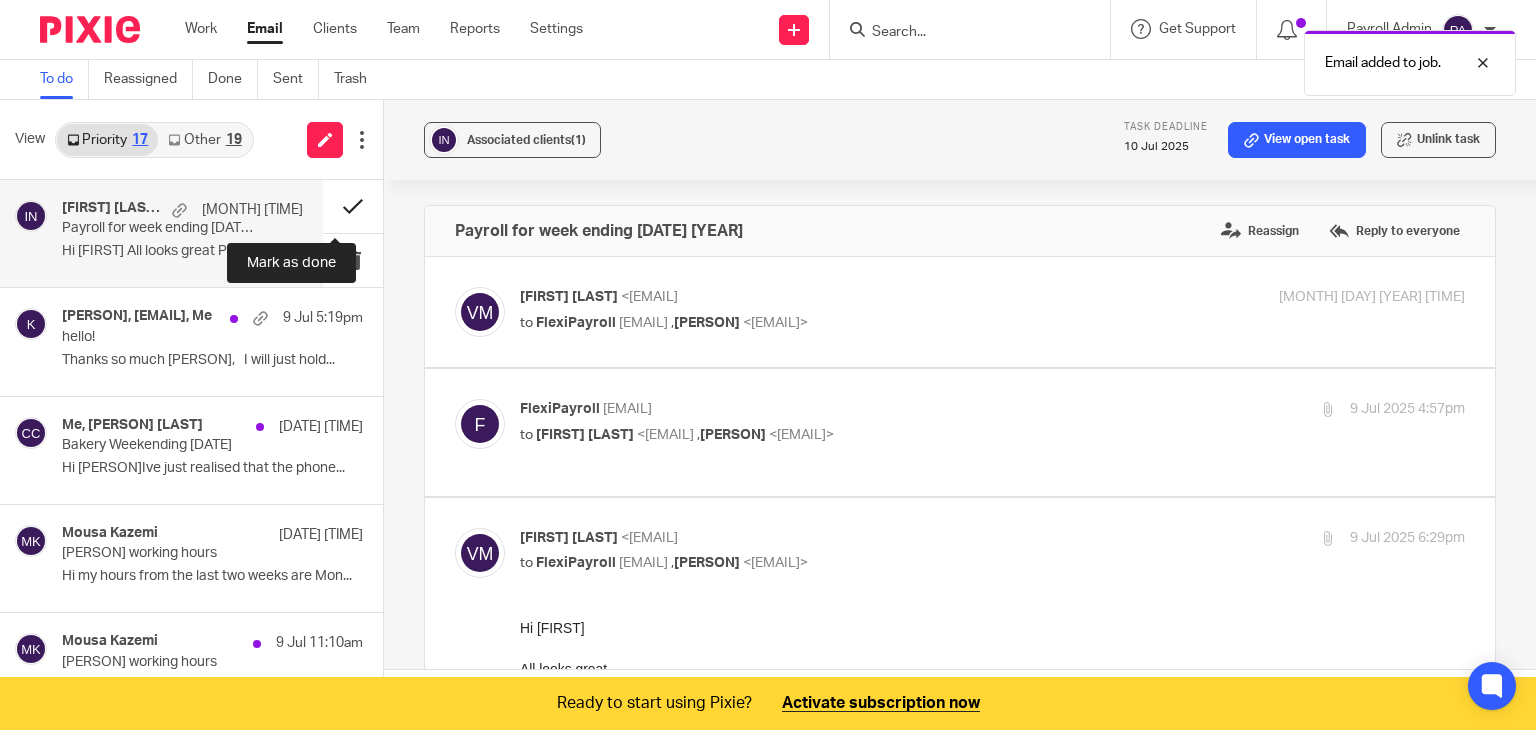 click at bounding box center [353, 206] 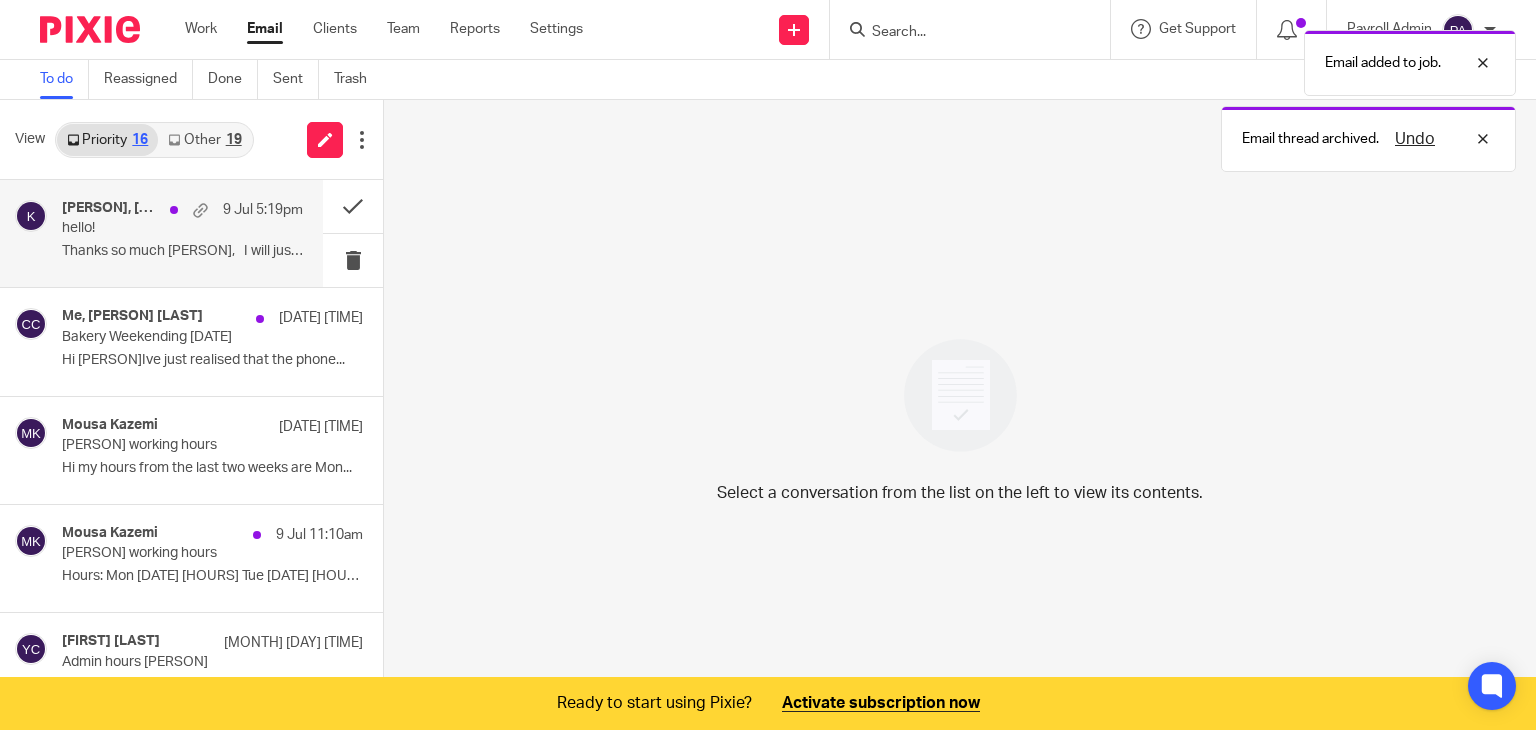 click on "hello!" at bounding box center [158, 228] 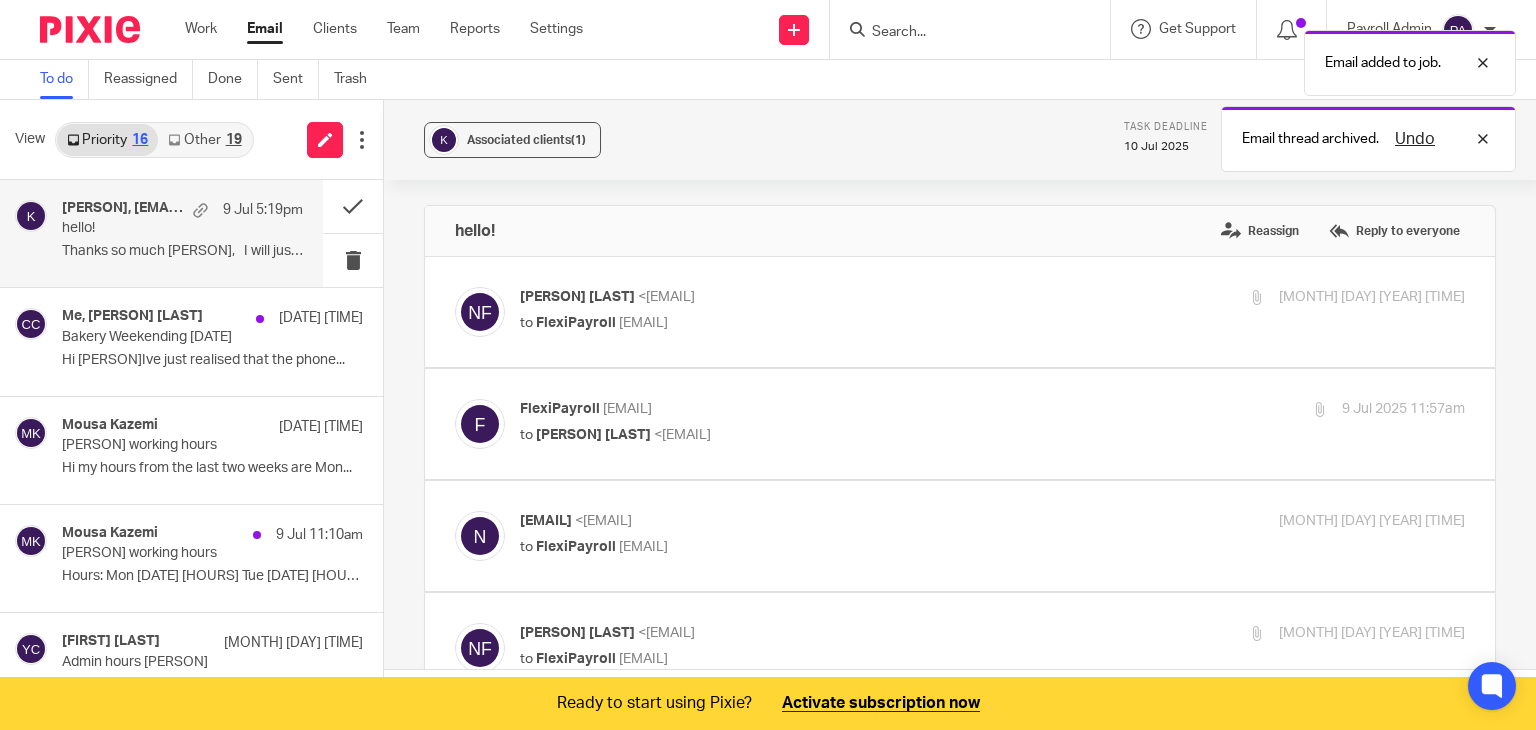 scroll, scrollTop: 0, scrollLeft: 0, axis: both 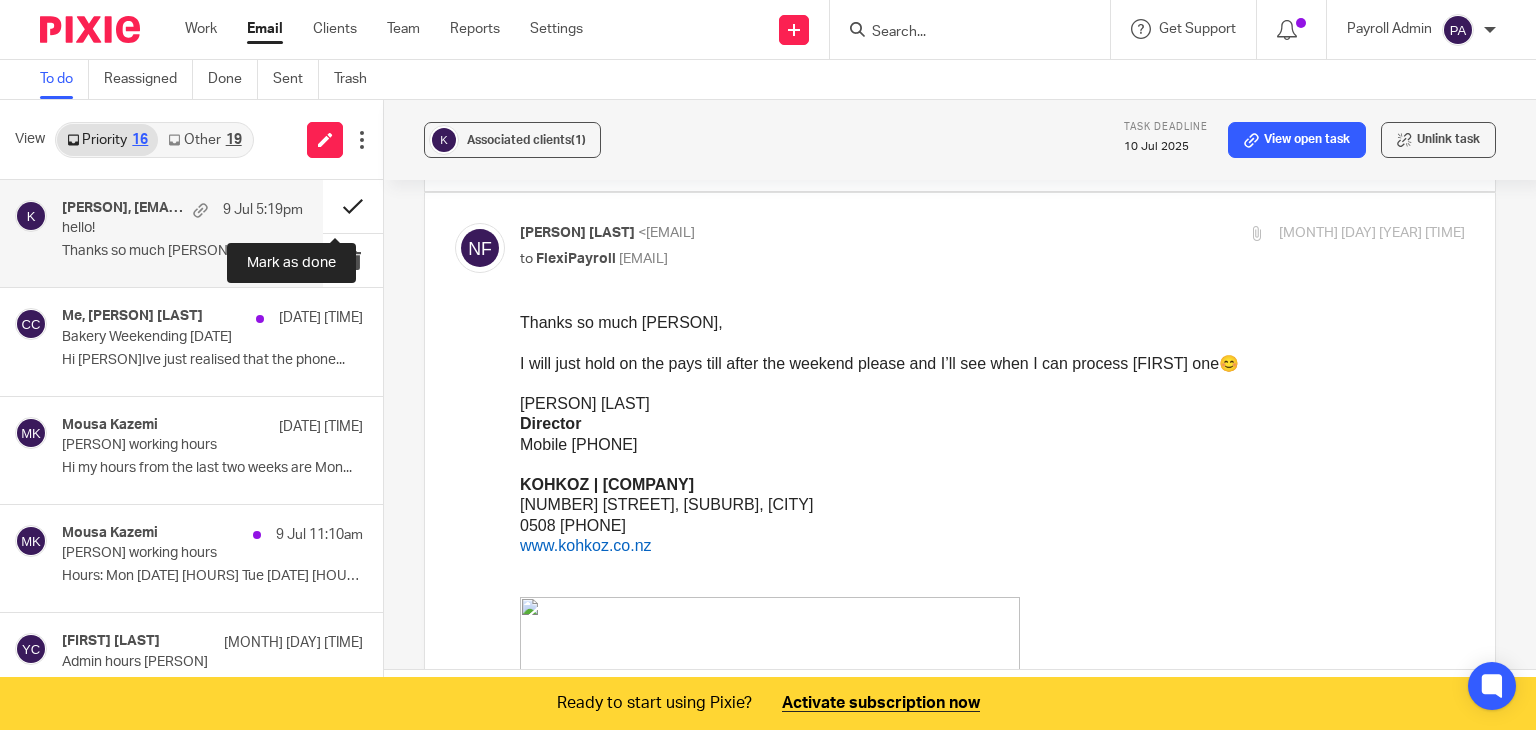 click at bounding box center (353, 206) 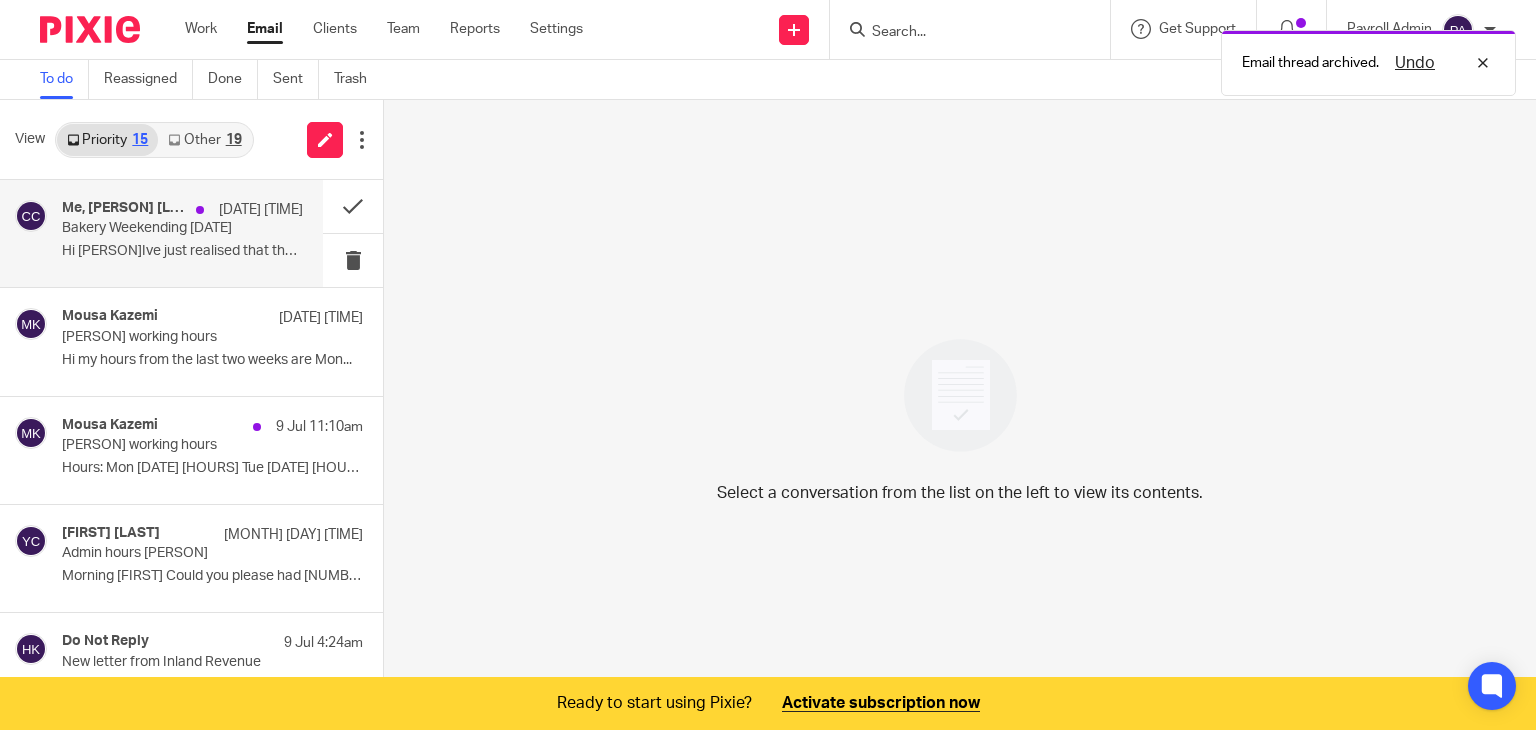 click on "Bakery Weekending 6 July 25" at bounding box center (158, 228) 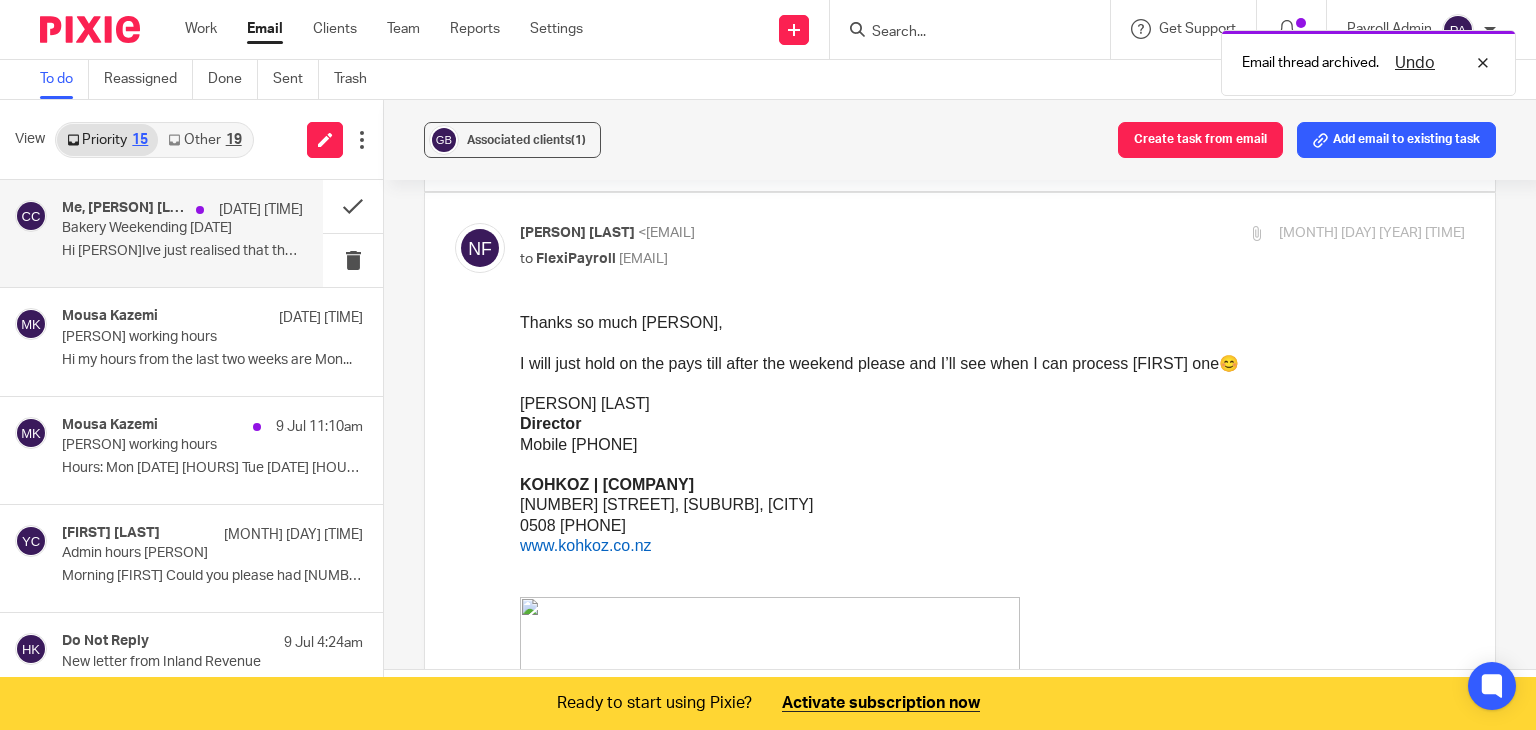 scroll, scrollTop: 362, scrollLeft: 0, axis: vertical 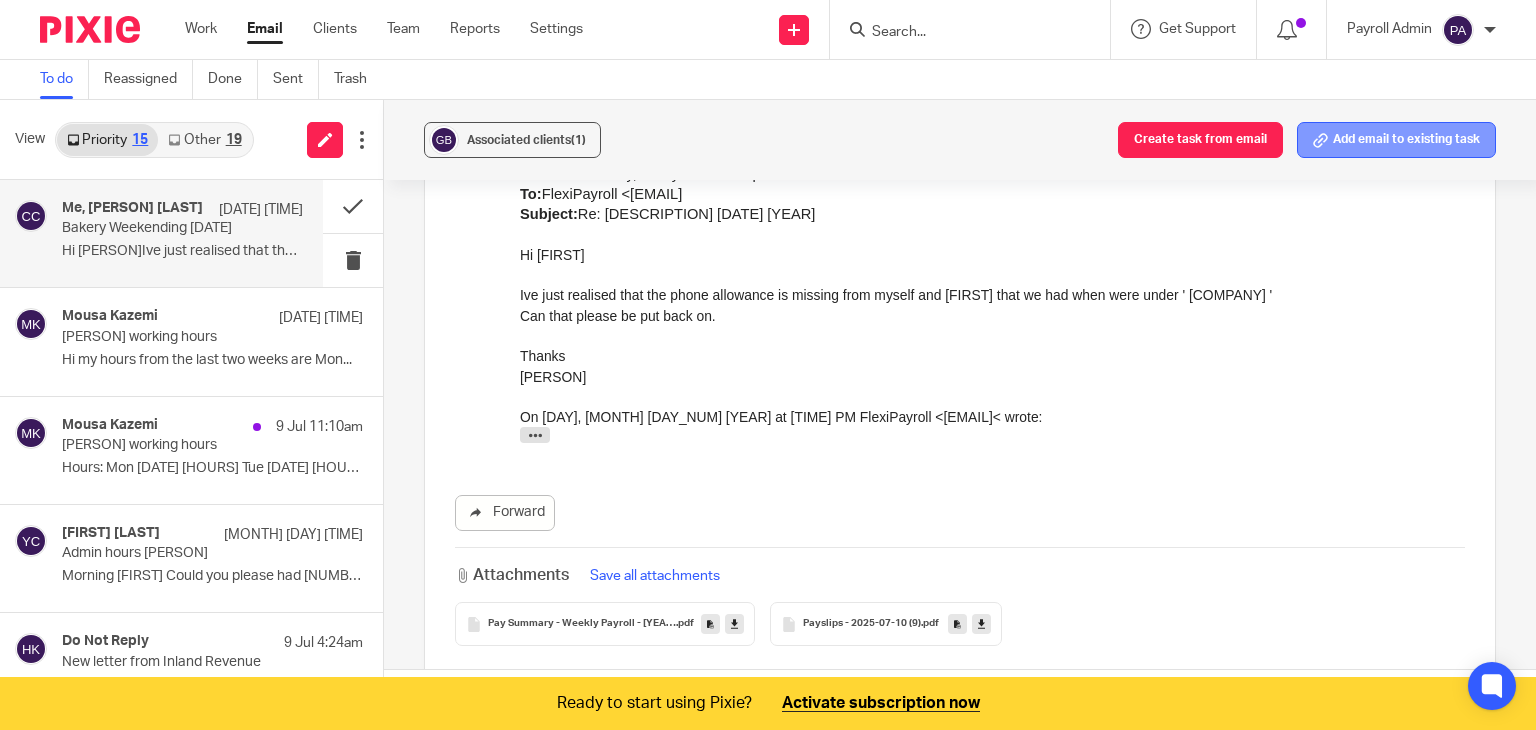 click on "Add email to existing task" at bounding box center (1396, 140) 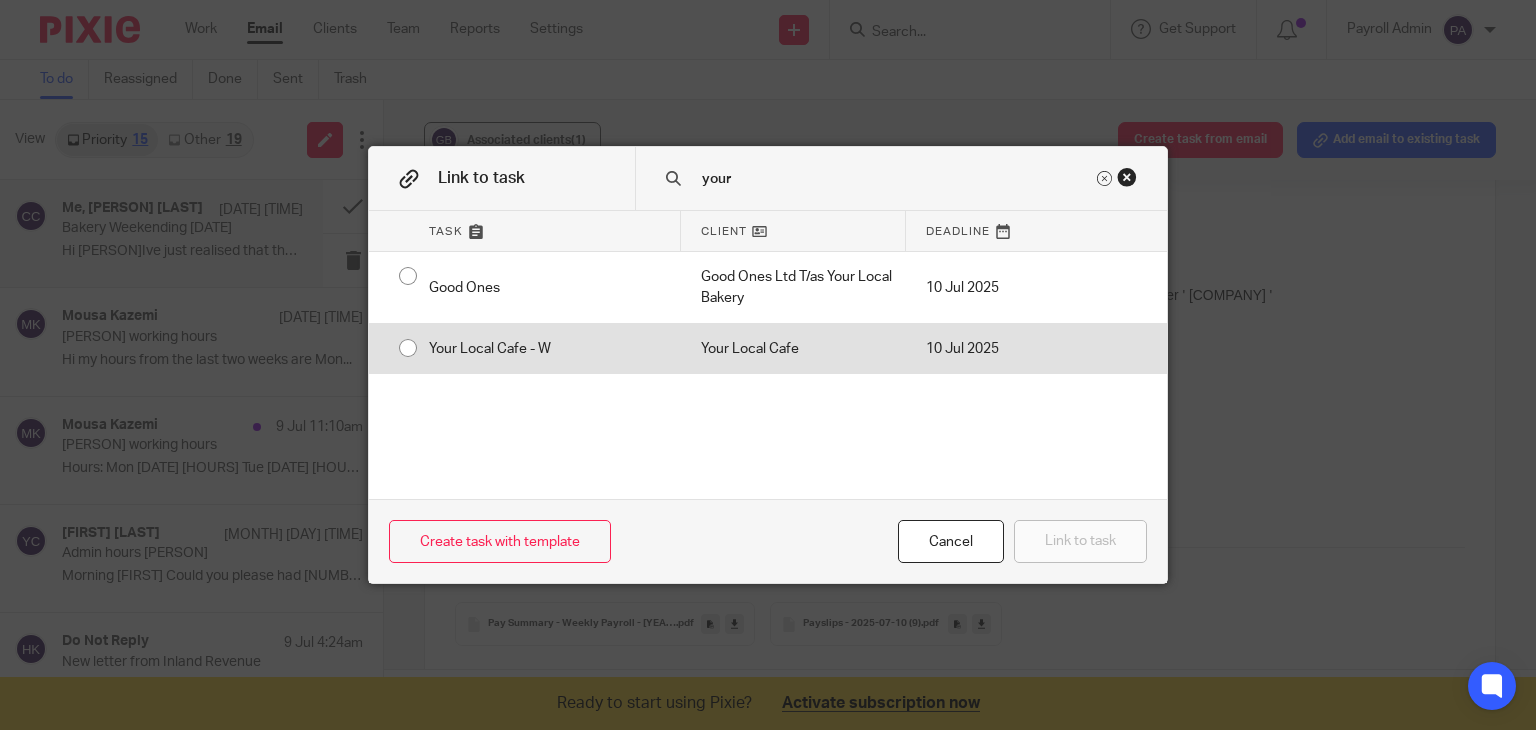 click at bounding box center (408, 276) 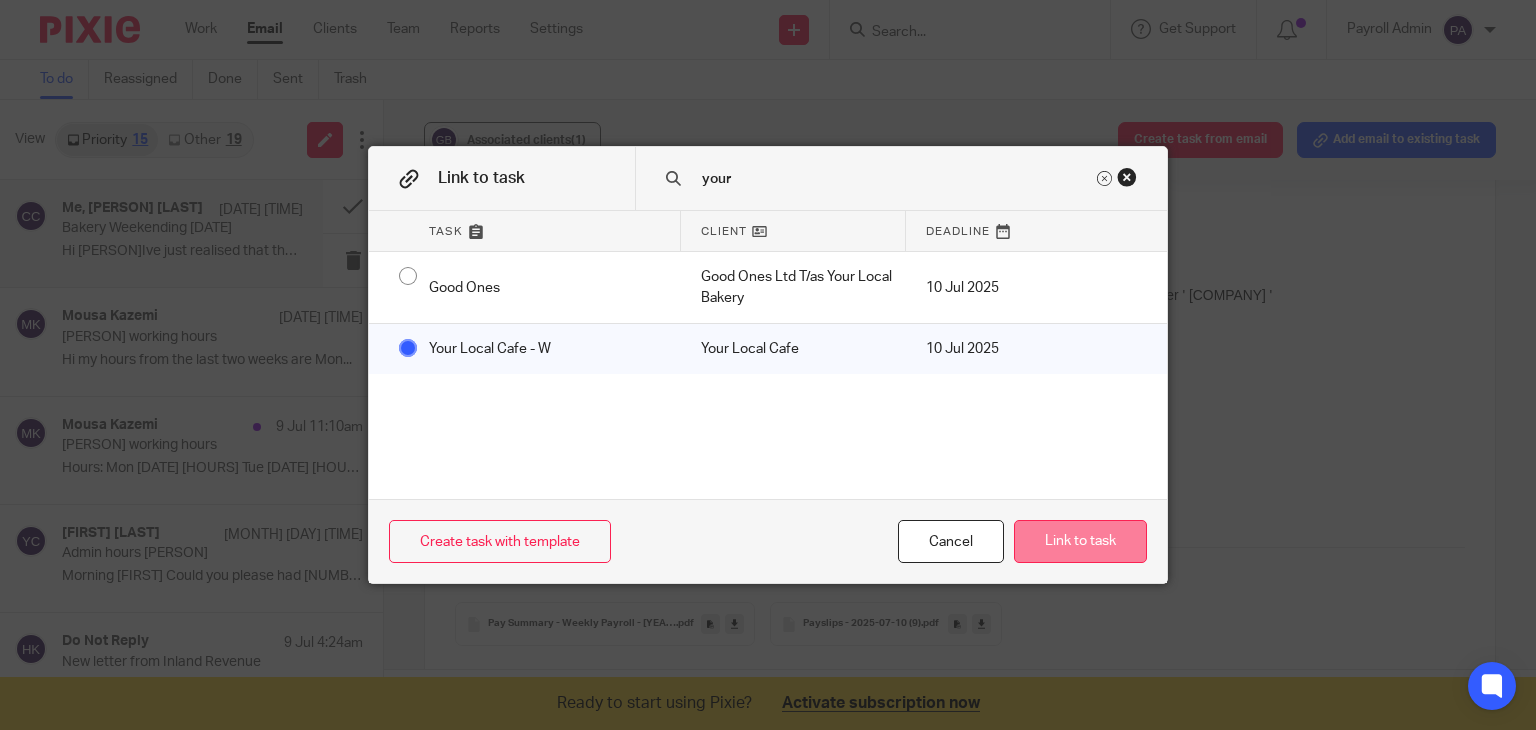 click on "Link to task" at bounding box center (1080, 541) 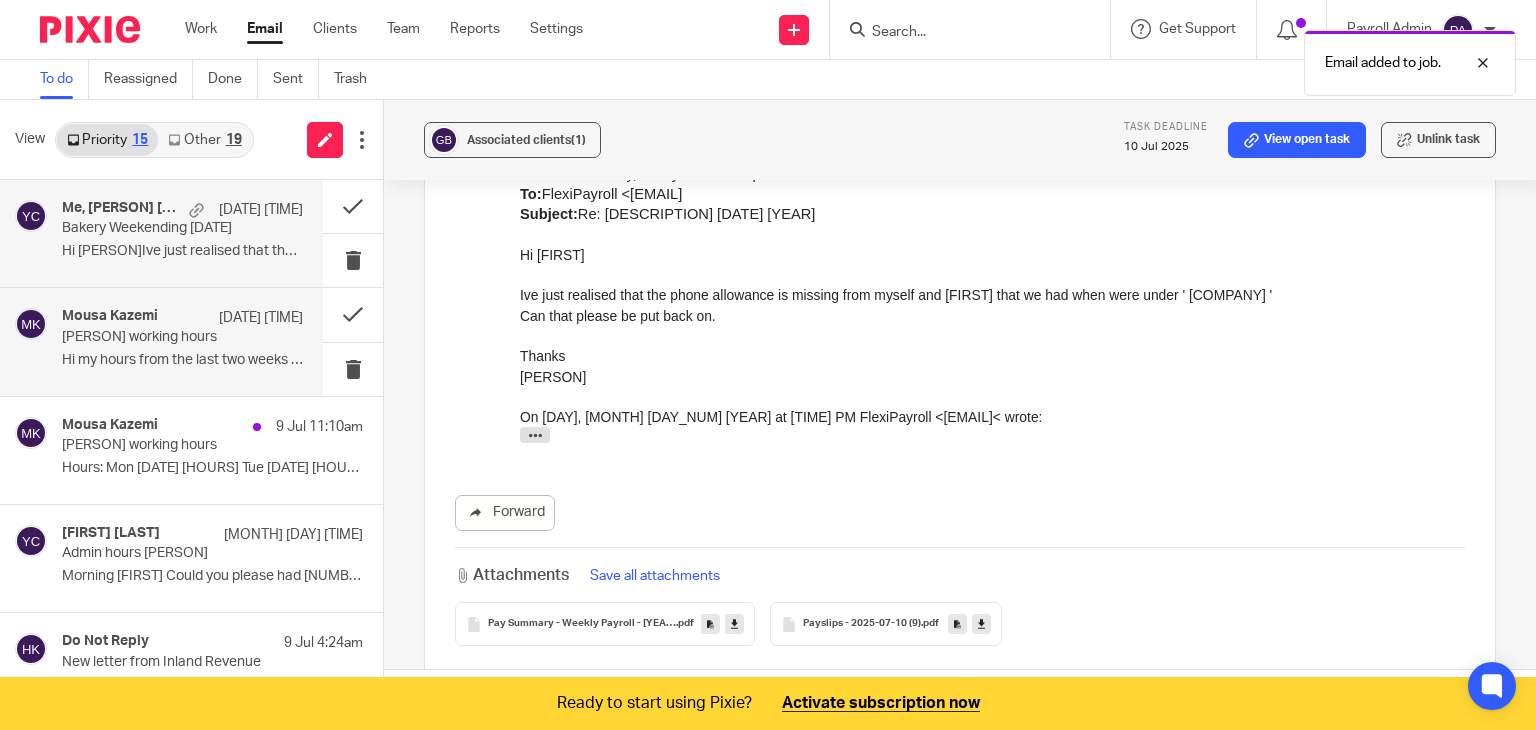 scroll, scrollTop: 0, scrollLeft: 0, axis: both 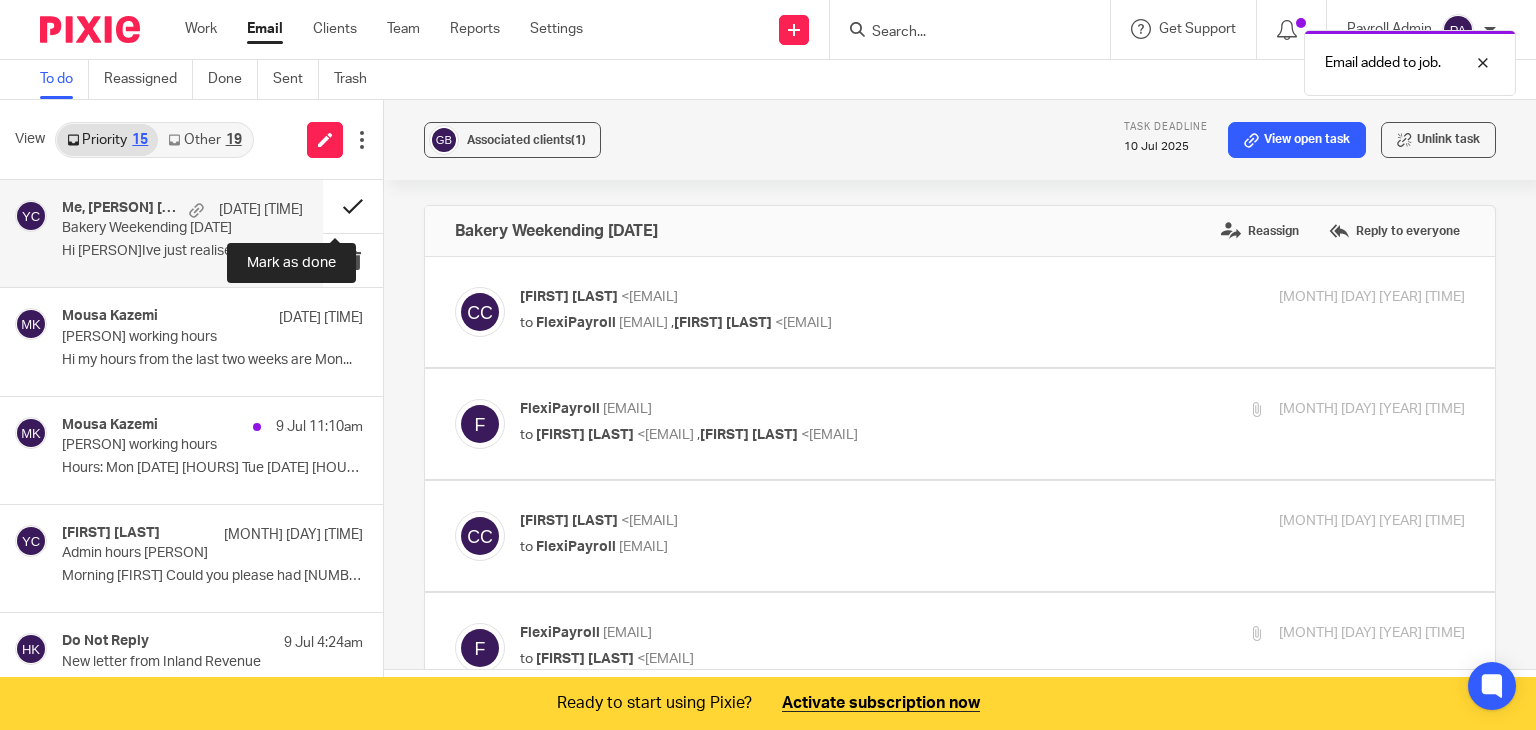 click at bounding box center [353, 206] 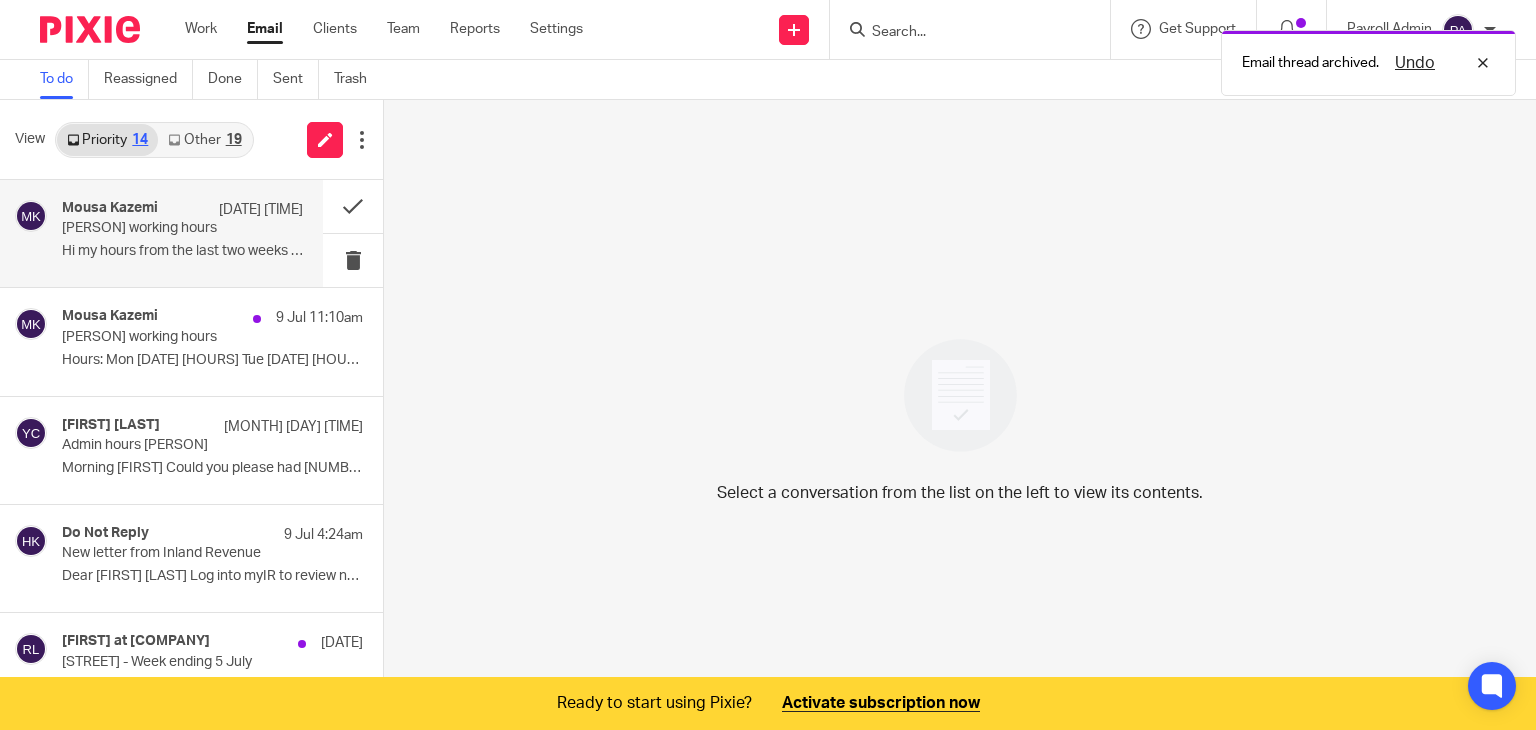 click on "Lili working hours" at bounding box center (158, 228) 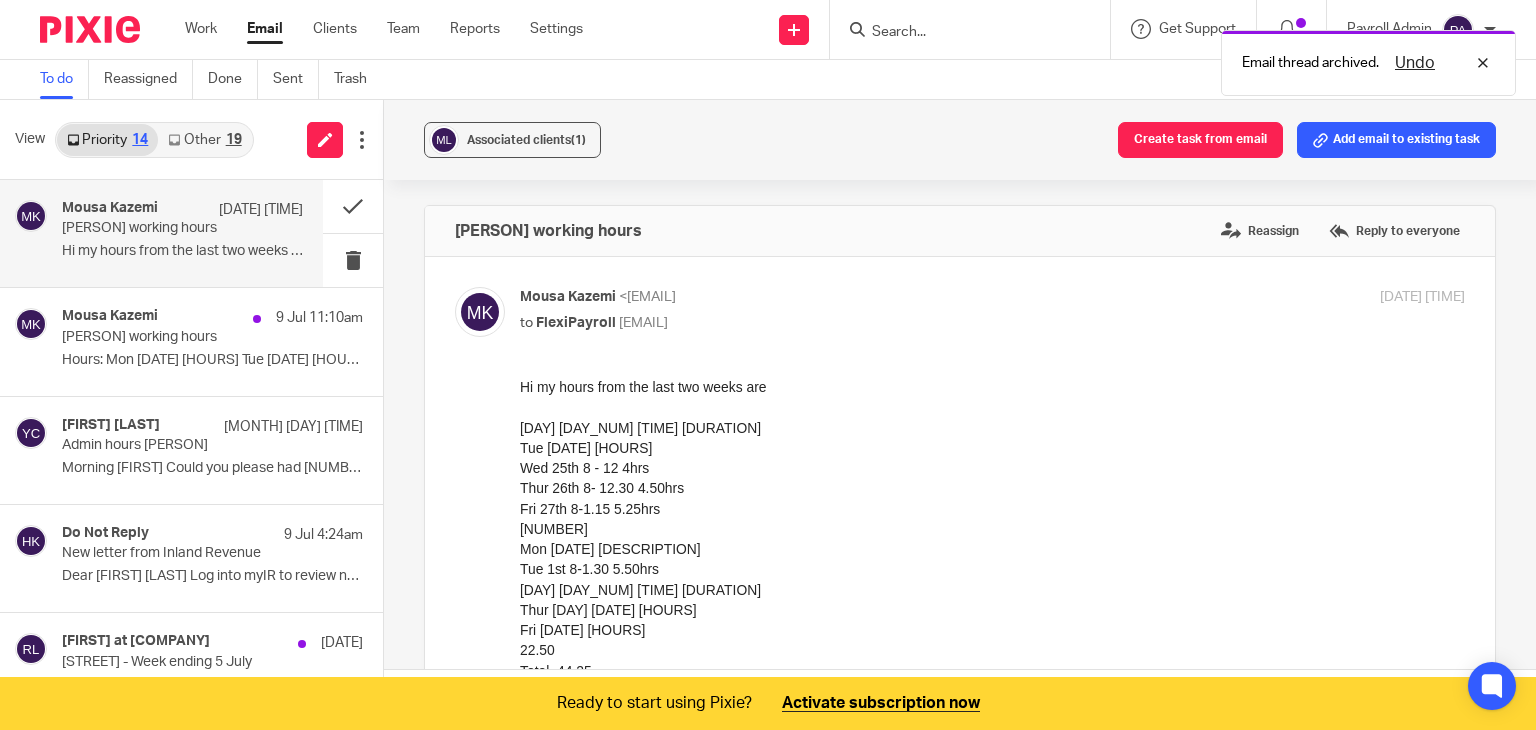 scroll, scrollTop: 0, scrollLeft: 0, axis: both 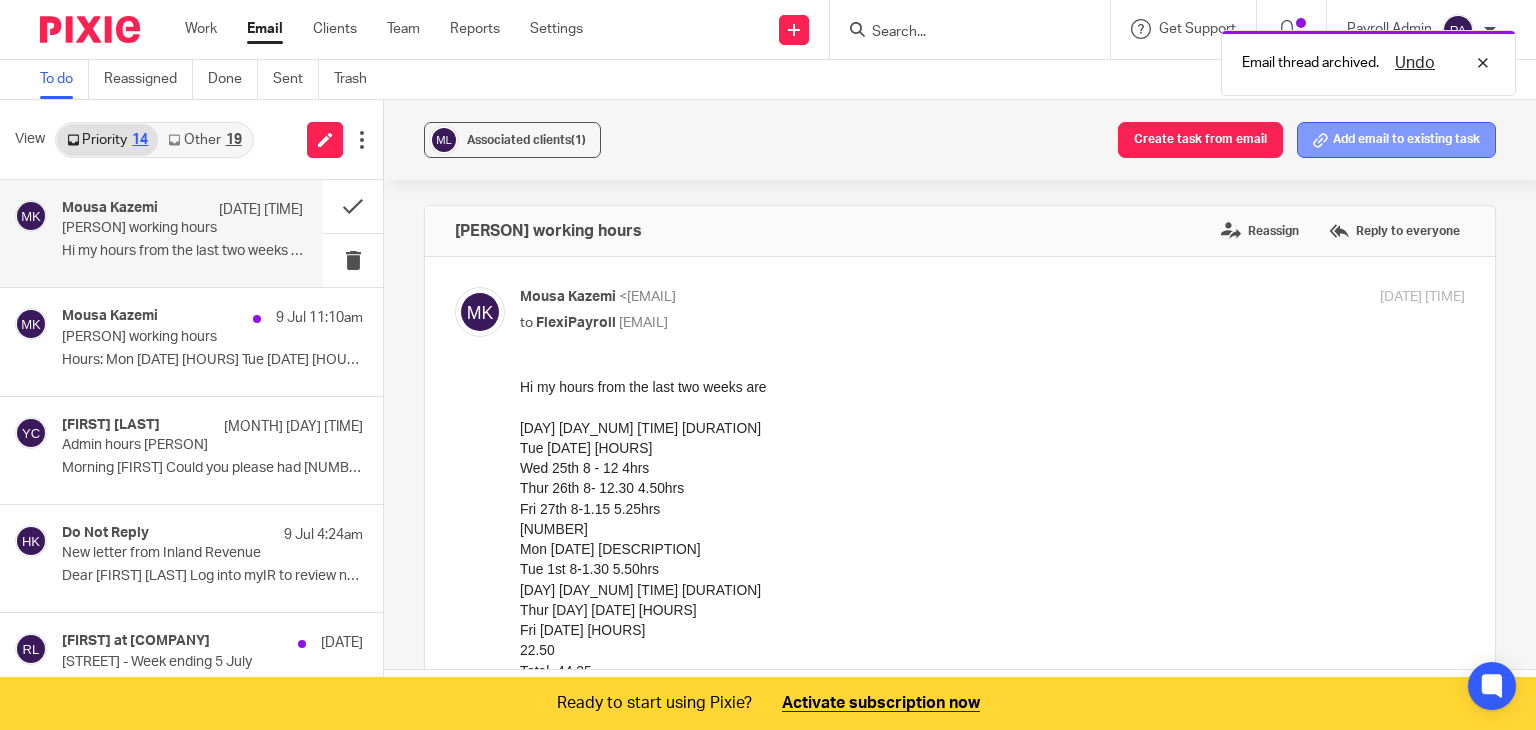 click on "Add email to existing task" at bounding box center [1396, 140] 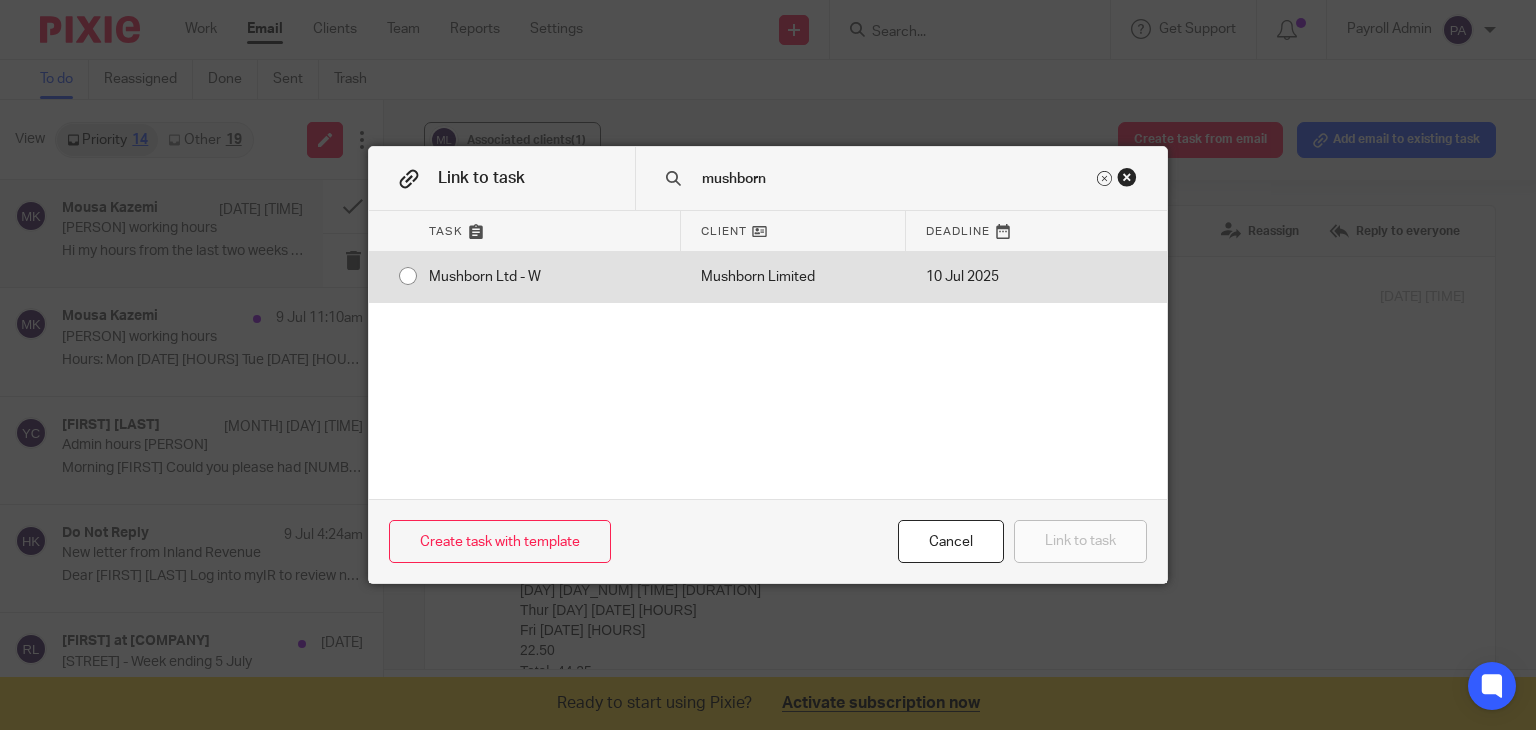 click at bounding box center [408, 276] 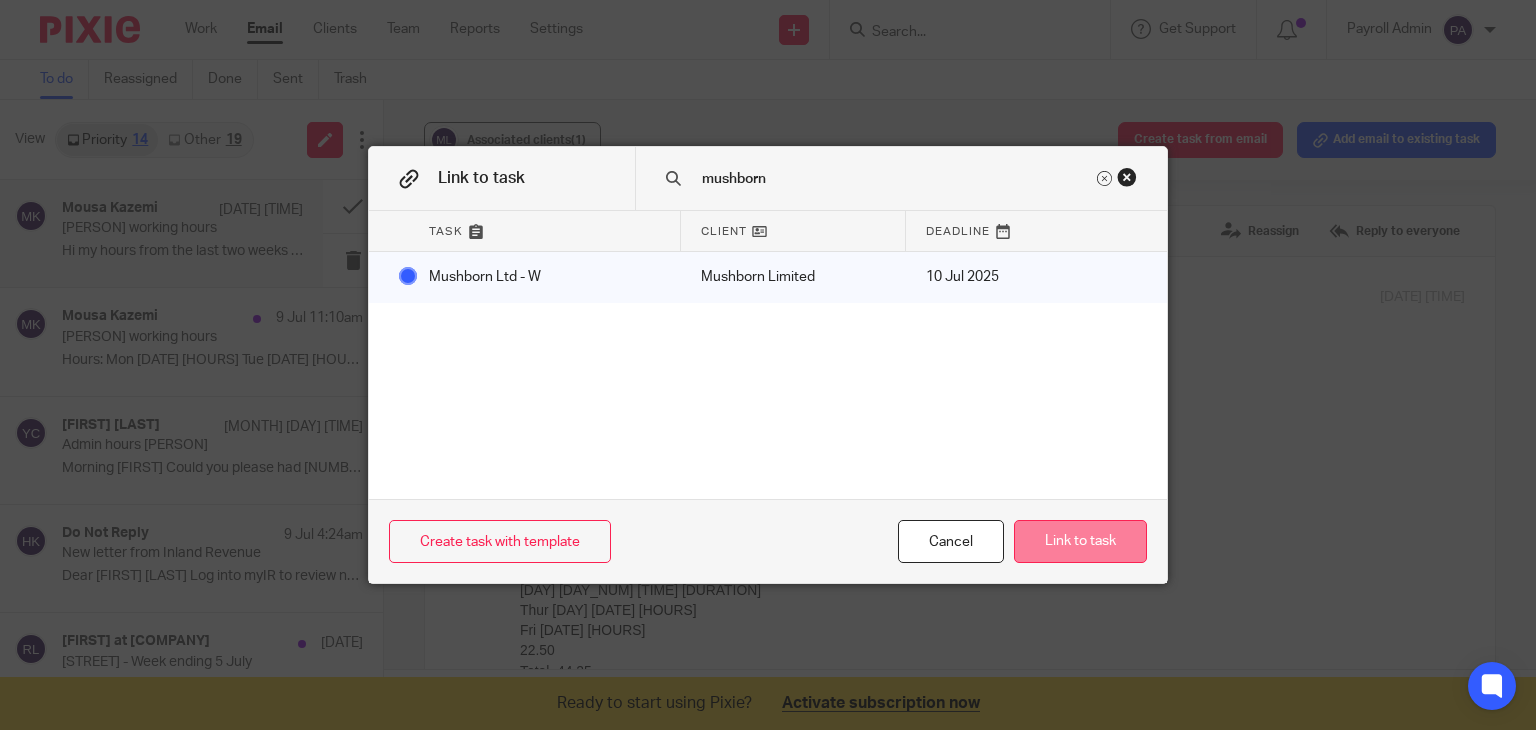 click on "Link to task" at bounding box center [1080, 541] 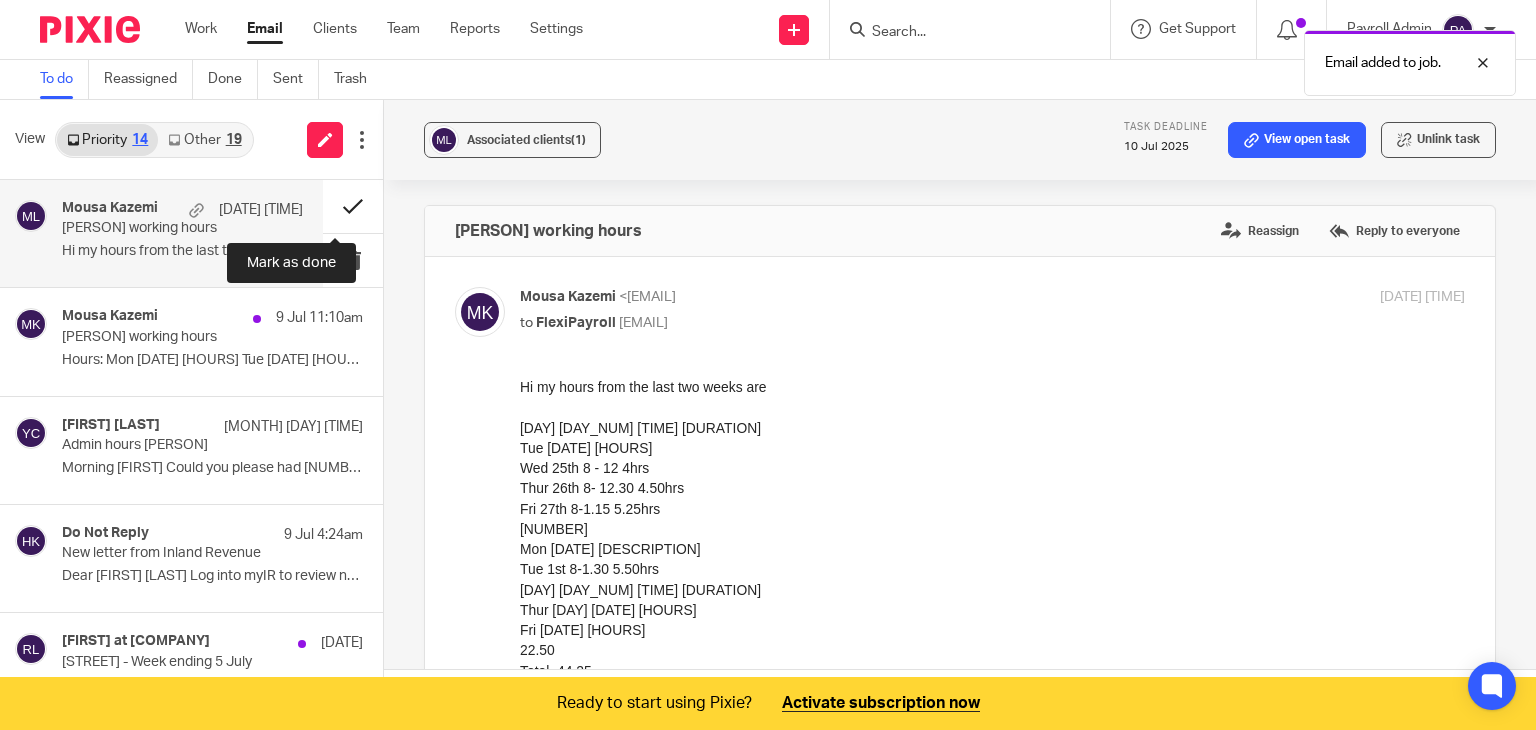 click at bounding box center (353, 206) 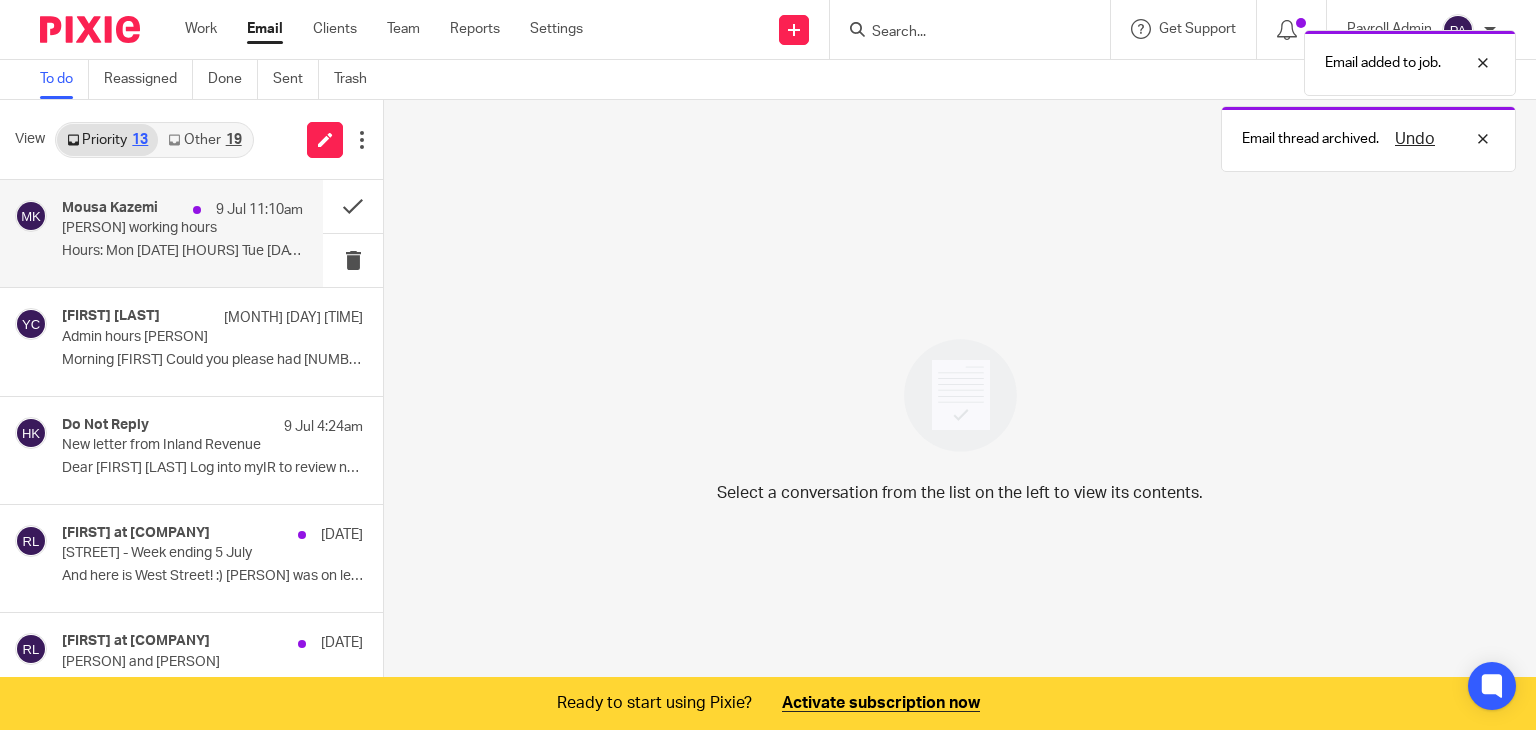 click on "9 Jul 11:10am" at bounding box center [243, 210] 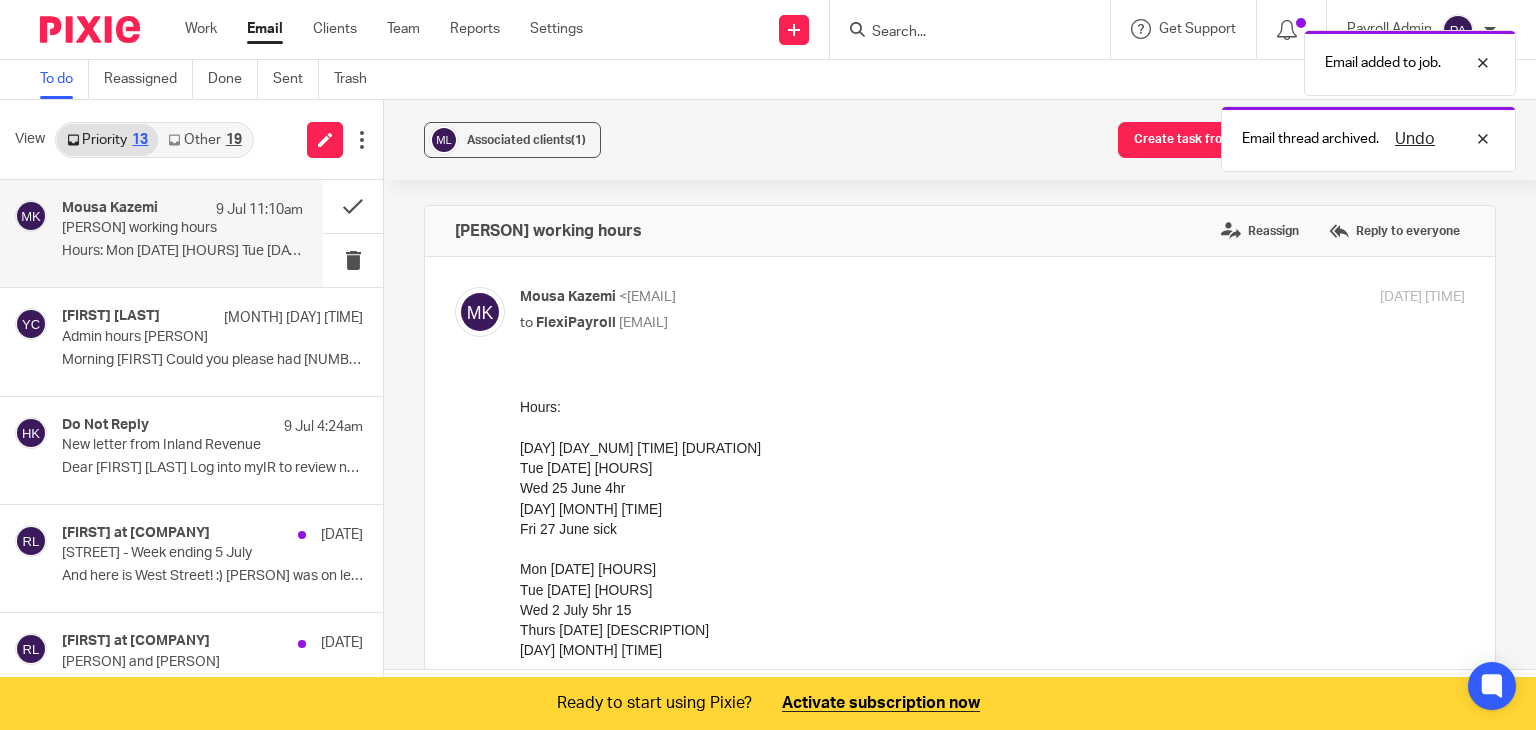 scroll, scrollTop: 0, scrollLeft: 0, axis: both 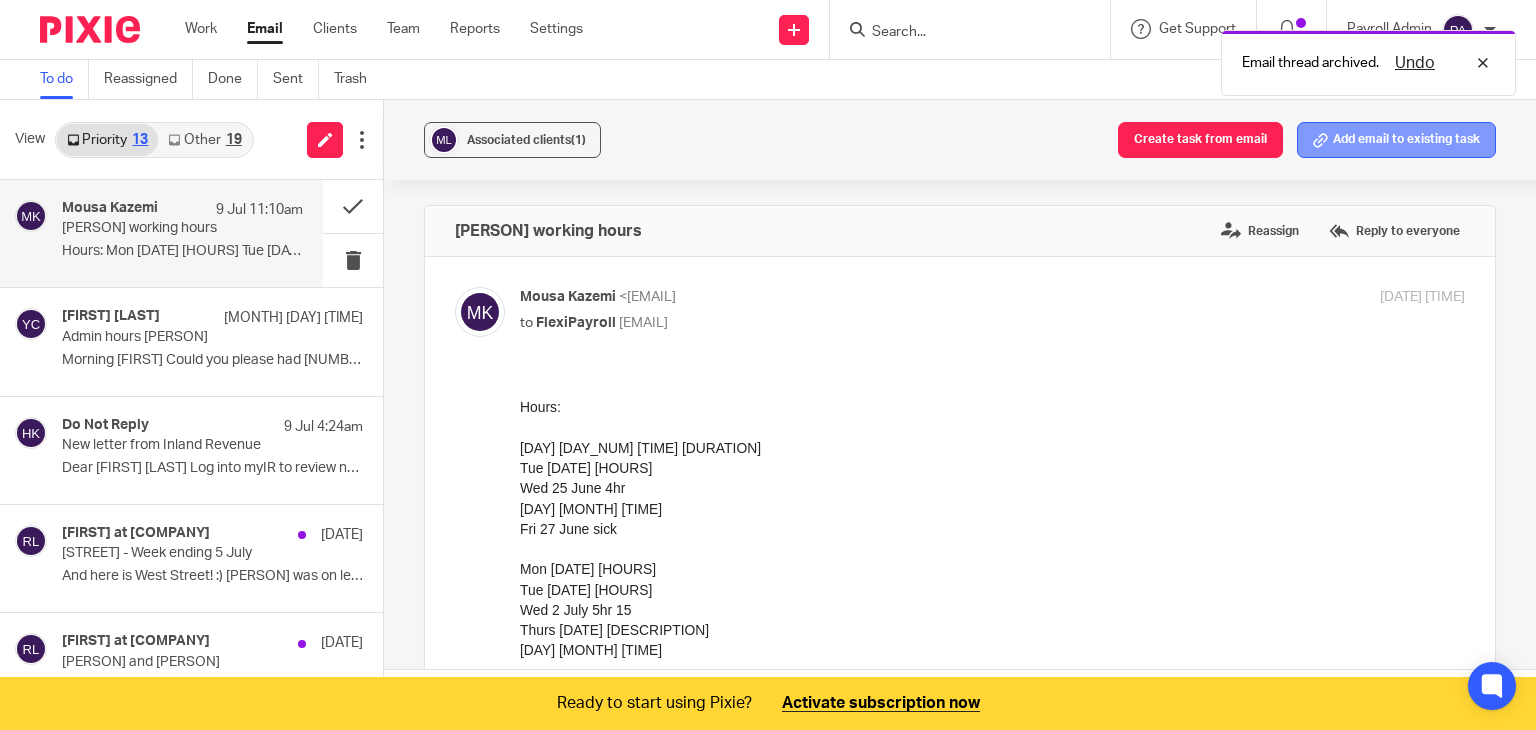 click on "Add email to existing task" at bounding box center [1396, 140] 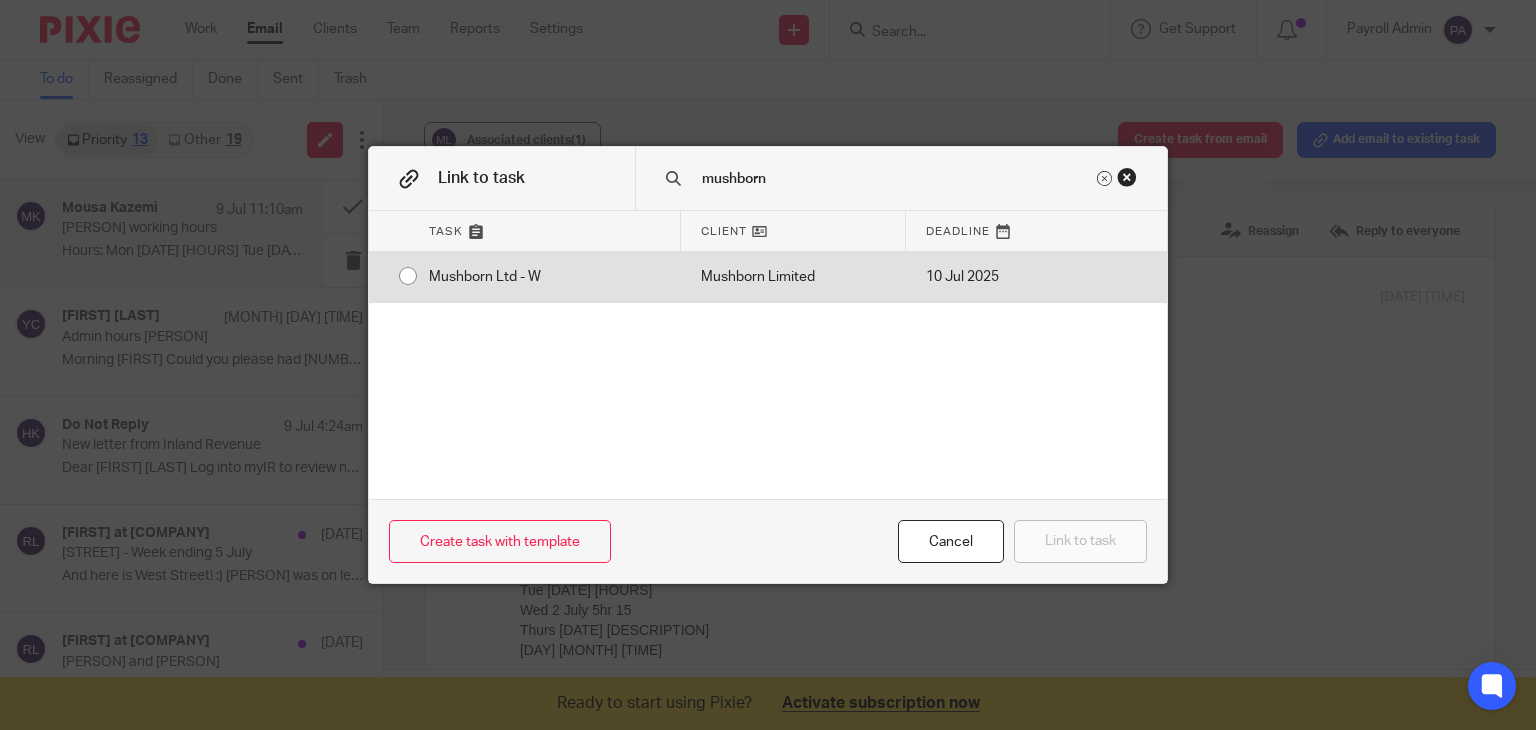 click at bounding box center [408, 276] 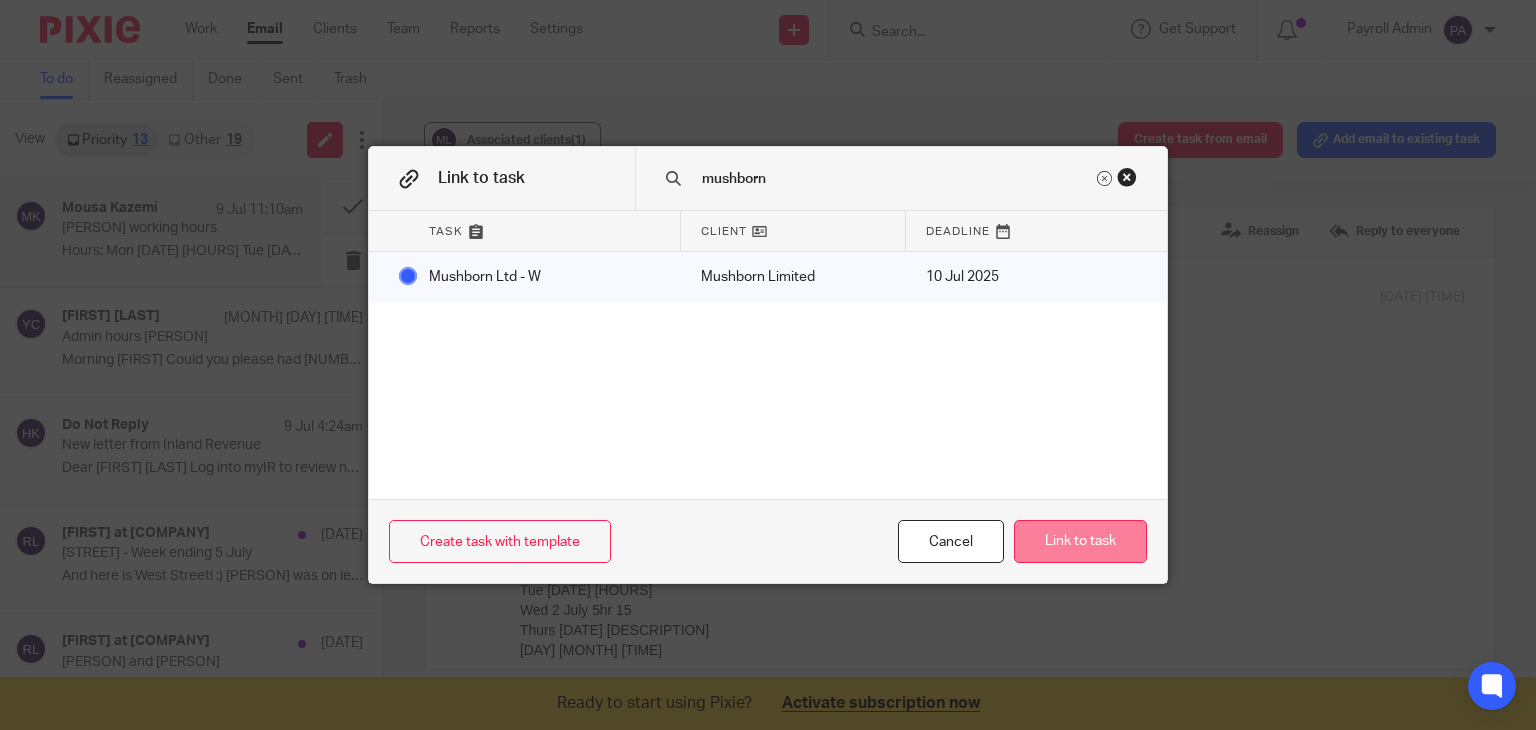 click on "Link to task" at bounding box center [1080, 541] 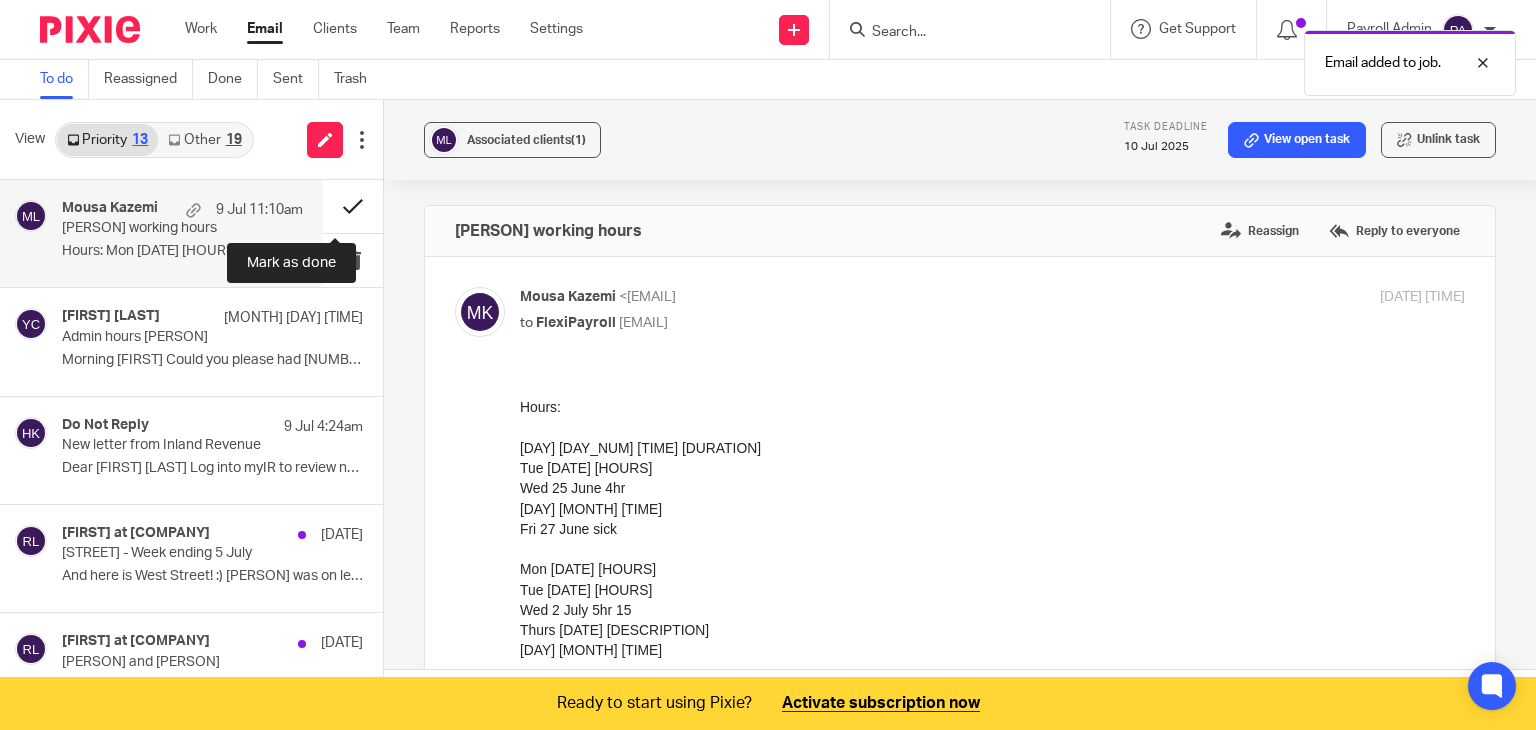 click at bounding box center (353, 206) 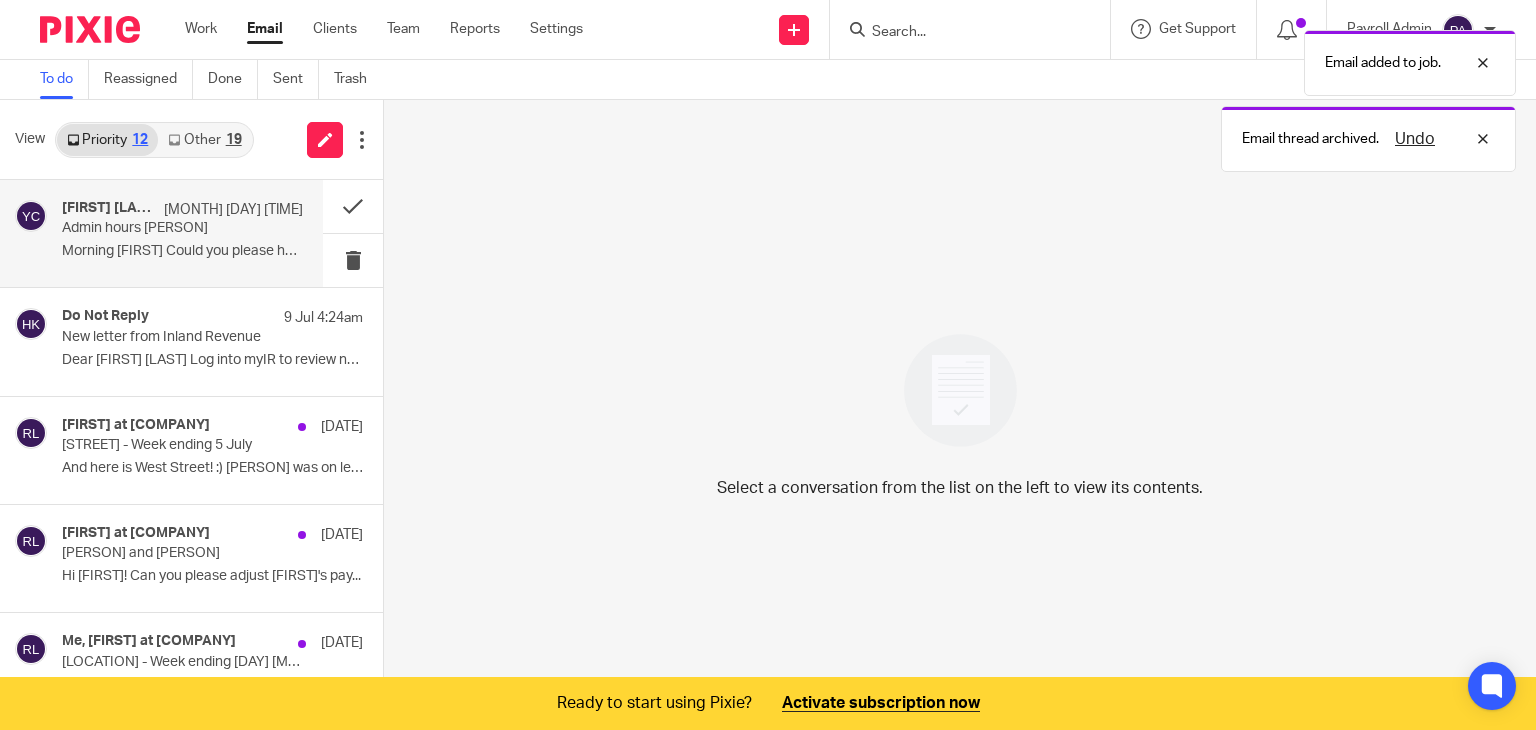 click on "Admin hours alyshia" at bounding box center [158, 228] 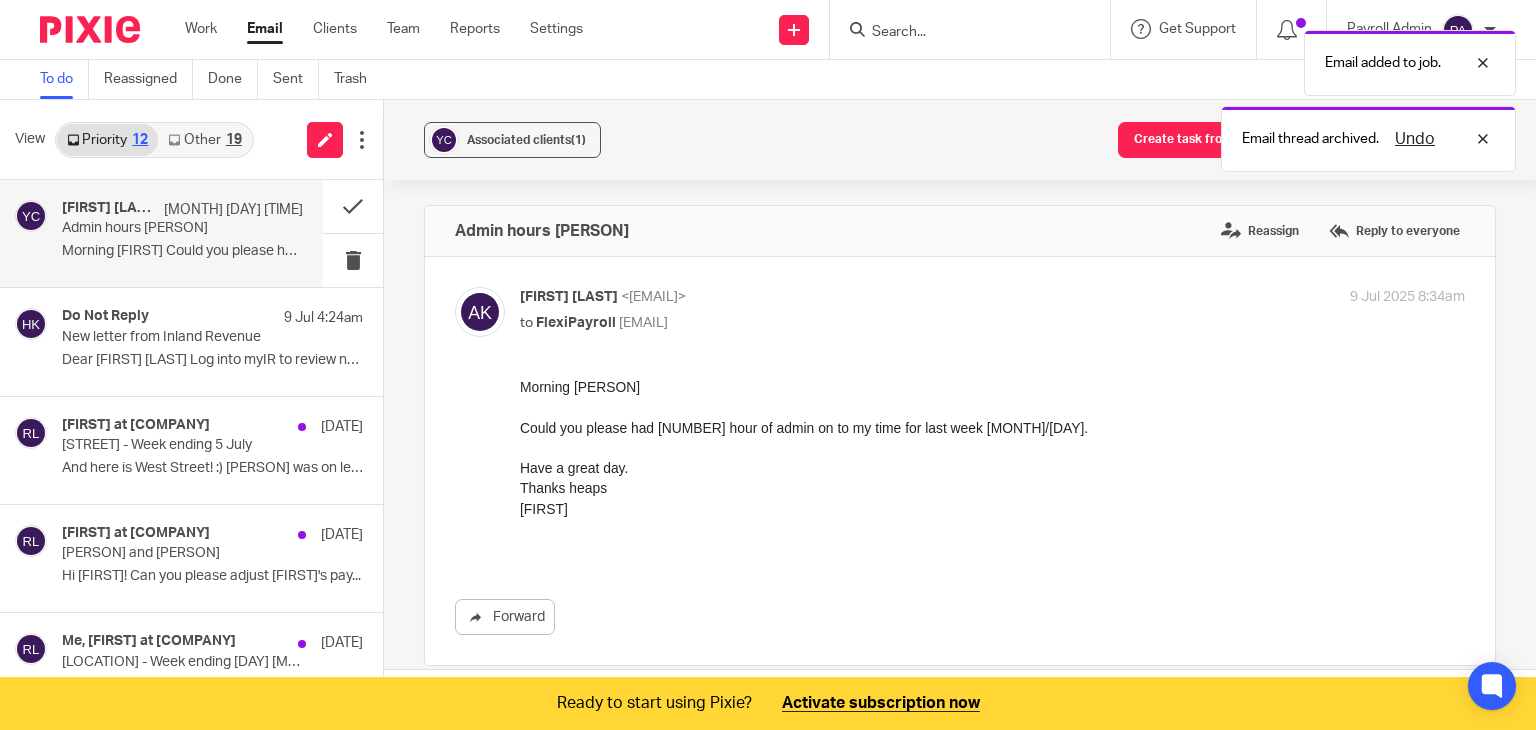 scroll, scrollTop: 0, scrollLeft: 0, axis: both 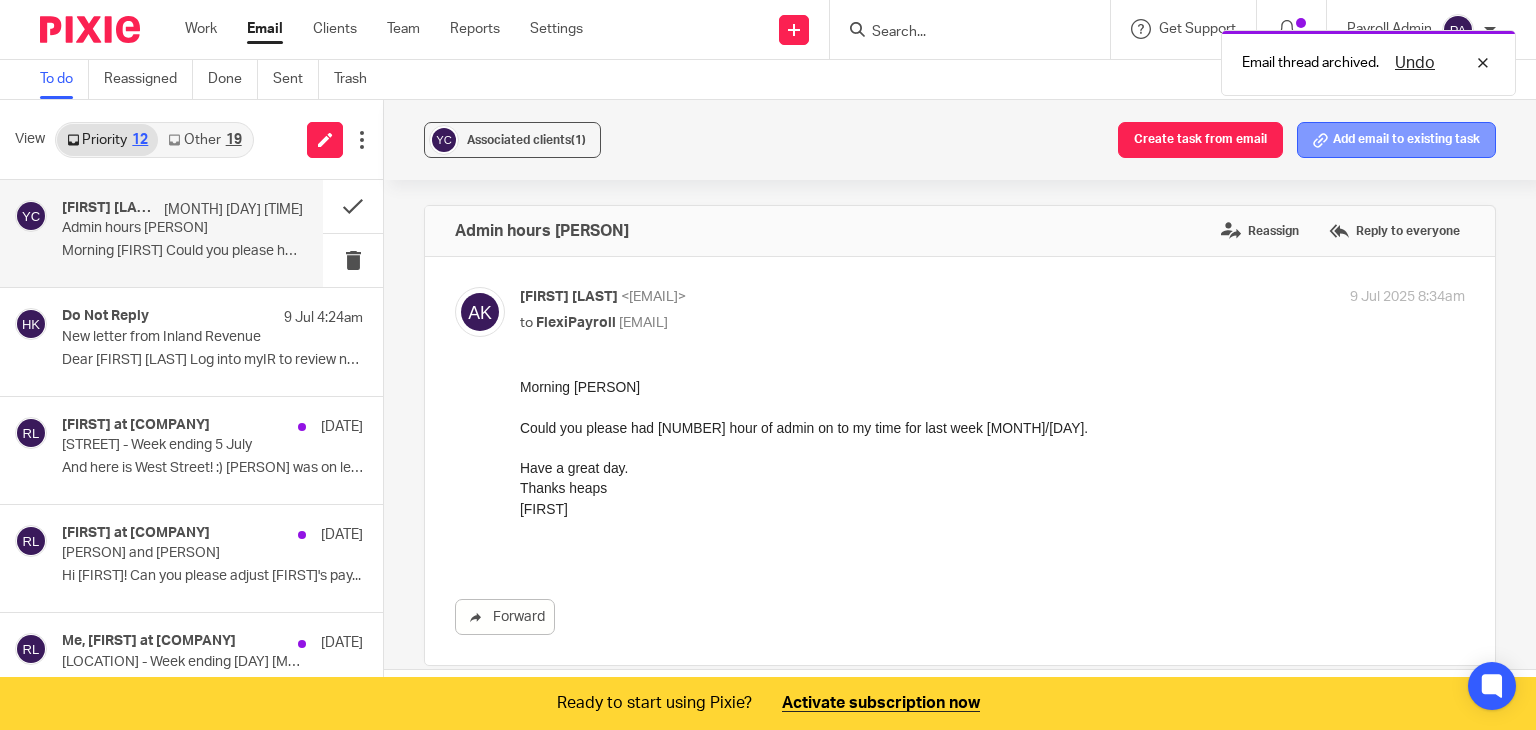 click on "Add email to existing task" at bounding box center (1396, 140) 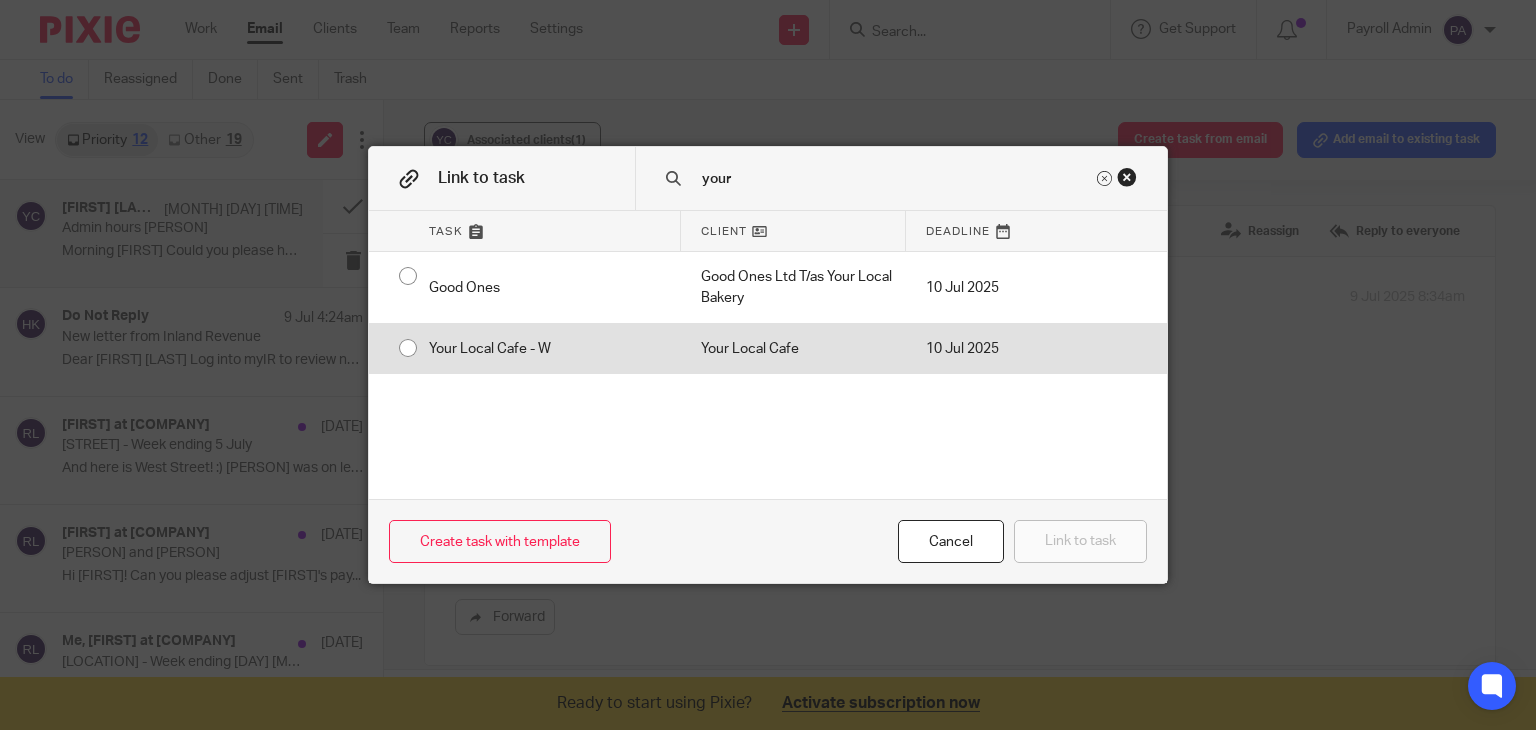 click on "Your Local Cafe - W" at bounding box center (545, 287) 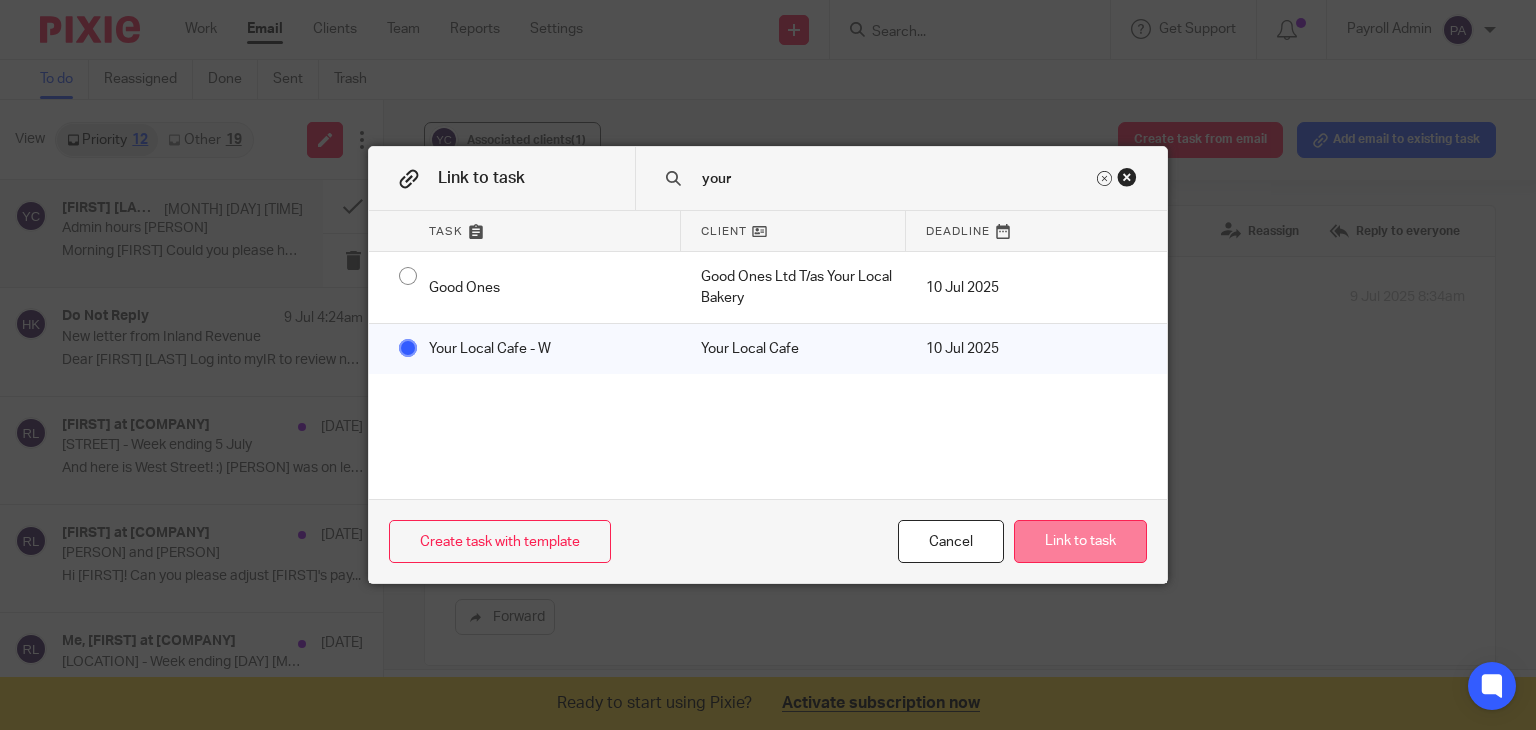 click on "Link to task" at bounding box center [1080, 541] 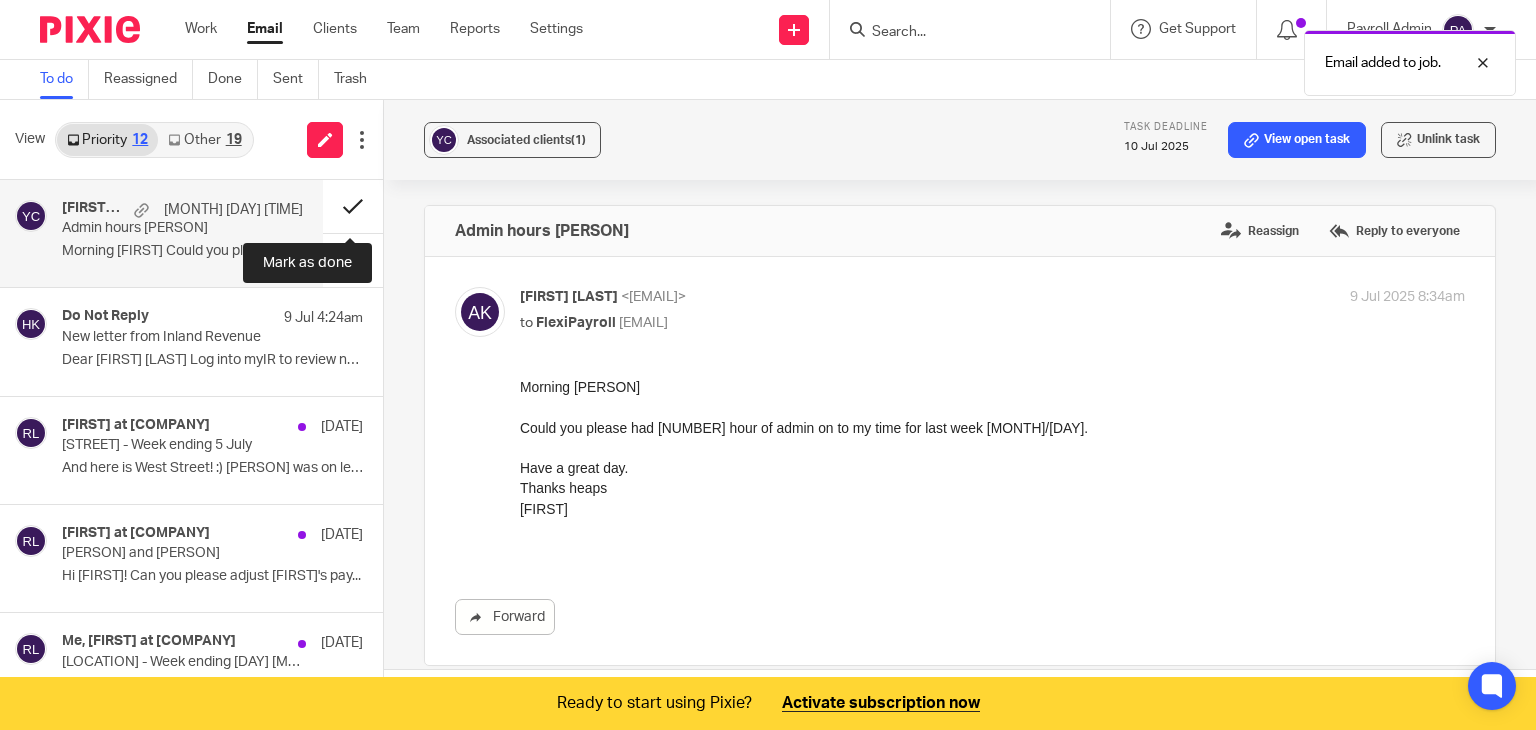 click at bounding box center [353, 206] 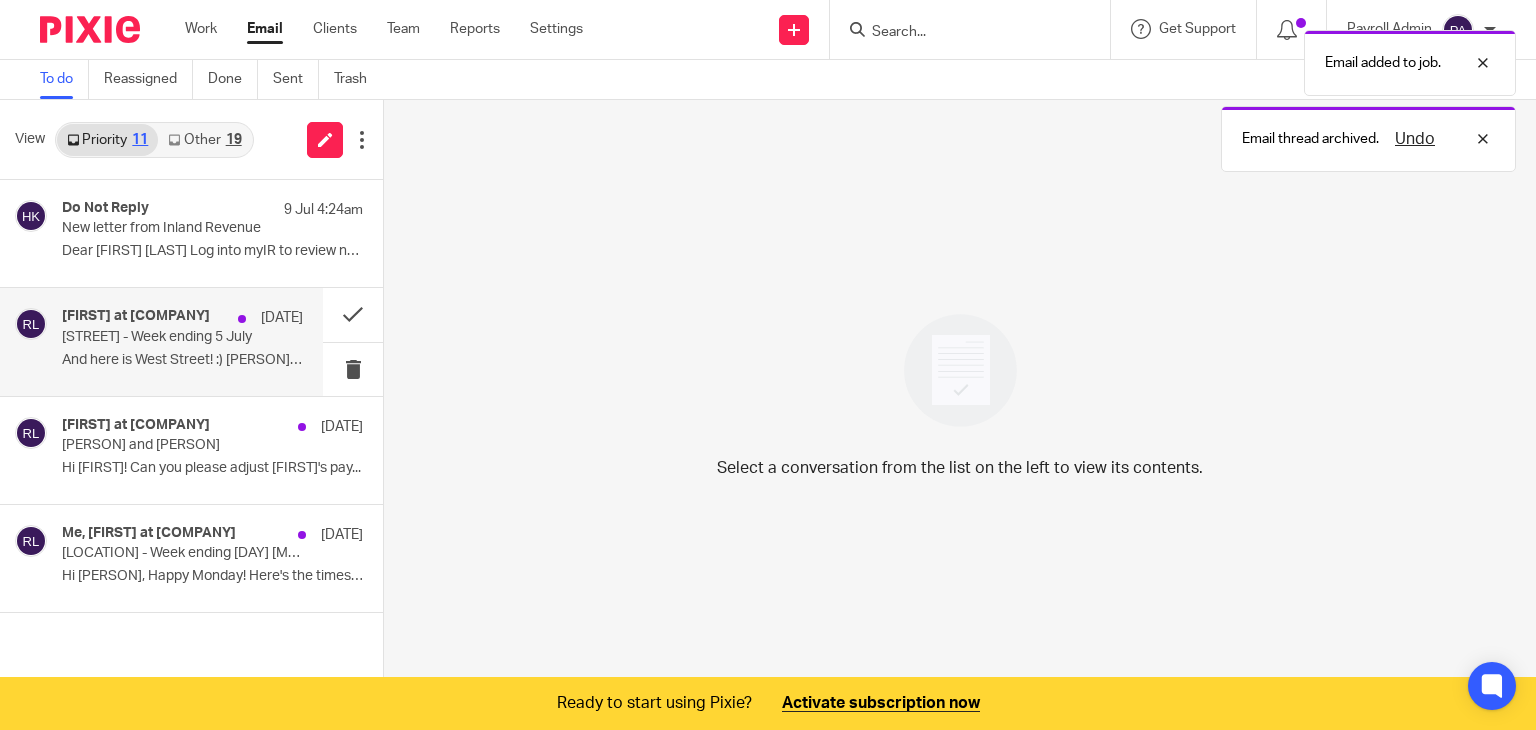 click on "Ria at Your Local" at bounding box center [136, 316] 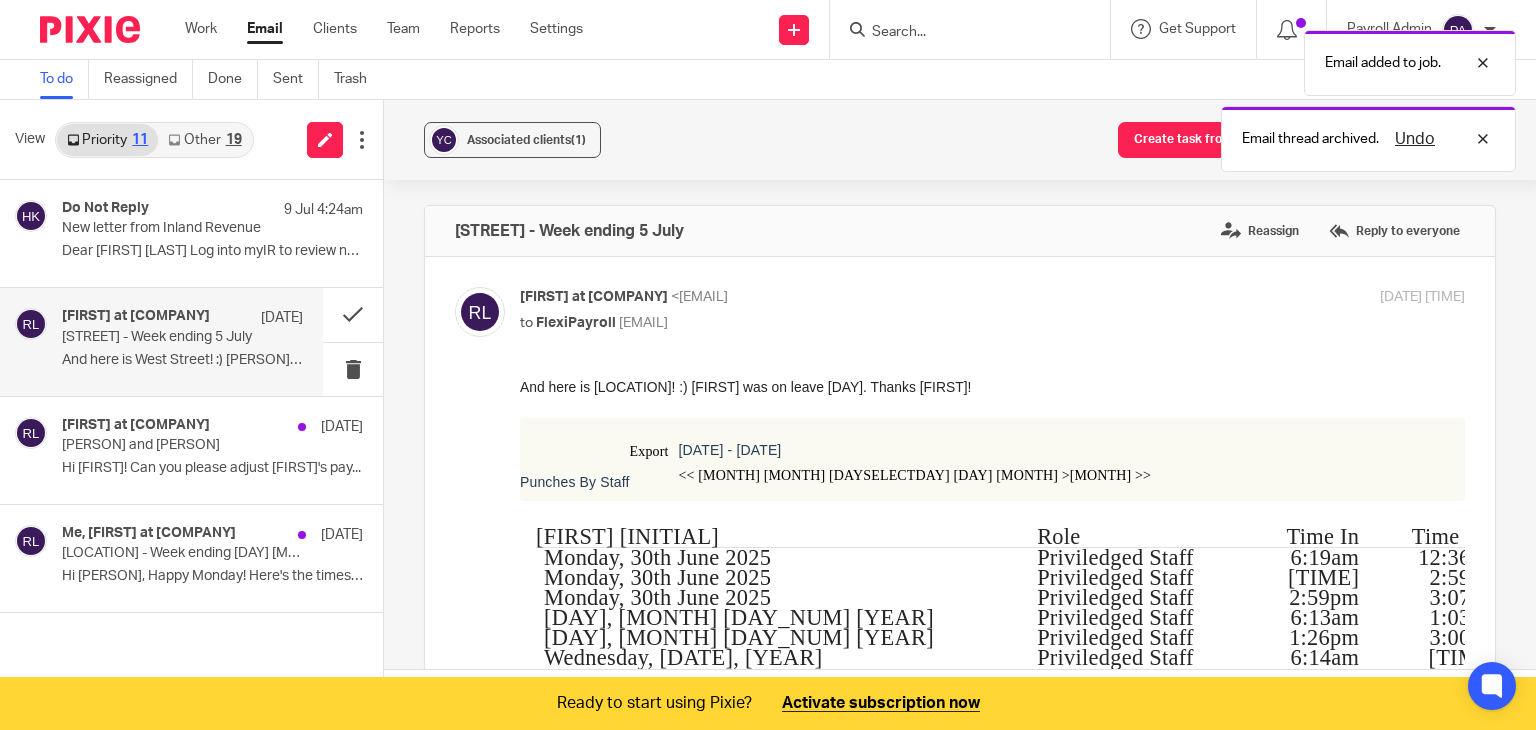 scroll, scrollTop: 0, scrollLeft: 0, axis: both 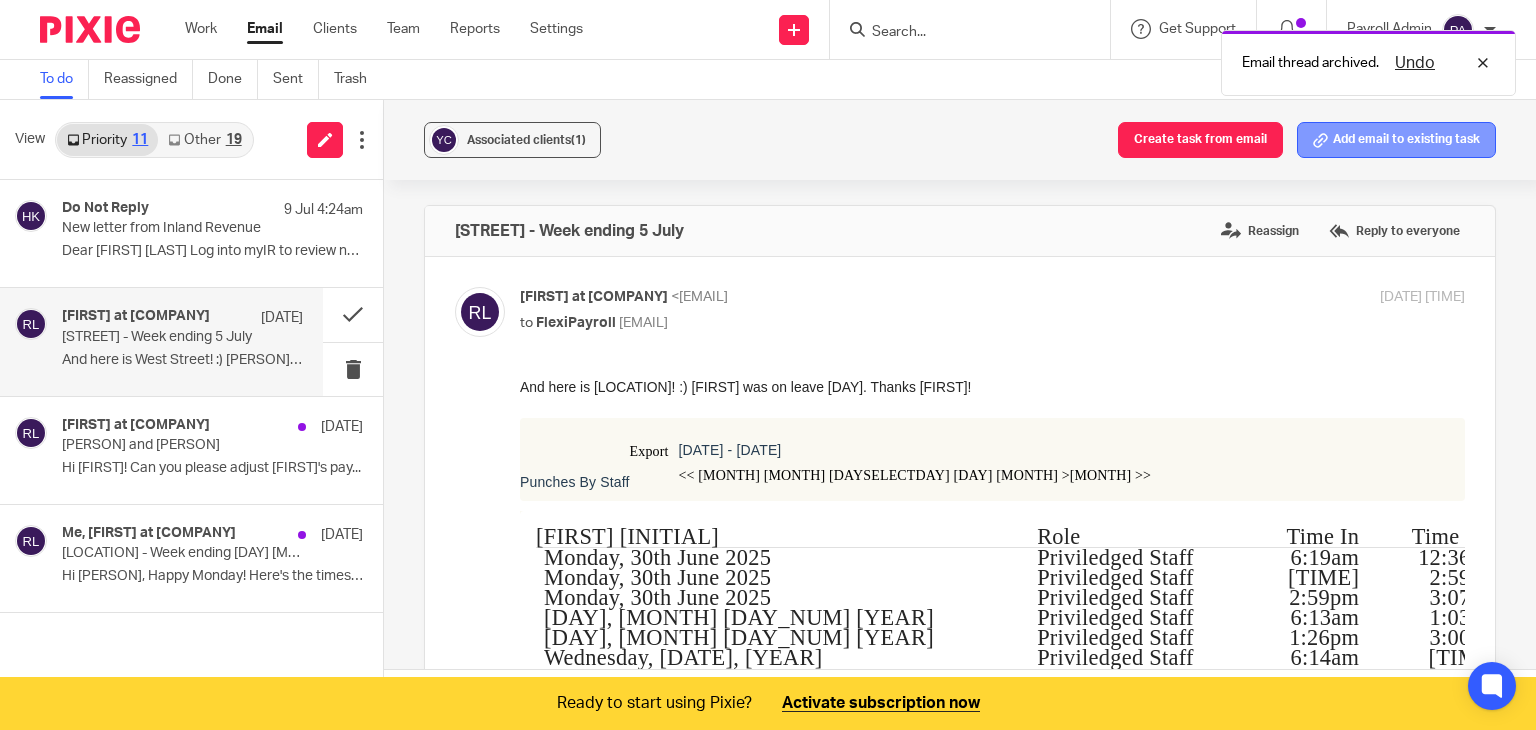 click on "Add email to existing task" at bounding box center (1396, 140) 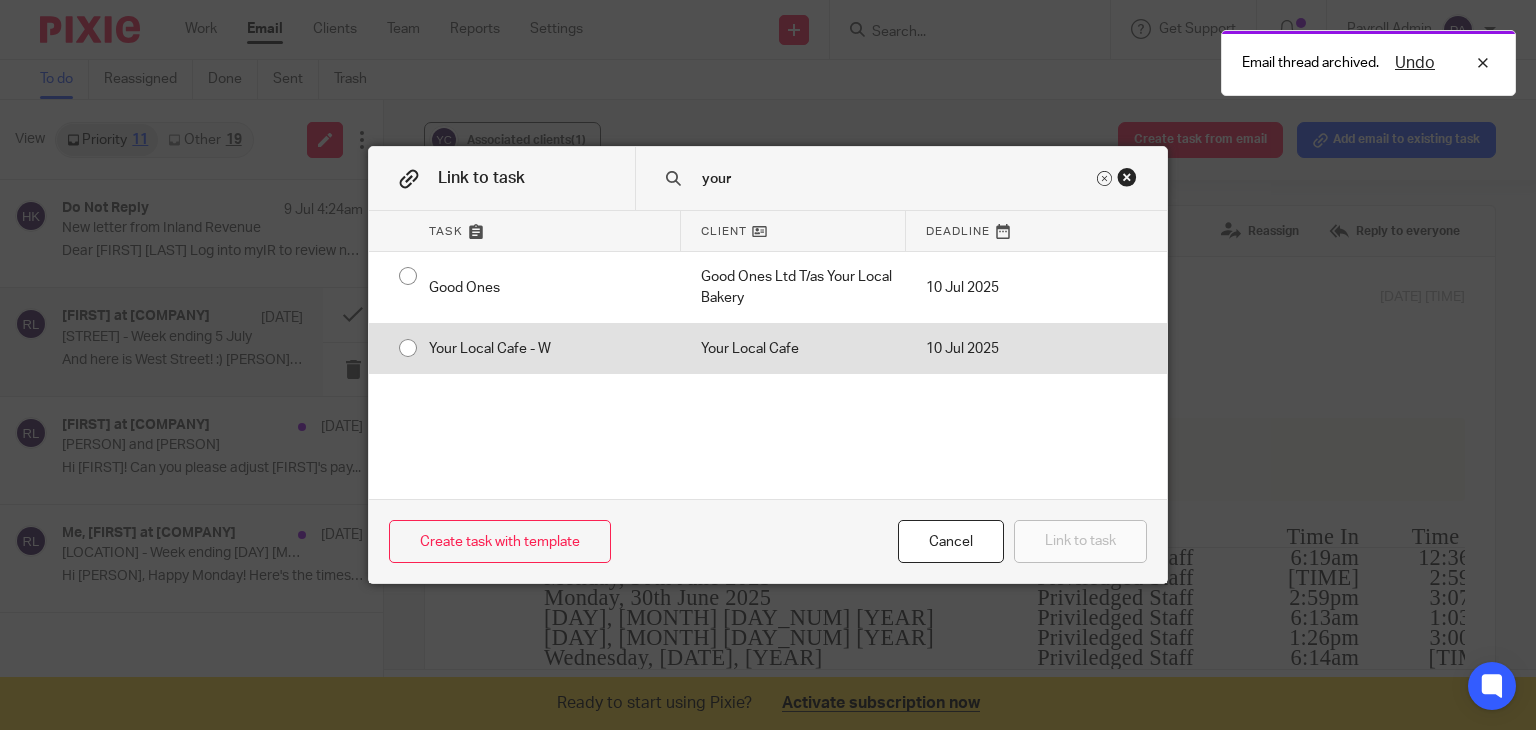 click on "Your Local Cafe - W" at bounding box center (545, 287) 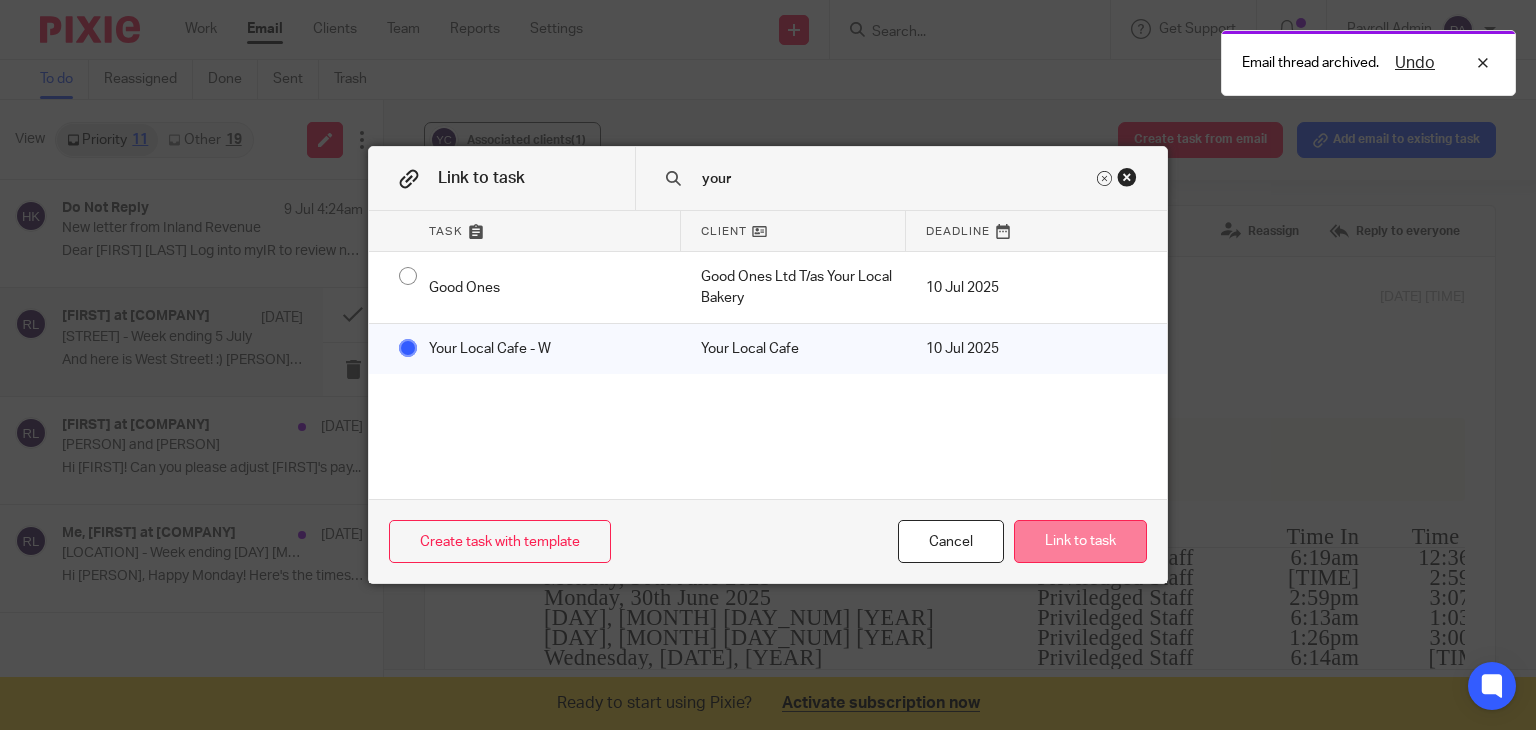 click on "Link to task" at bounding box center [1080, 541] 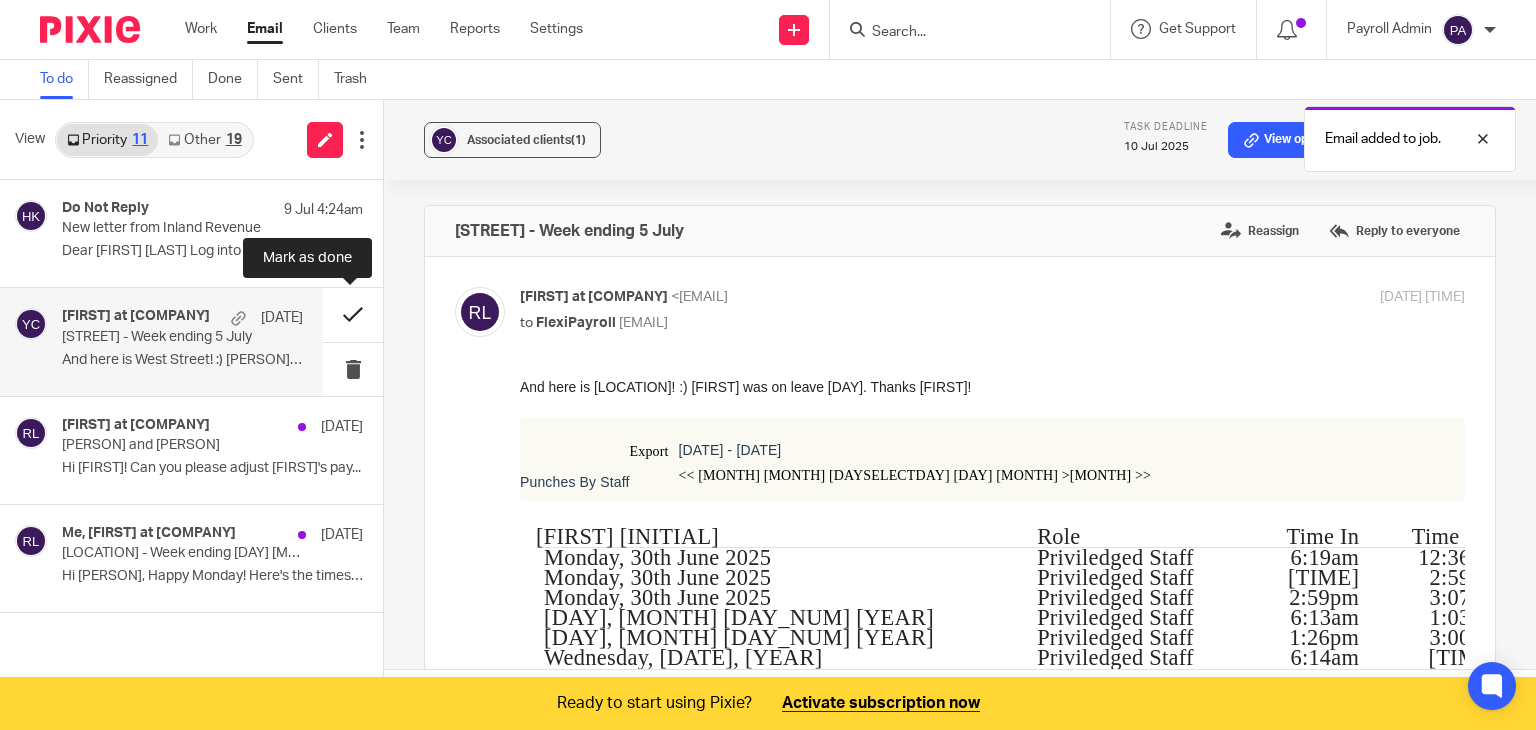 click at bounding box center [353, 314] 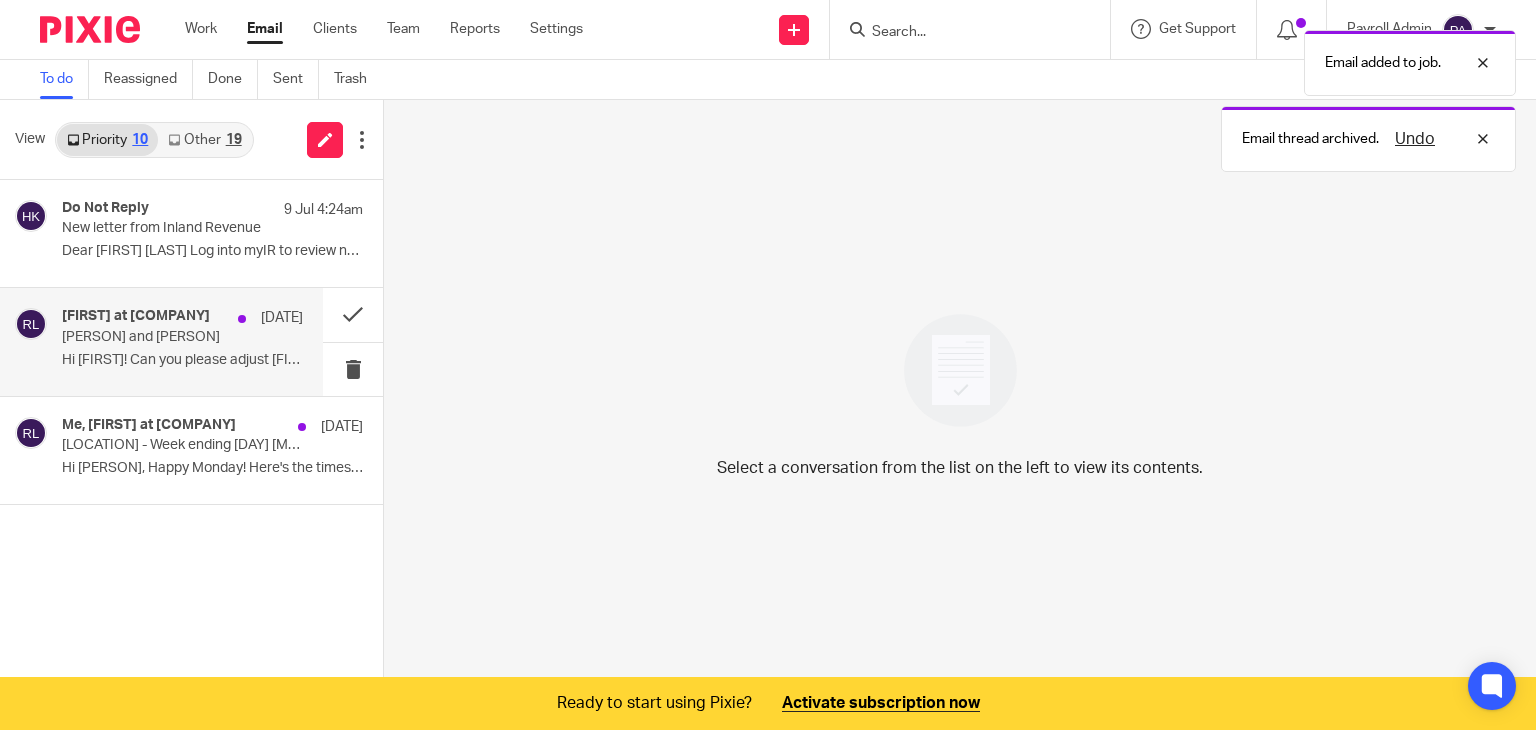 click on "Zoey and Rusli" at bounding box center [158, 337] 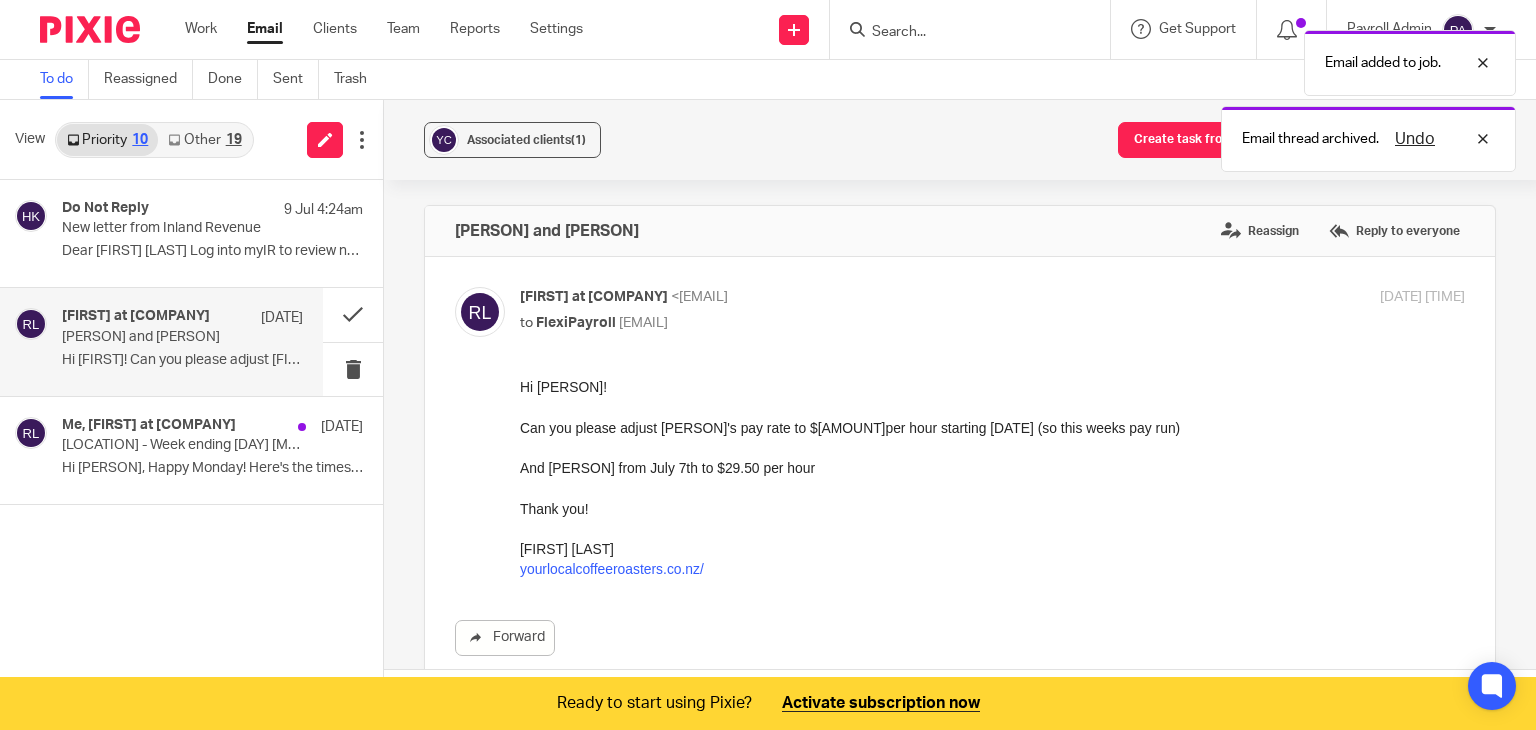scroll, scrollTop: 0, scrollLeft: 0, axis: both 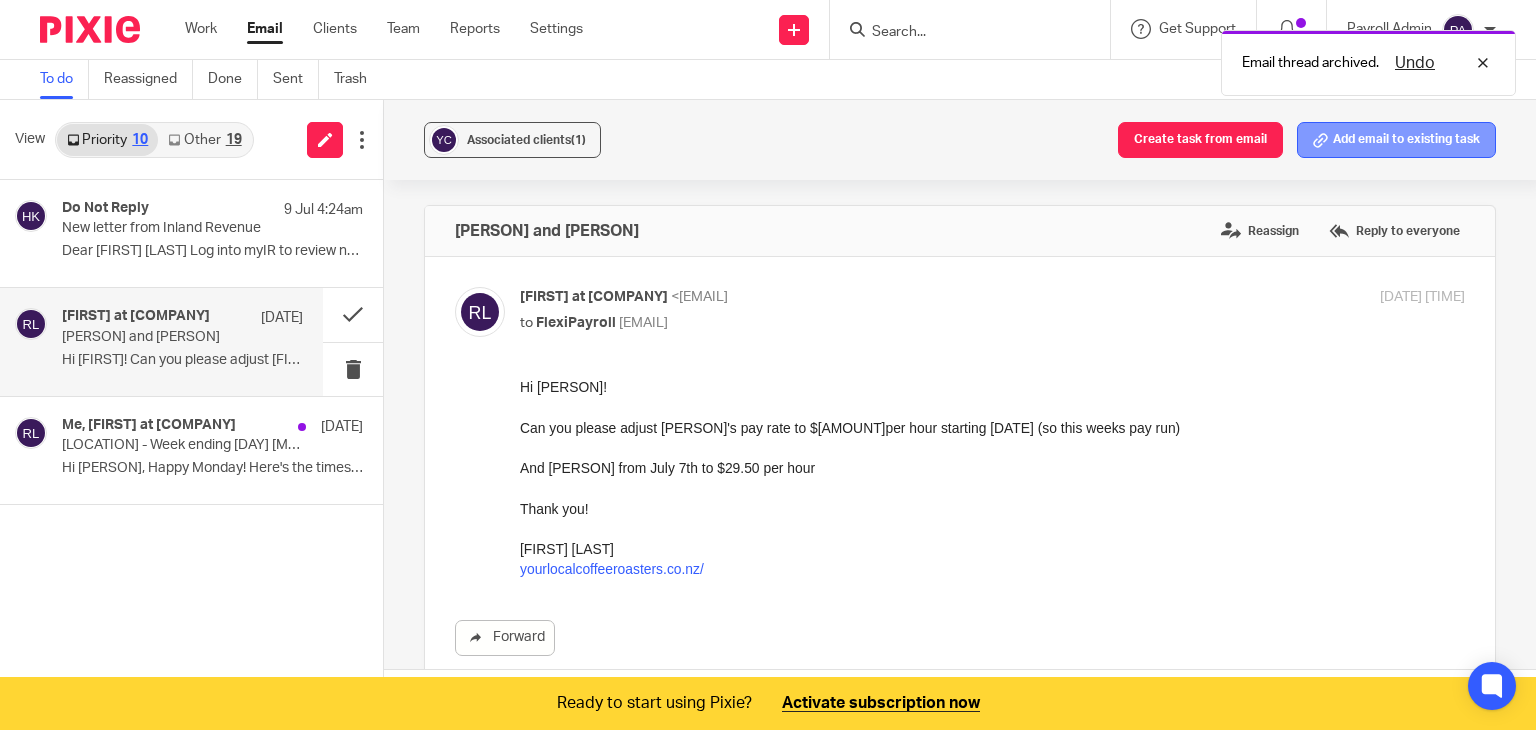 click on "Add email to existing task" at bounding box center (1396, 140) 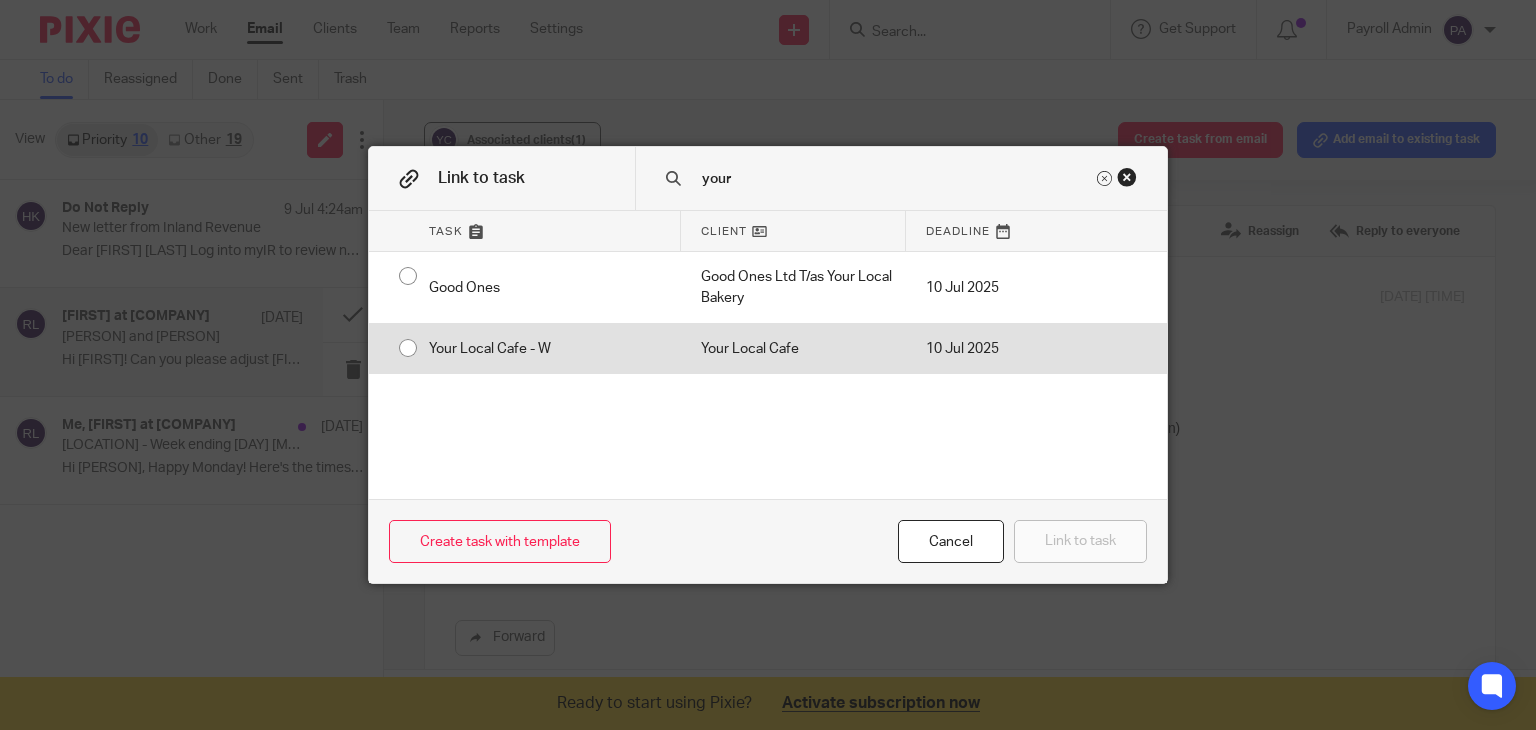 click at bounding box center [408, 276] 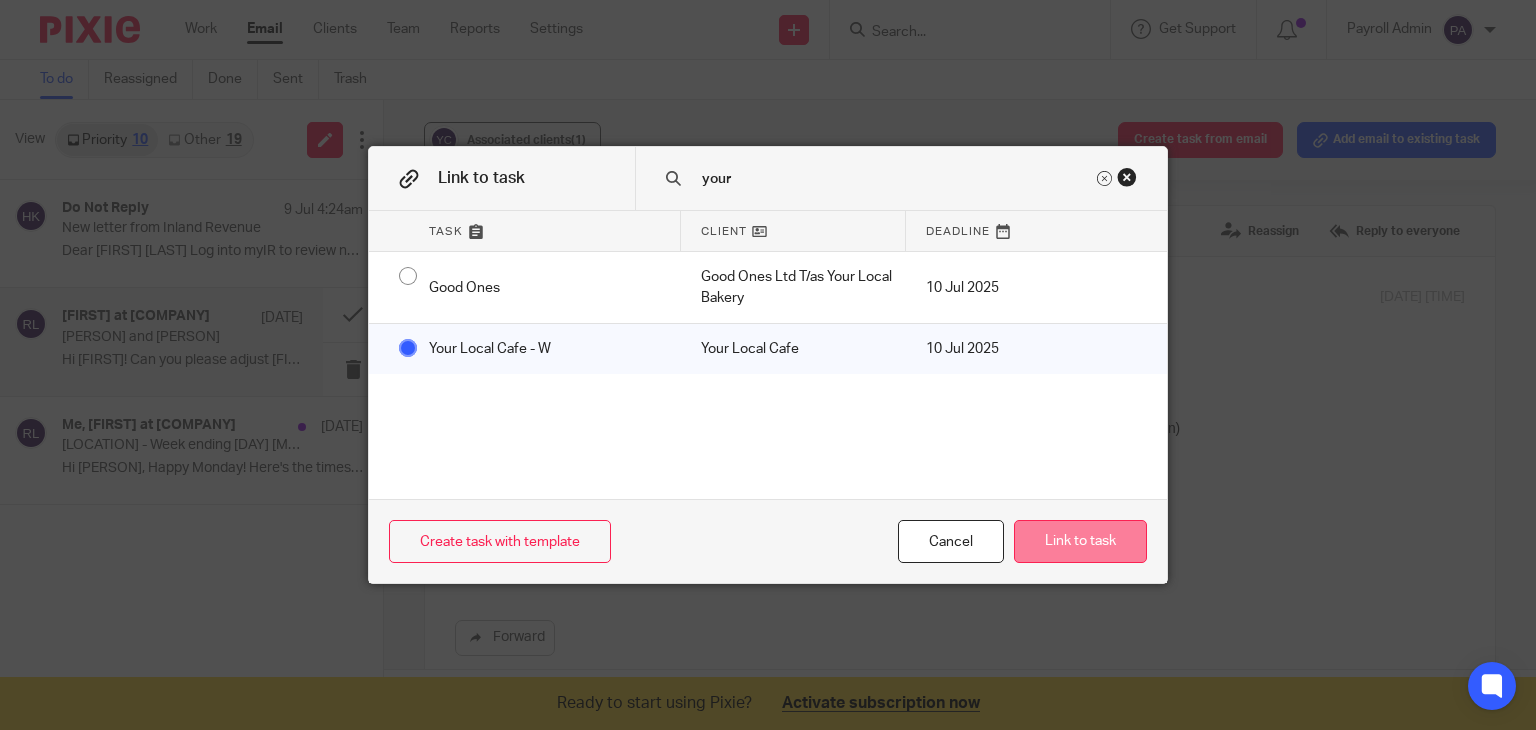 click on "Link to task" at bounding box center [1080, 541] 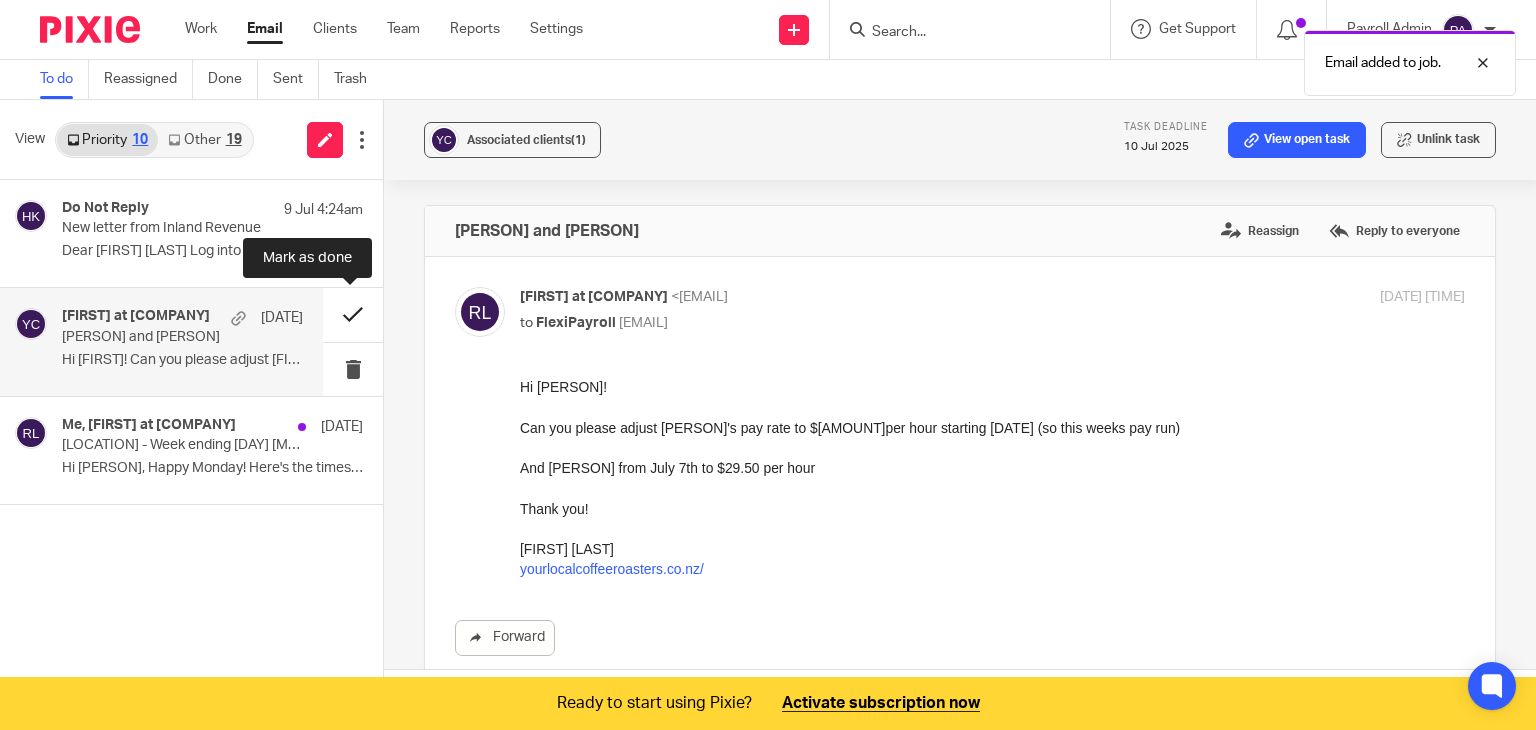 click at bounding box center [353, 314] 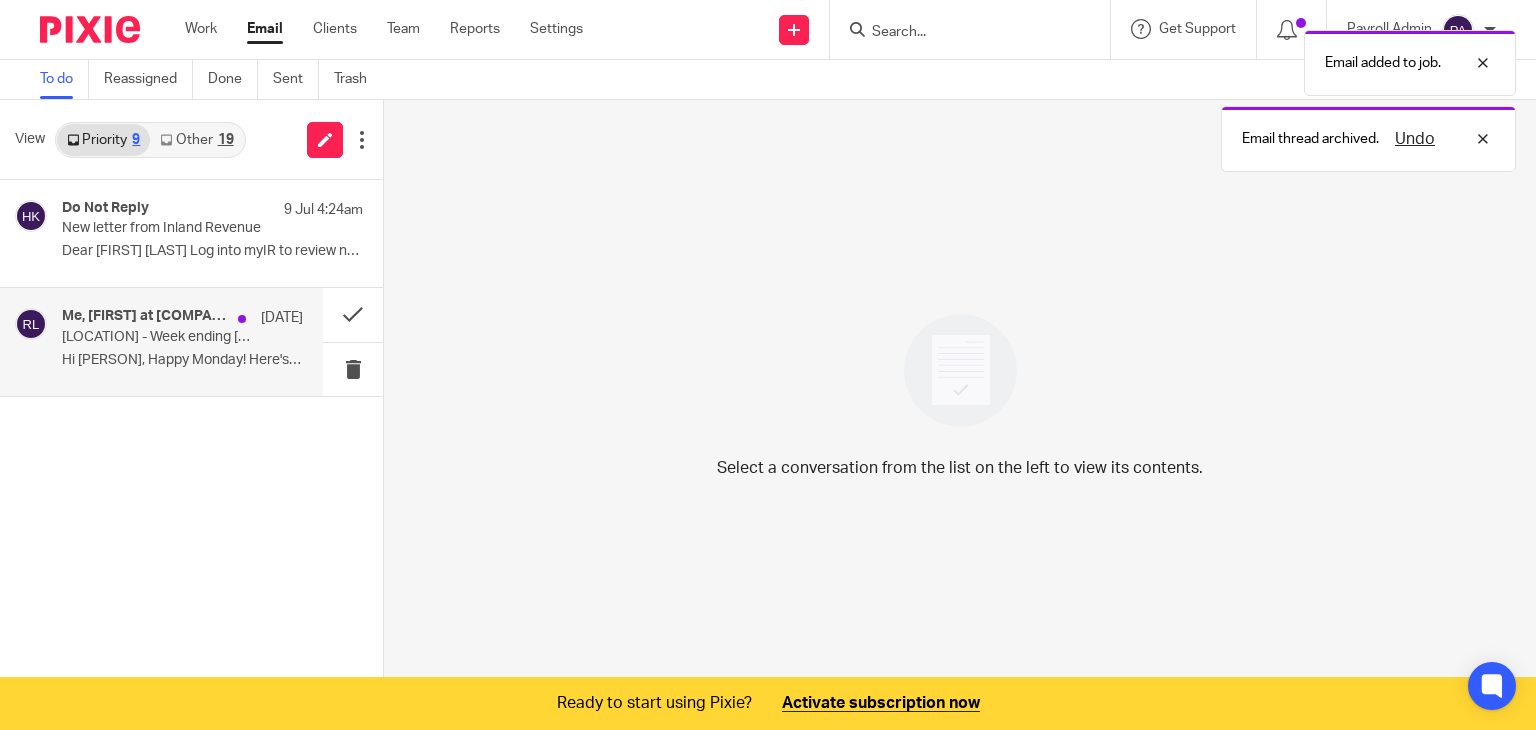 click on "Manukau Road - Week ending 5 July" at bounding box center (158, 337) 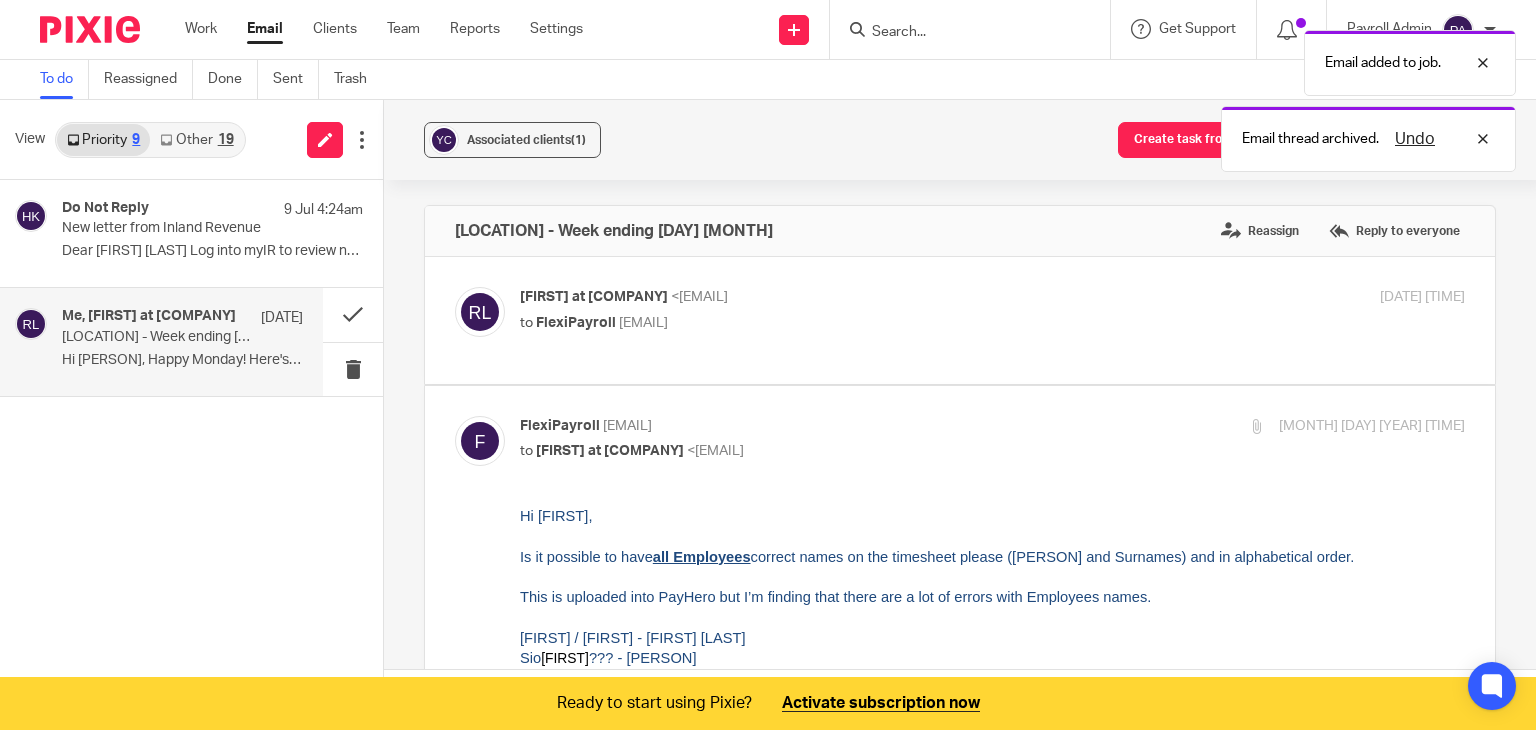 scroll, scrollTop: 0, scrollLeft: 0, axis: both 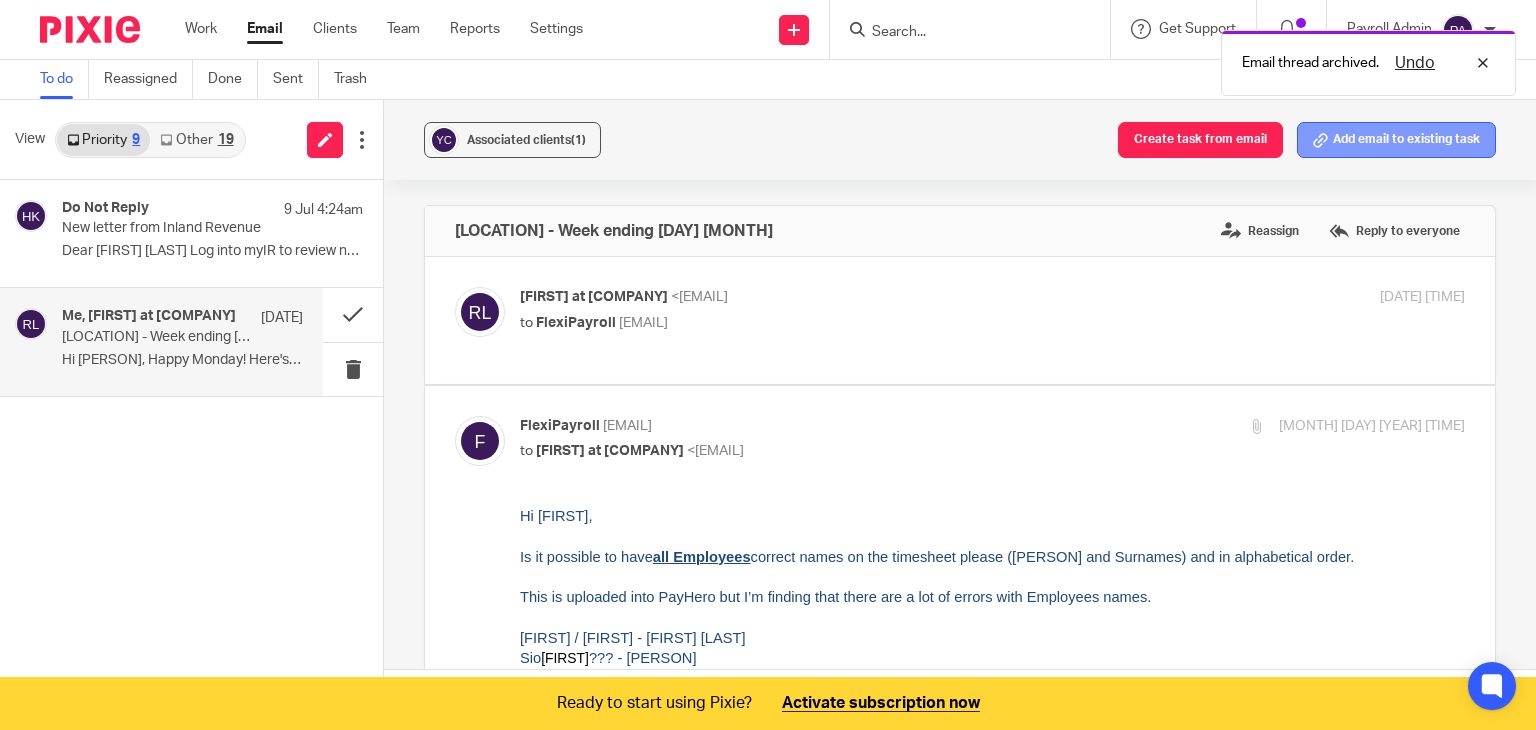 click on "Add email to existing task" at bounding box center [1396, 140] 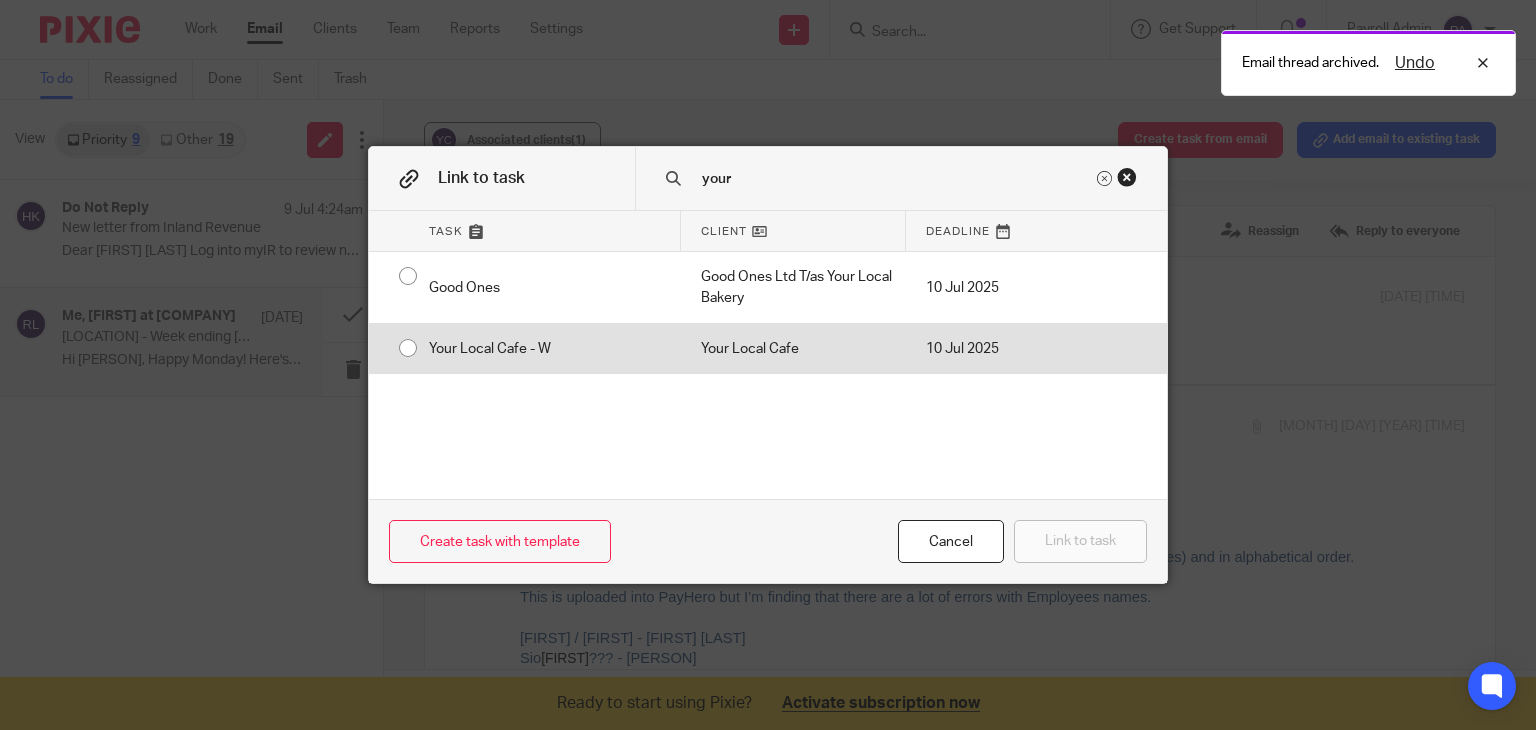 type on "your" 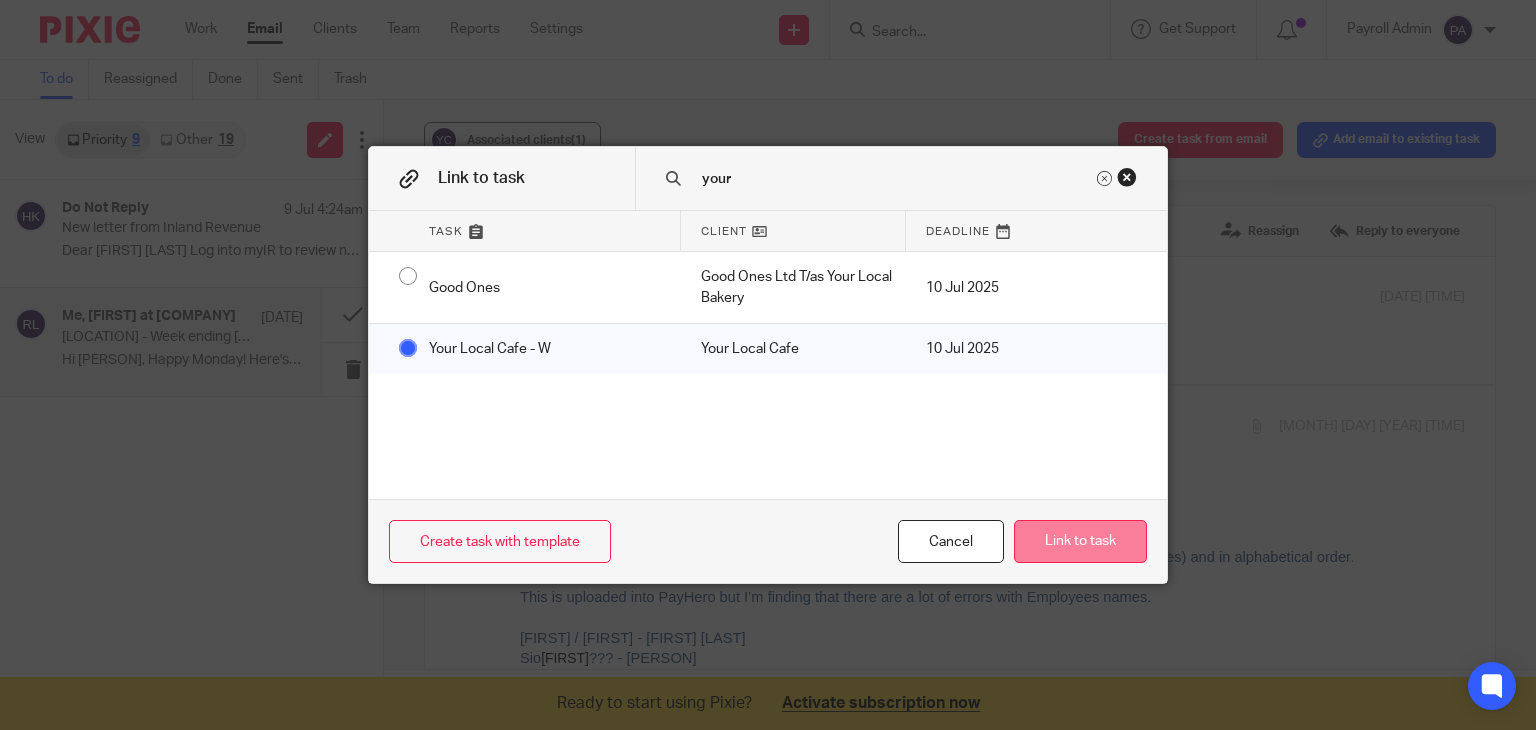 click on "Link to task" at bounding box center [1080, 541] 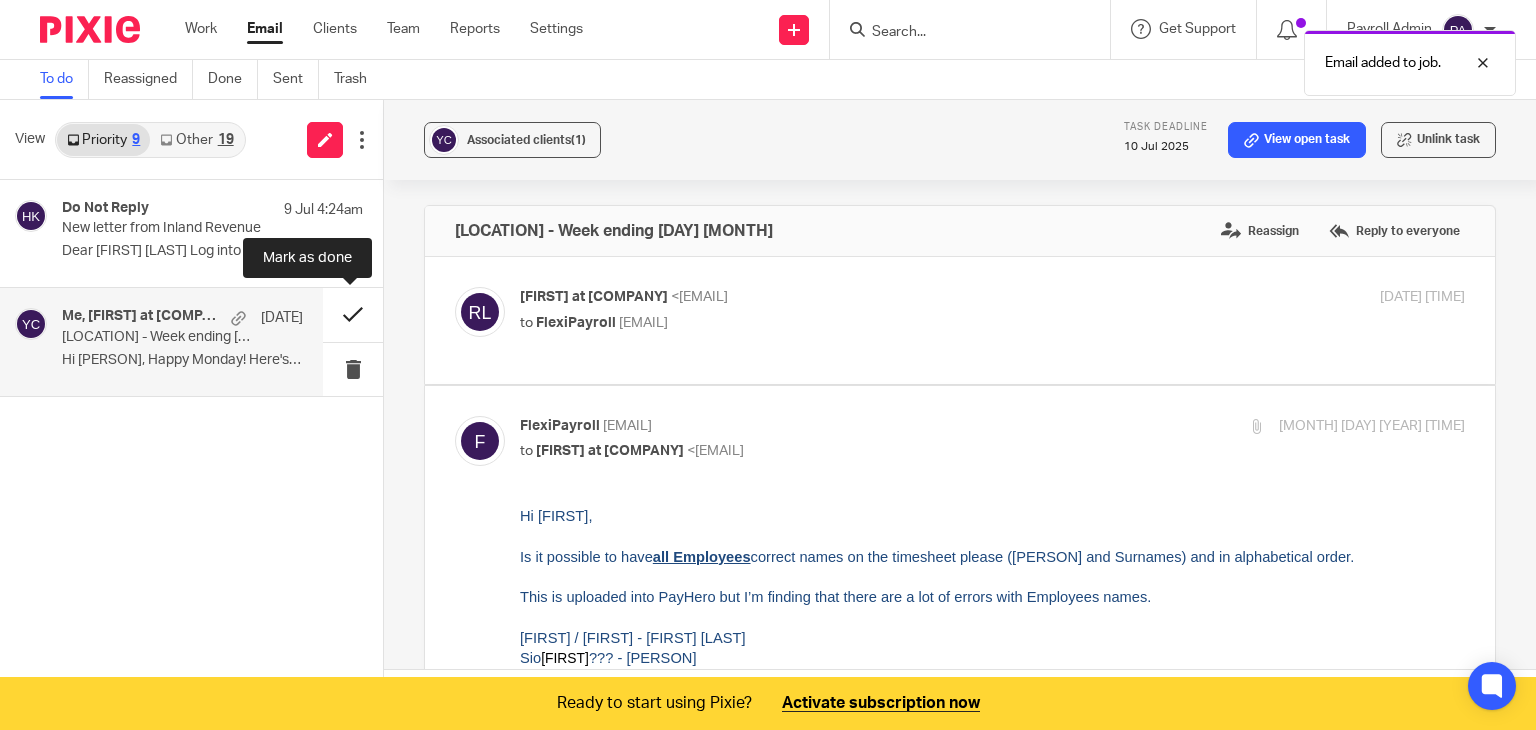 click at bounding box center (353, 314) 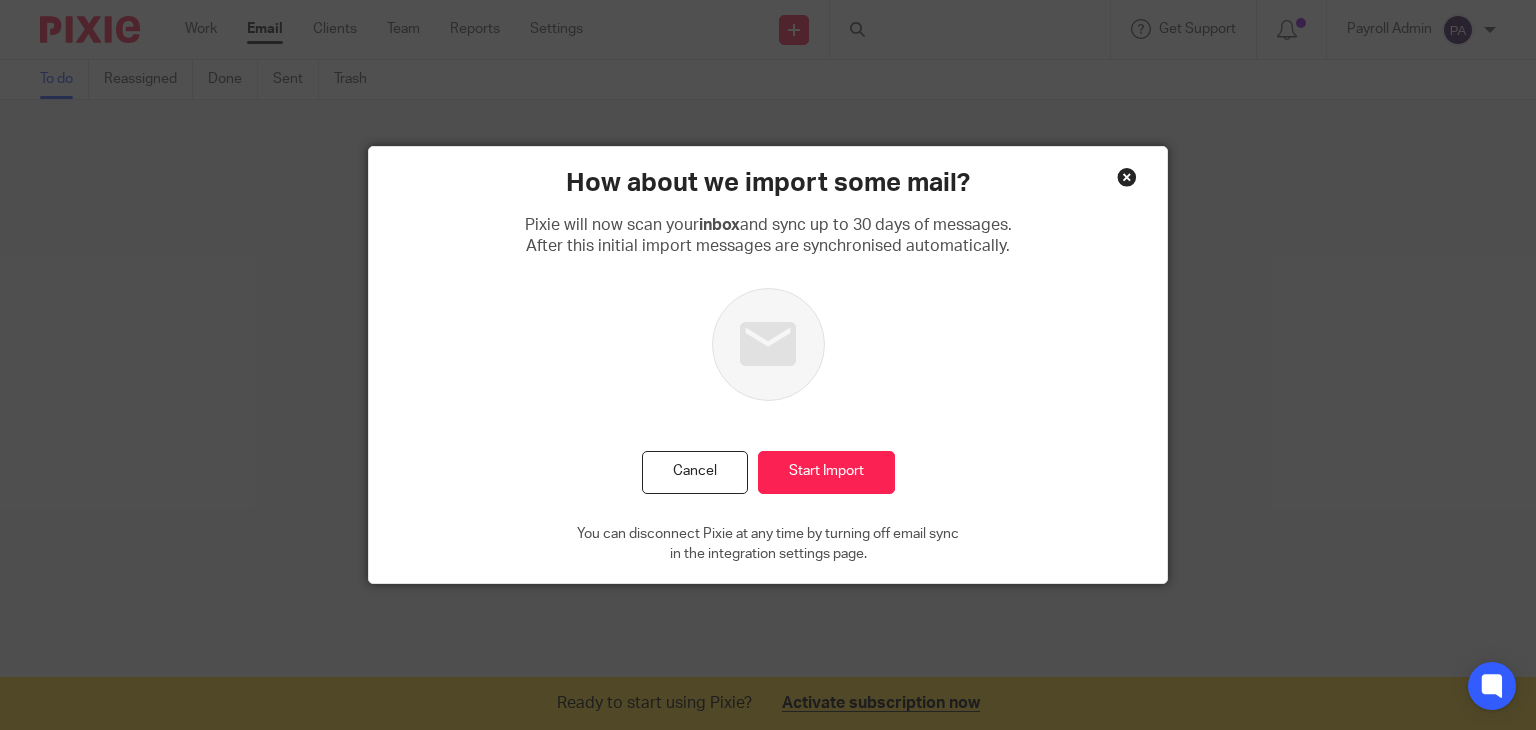scroll, scrollTop: 0, scrollLeft: 0, axis: both 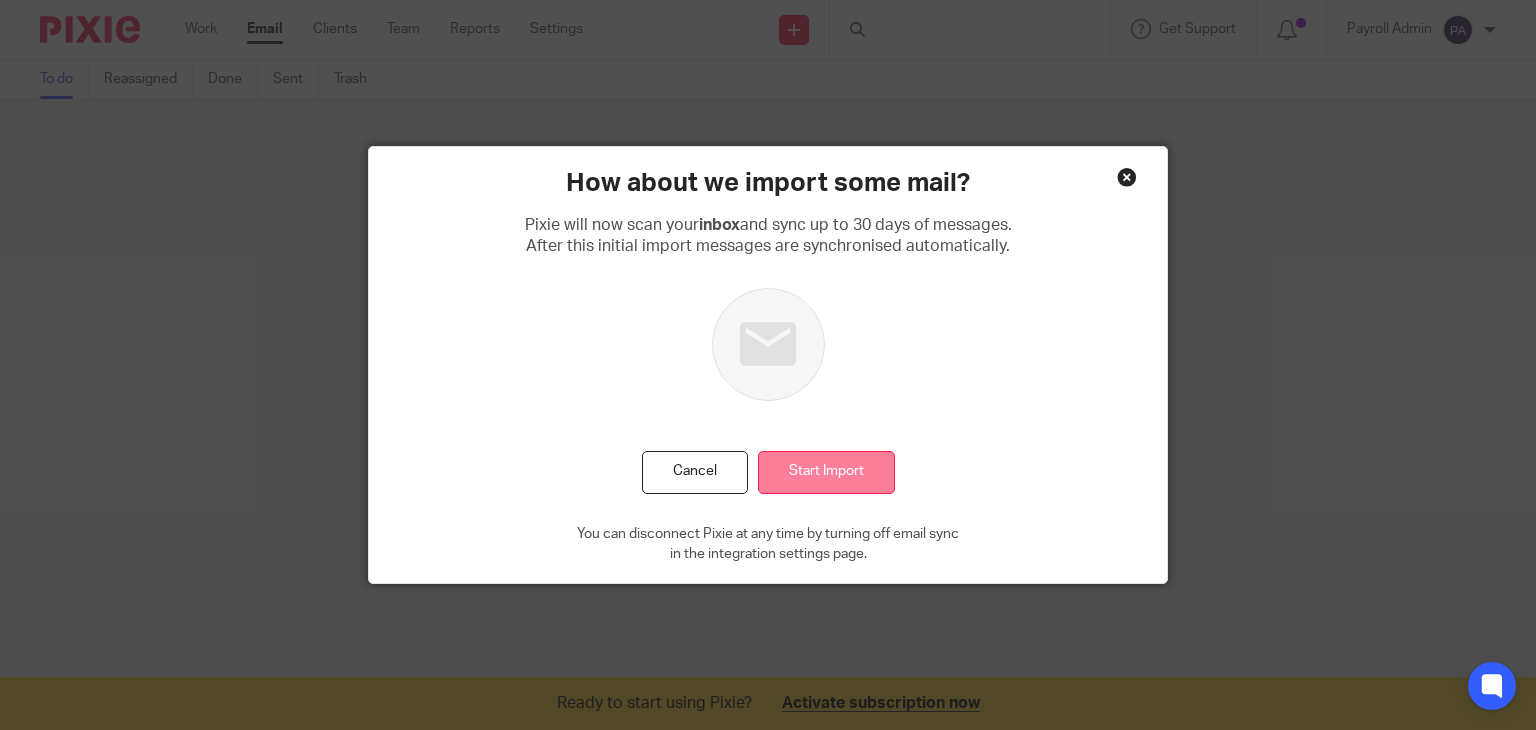 click on "Start Import" at bounding box center (826, 472) 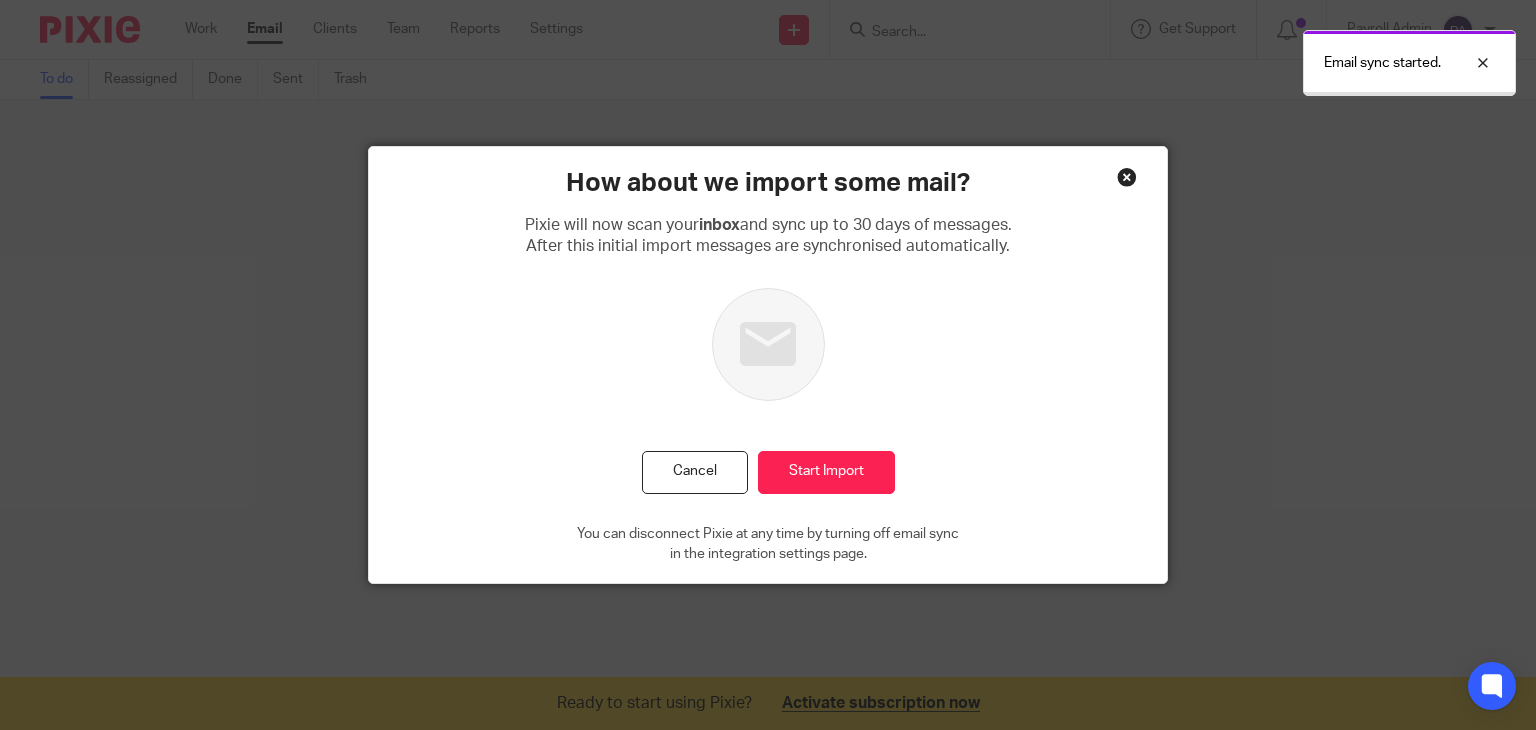 scroll, scrollTop: 0, scrollLeft: 0, axis: both 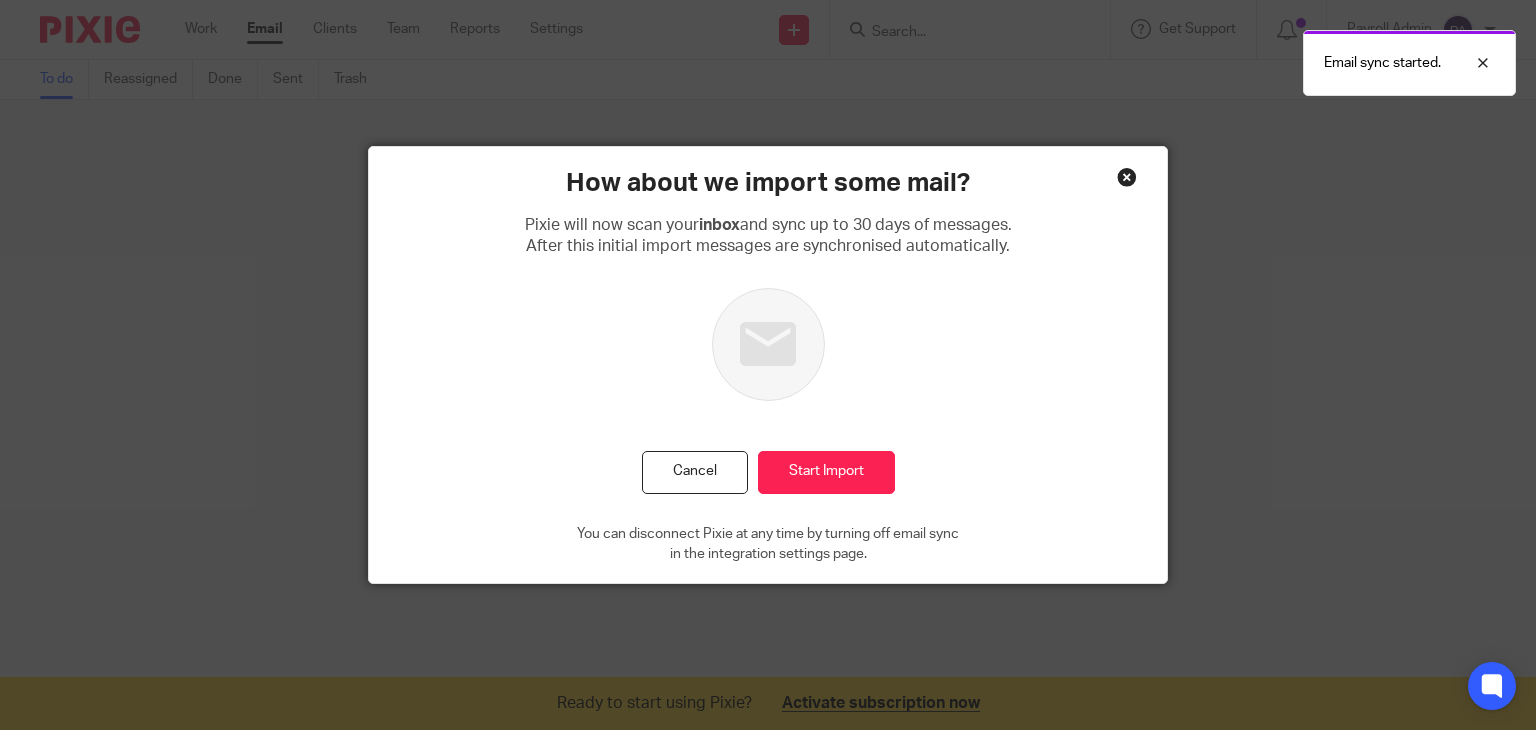 click at bounding box center [1127, 177] 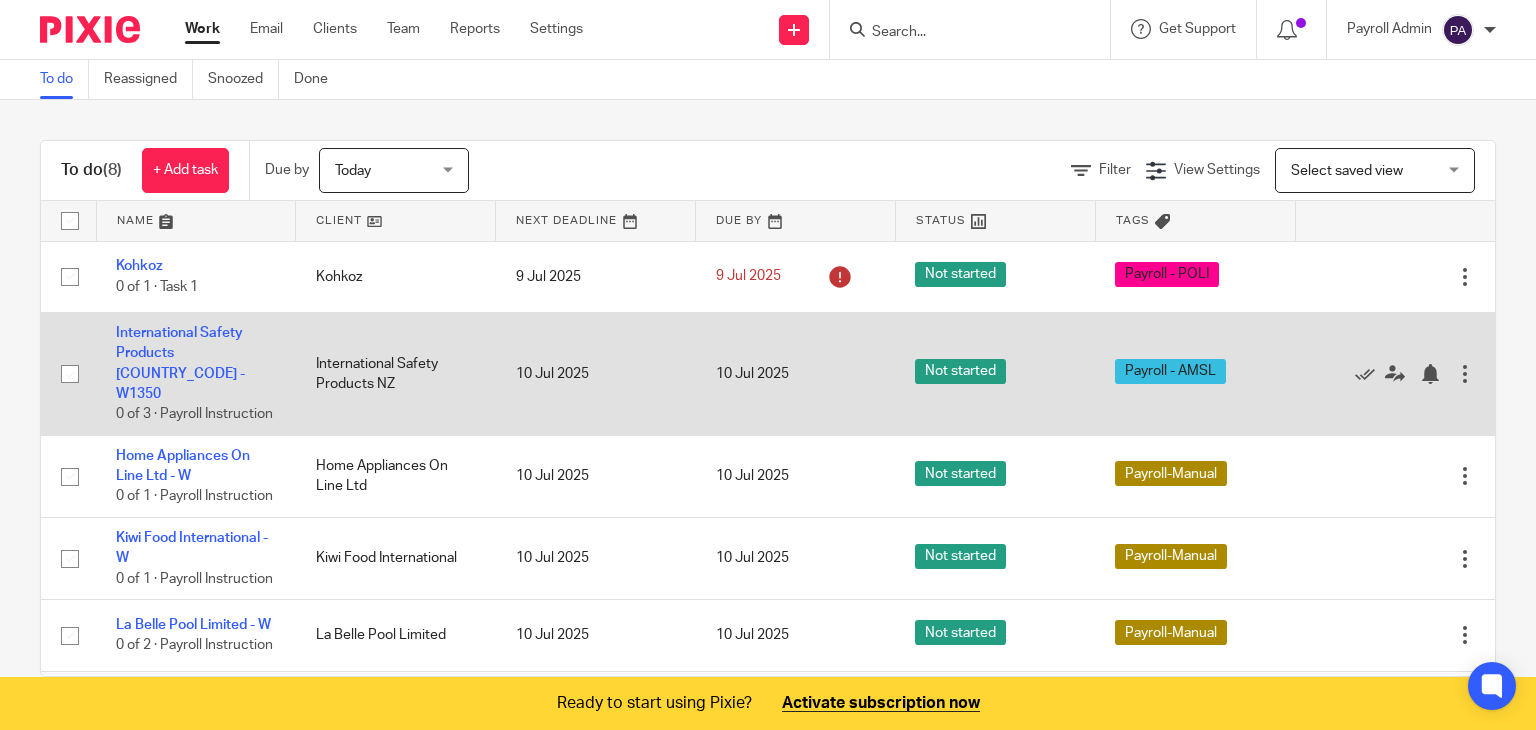 scroll, scrollTop: 0, scrollLeft: 0, axis: both 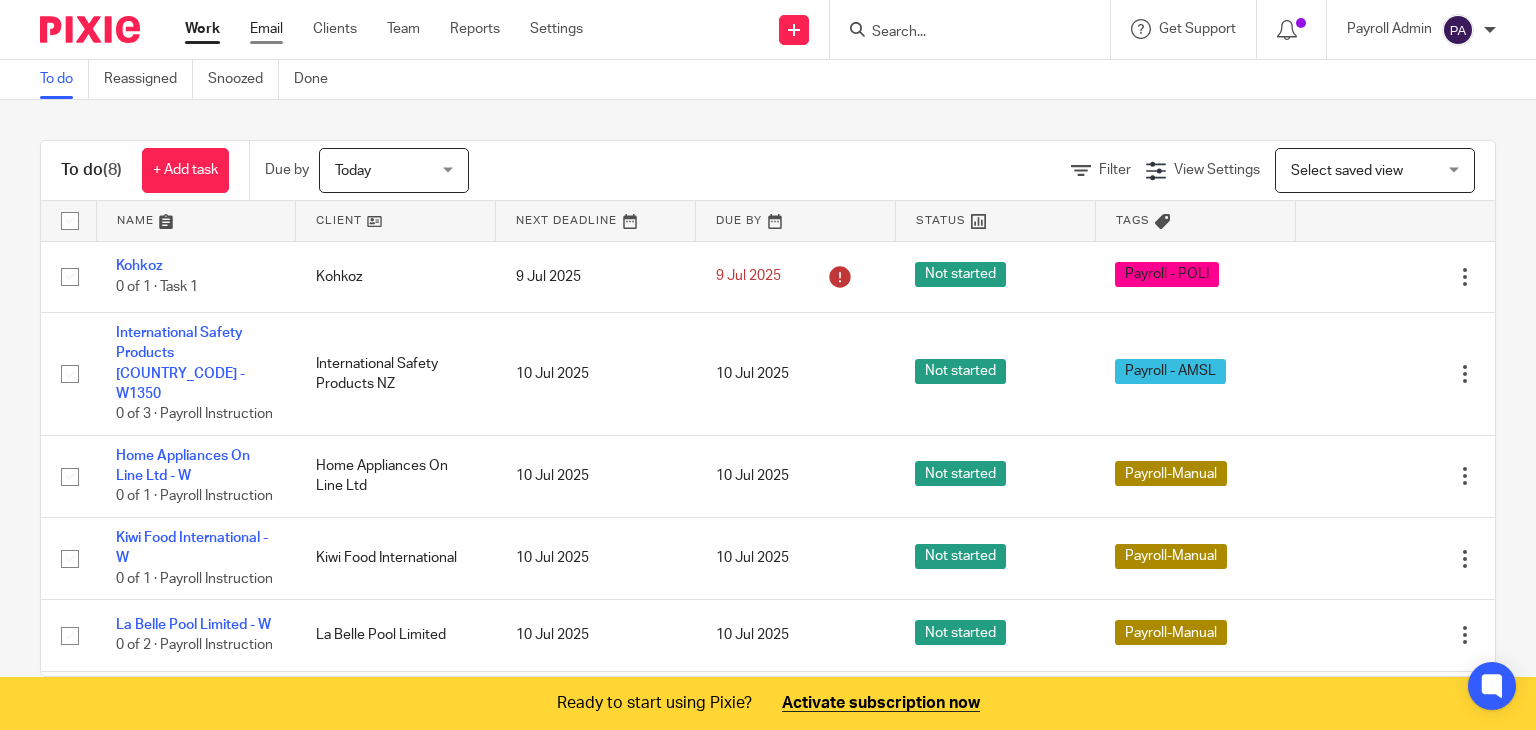 click on "Email" at bounding box center (266, 29) 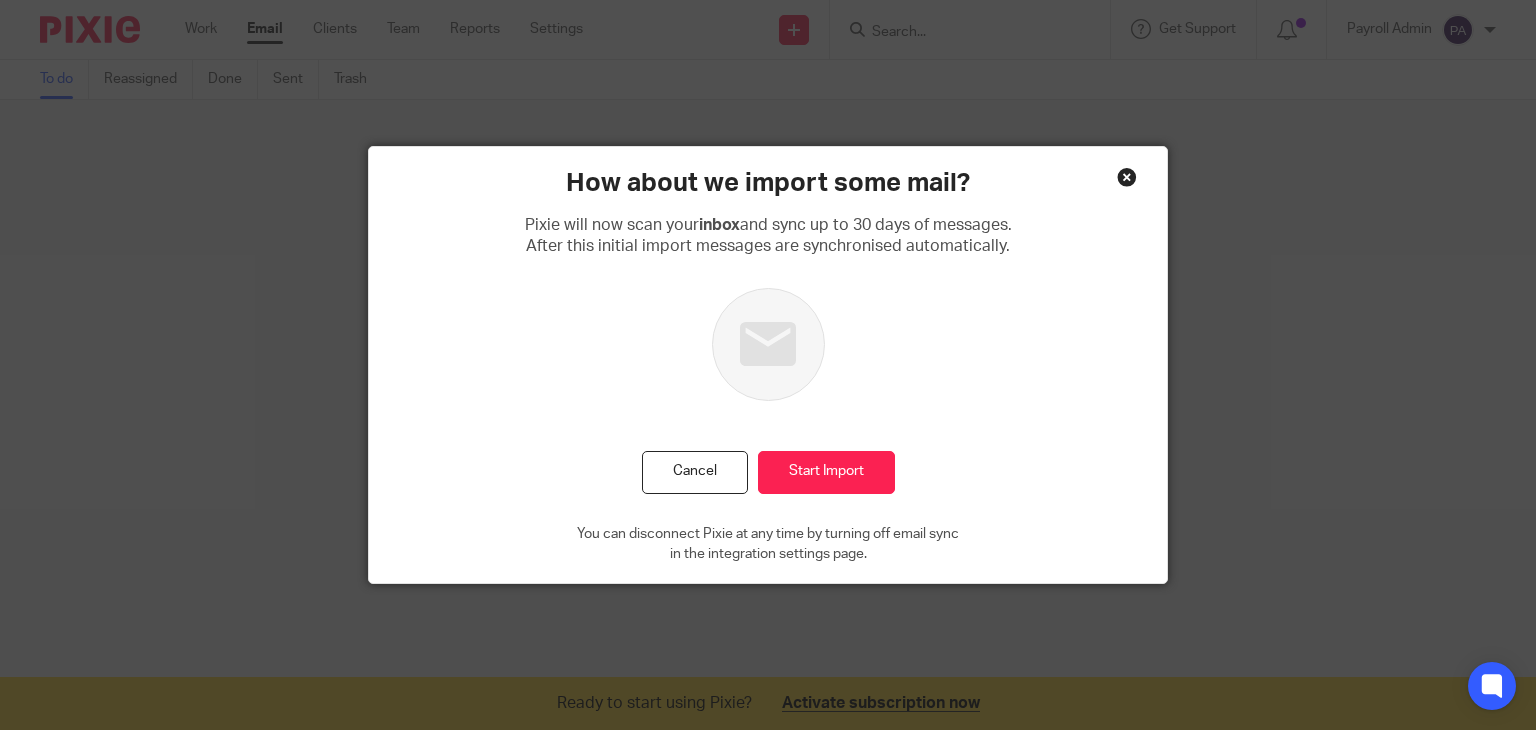 scroll, scrollTop: 0, scrollLeft: 0, axis: both 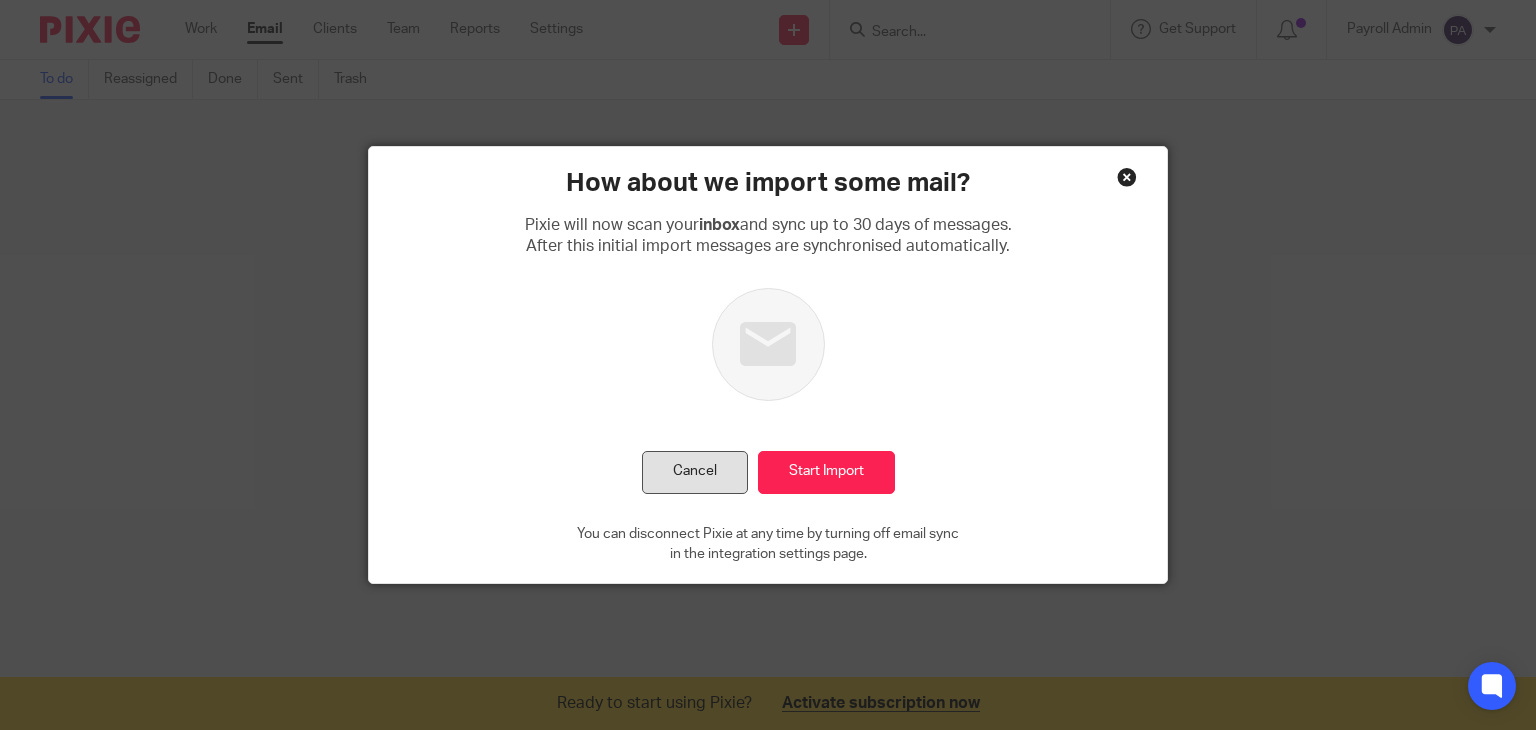 click on "Cancel" at bounding box center [695, 472] 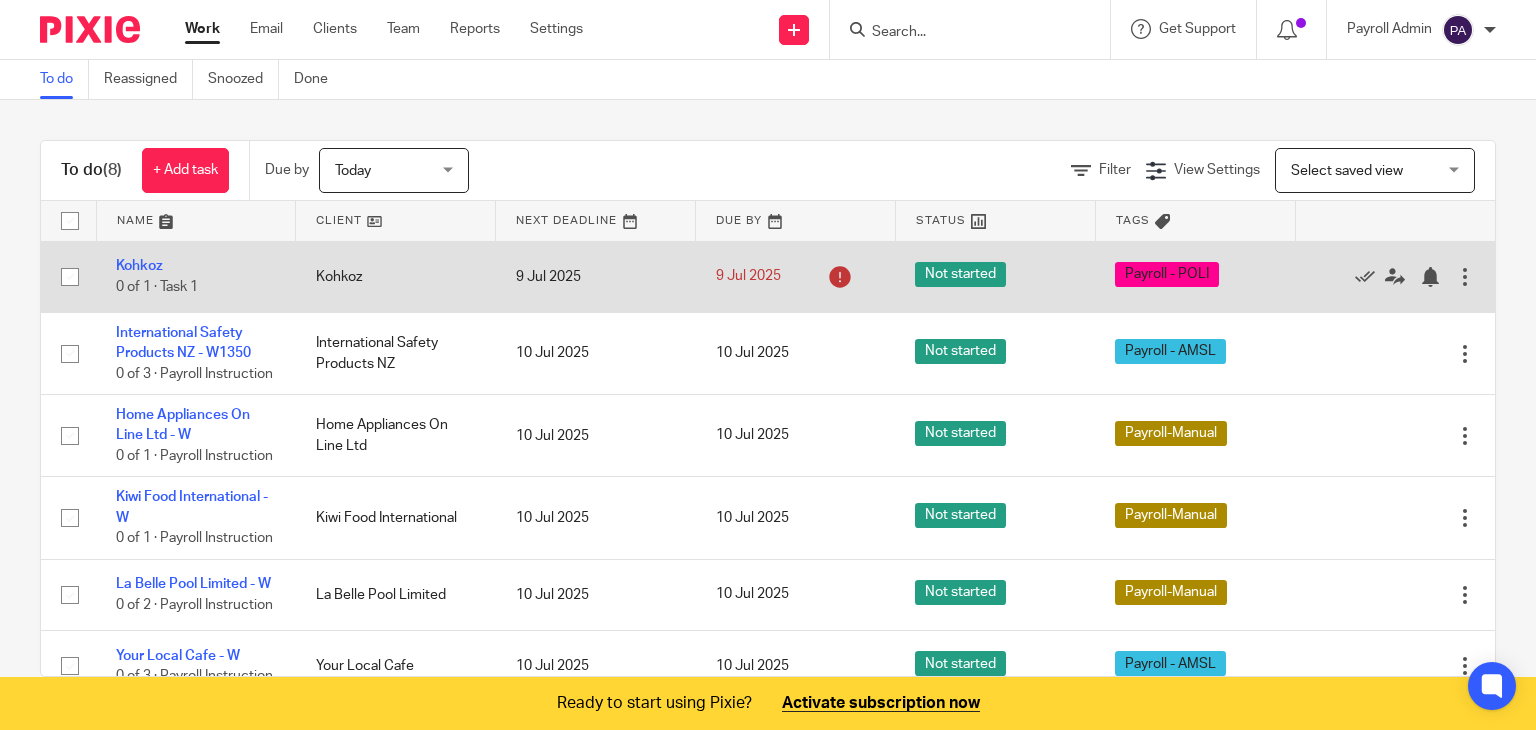 scroll, scrollTop: 0, scrollLeft: 0, axis: both 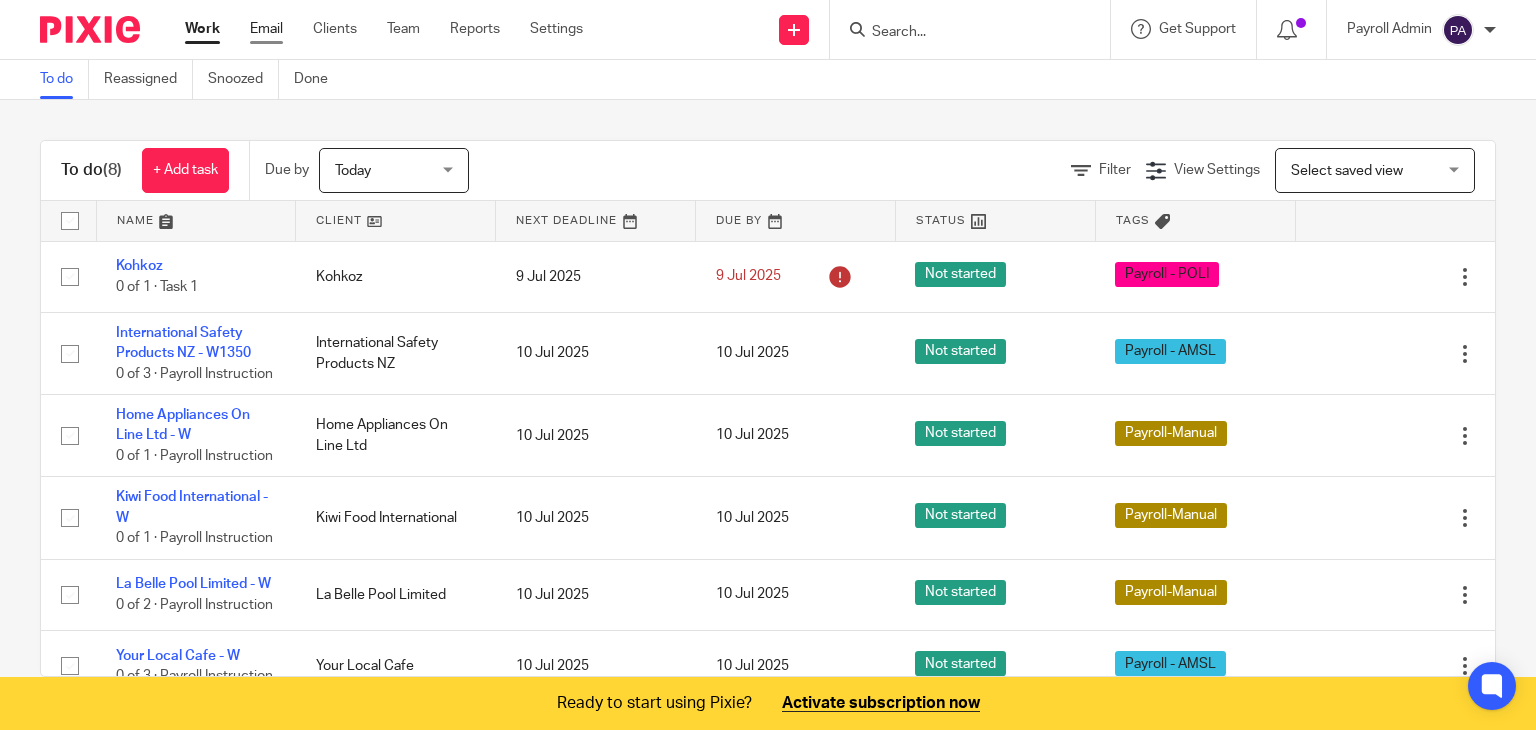 click on "Email" at bounding box center (266, 29) 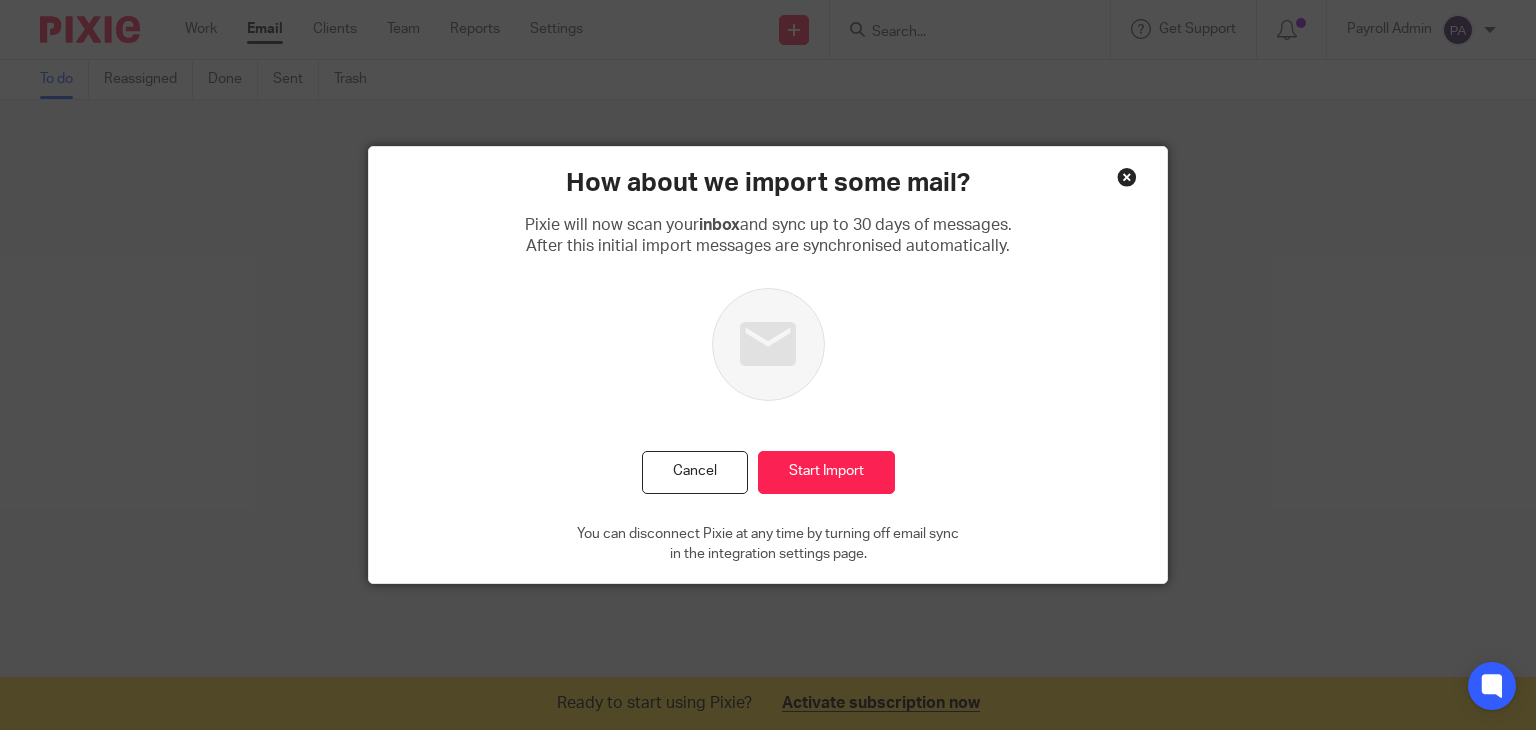 scroll, scrollTop: 0, scrollLeft: 0, axis: both 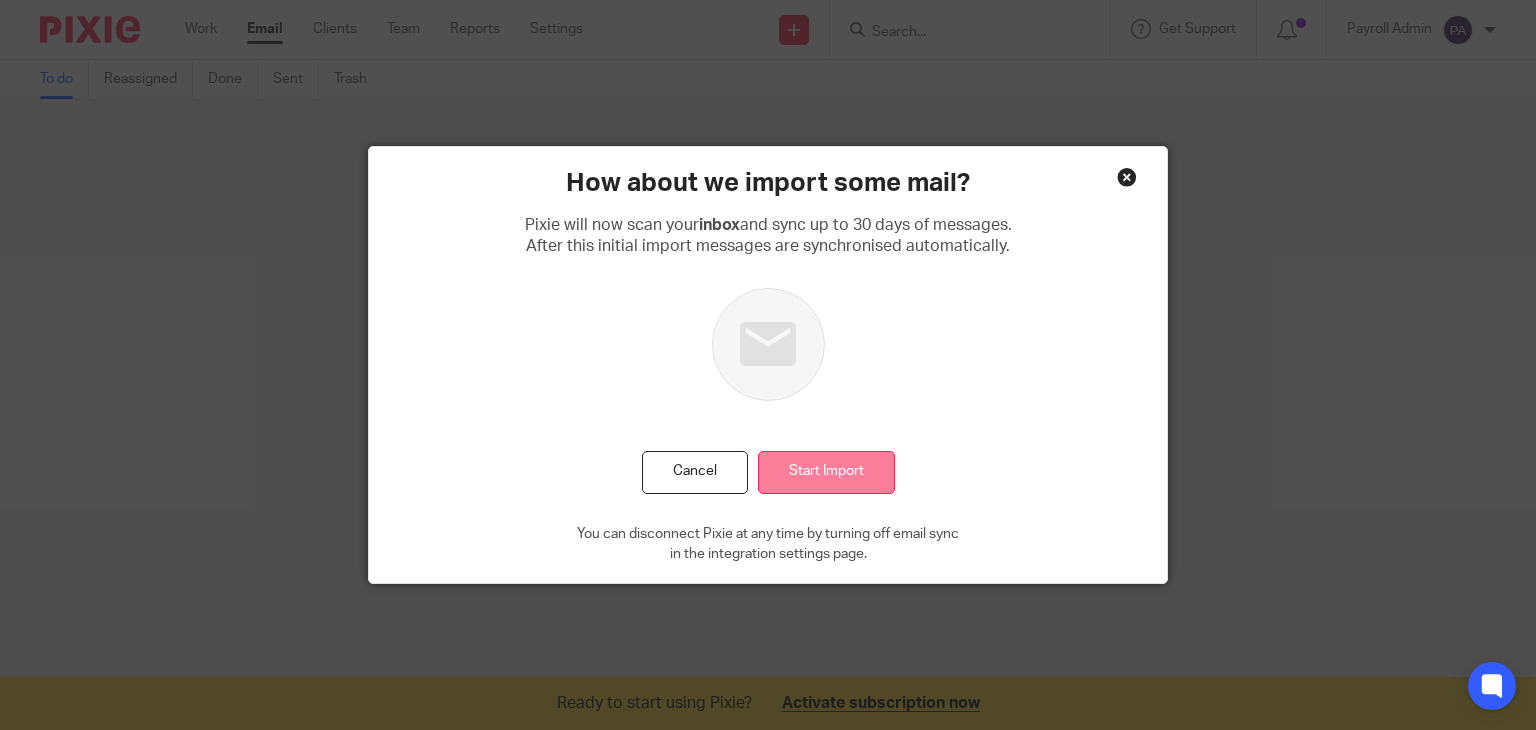 click on "Start Import" at bounding box center [826, 472] 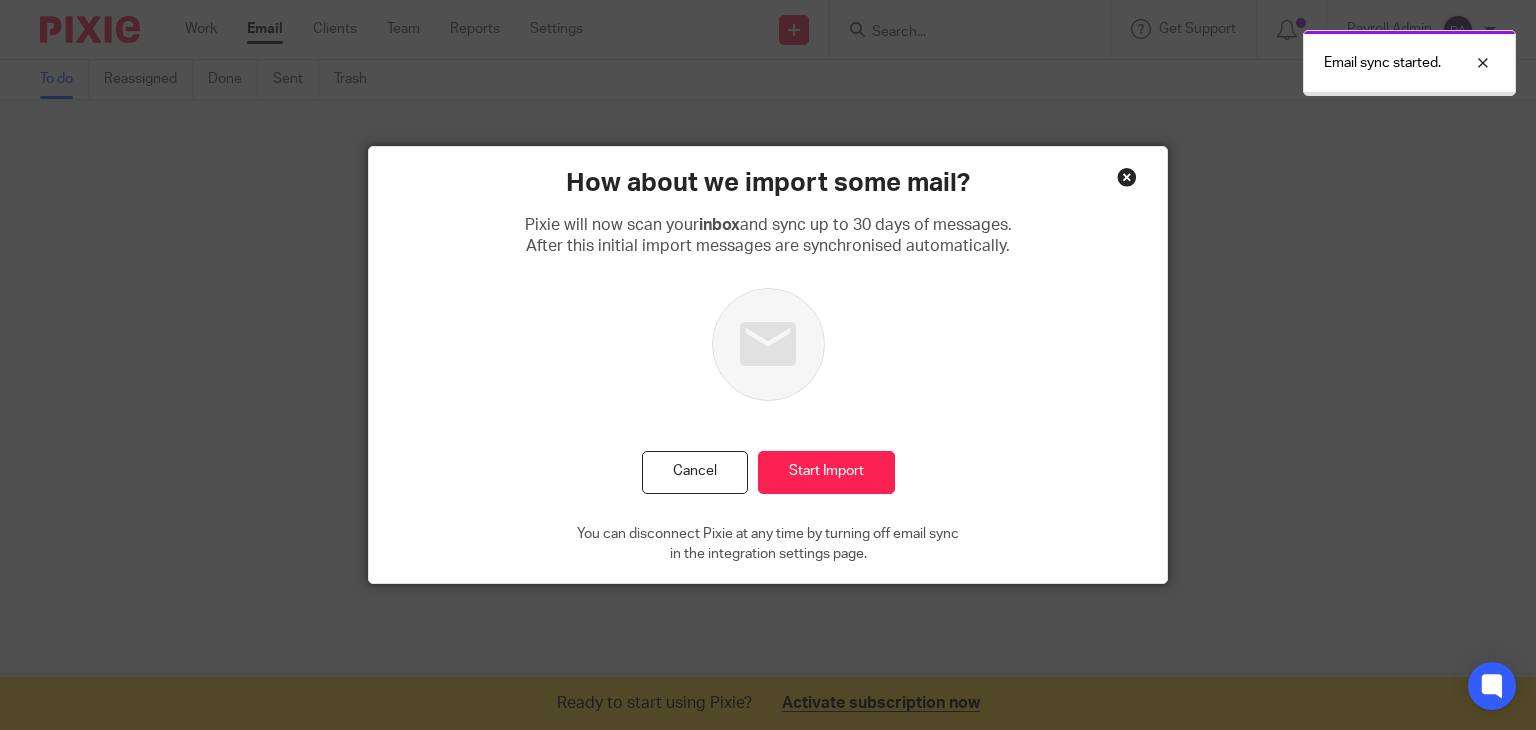scroll, scrollTop: 0, scrollLeft: 0, axis: both 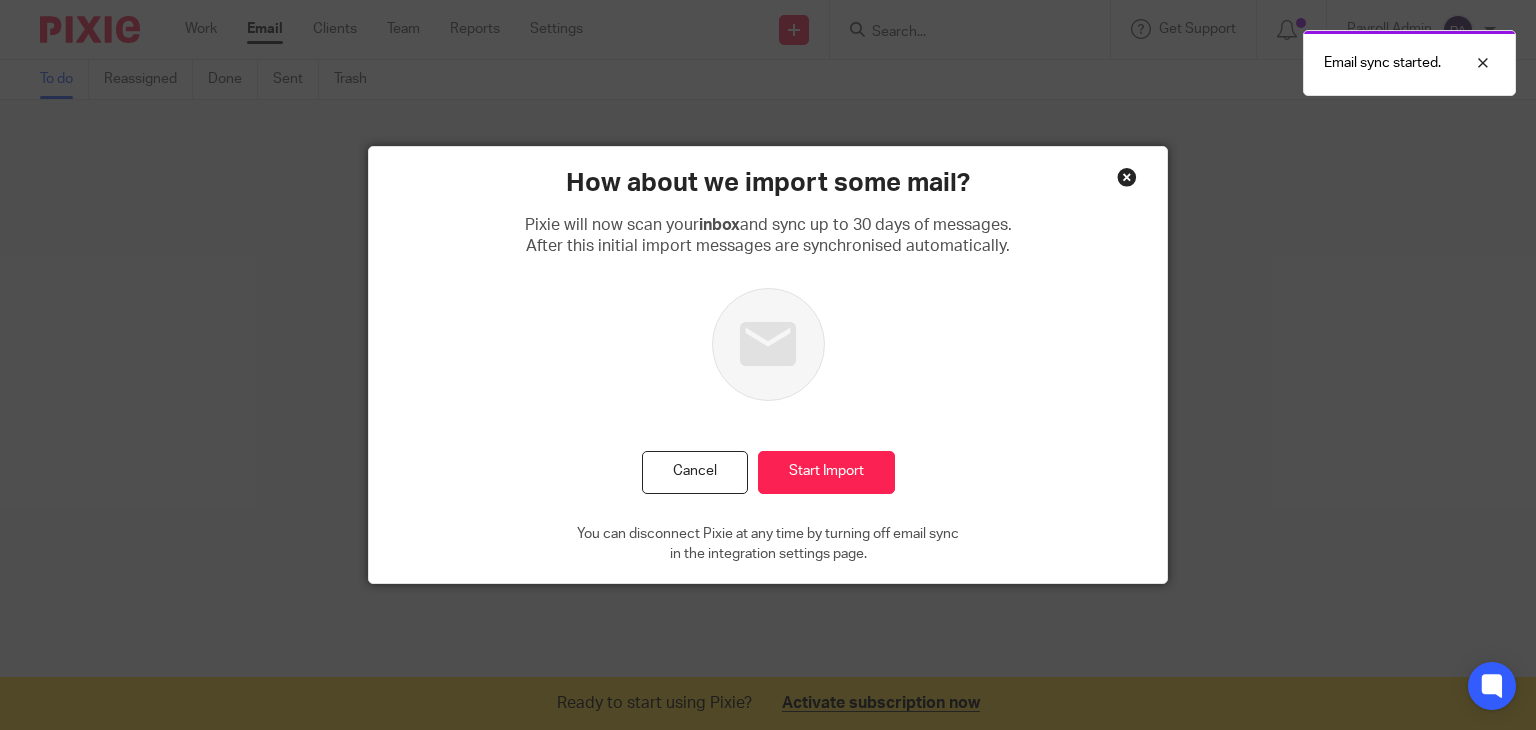 click at bounding box center [1127, 177] 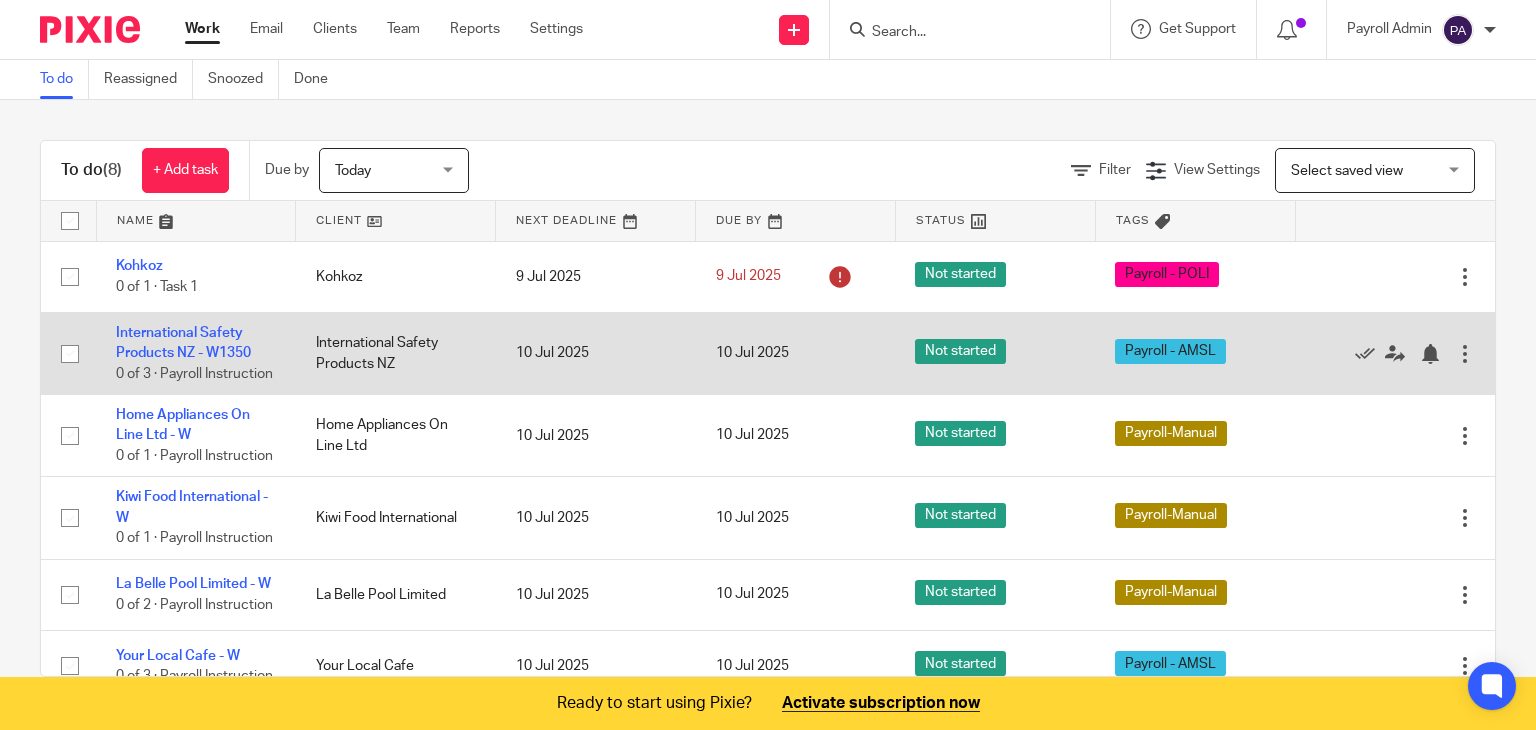 scroll, scrollTop: 0, scrollLeft: 0, axis: both 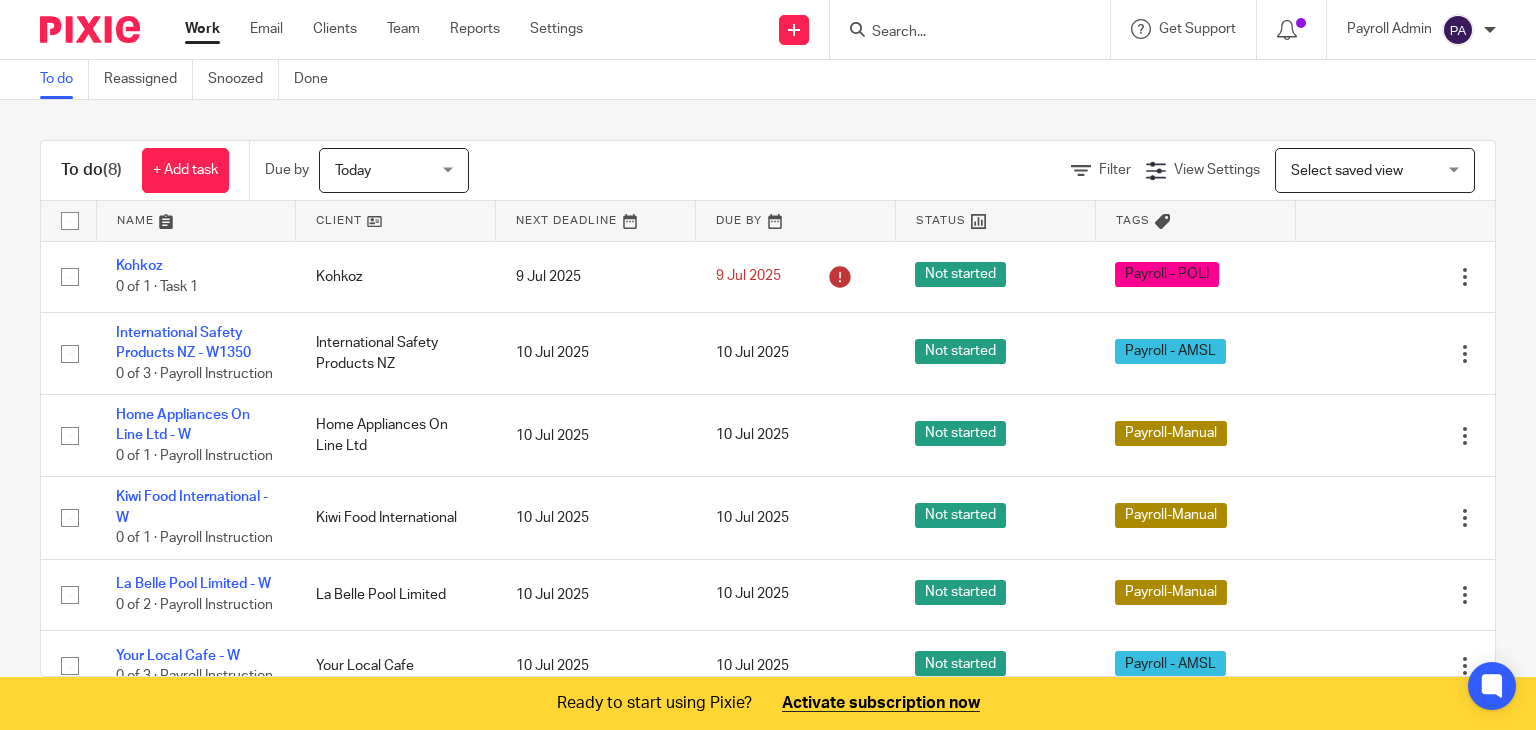 click on "Work
Email
Clients
Team
Reports
Settings
Work
Email
Clients
Team
Reports
Settings" at bounding box center (389, 29) 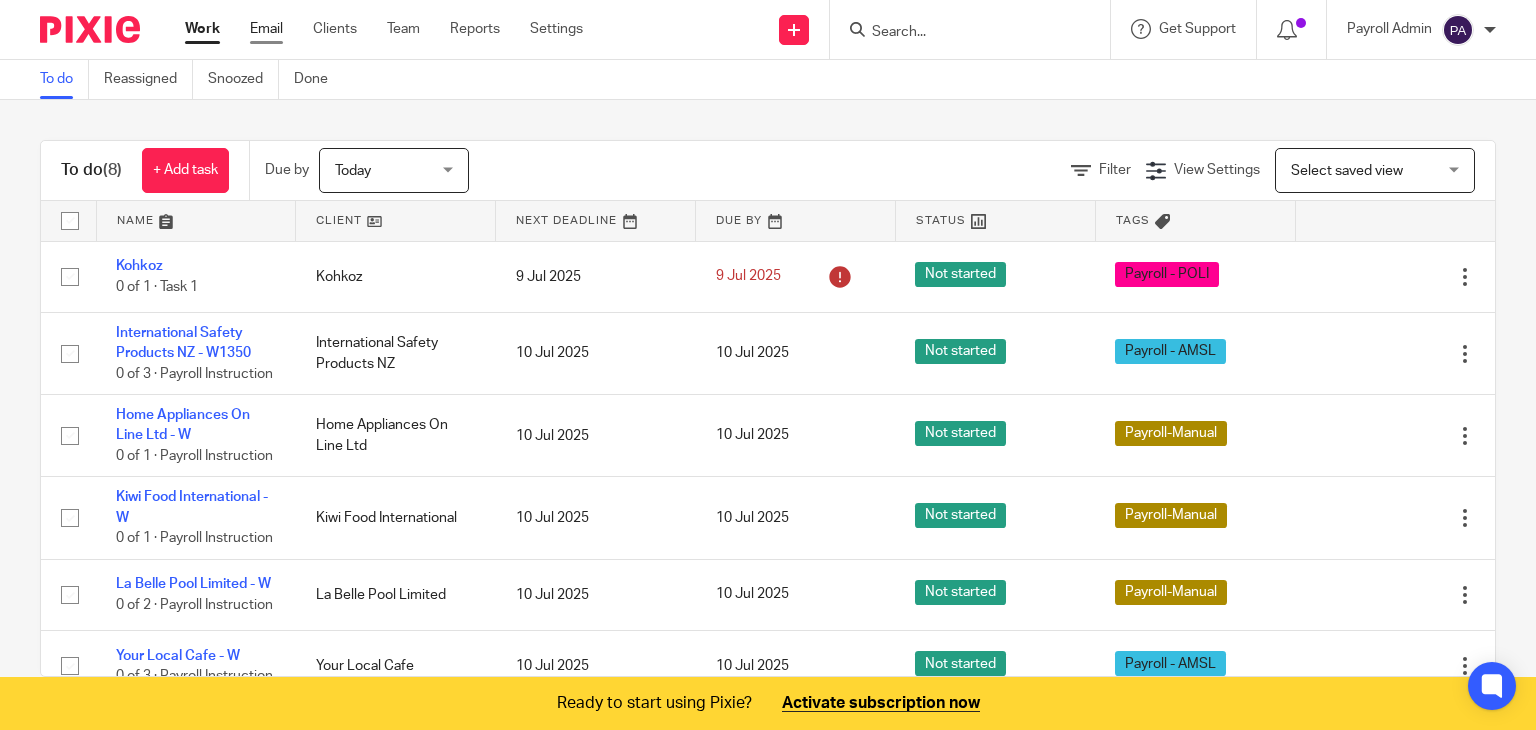 click on "Email" at bounding box center [266, 29] 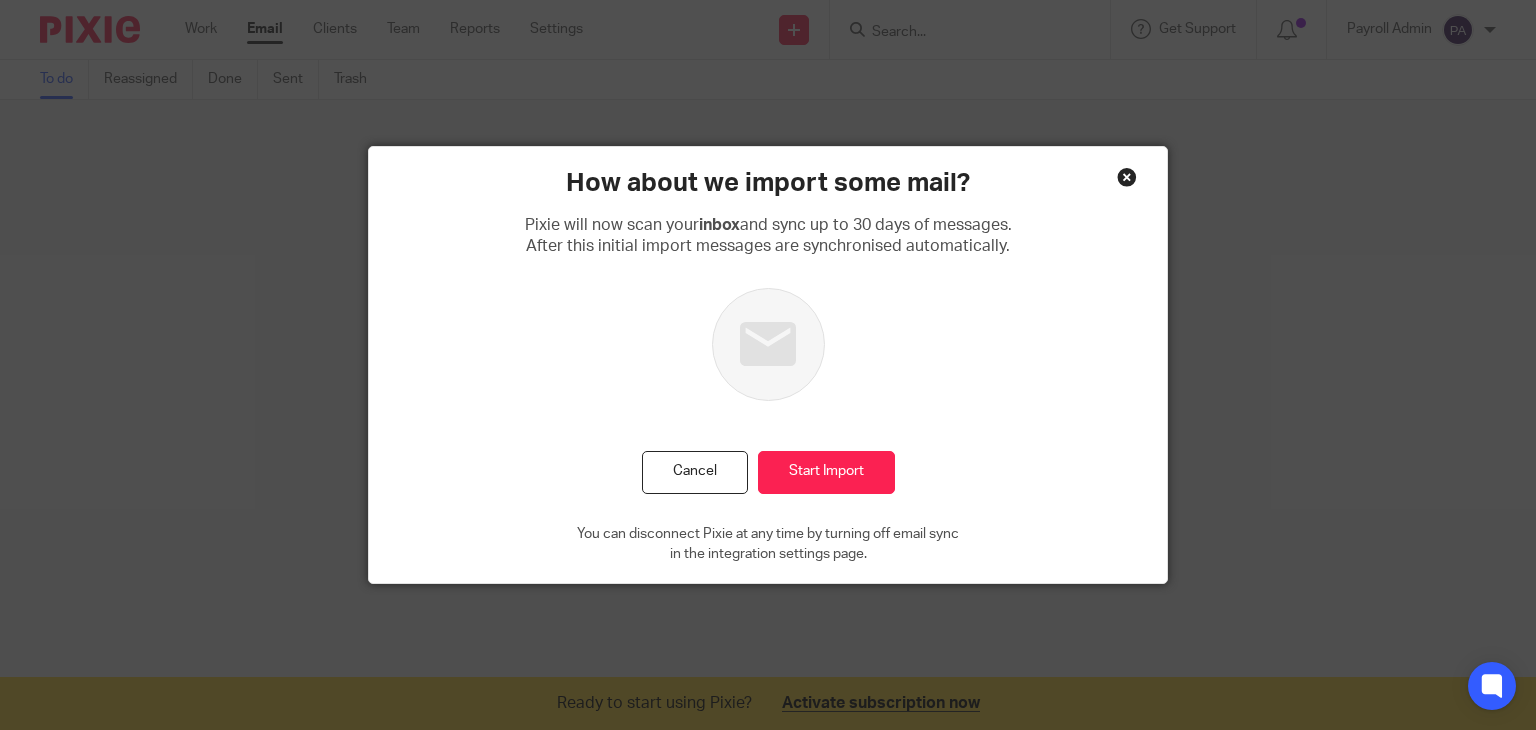 scroll, scrollTop: 0, scrollLeft: 0, axis: both 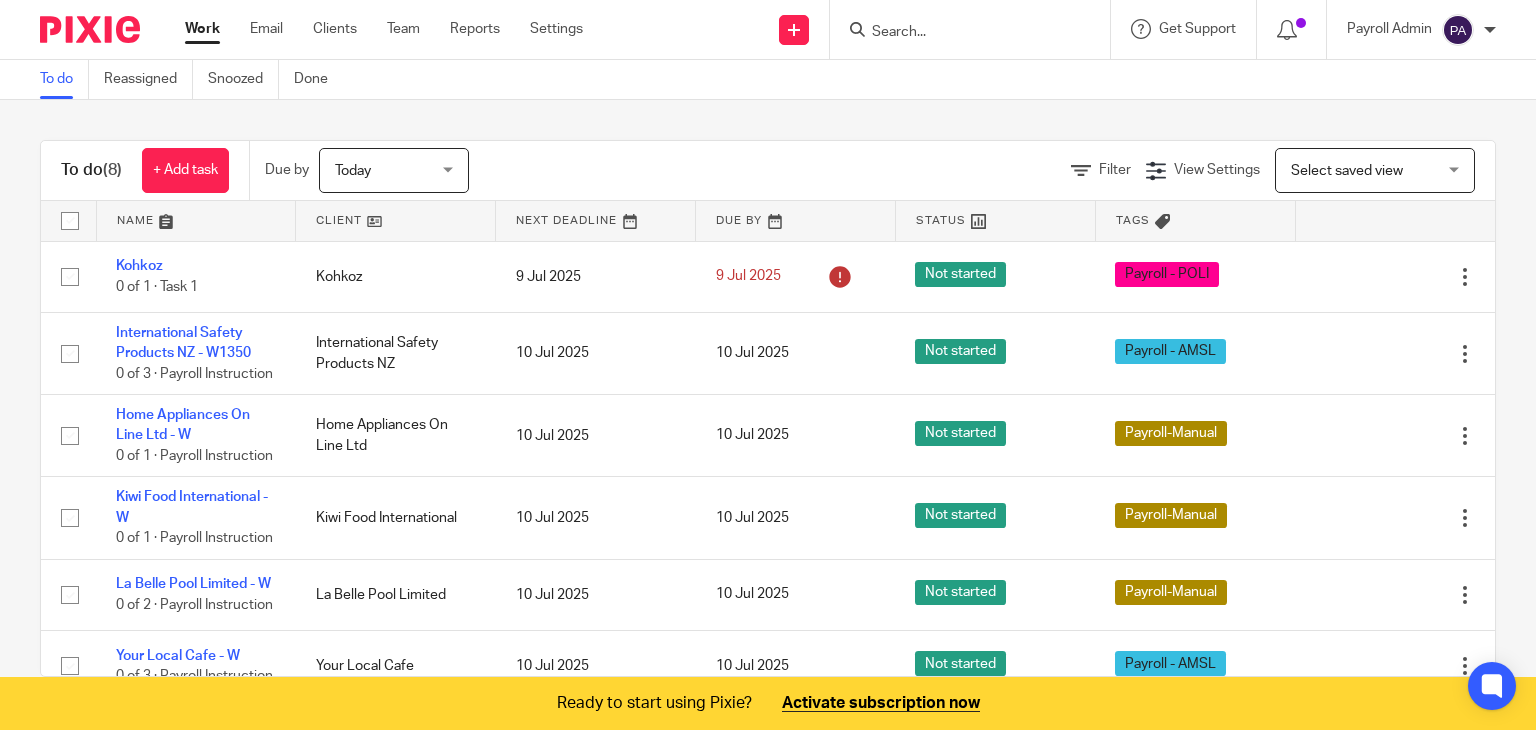 click on "Payroll Admin" at bounding box center [1421, 30] 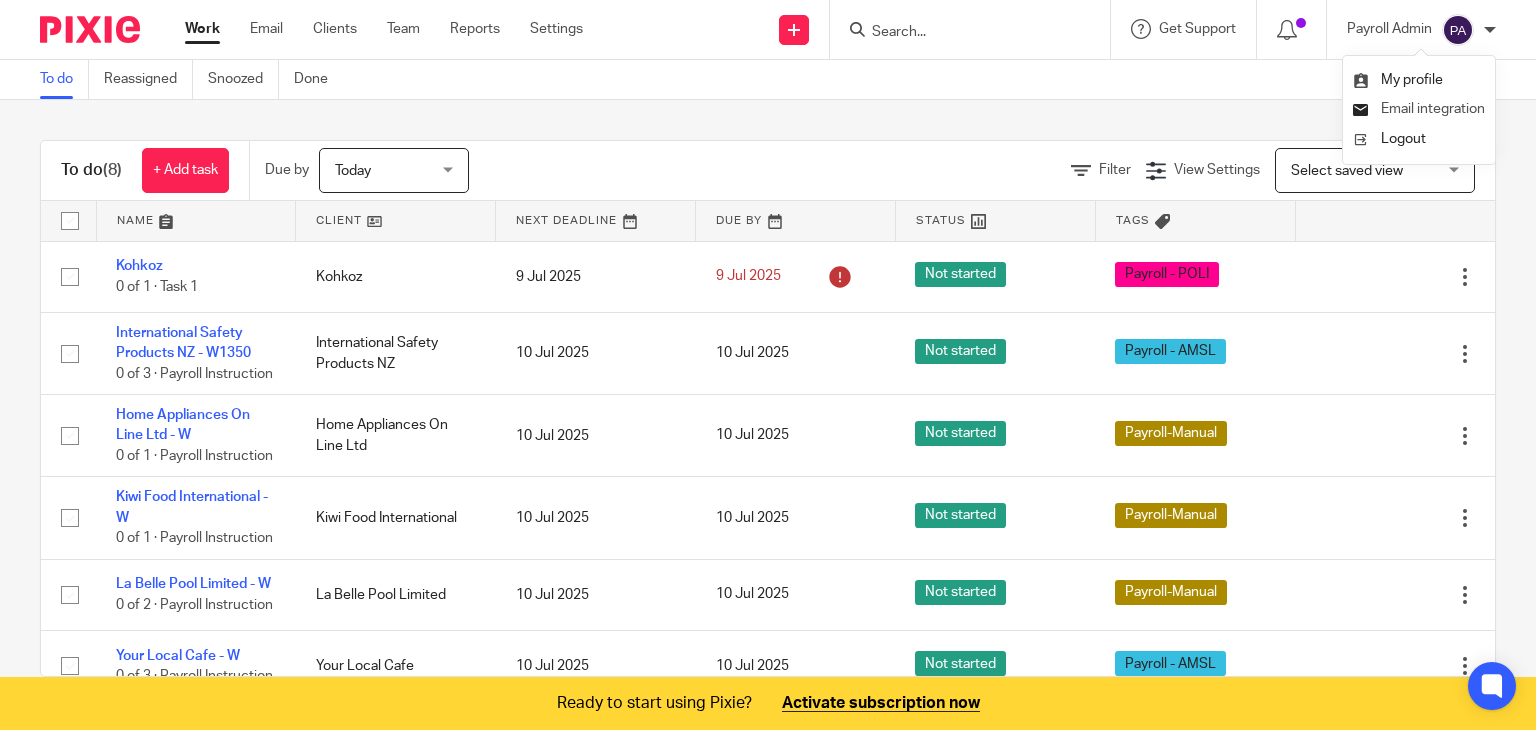 click on "Email integration" at bounding box center (1433, 109) 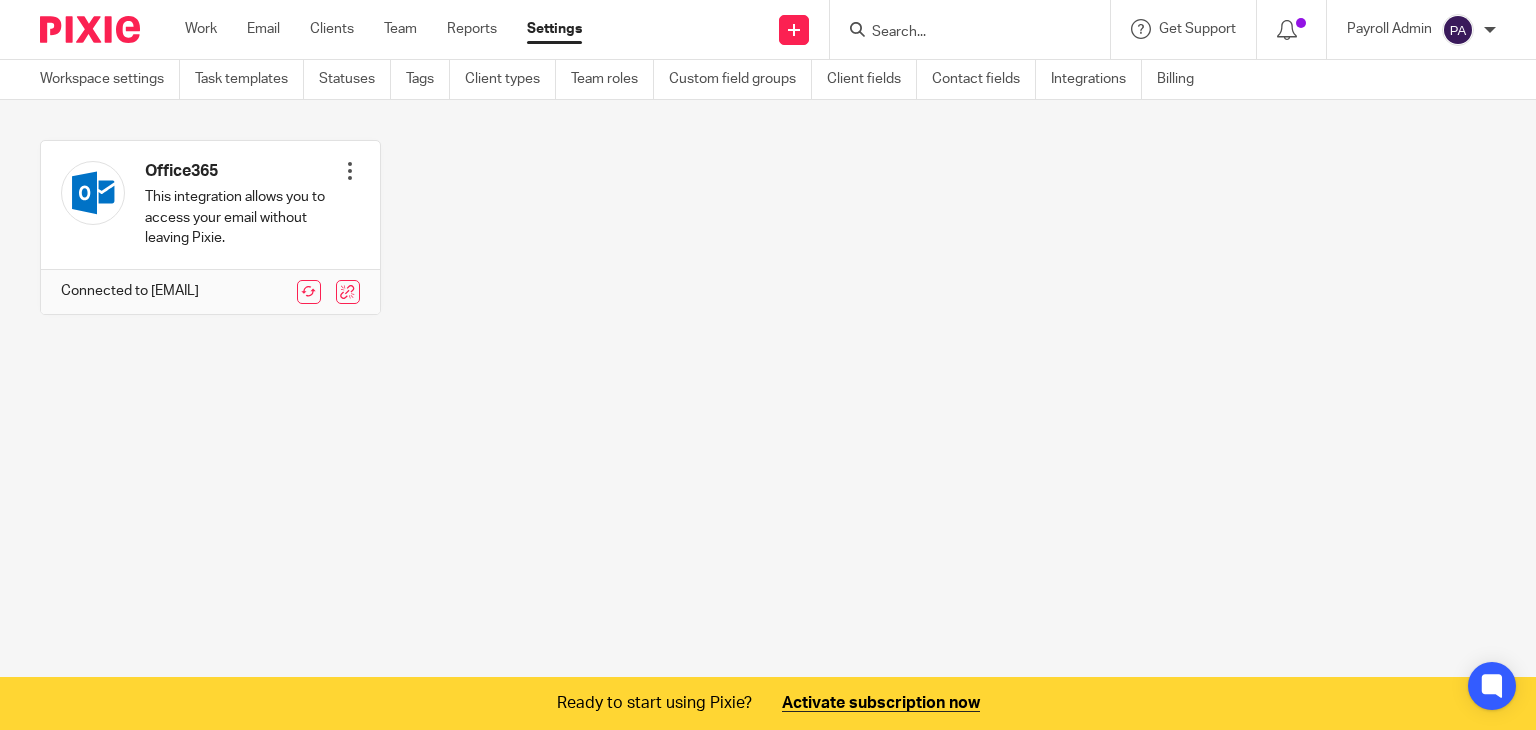 scroll, scrollTop: 0, scrollLeft: 0, axis: both 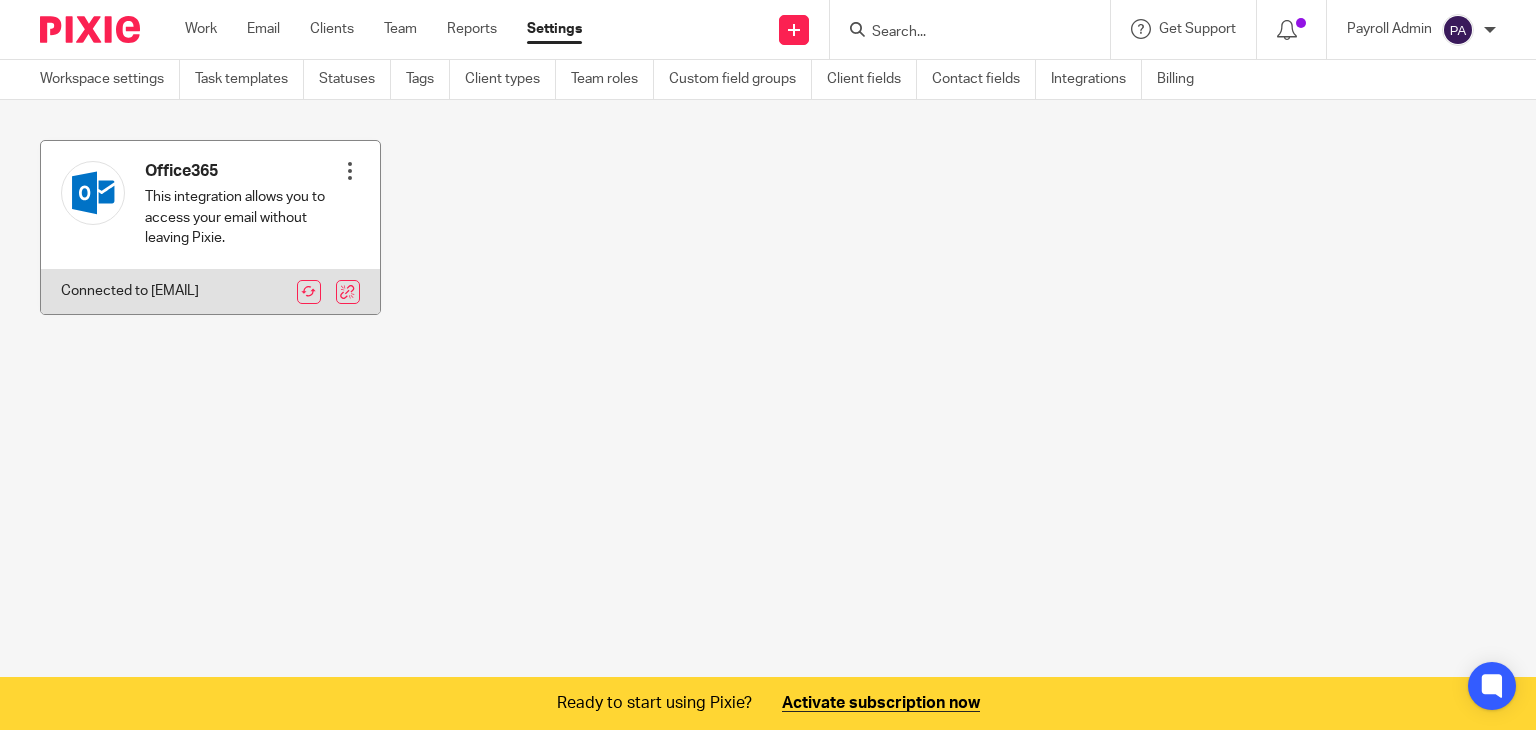 click at bounding box center (350, 171) 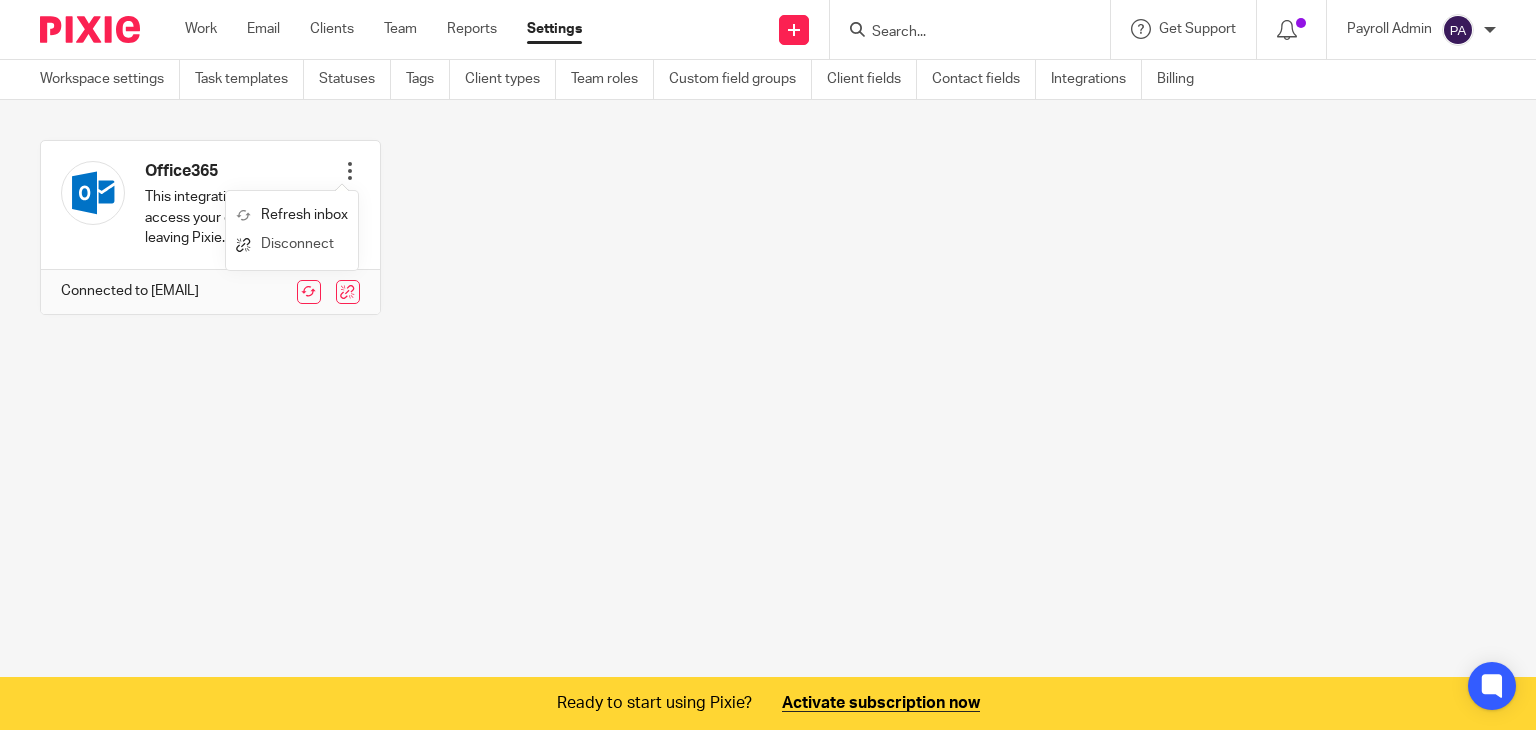 click on "Disconnect" at bounding box center [292, 244] 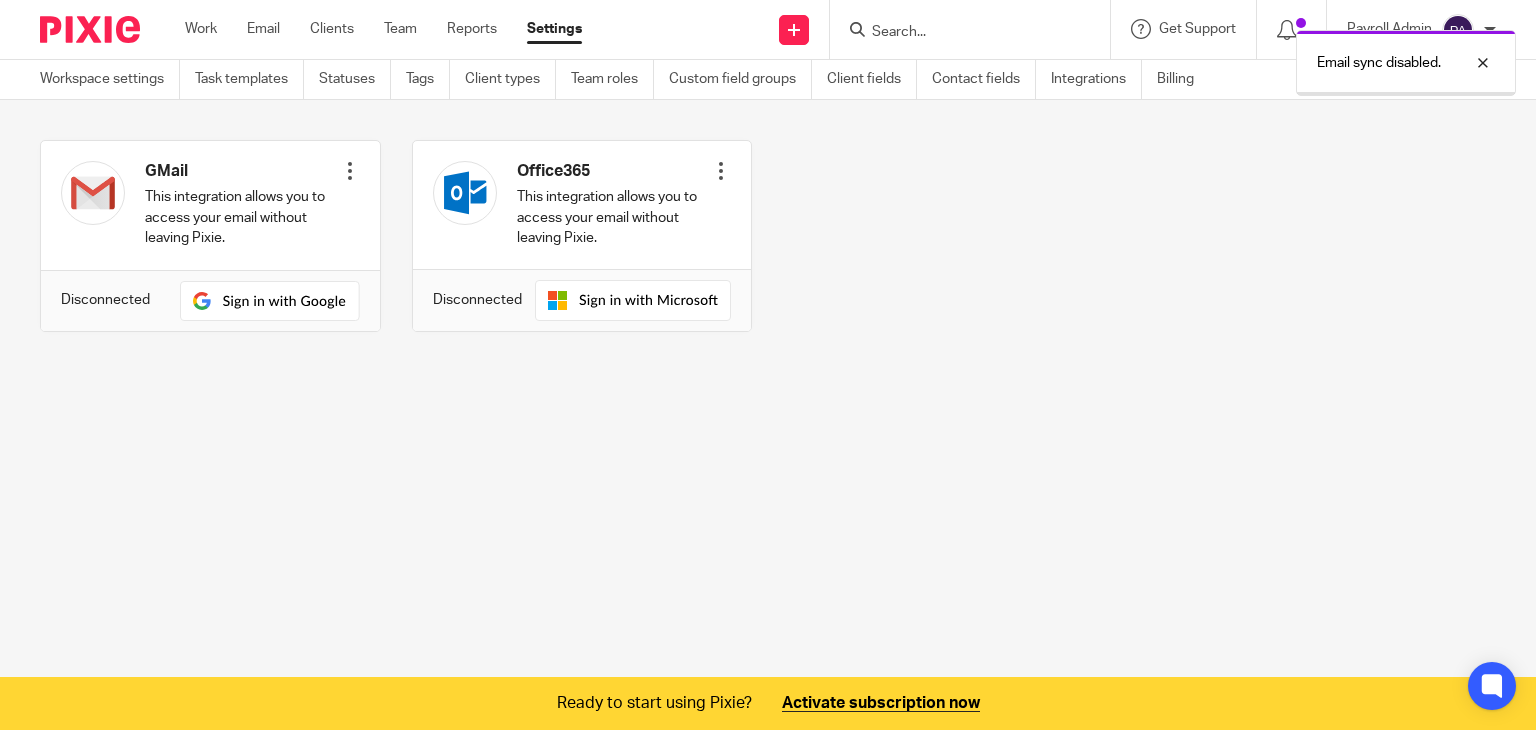 scroll, scrollTop: 0, scrollLeft: 0, axis: both 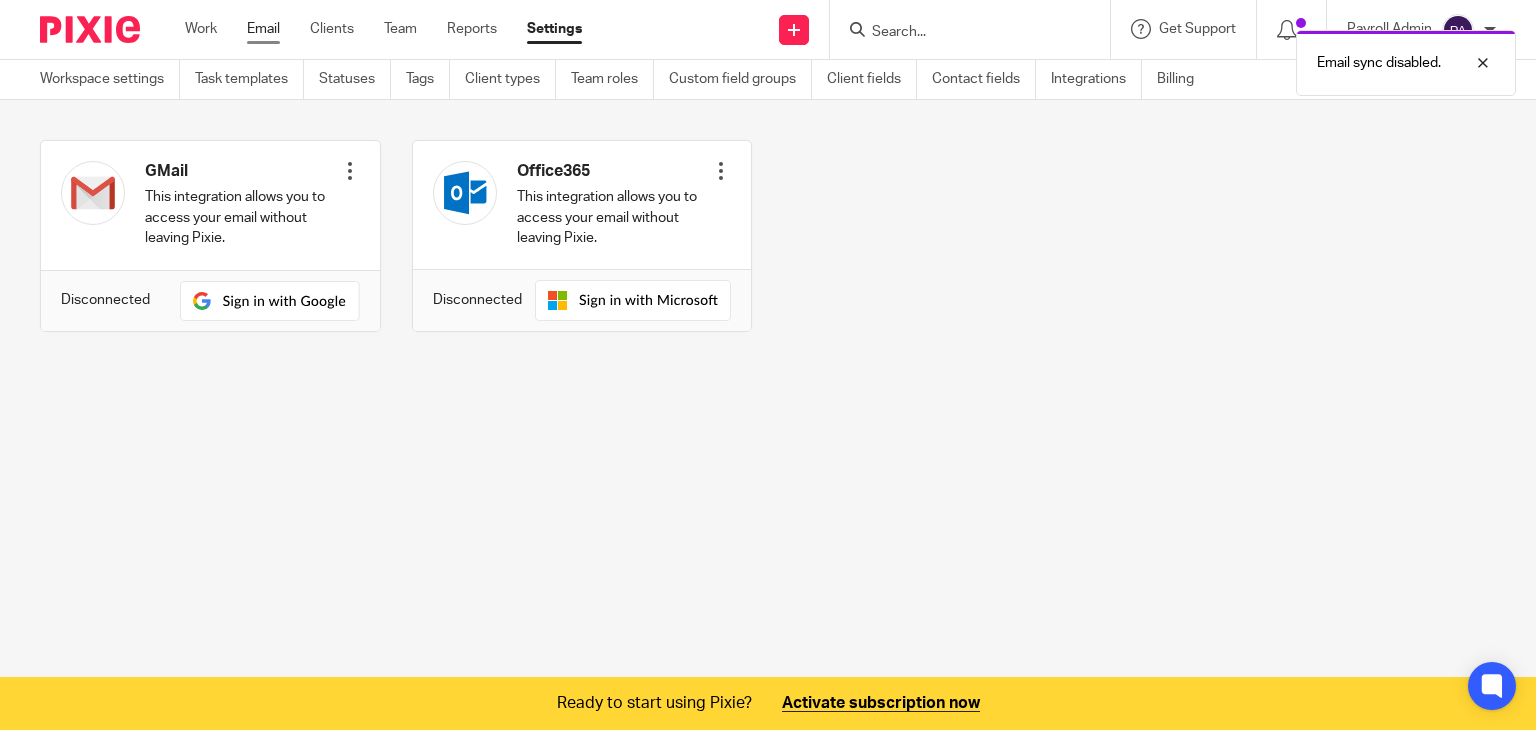 click on "Email" at bounding box center (263, 29) 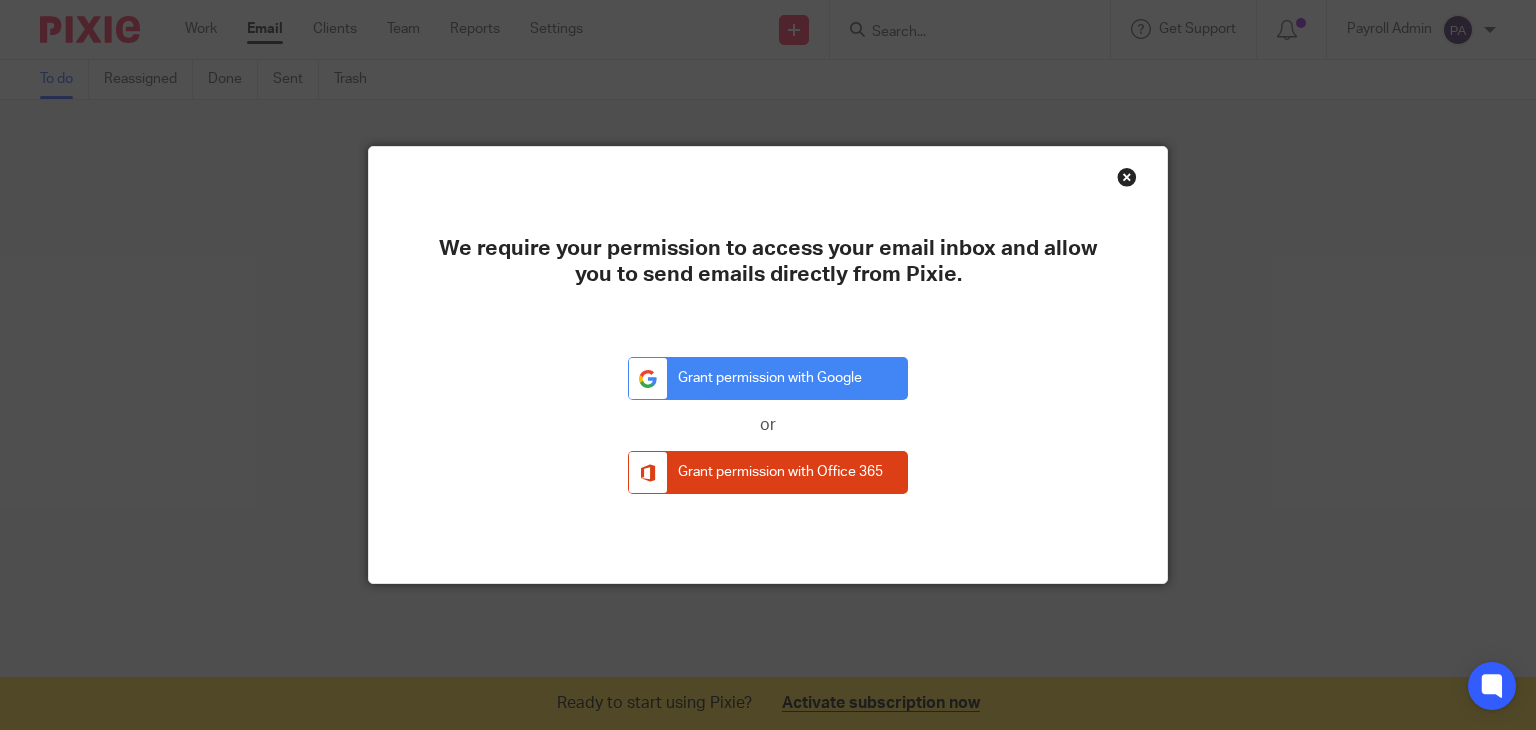 scroll, scrollTop: 0, scrollLeft: 0, axis: both 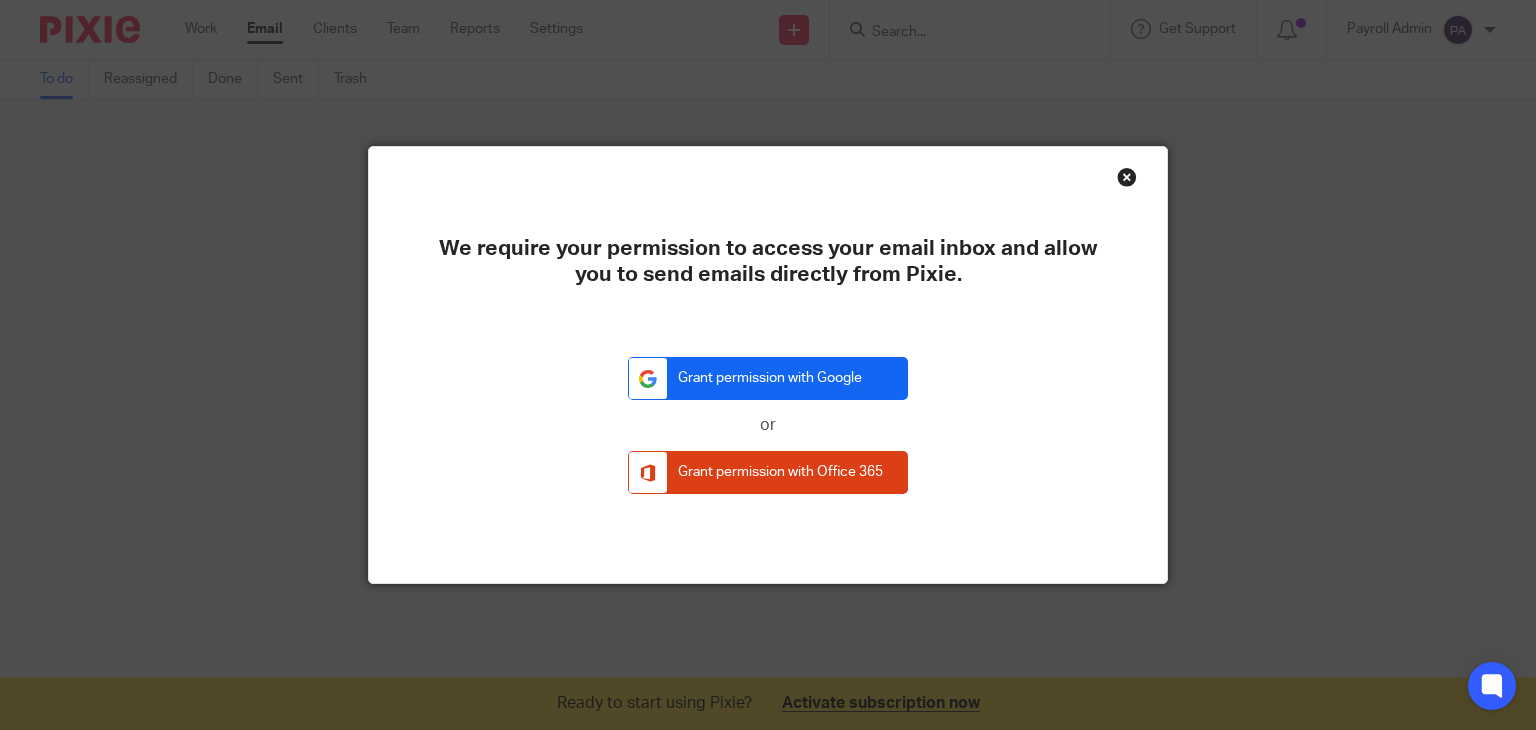 click on "Grant permission with Google" at bounding box center (768, 378) 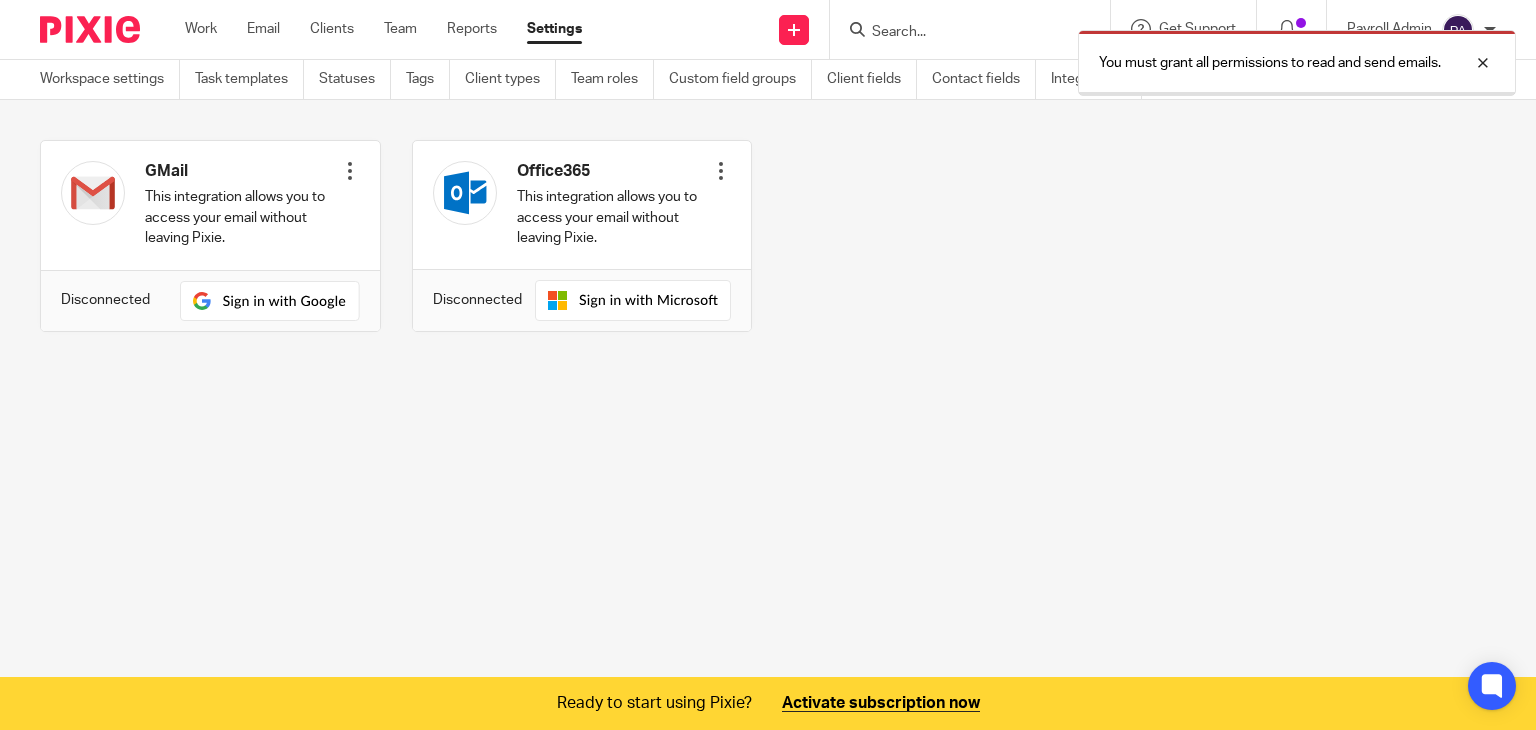 scroll, scrollTop: 0, scrollLeft: 0, axis: both 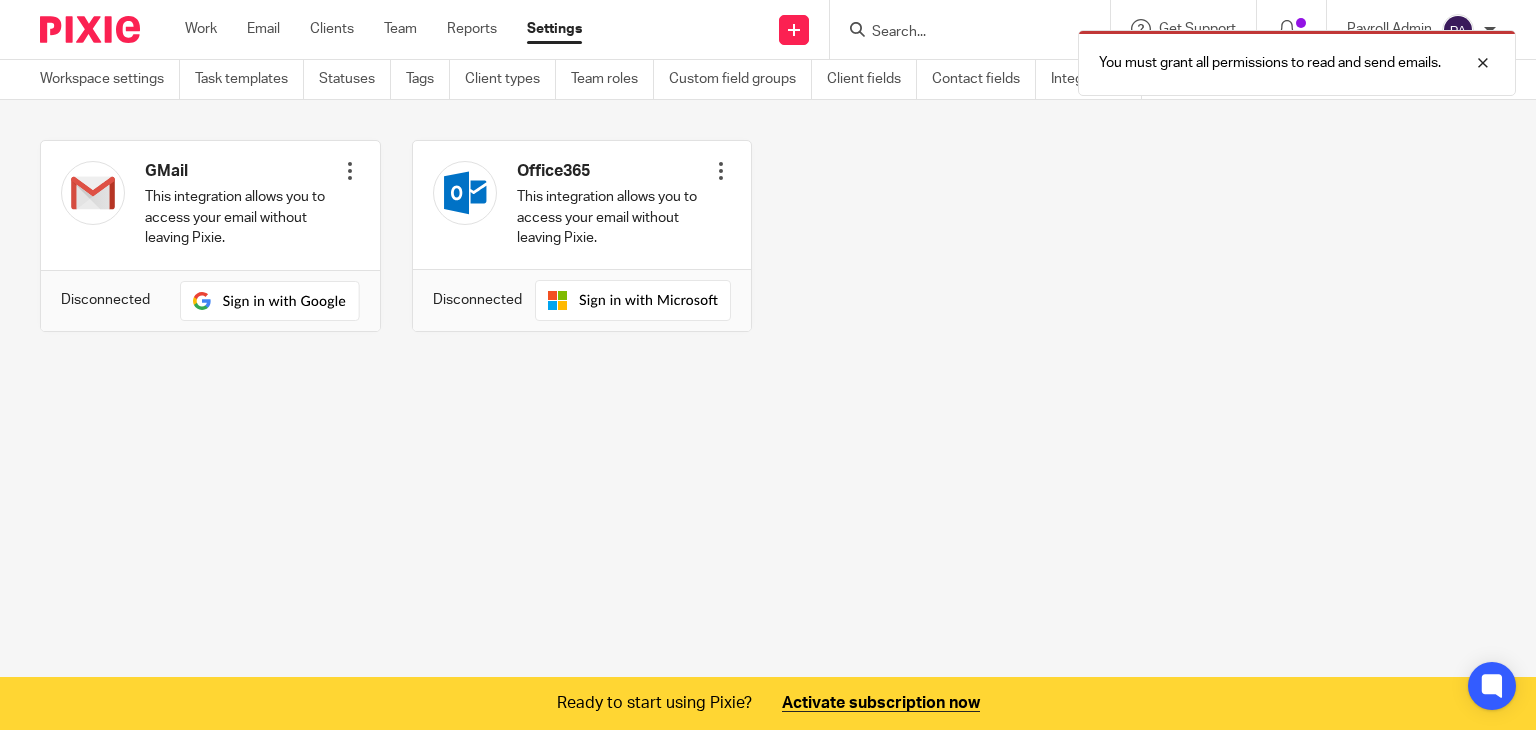 click on "Work
Email
Clients
Team
Reports
Settings
Work
Email
Clients
Team
Reports
Settings" at bounding box center [388, 29] 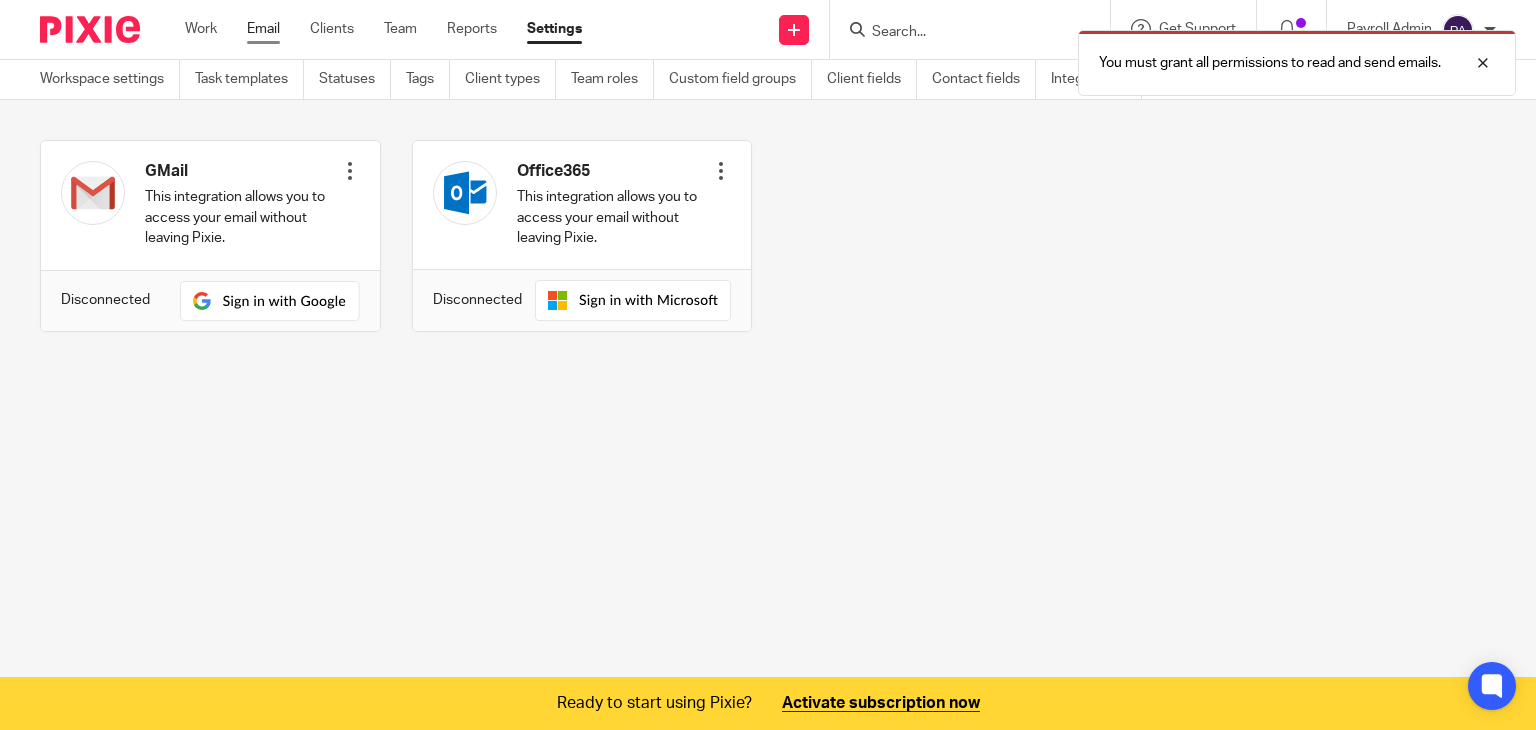click on "Email" at bounding box center (263, 29) 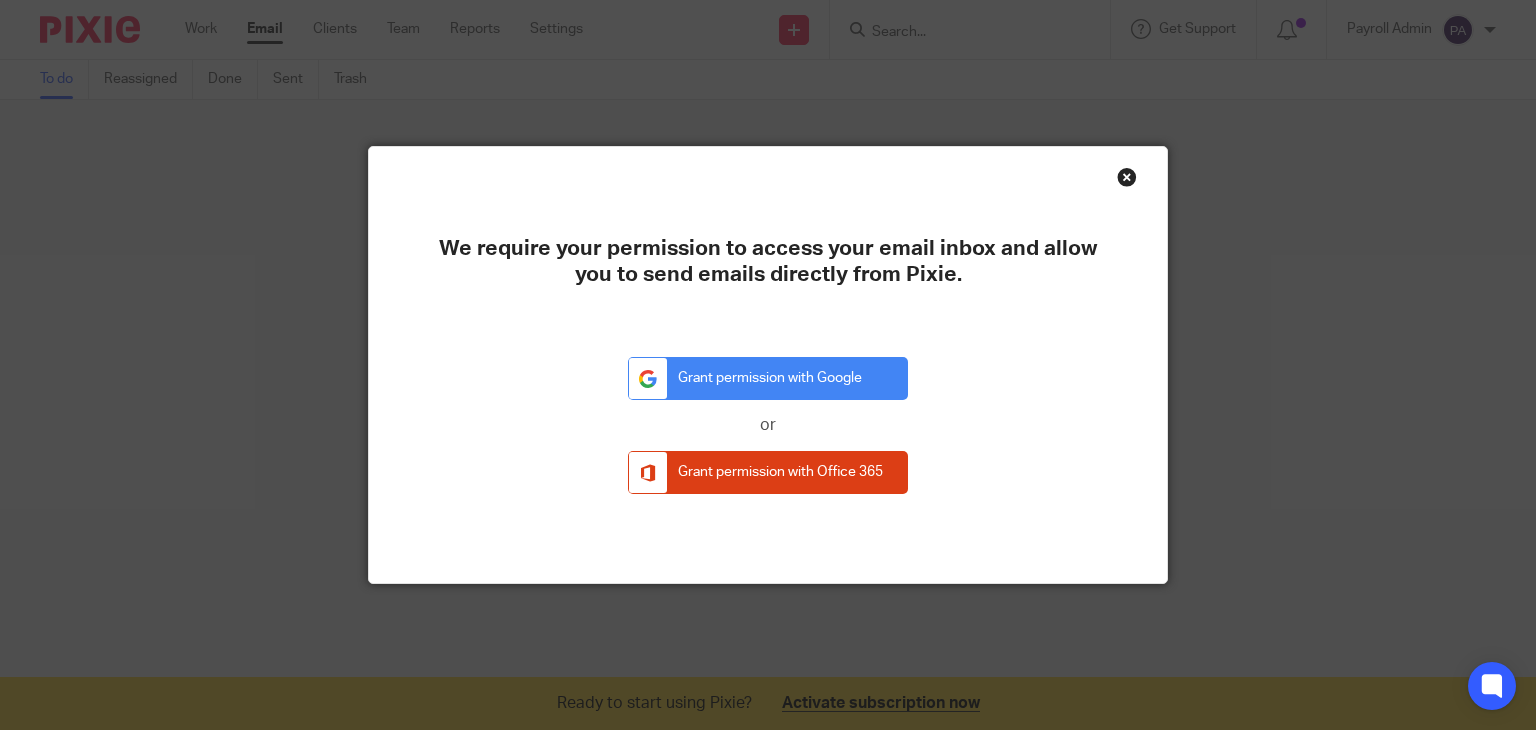 scroll, scrollTop: 0, scrollLeft: 0, axis: both 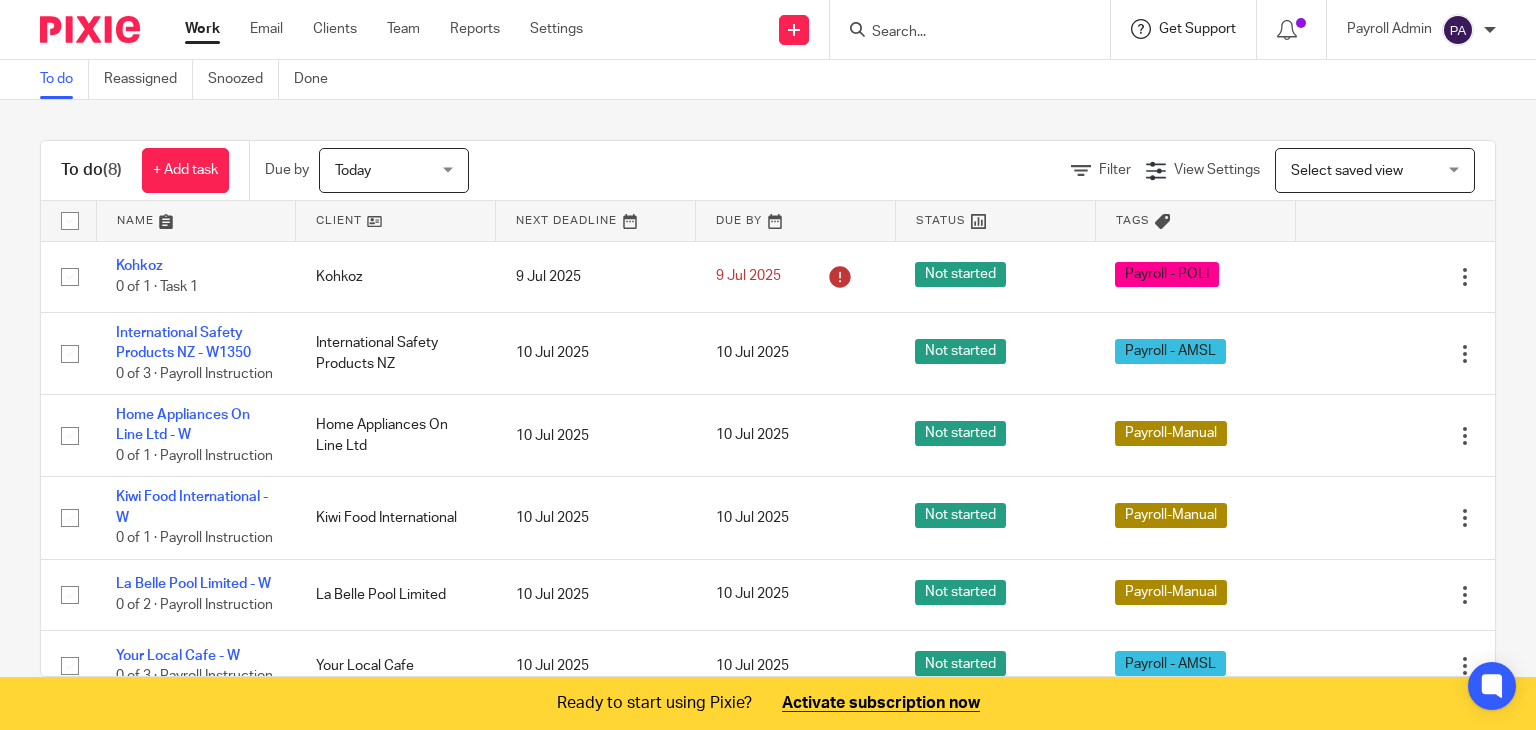 click on "Get Support" at bounding box center (1197, 29) 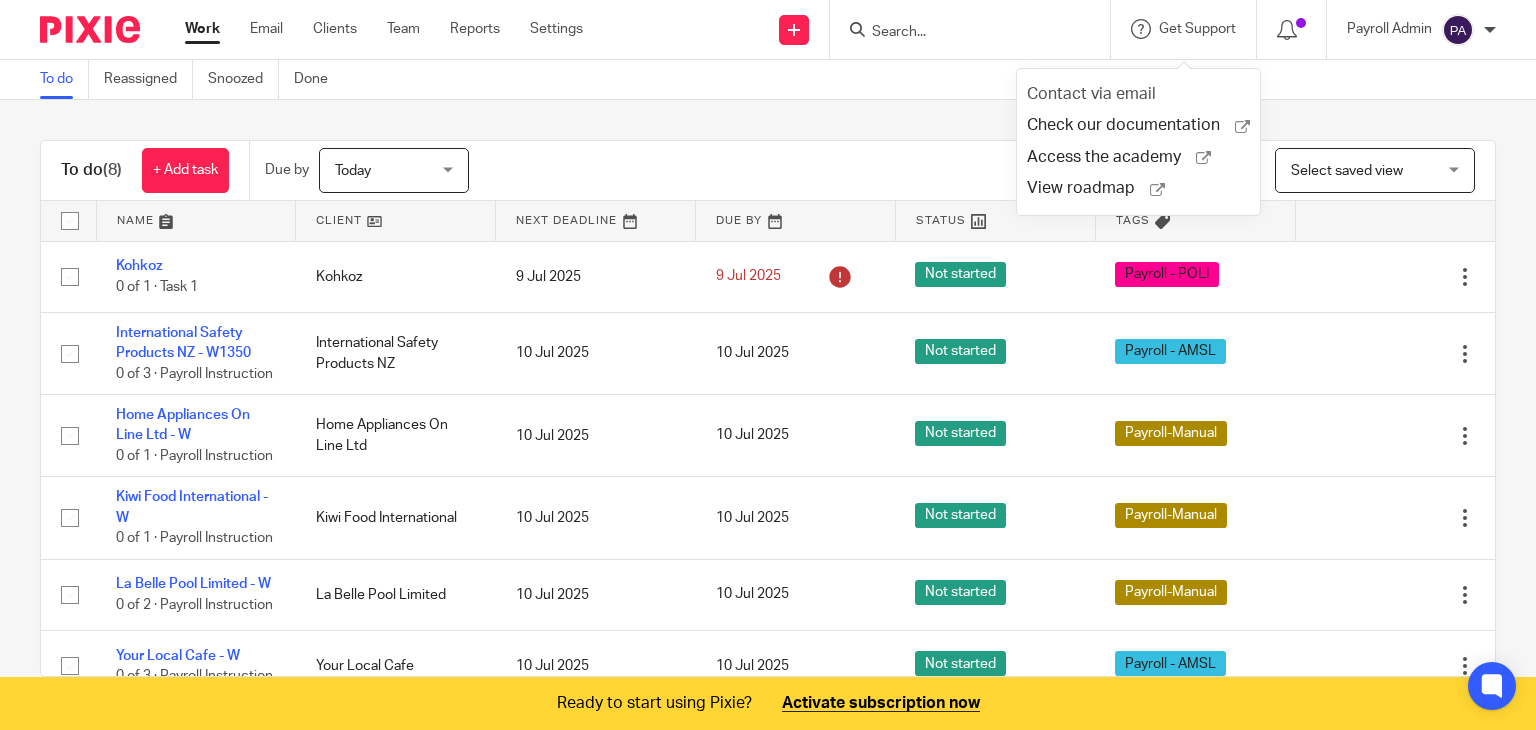 click on "Contact via email" at bounding box center [1091, 94] 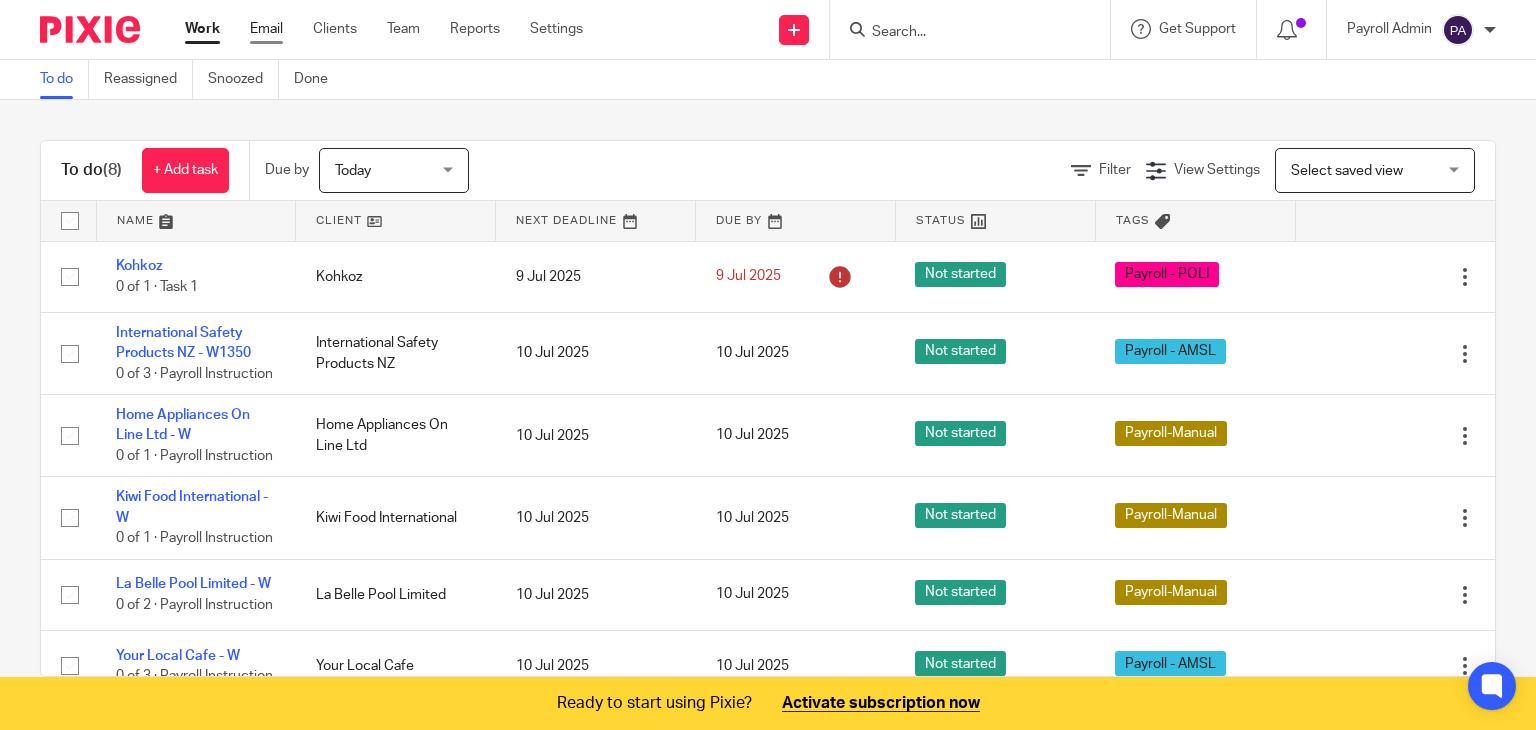 click on "Email" at bounding box center [266, 29] 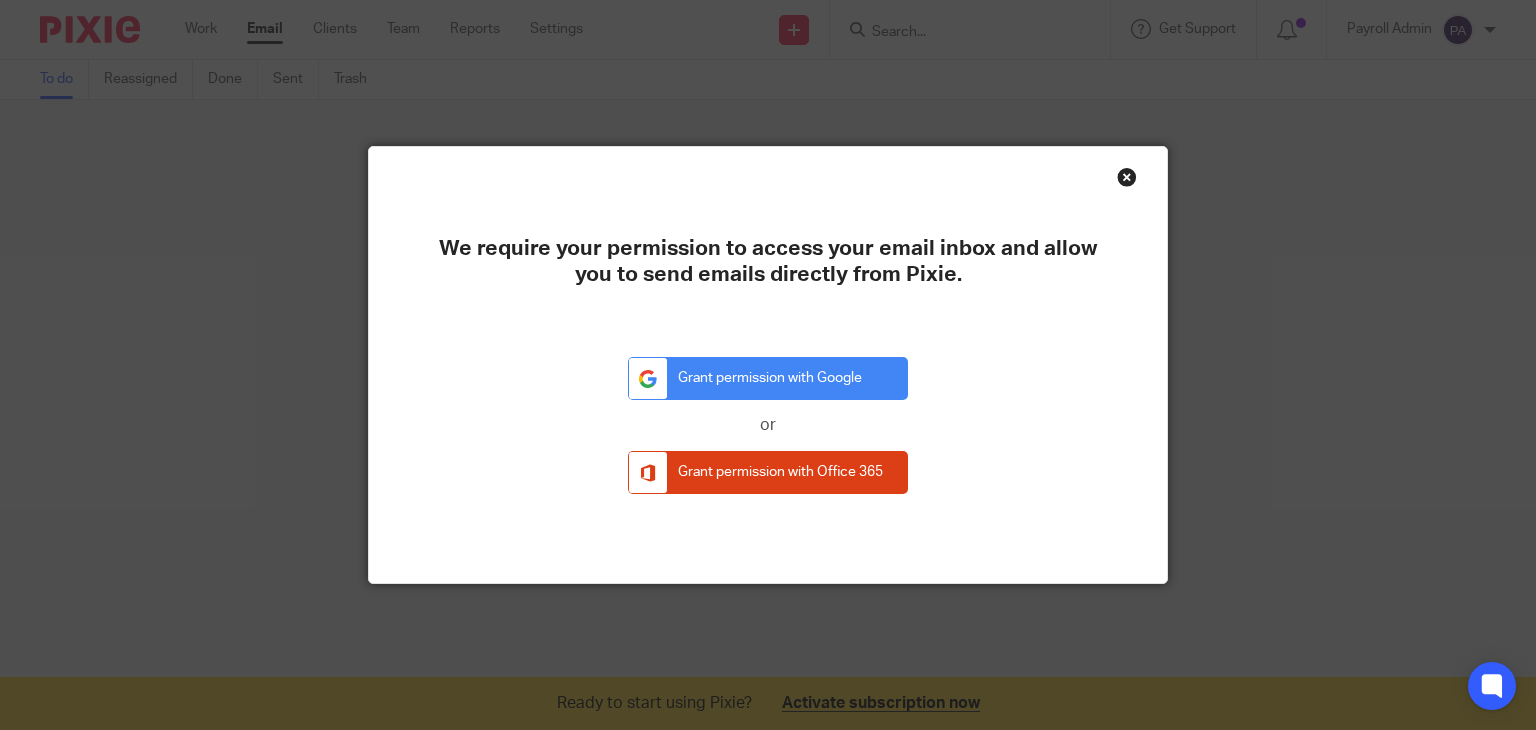 scroll, scrollTop: 0, scrollLeft: 0, axis: both 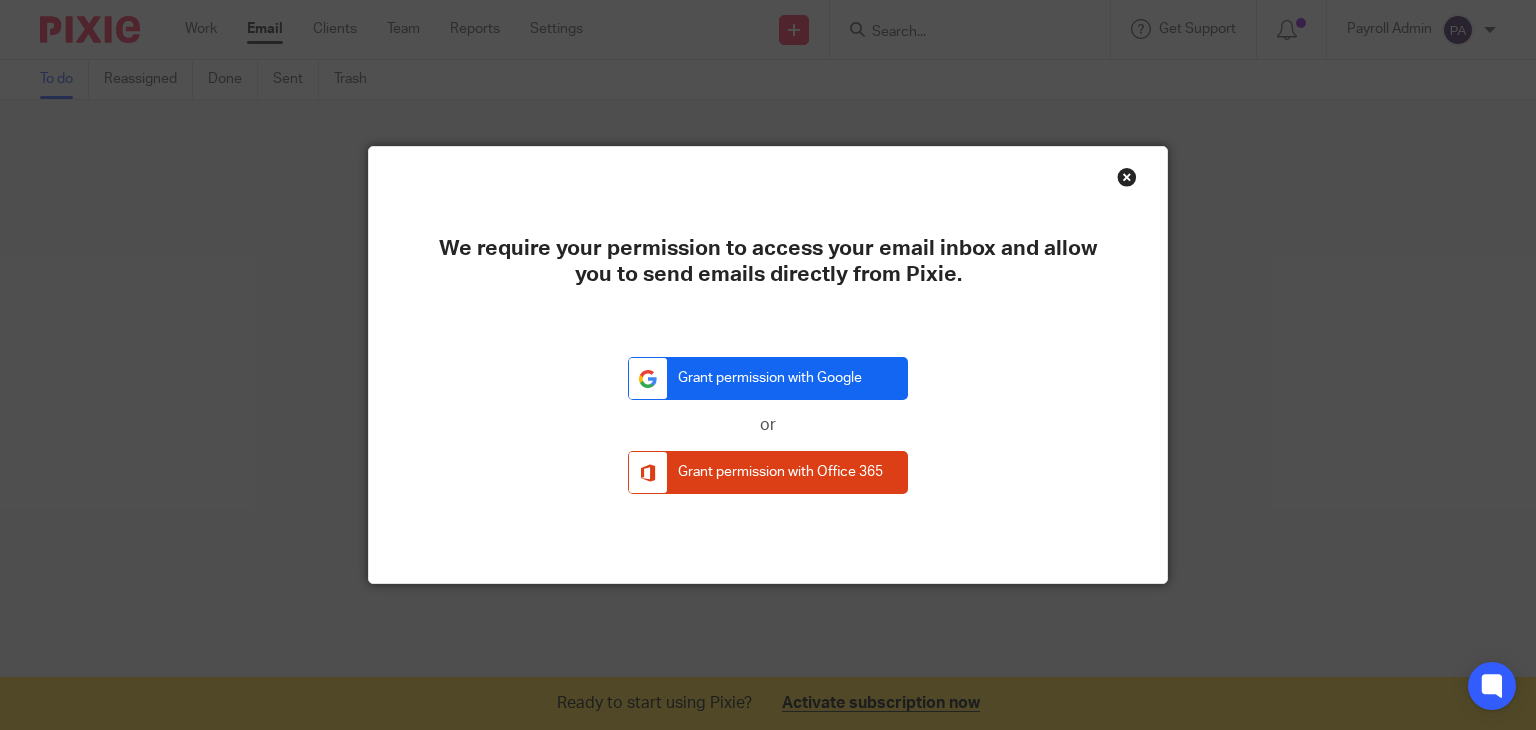 click on "Grant permission with Google" at bounding box center (768, 378) 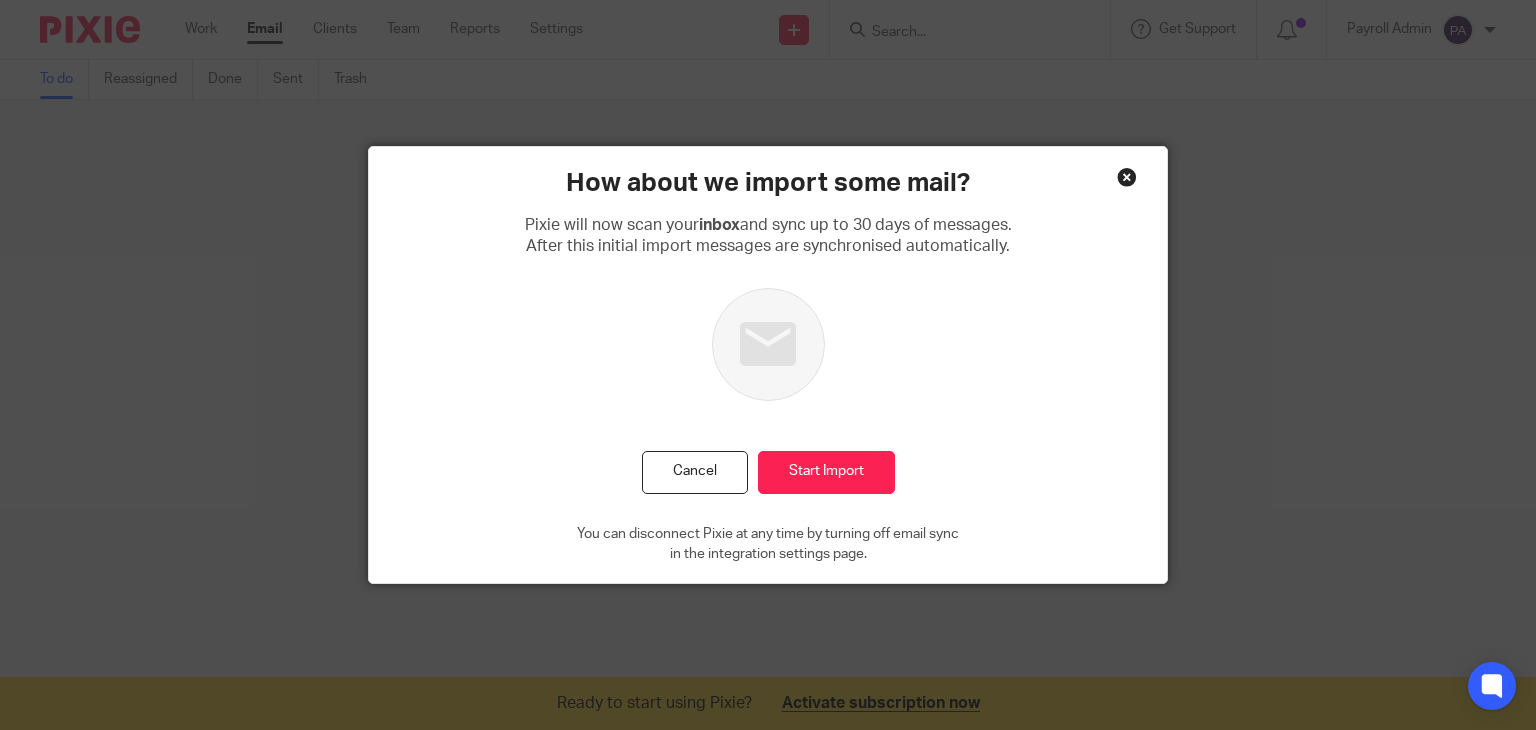 scroll, scrollTop: 0, scrollLeft: 0, axis: both 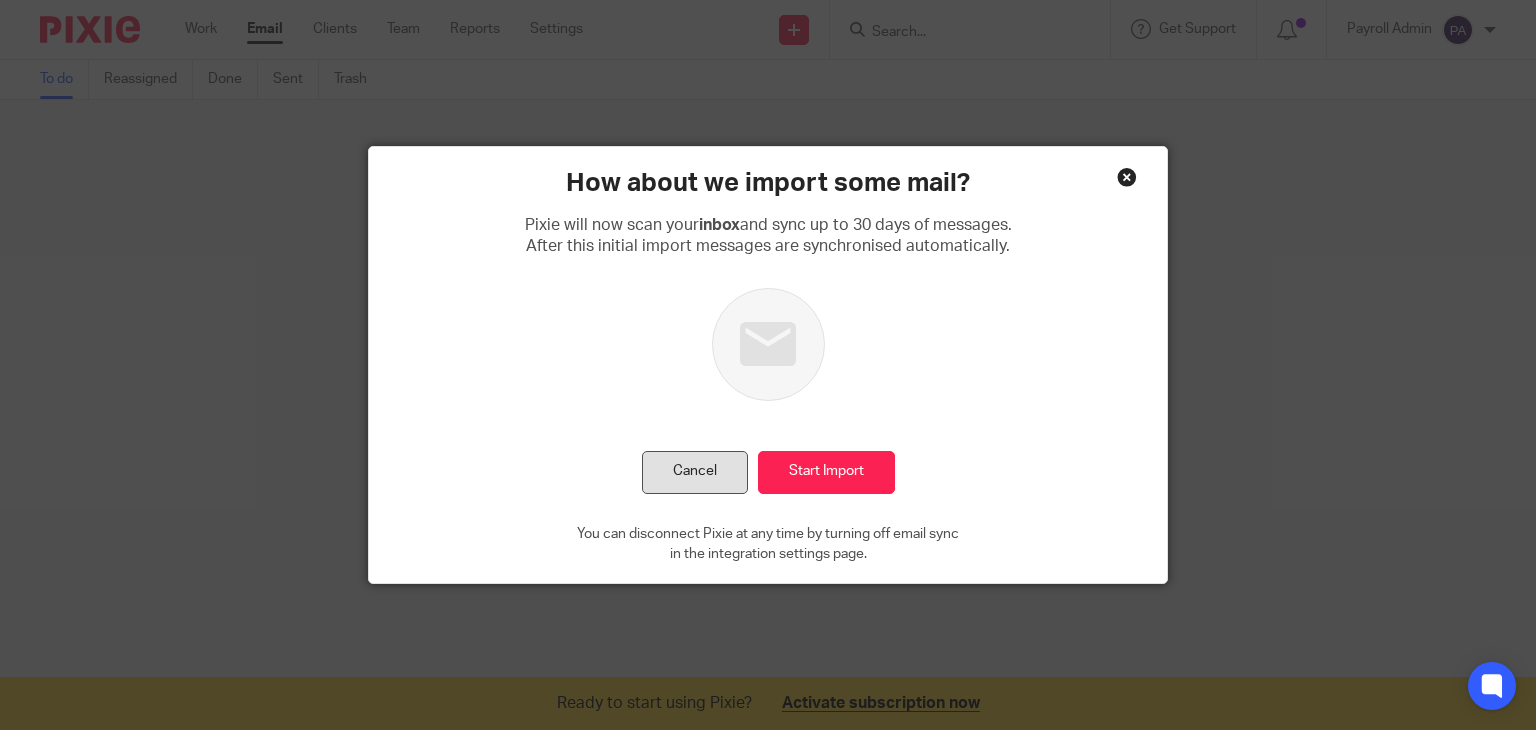 click on "Cancel" at bounding box center [695, 472] 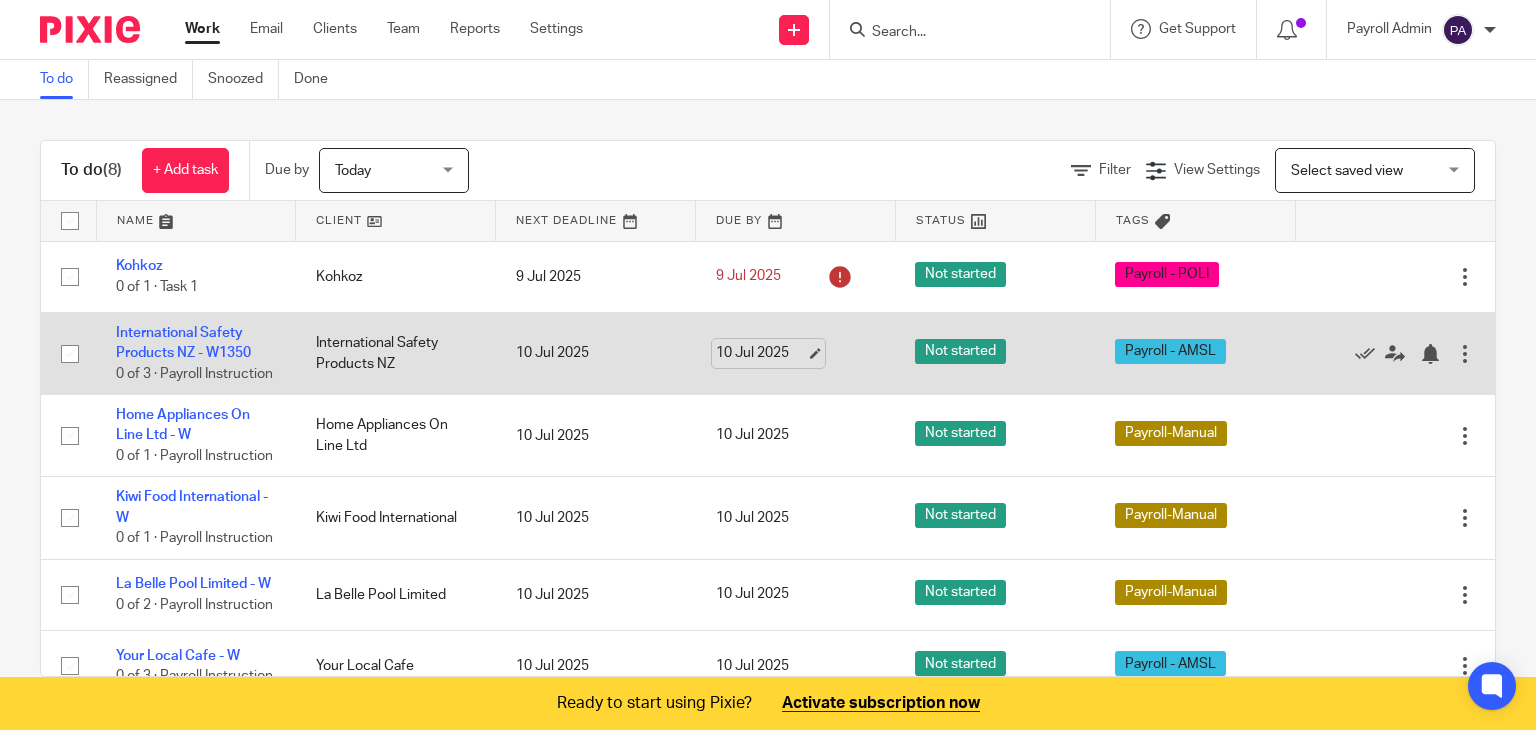 scroll, scrollTop: 0, scrollLeft: 0, axis: both 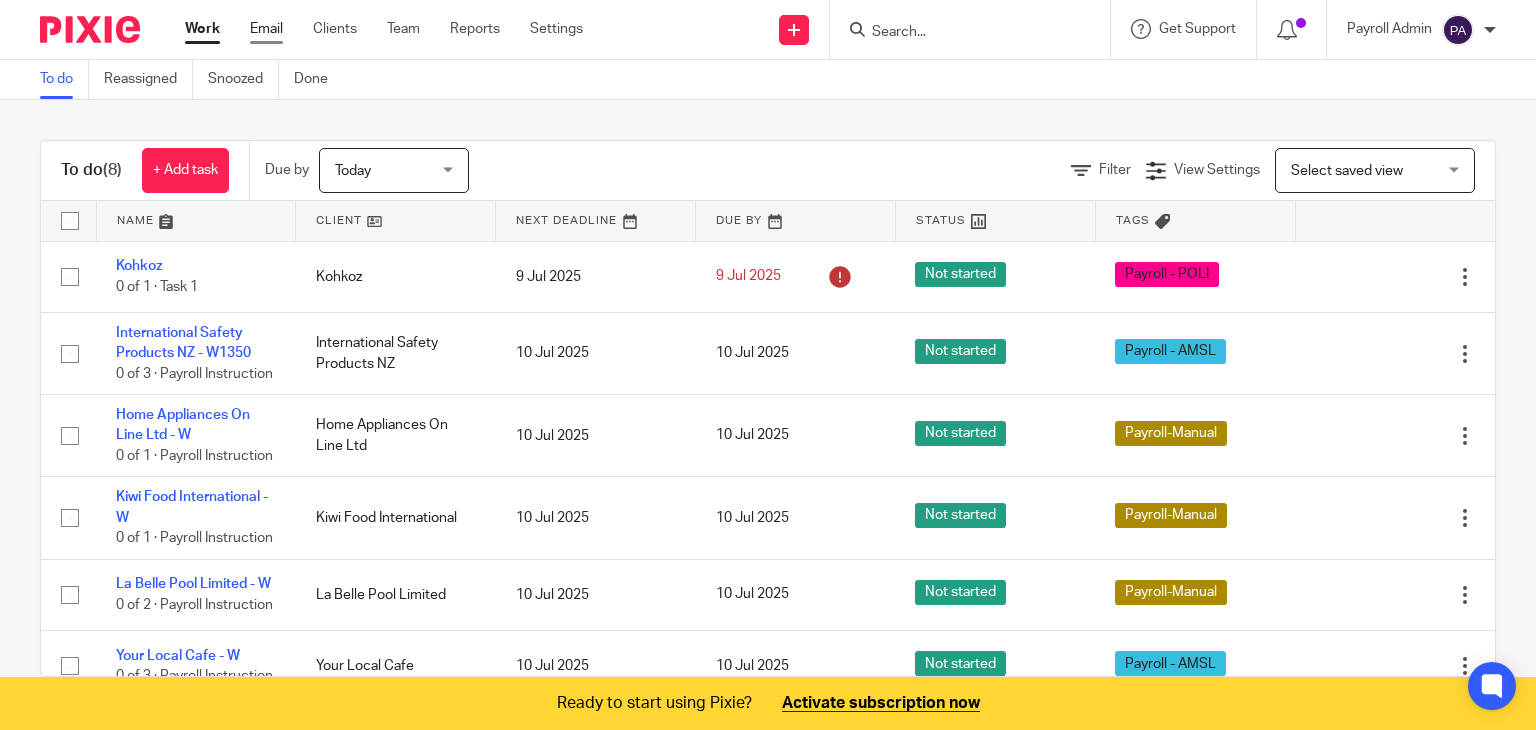 click on "Email" at bounding box center [266, 29] 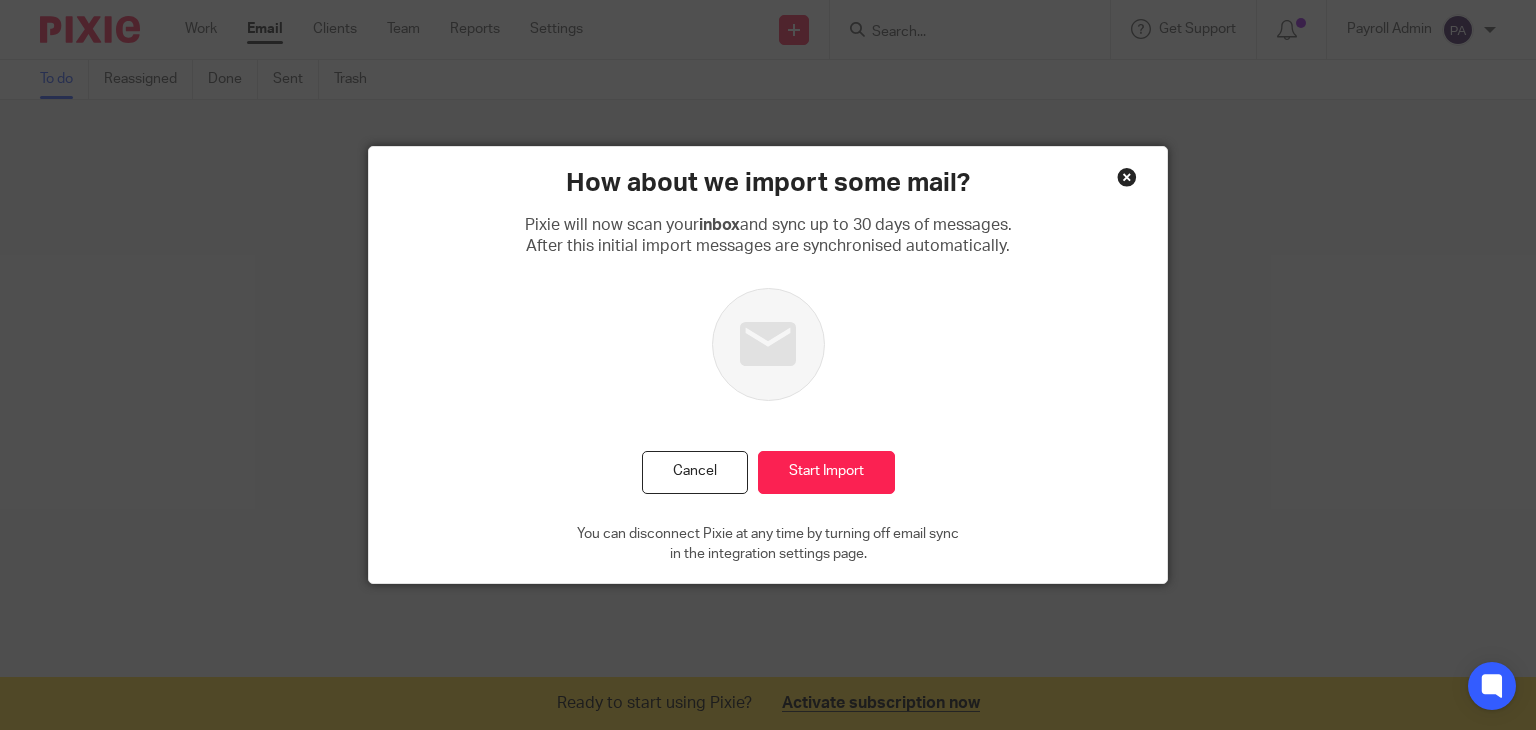 scroll, scrollTop: 0, scrollLeft: 0, axis: both 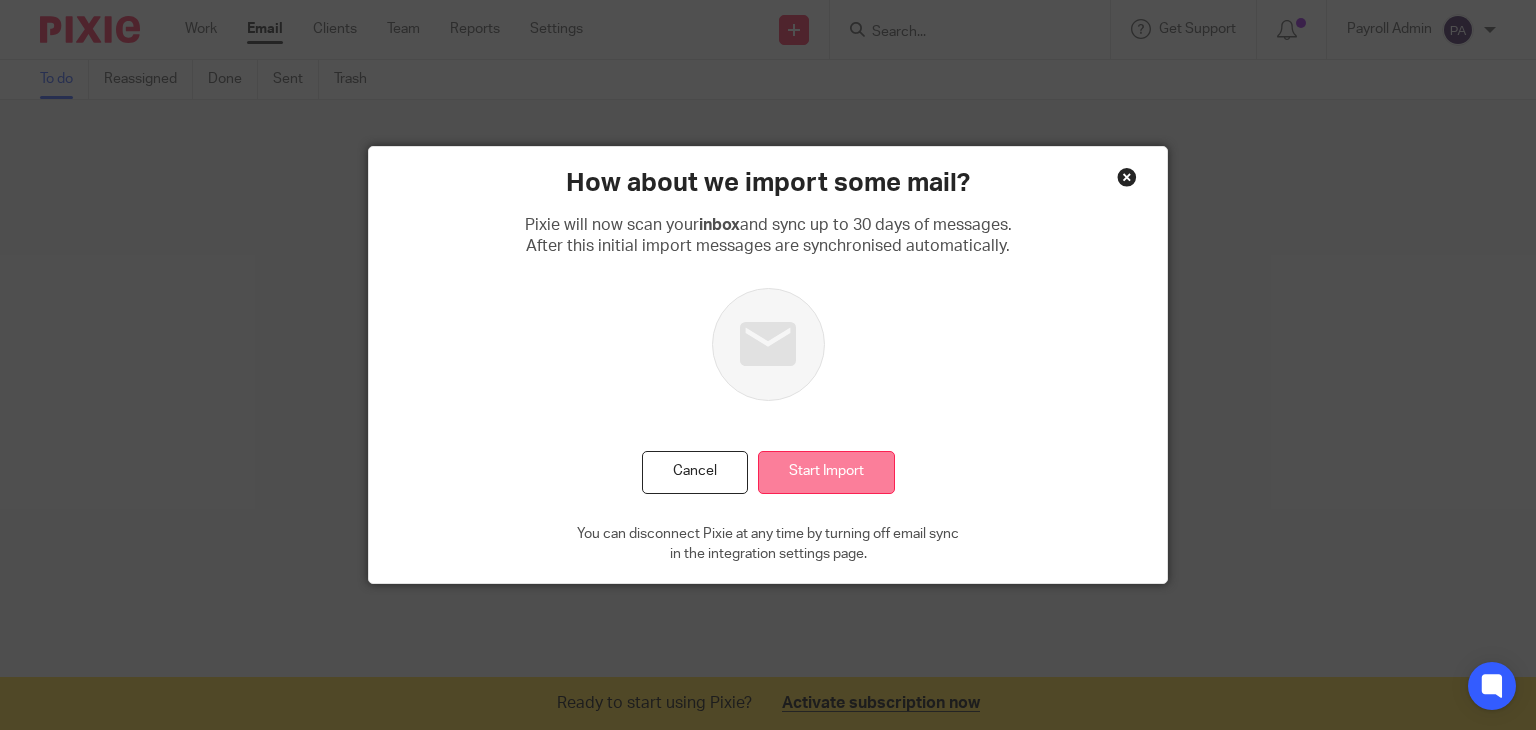 click on "Start Import" at bounding box center (826, 472) 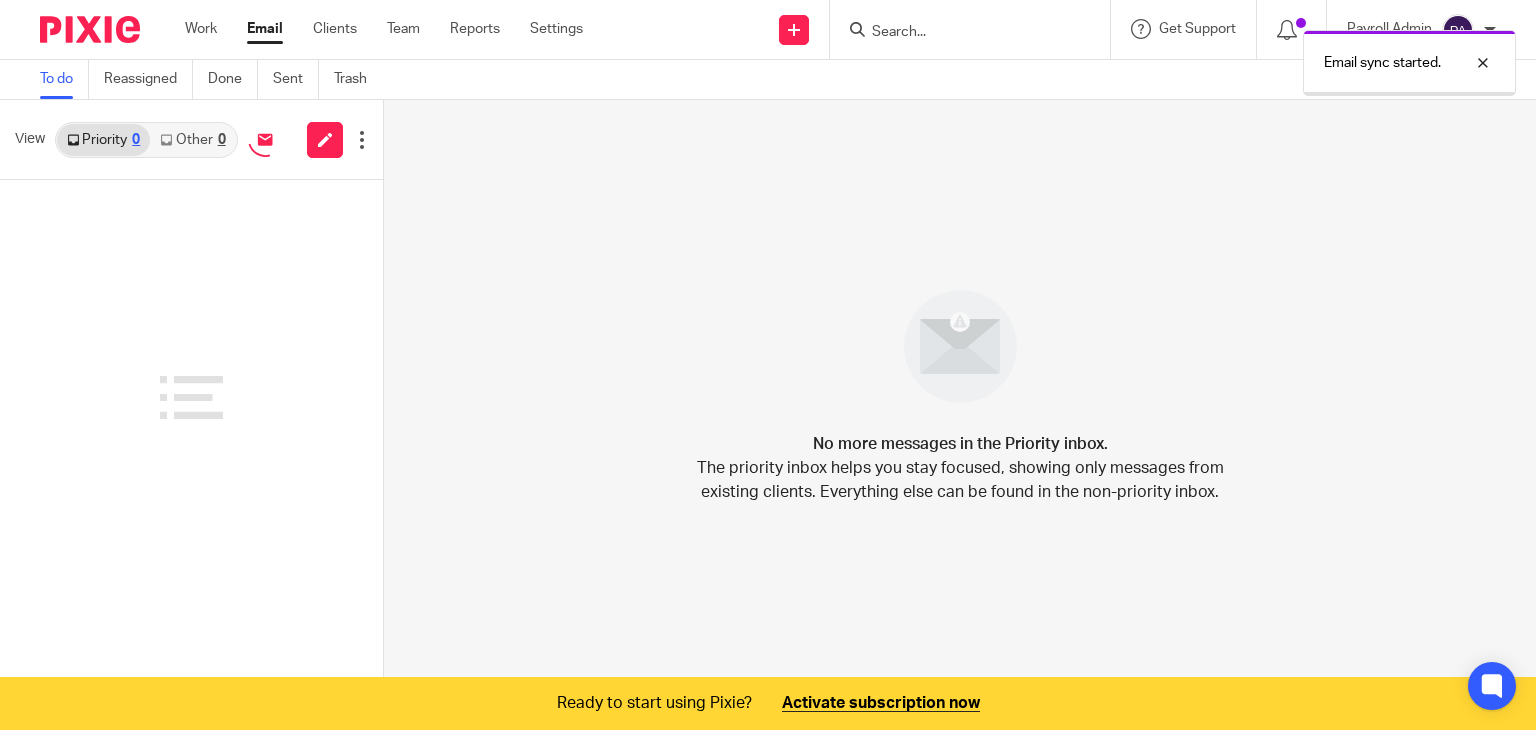 scroll, scrollTop: 0, scrollLeft: 0, axis: both 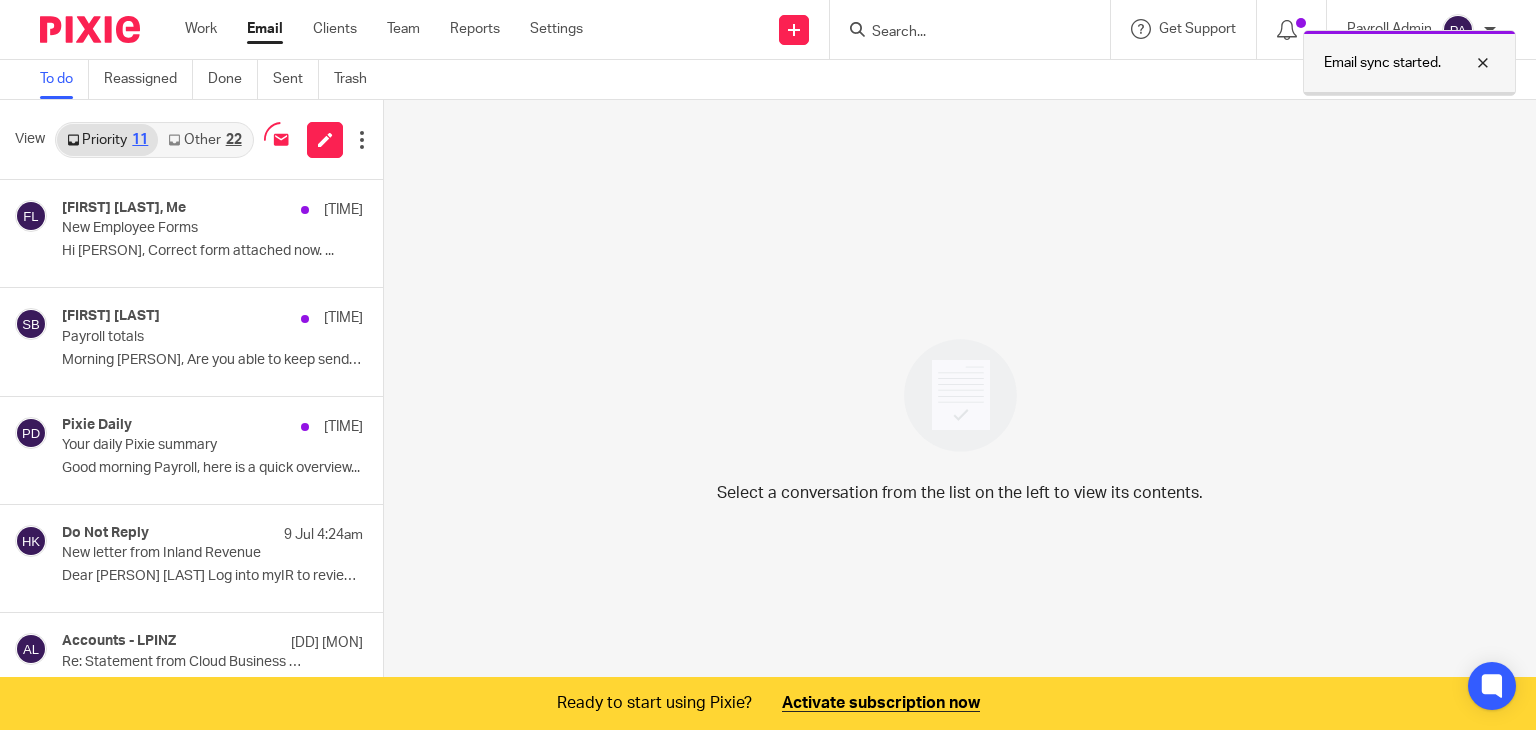 click at bounding box center (1468, 63) 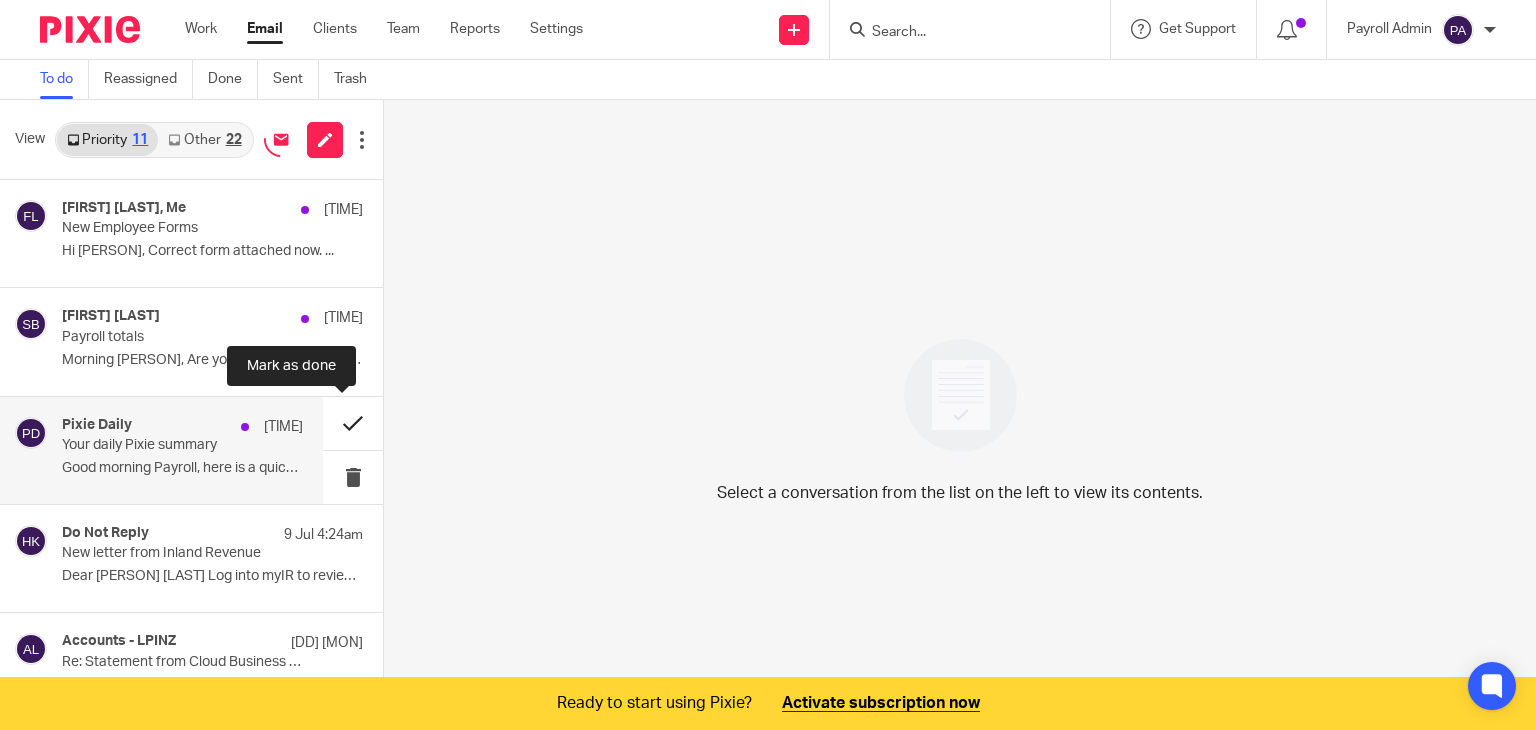 click at bounding box center [353, 423] 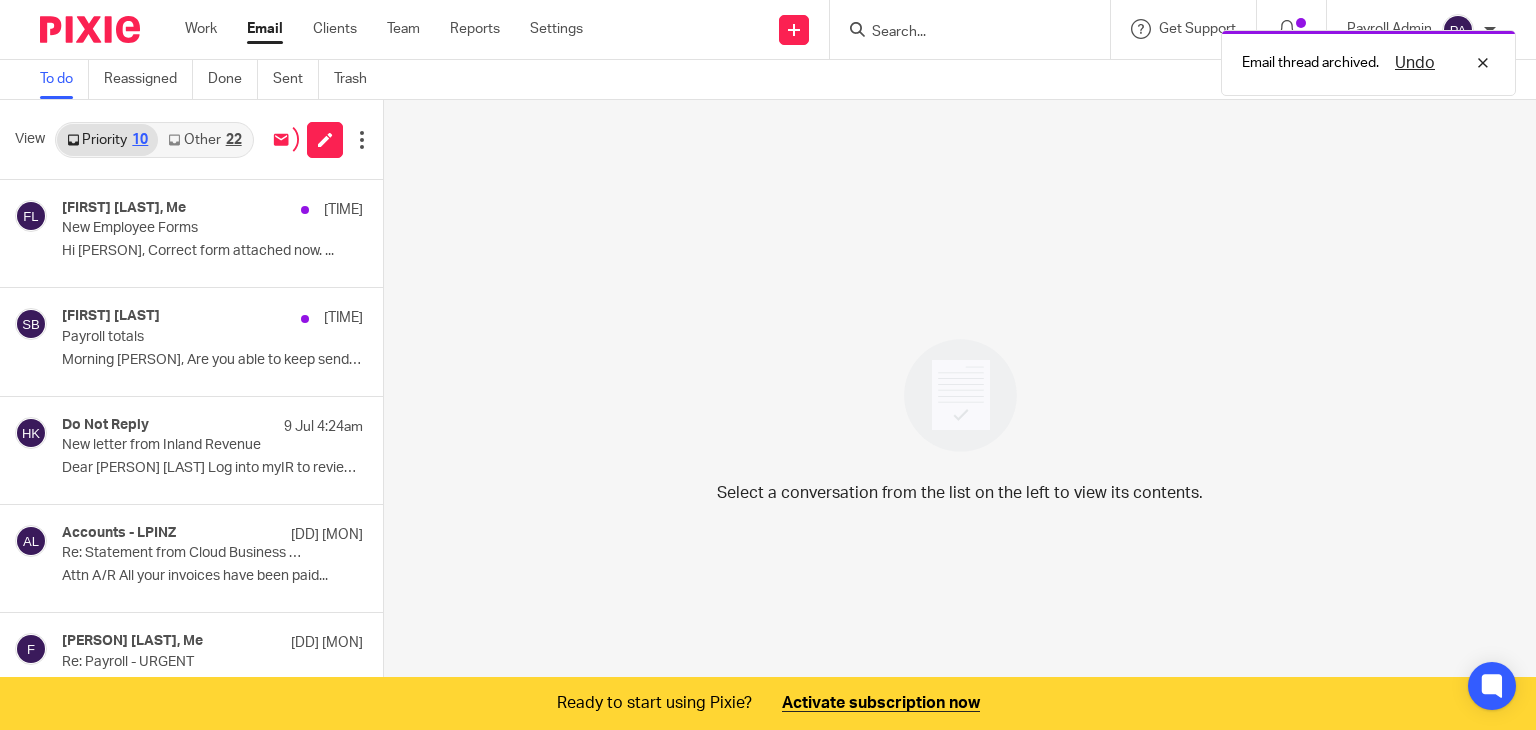 click on "Other
22" at bounding box center [204, 140] 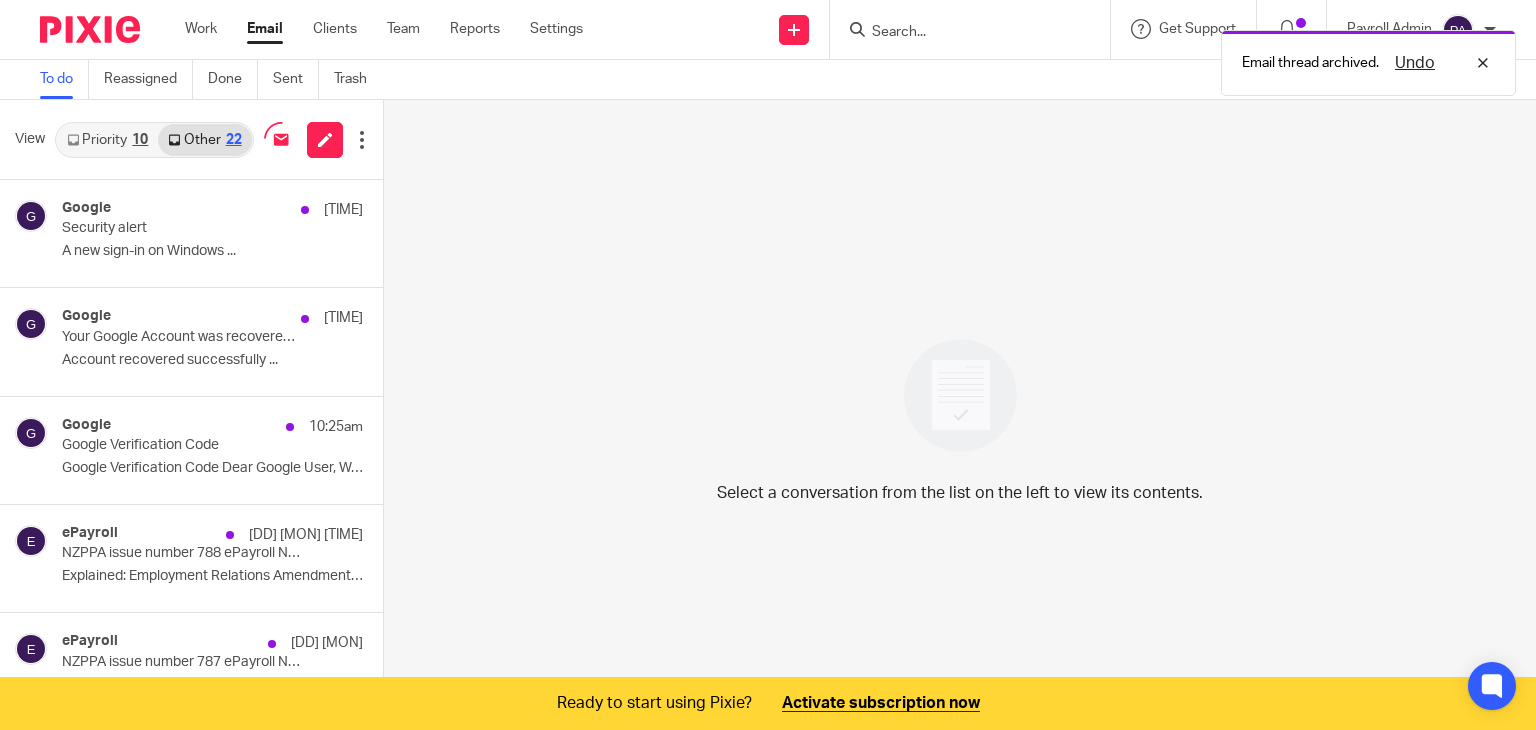 scroll, scrollTop: 50, scrollLeft: 0, axis: vertical 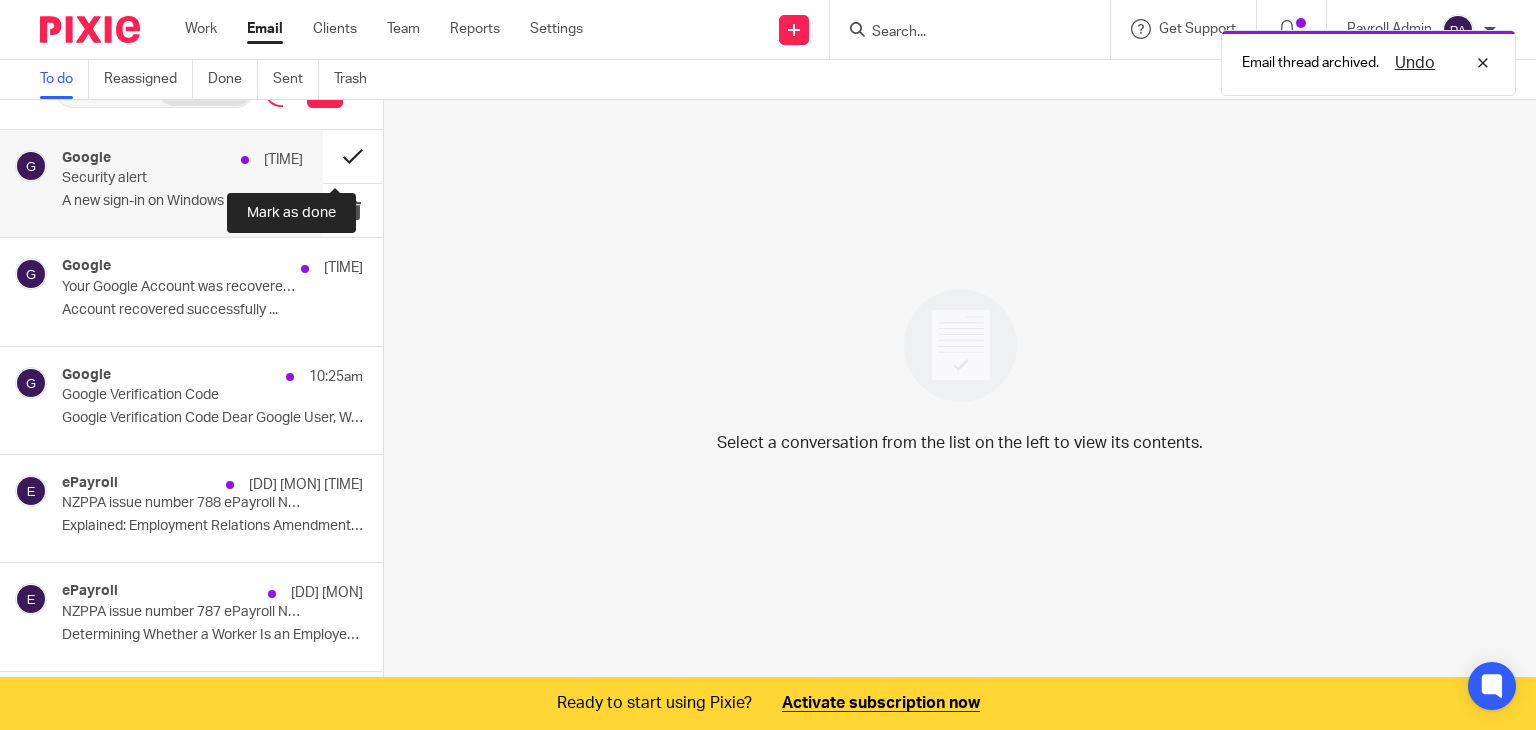 click at bounding box center [353, 156] 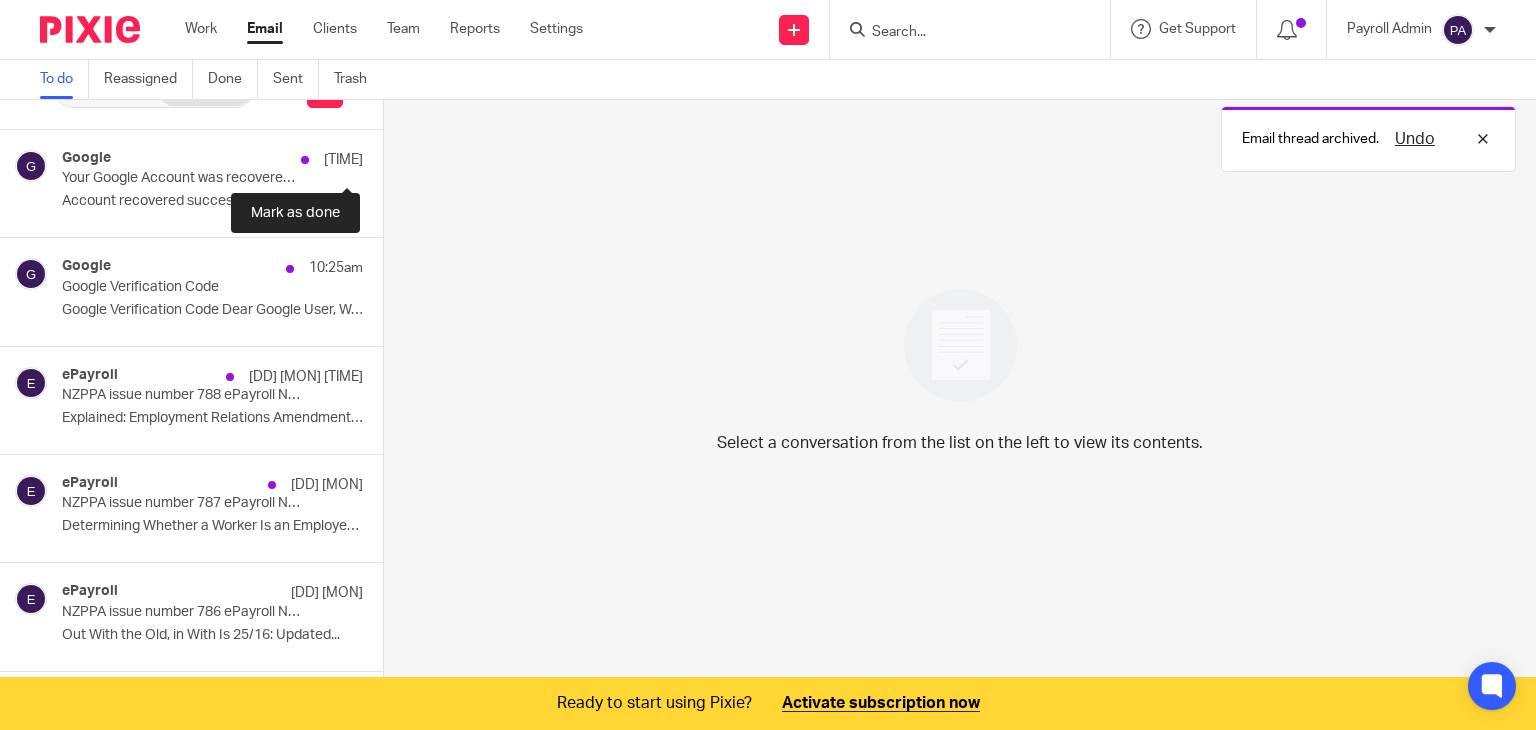 click at bounding box center [391, 156] 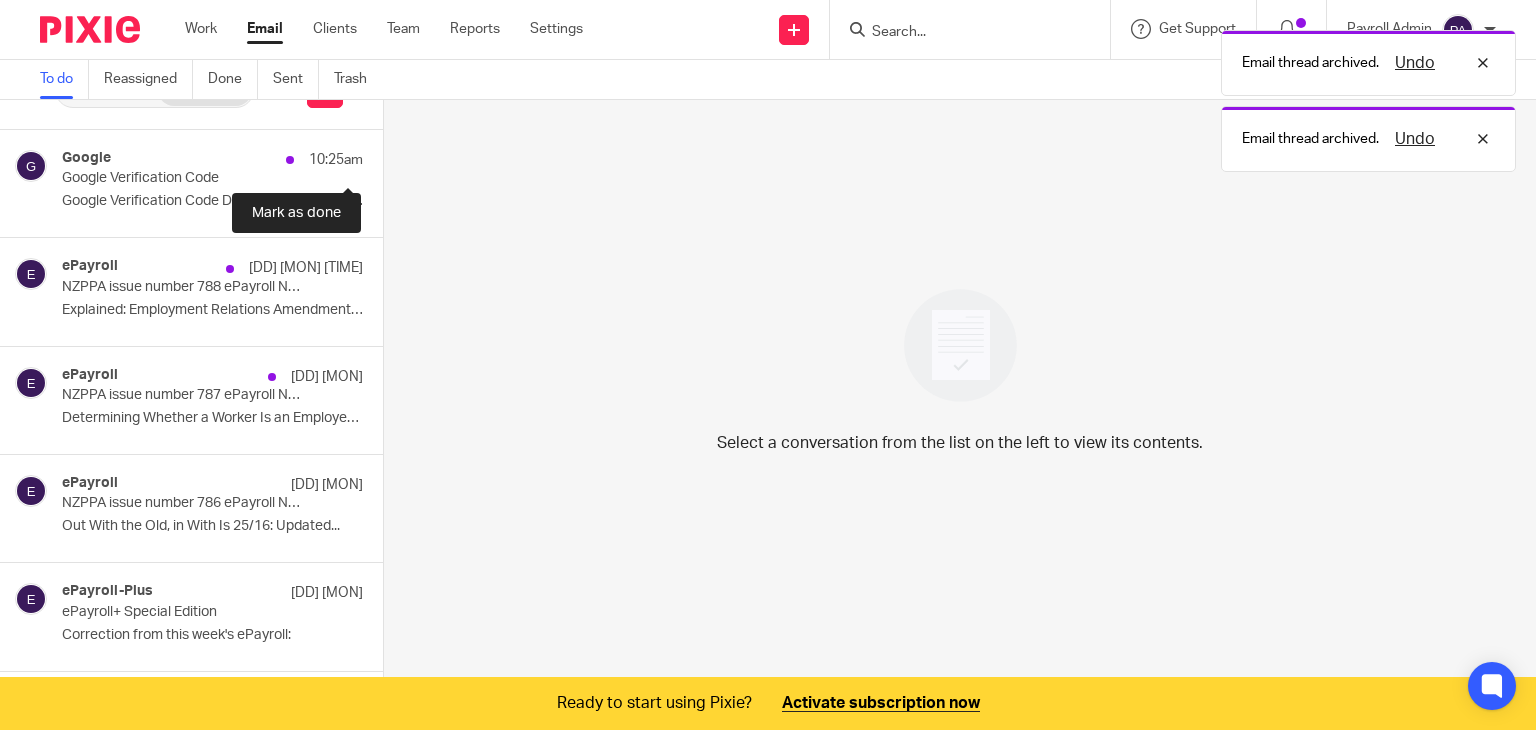 click at bounding box center (391, 156) 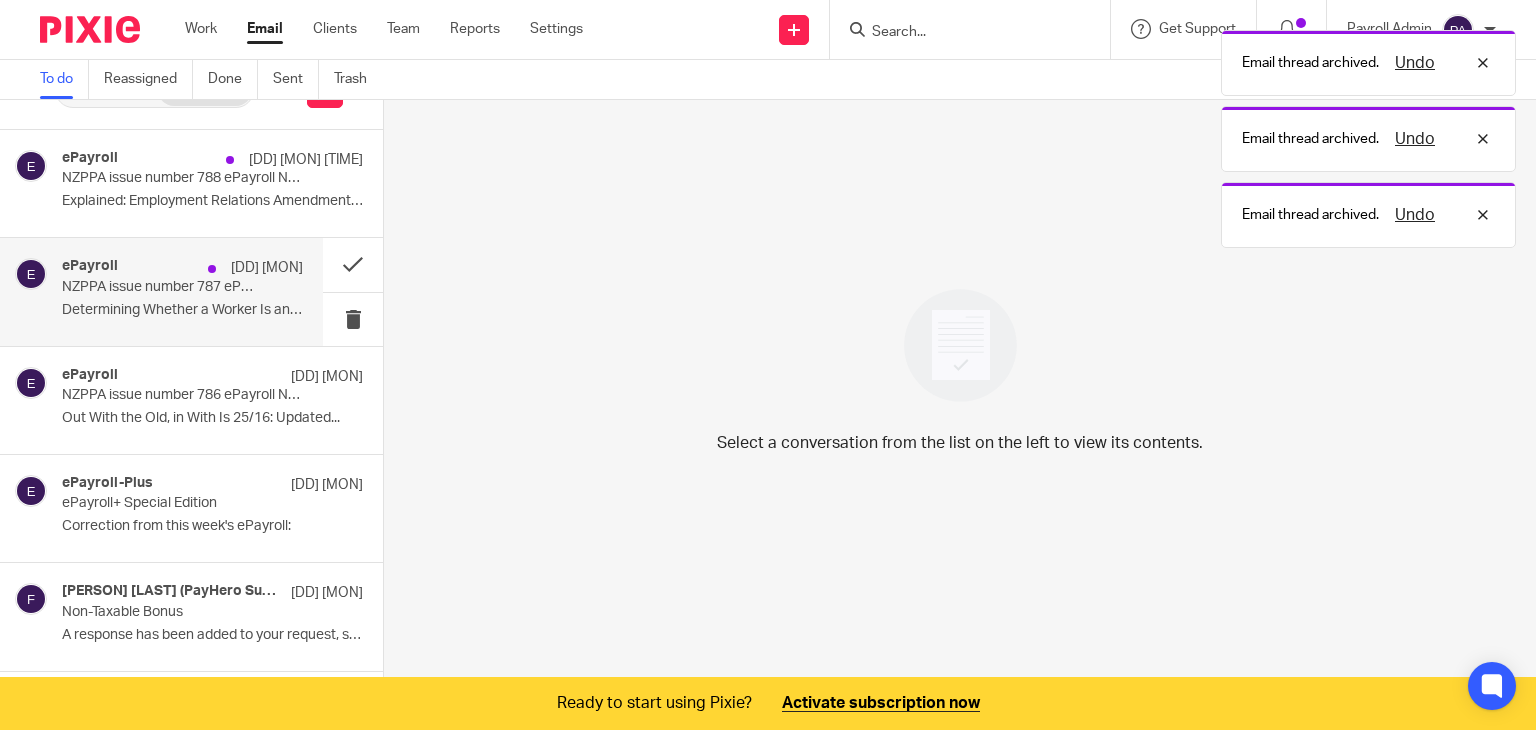 scroll, scrollTop: 0, scrollLeft: 0, axis: both 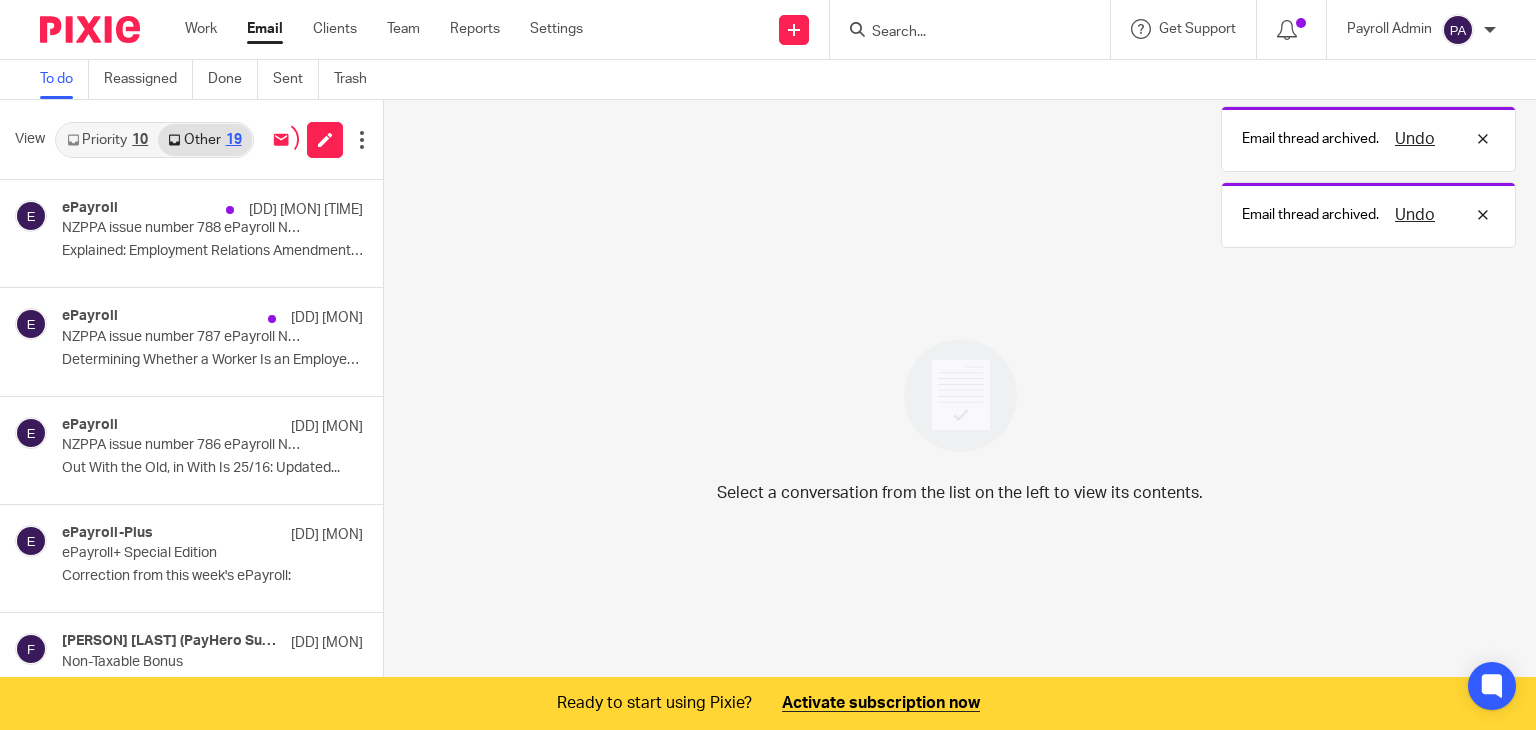 click on "Priority
10" at bounding box center [107, 140] 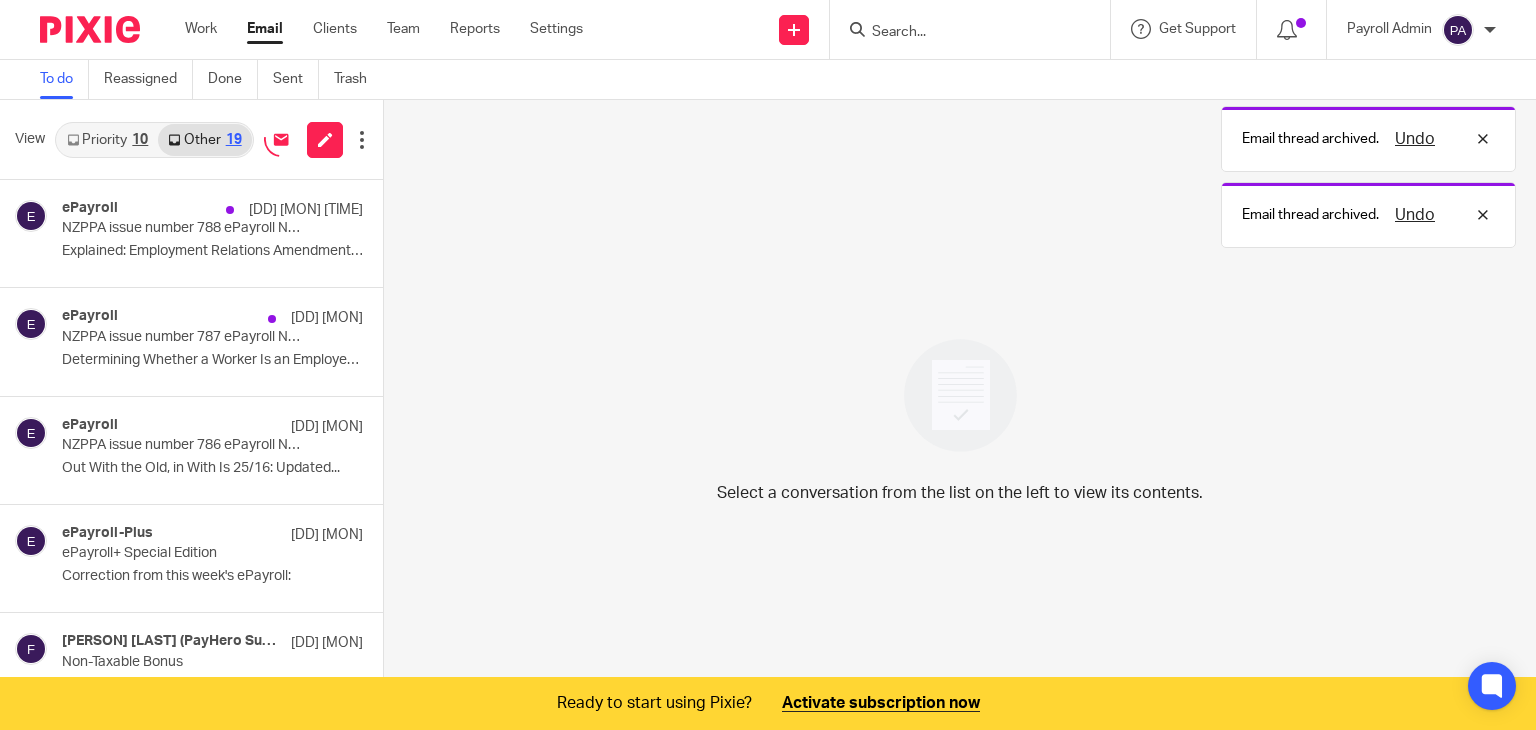 scroll, scrollTop: 50, scrollLeft: 0, axis: vertical 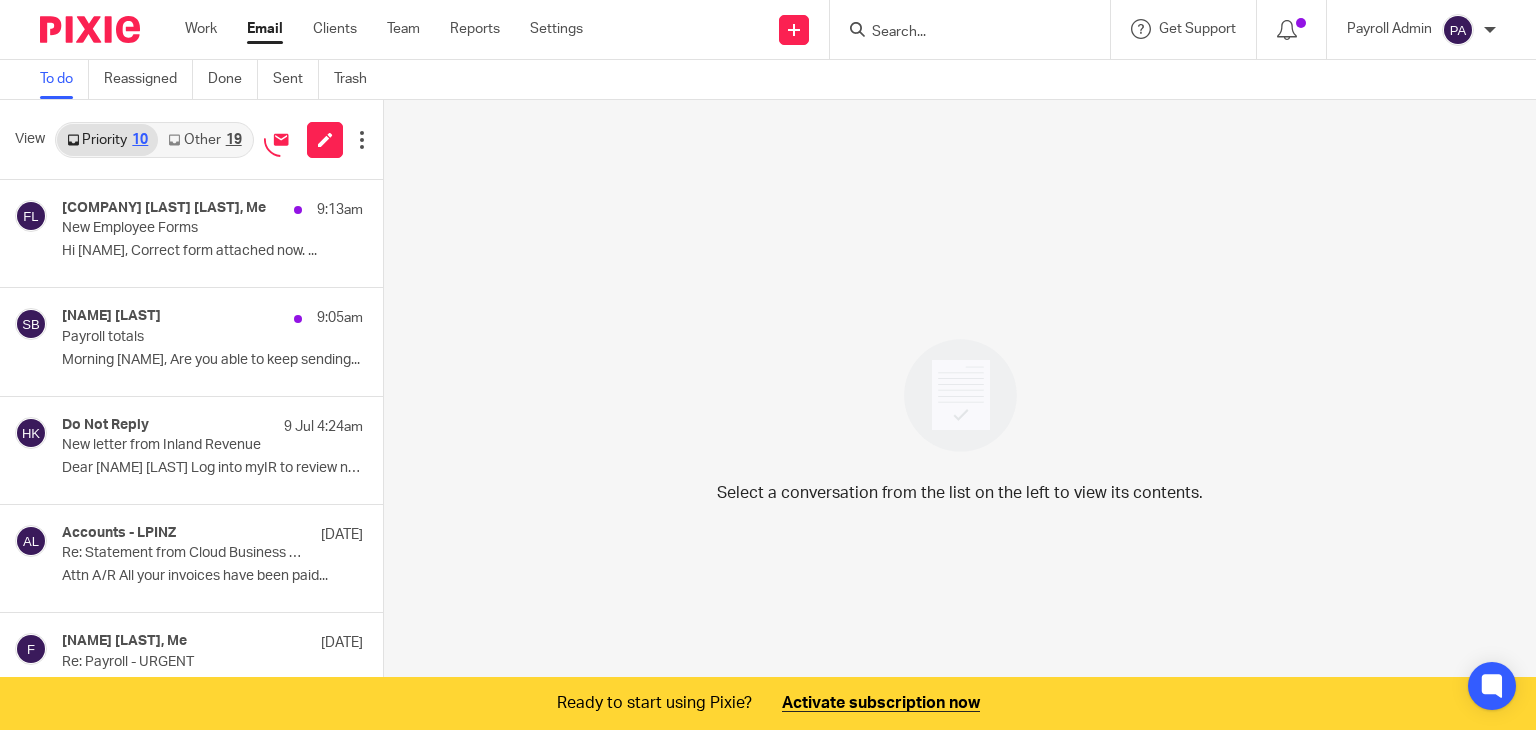 click on "Payroll Admin" at bounding box center [1421, 30] 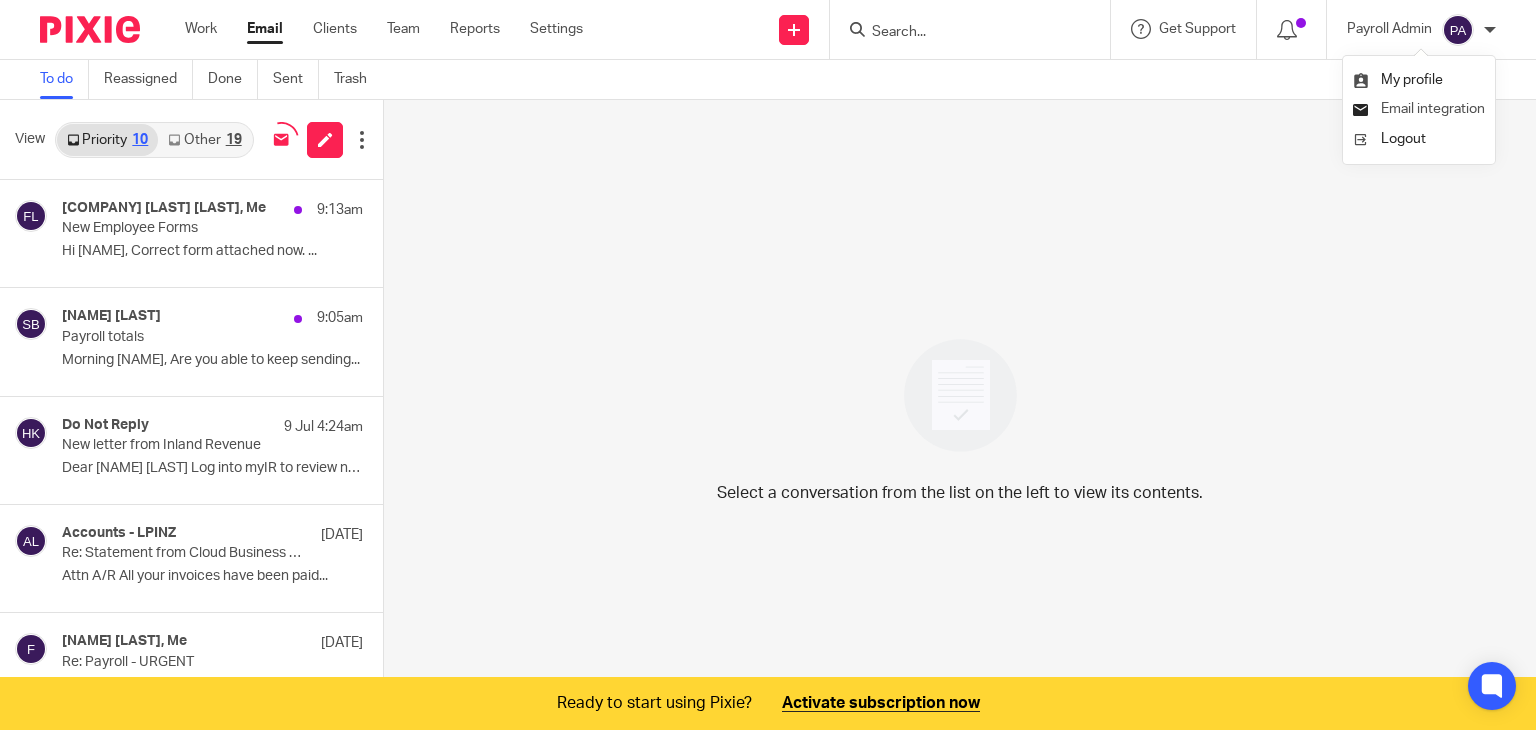 click on "Email integration" at bounding box center (1433, 109) 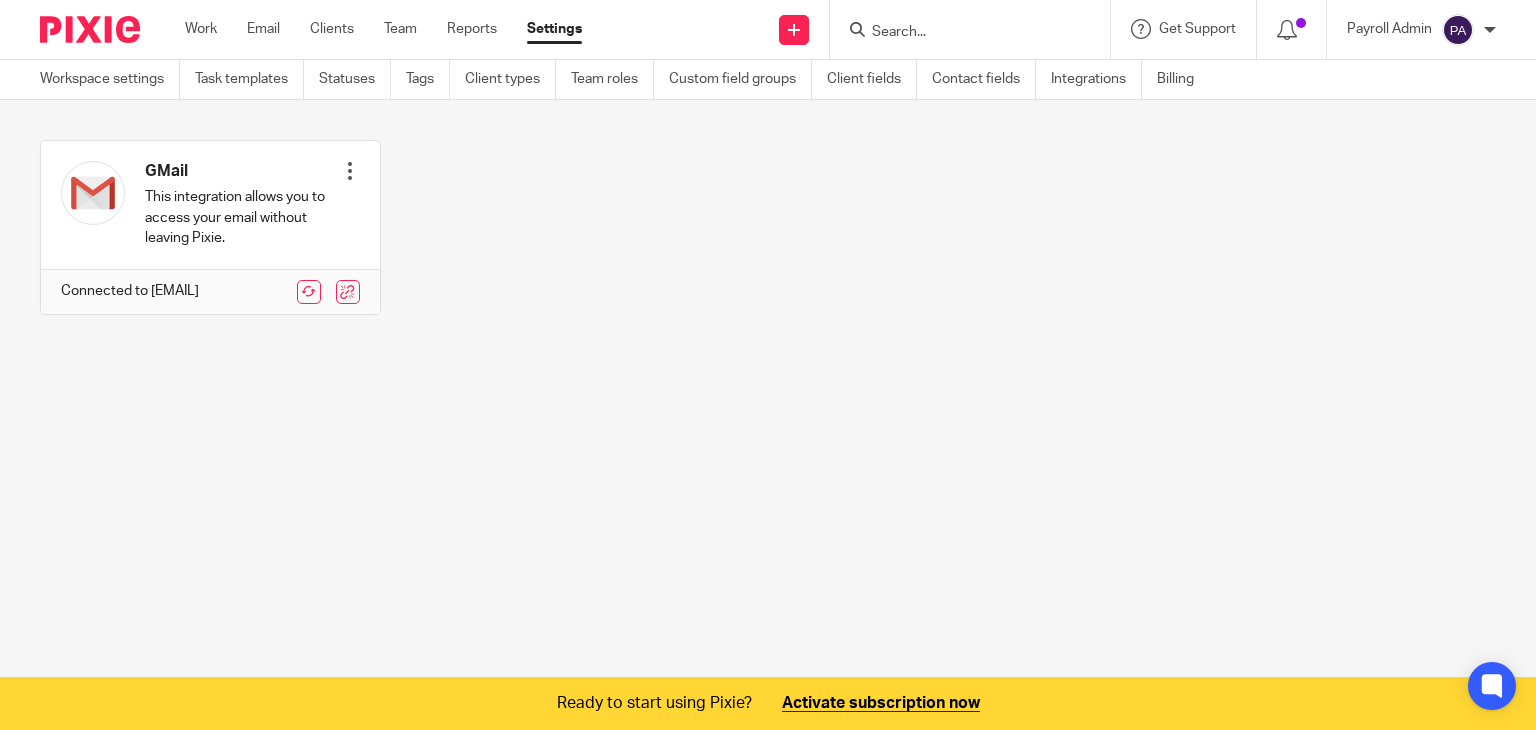 scroll, scrollTop: 0, scrollLeft: 0, axis: both 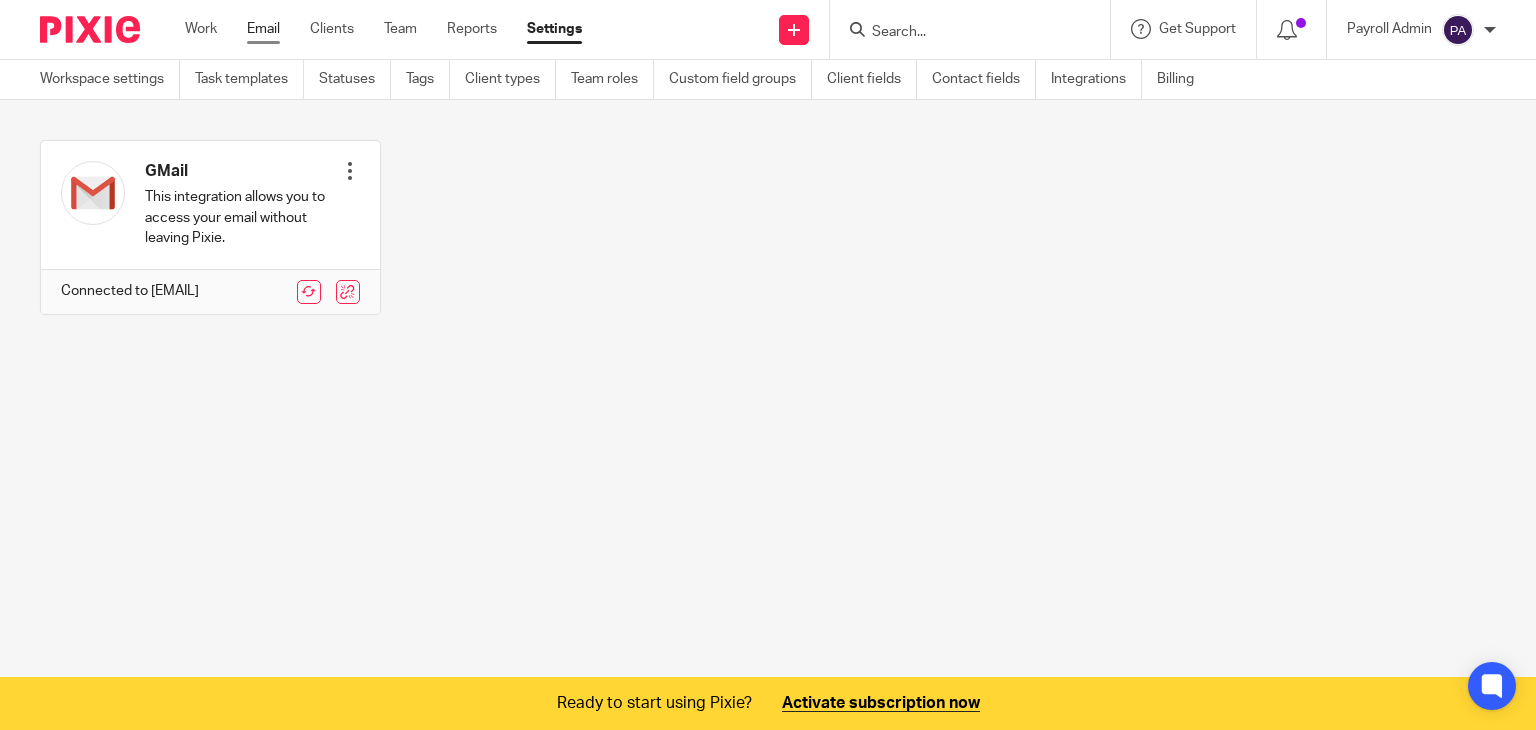 click on "Email" at bounding box center [263, 29] 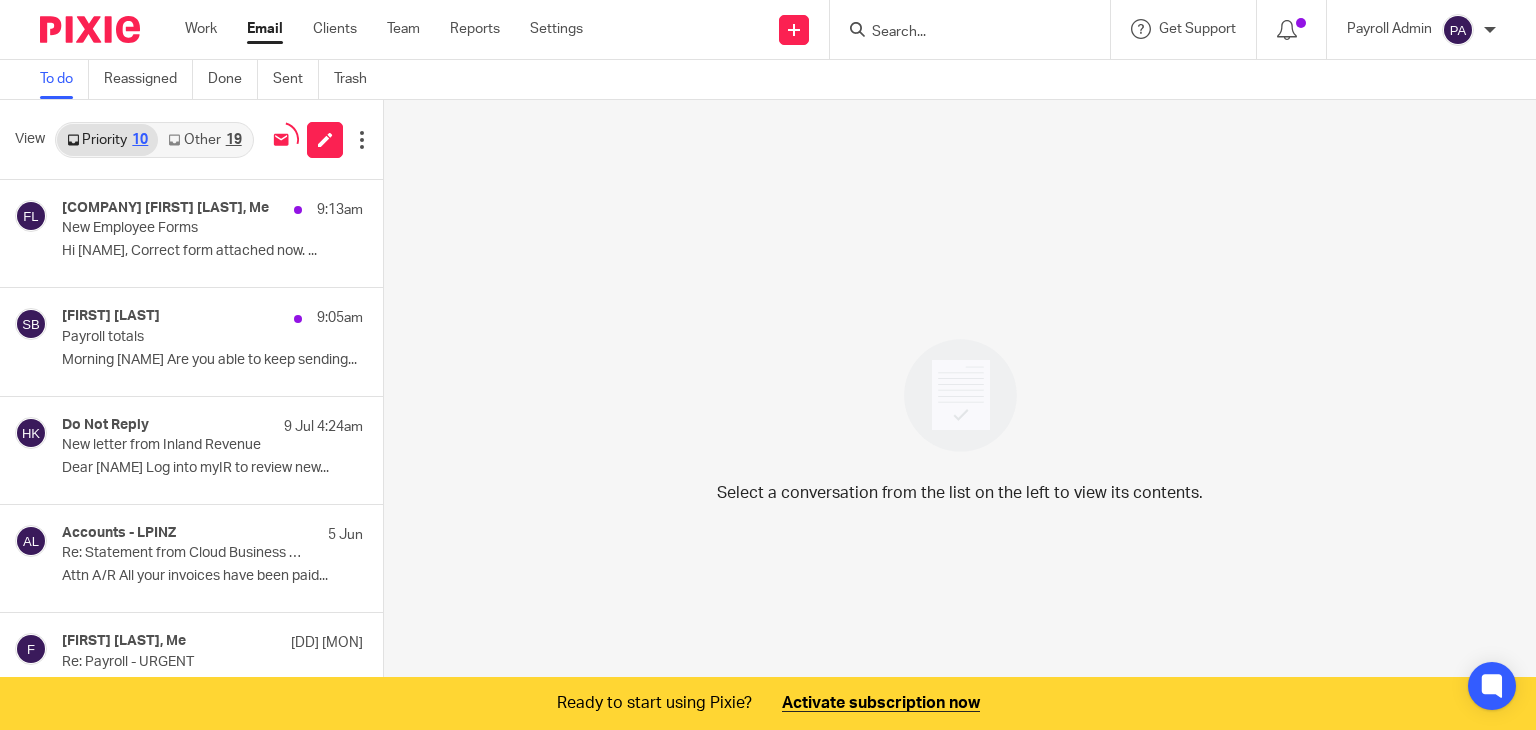 scroll, scrollTop: 0, scrollLeft: 0, axis: both 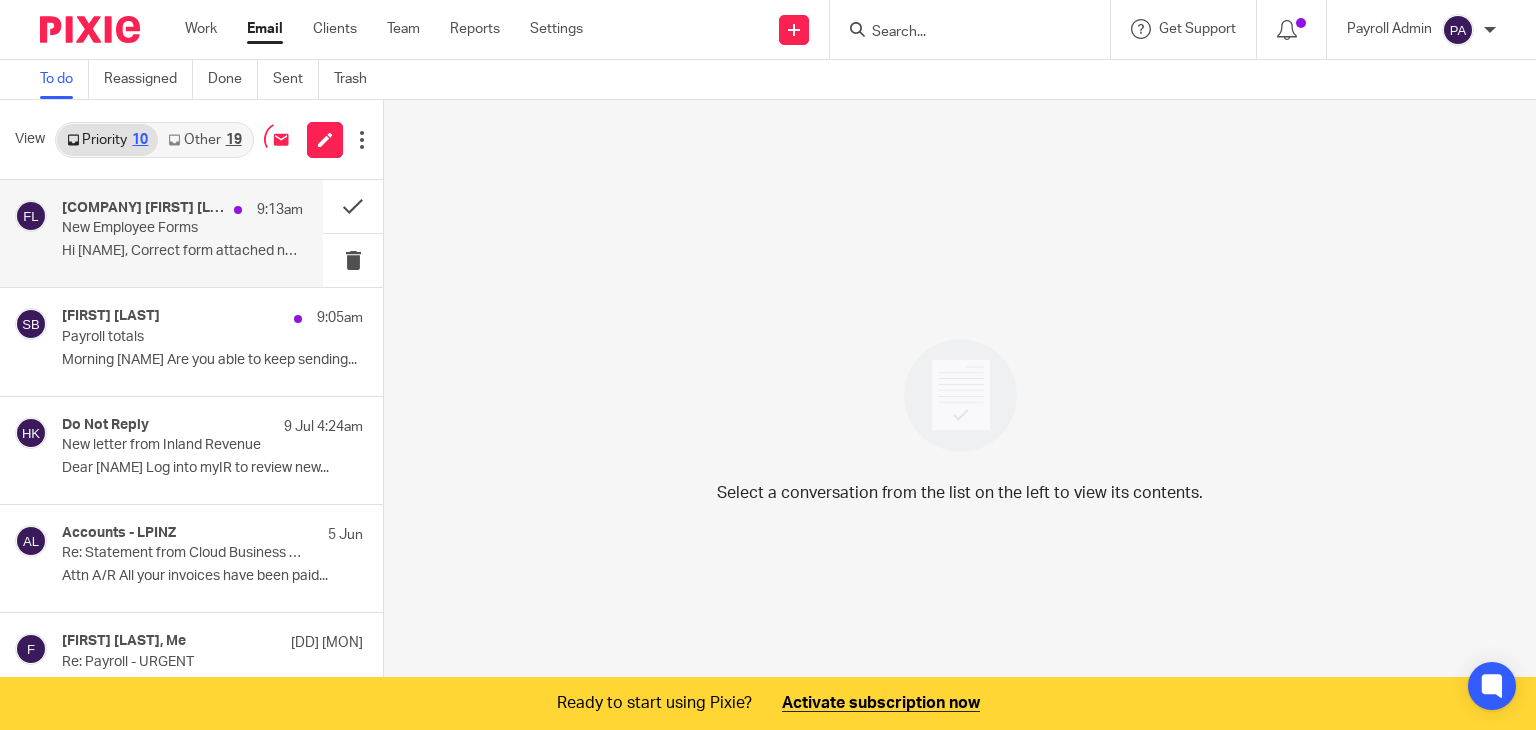 click on "New Employee Forms" at bounding box center [158, 228] 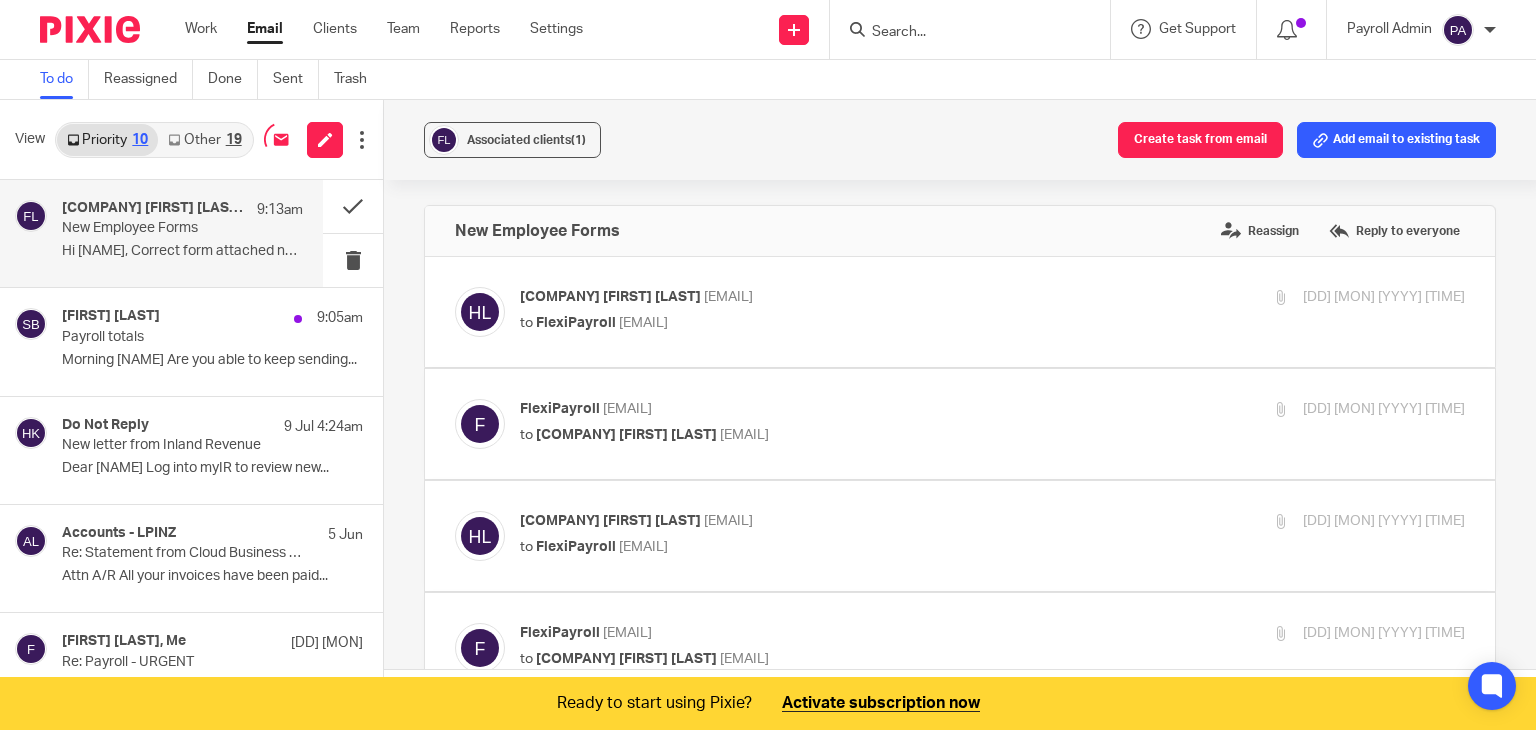 scroll, scrollTop: 0, scrollLeft: 0, axis: both 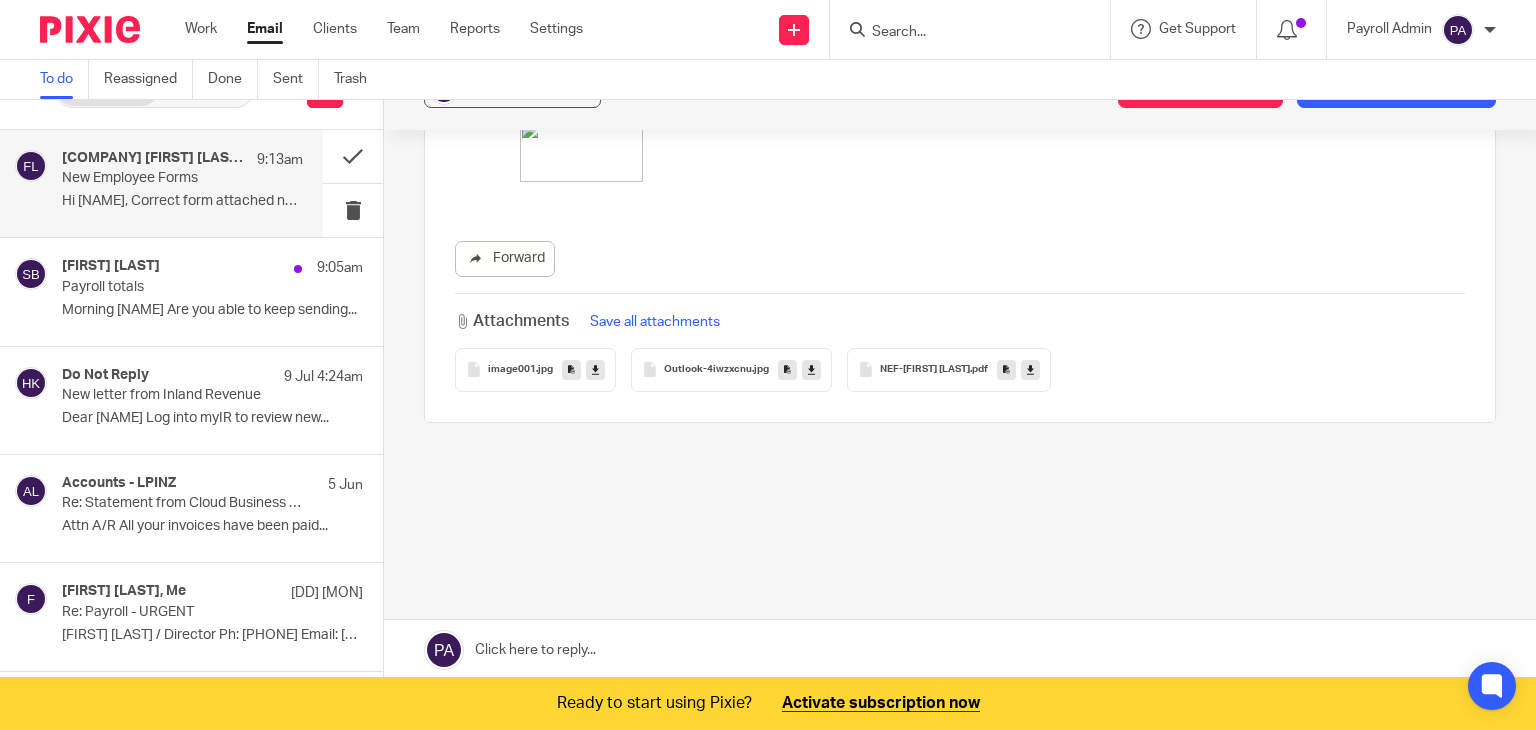 click at bounding box center (960, 650) 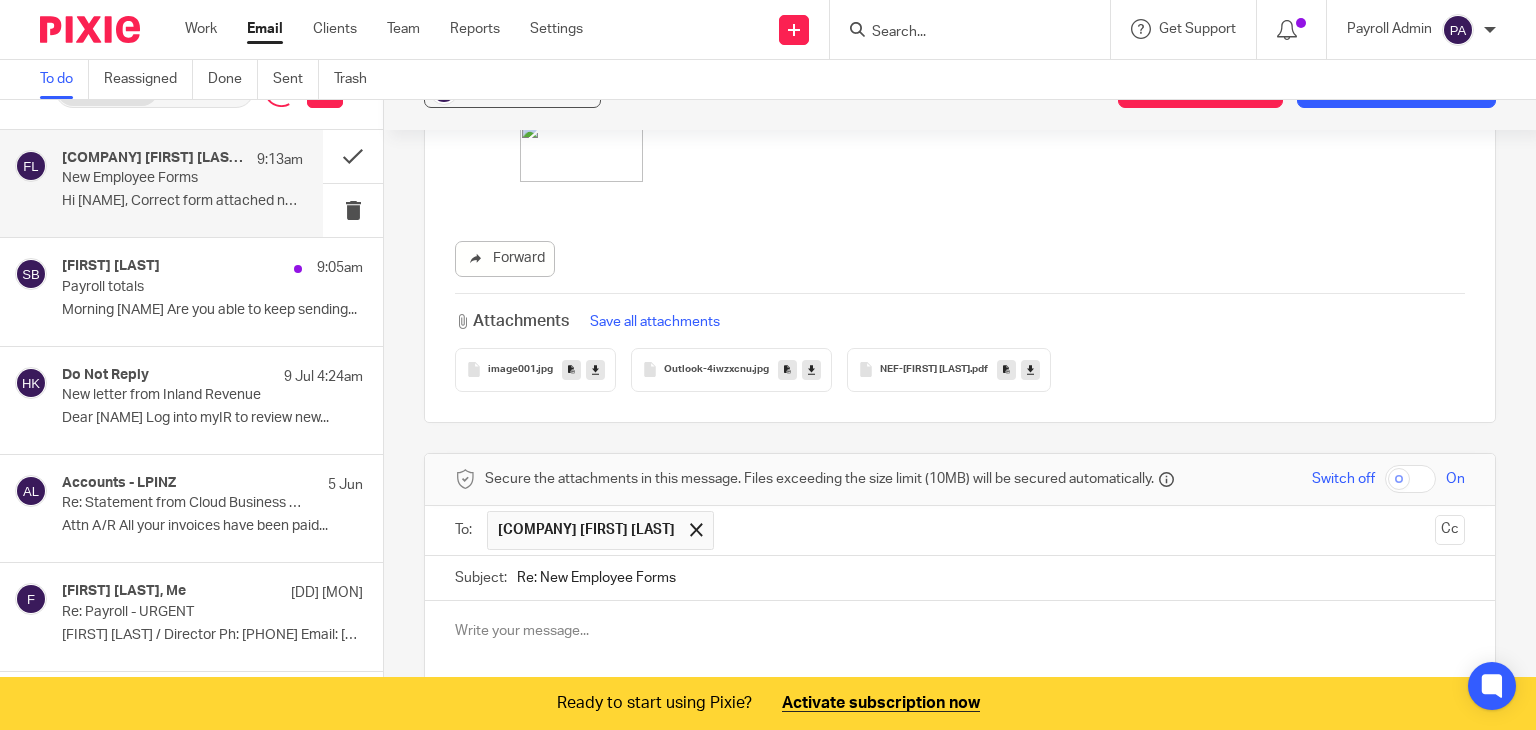 scroll, scrollTop: 0, scrollLeft: 0, axis: both 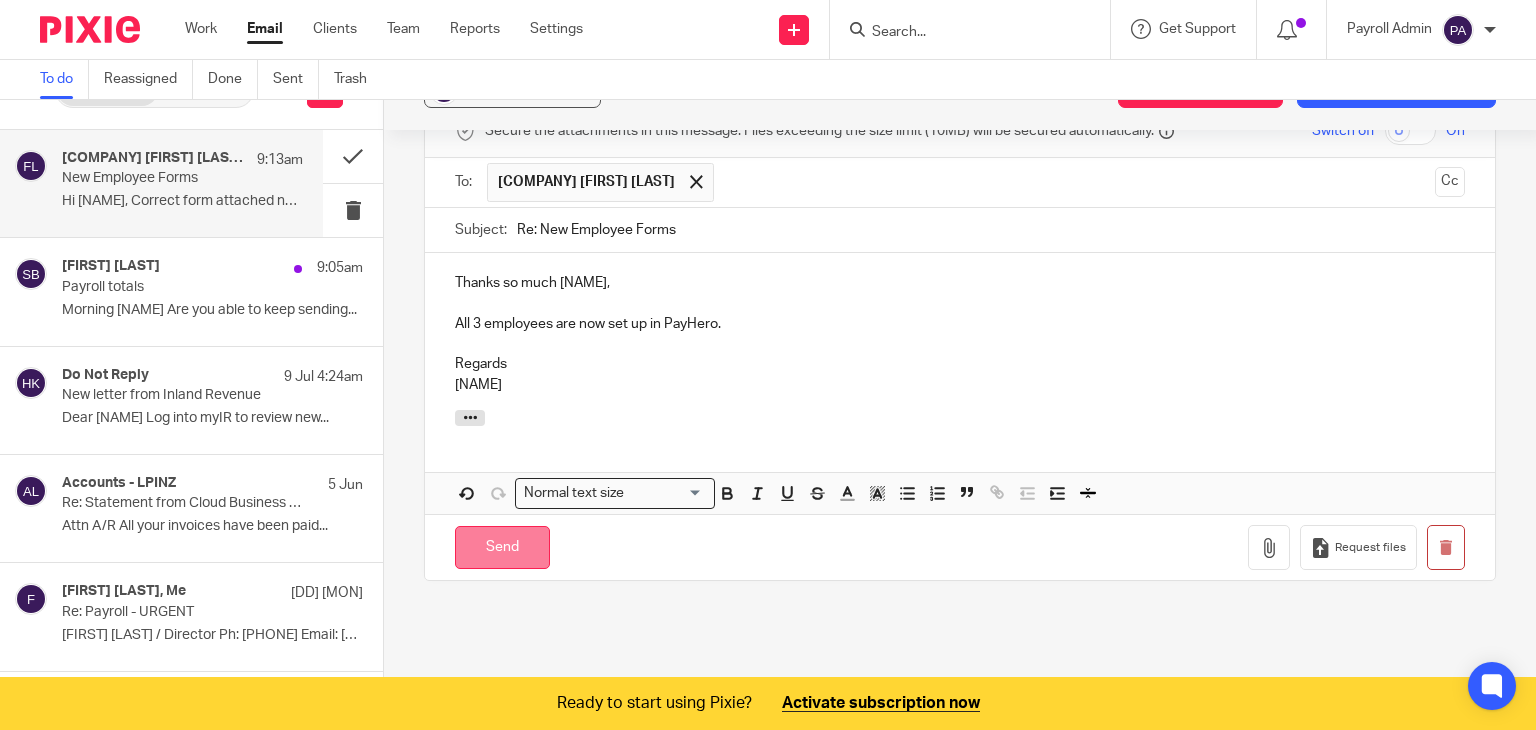 click on "Send" at bounding box center (502, 547) 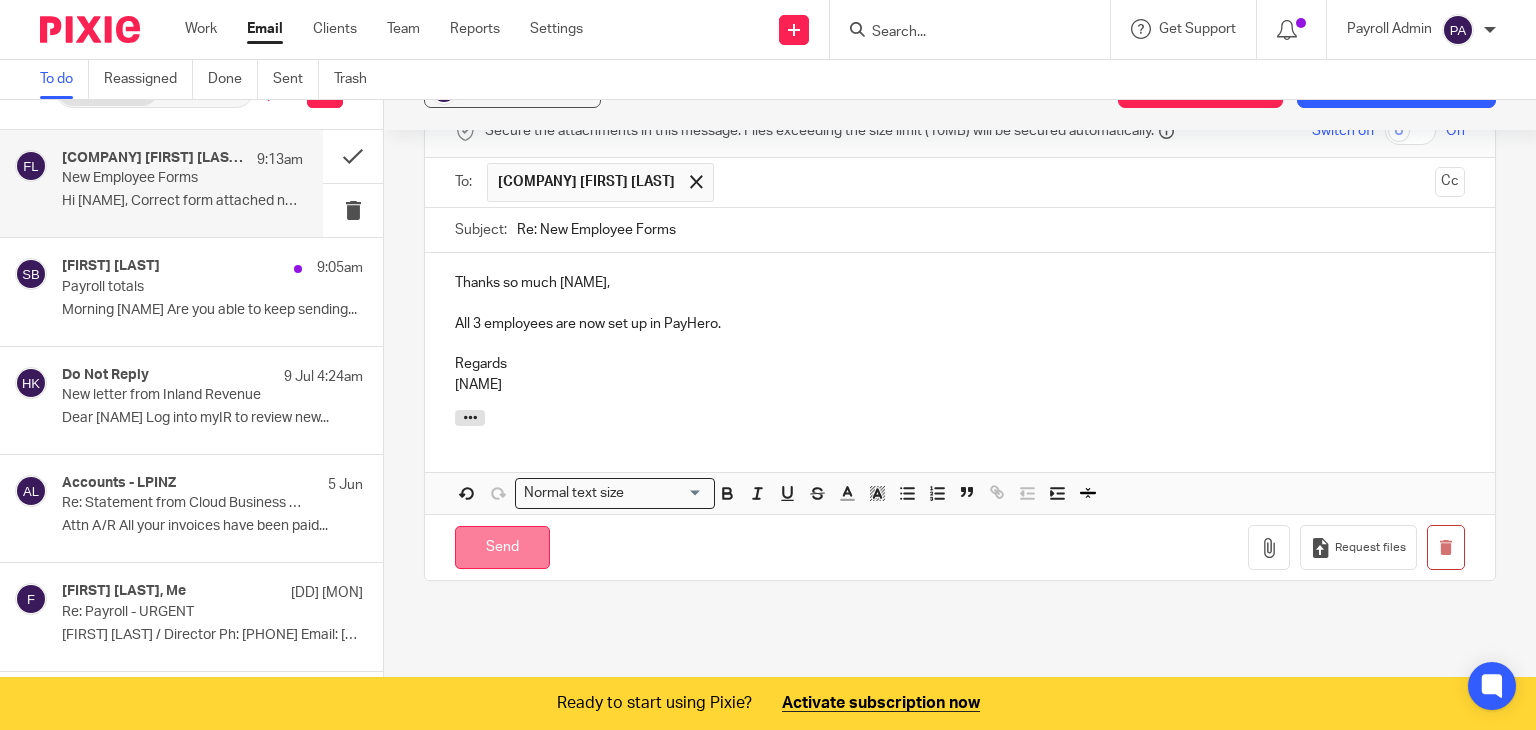 click on "Send" at bounding box center [502, 547] 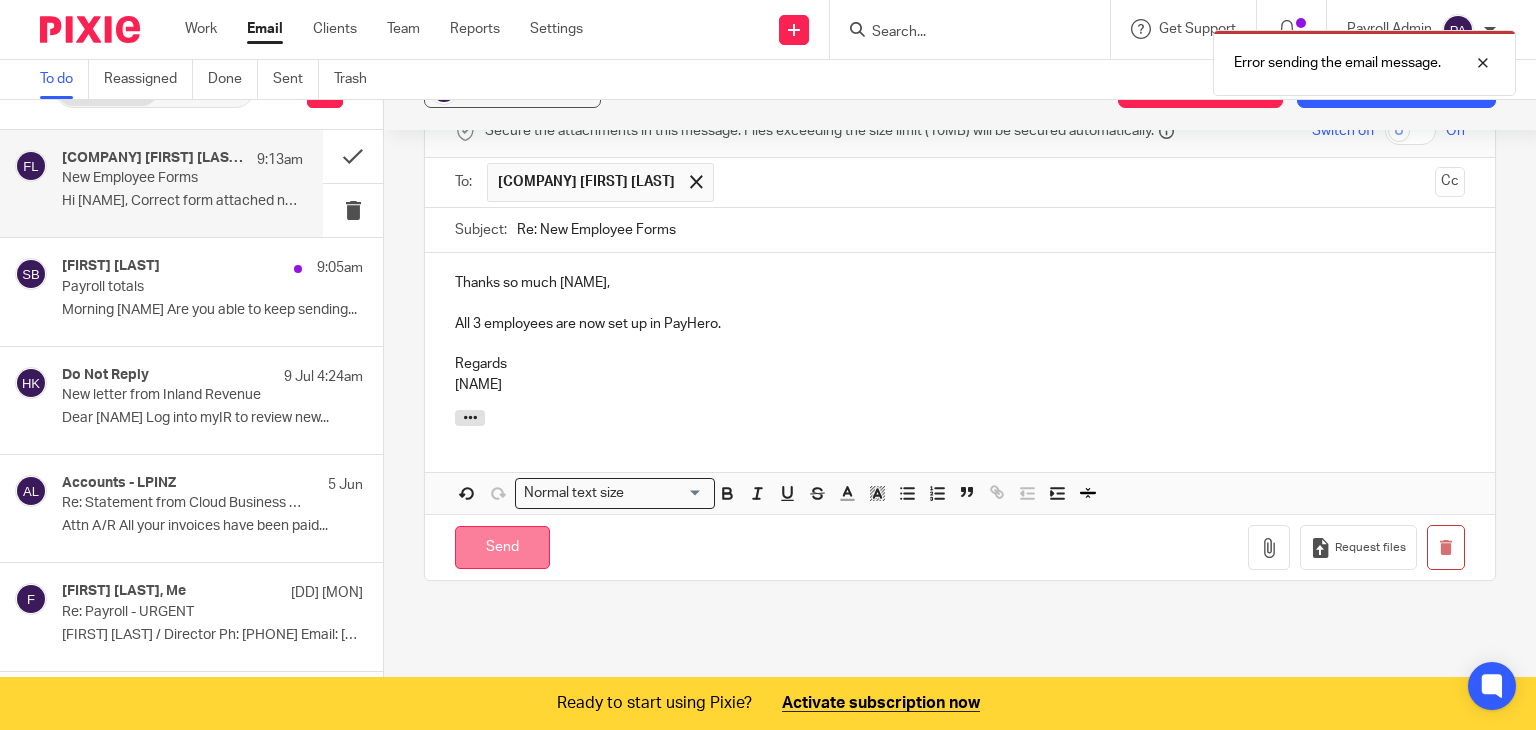 click on "Send" at bounding box center (502, 547) 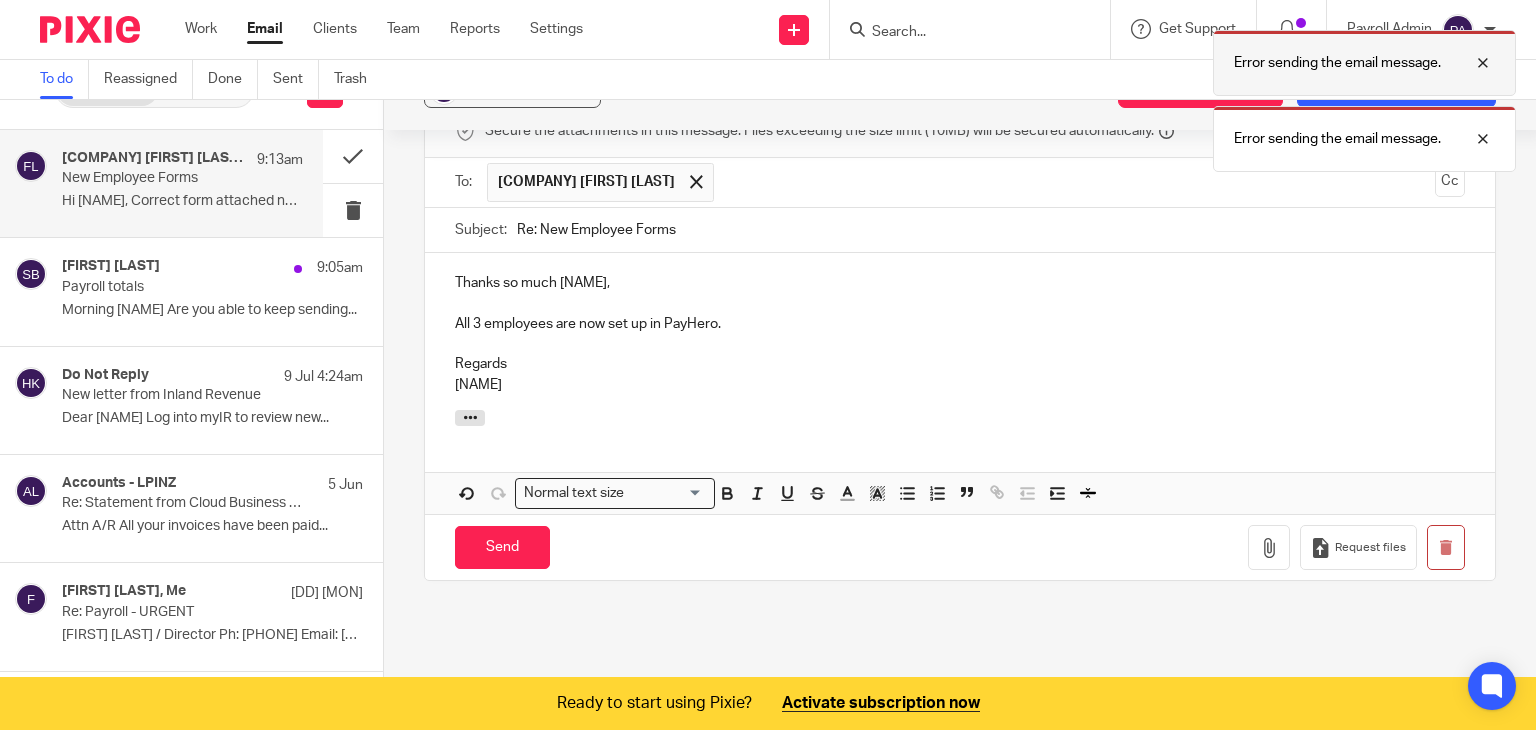 click at bounding box center (1468, 63) 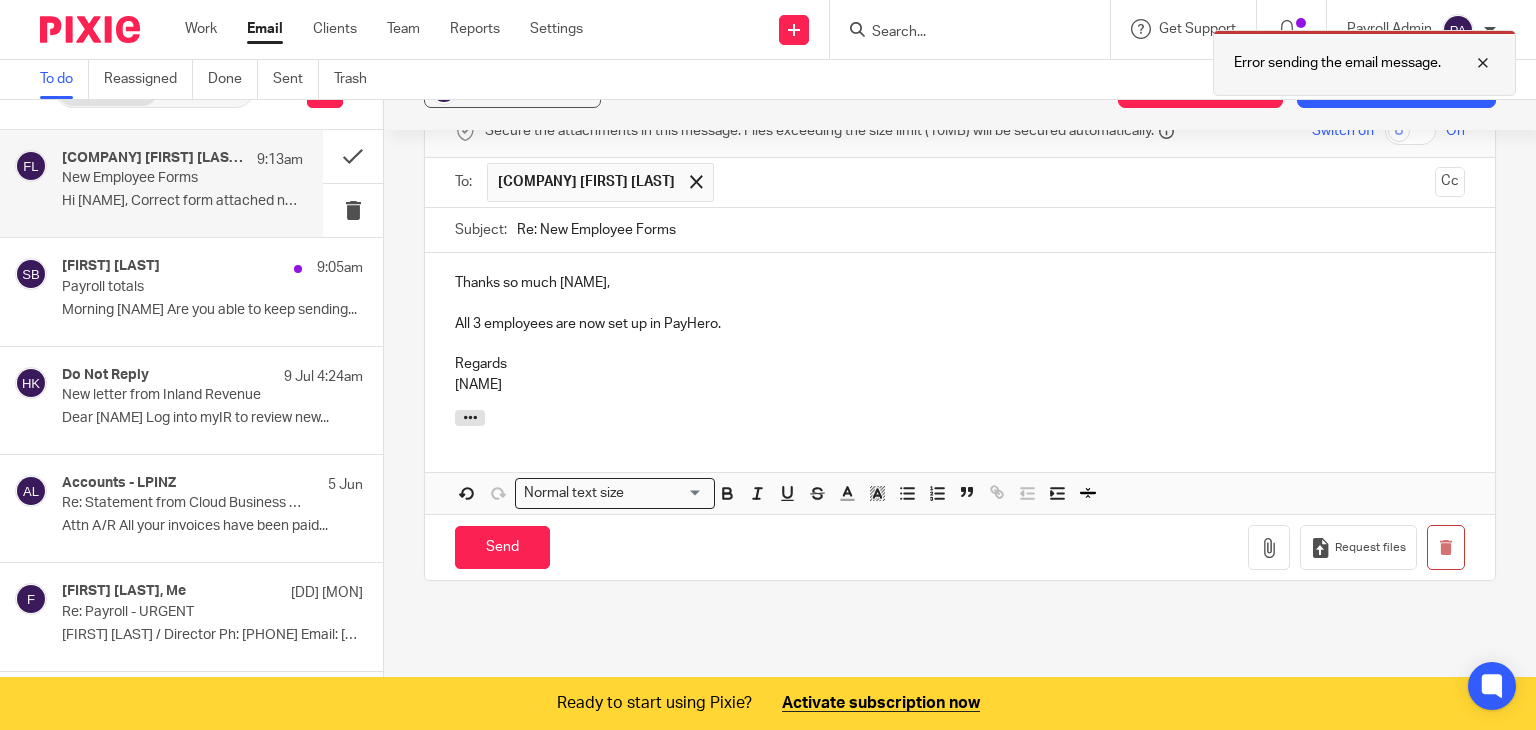 click at bounding box center [1468, 63] 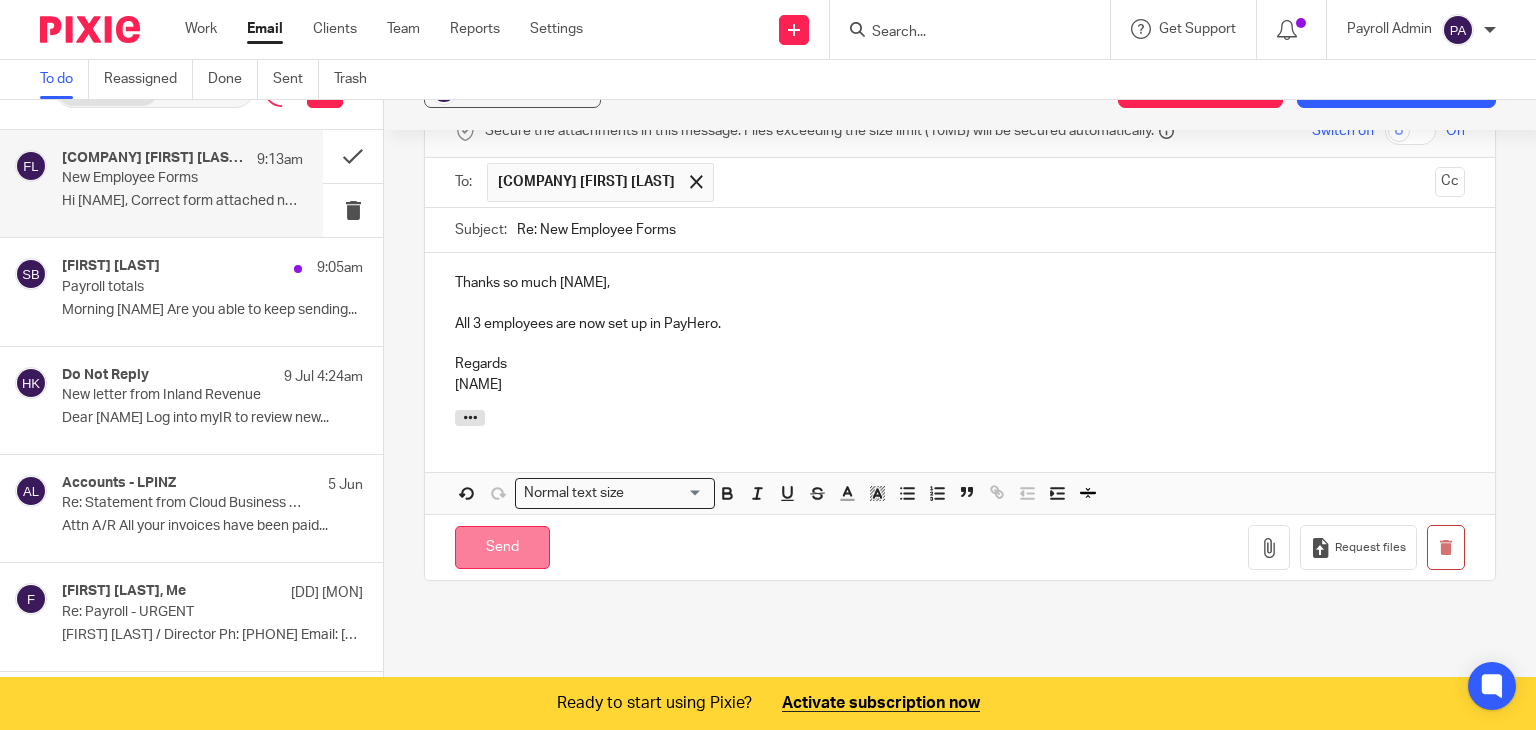 click on "Send" at bounding box center (502, 547) 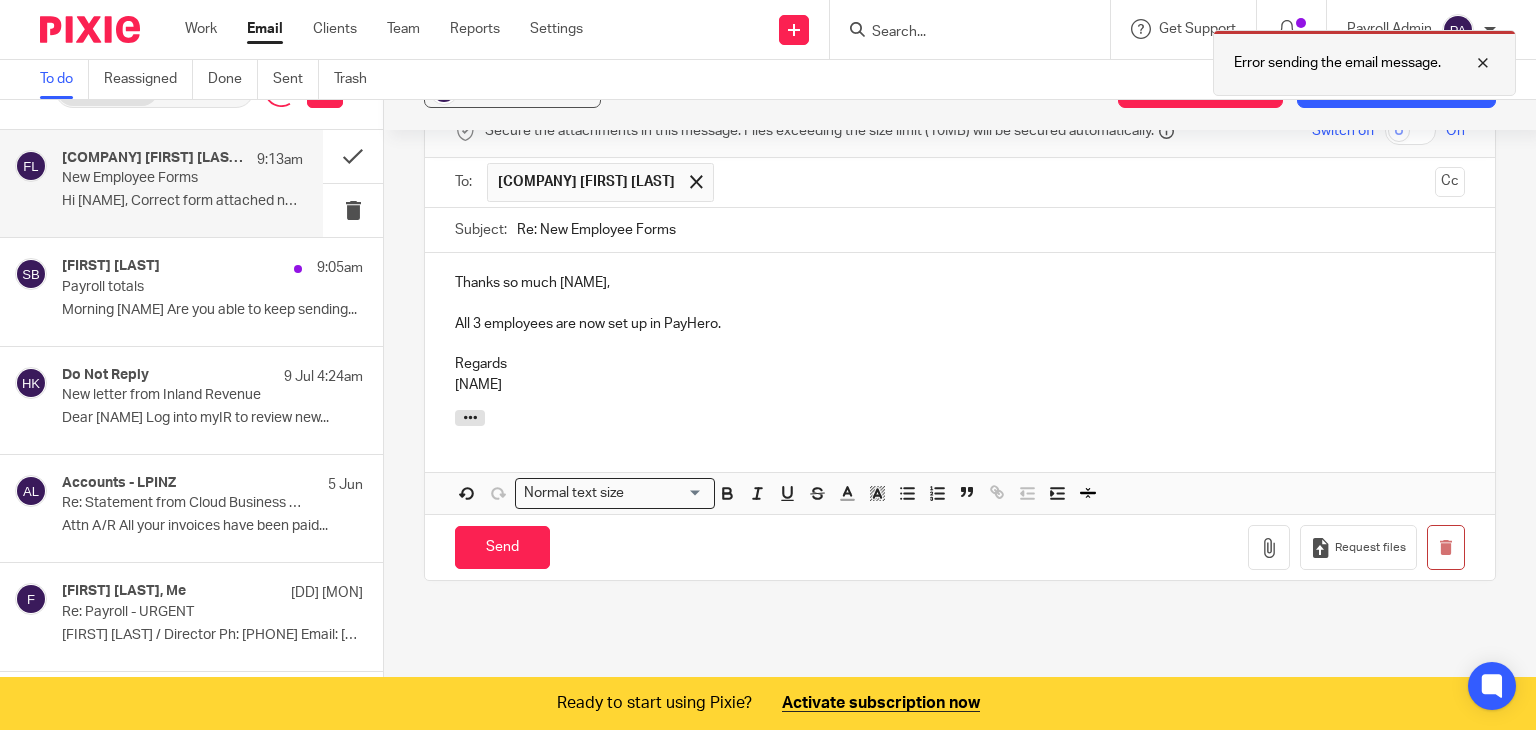 click at bounding box center (1468, 63) 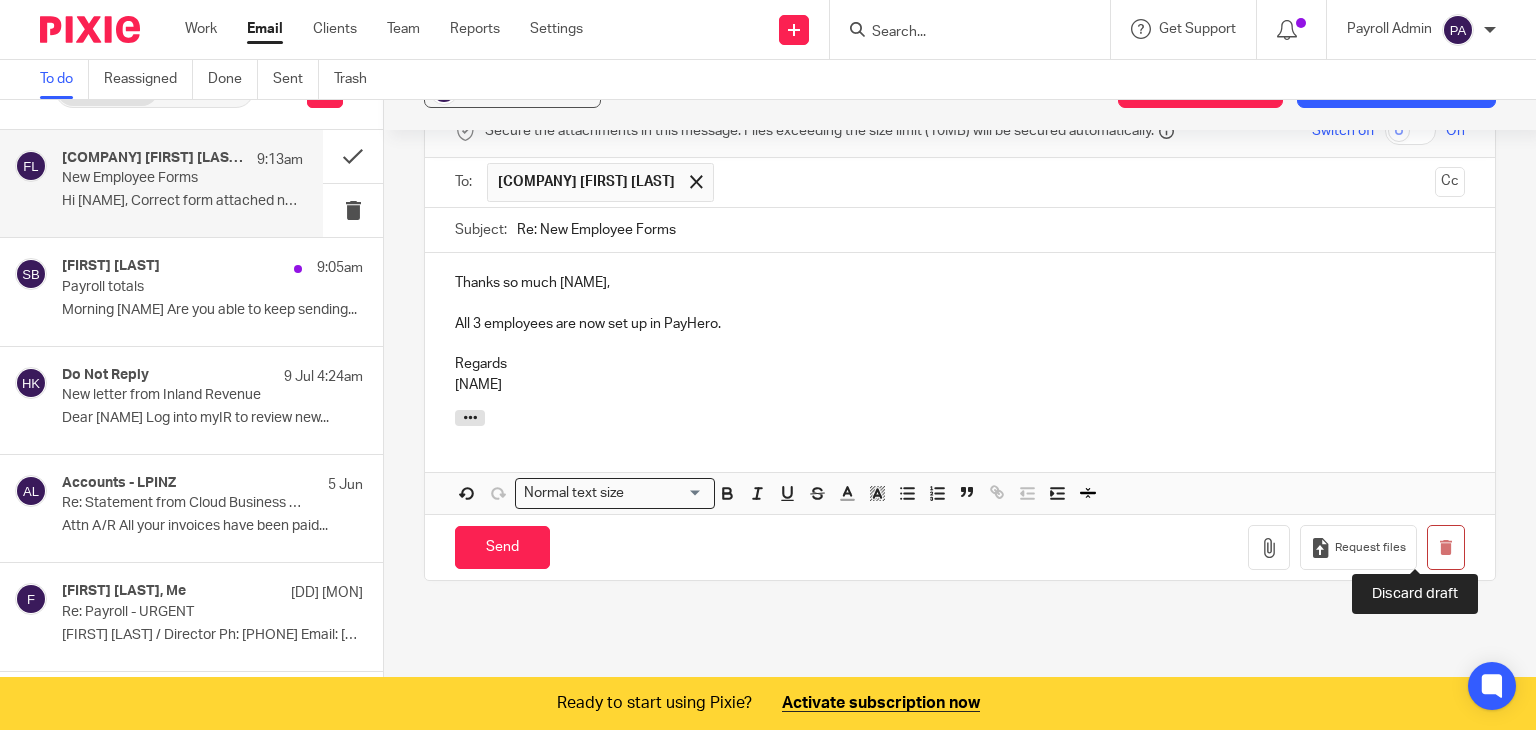 drag, startPoint x: 1420, startPoint y: 537, endPoint x: 859, endPoint y: 105, distance: 708.0572 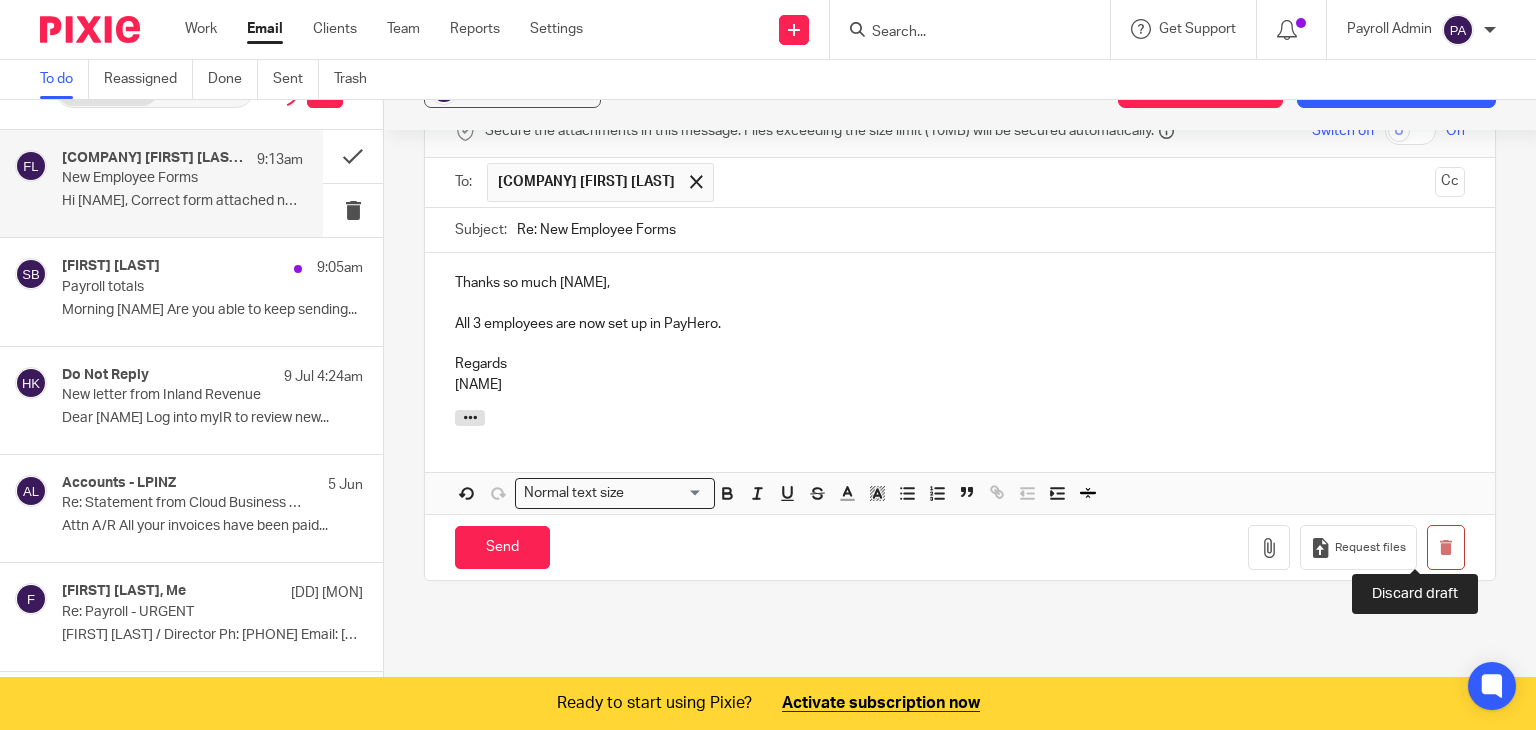 click at bounding box center (1445, 547) 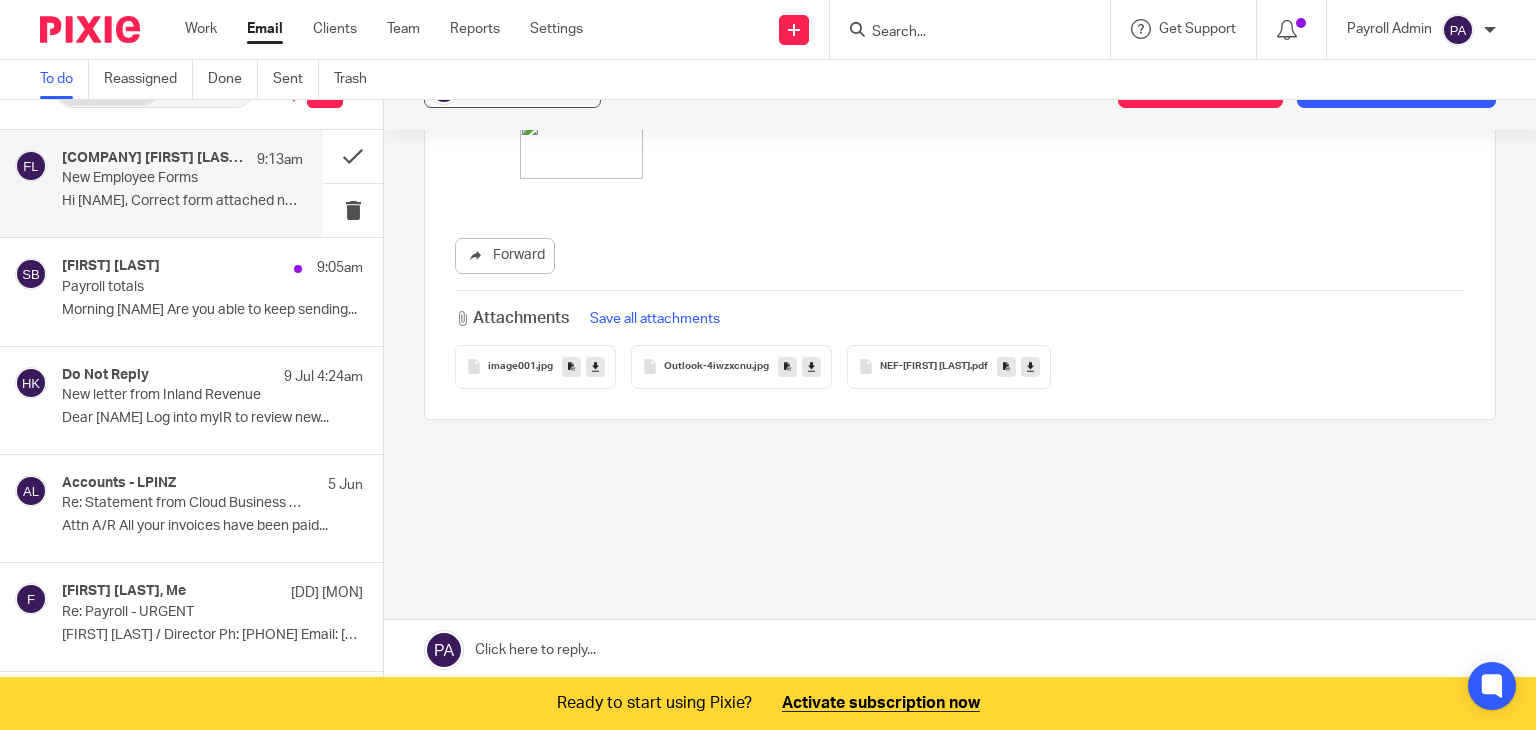 scroll, scrollTop: 2564, scrollLeft: 0, axis: vertical 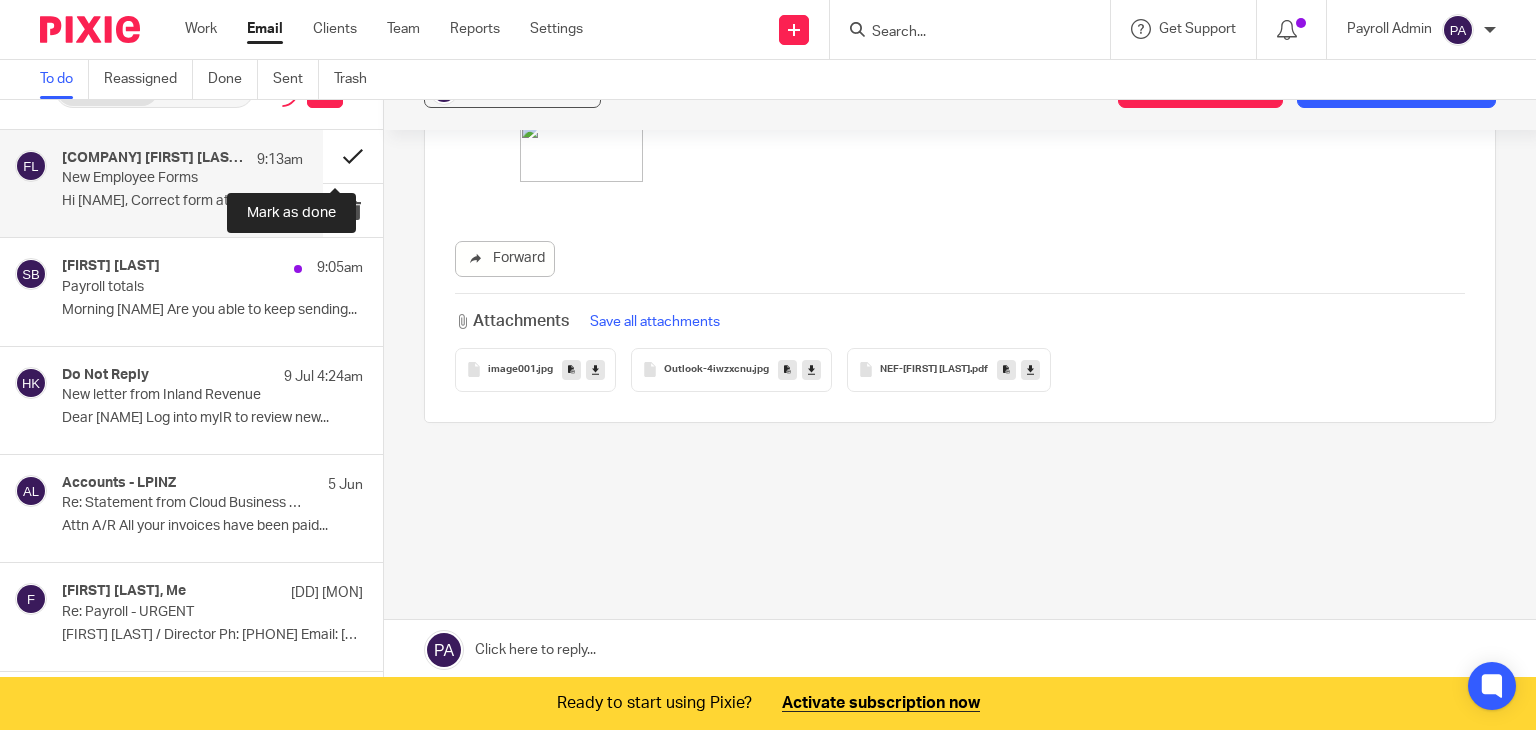 click at bounding box center (353, 156) 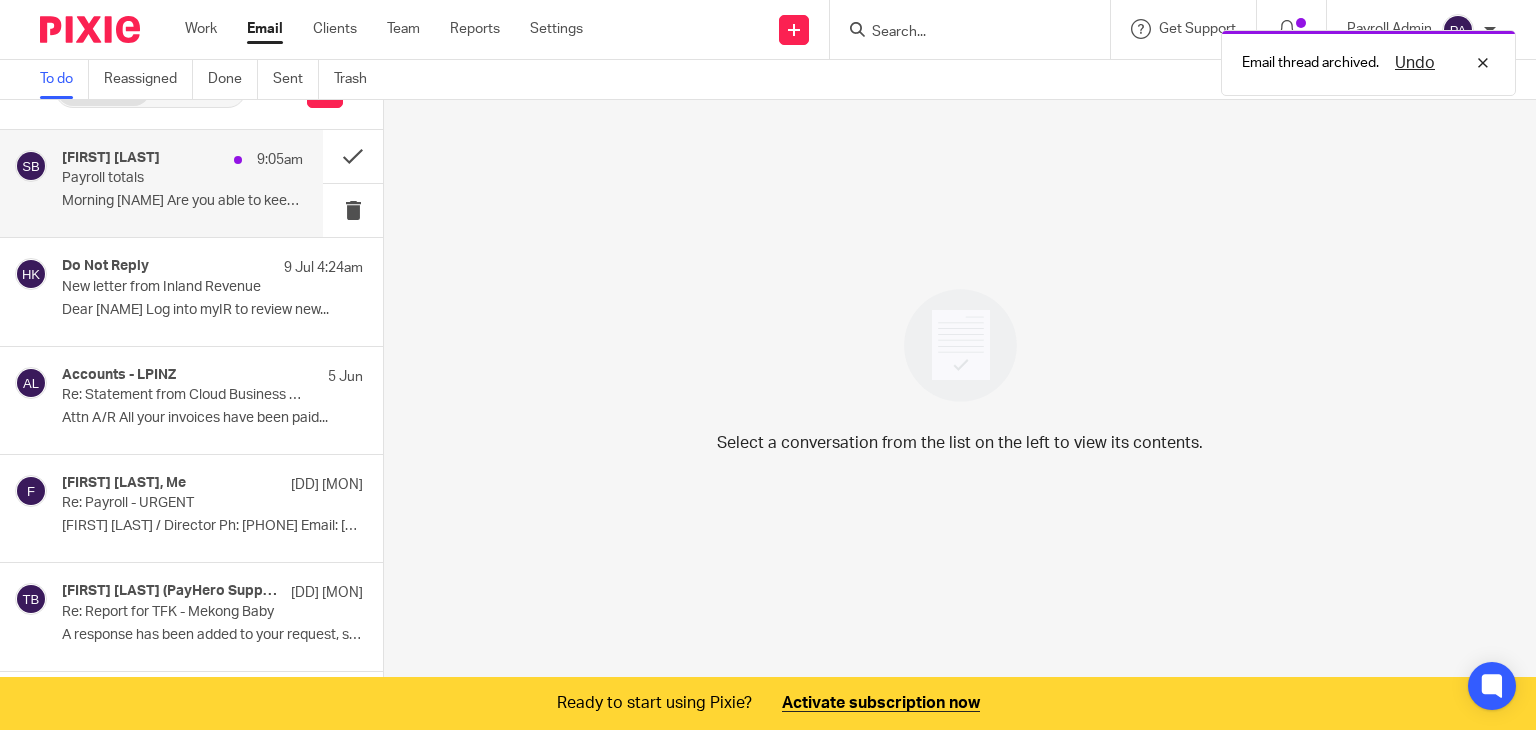 click on "Payroll totals" at bounding box center (158, 178) 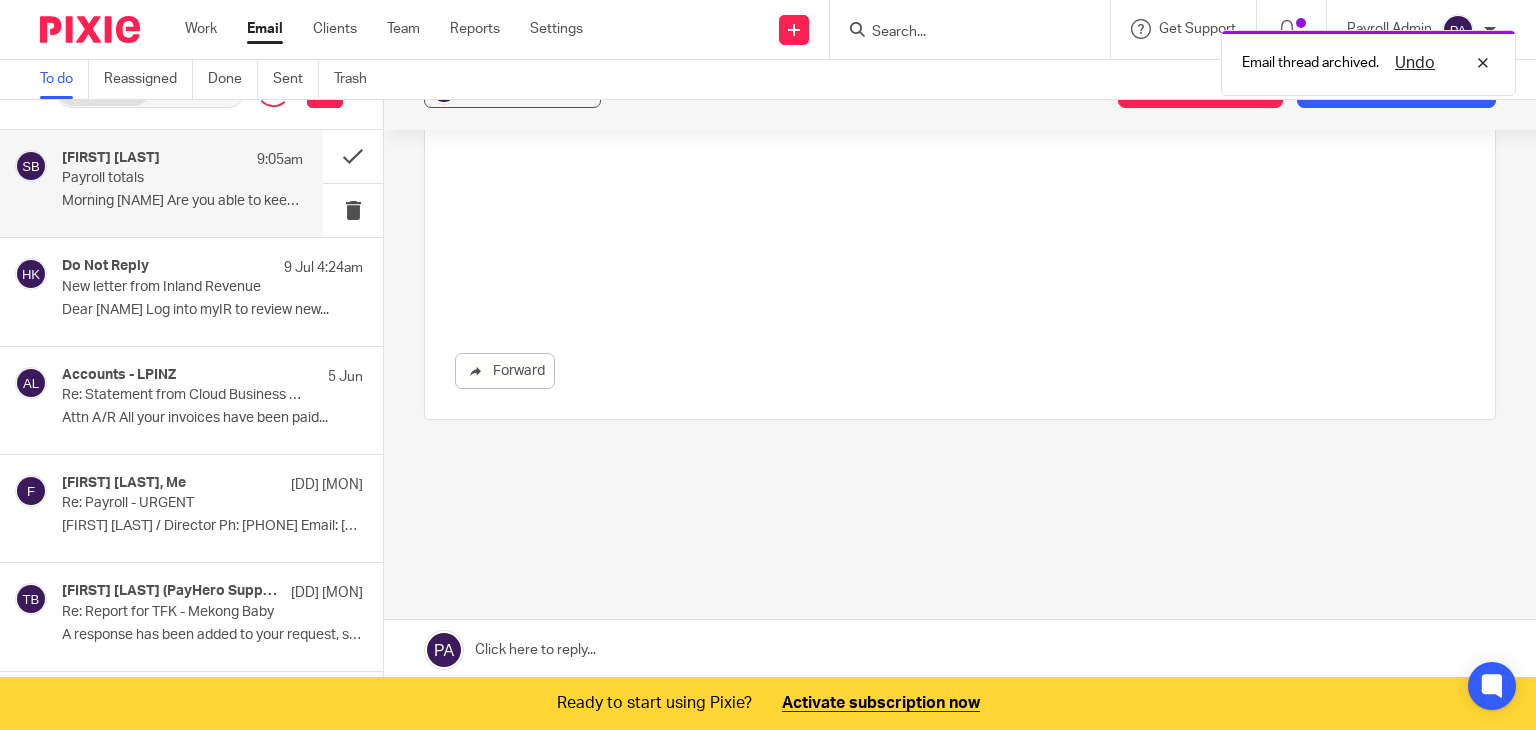 scroll, scrollTop: 0, scrollLeft: 0, axis: both 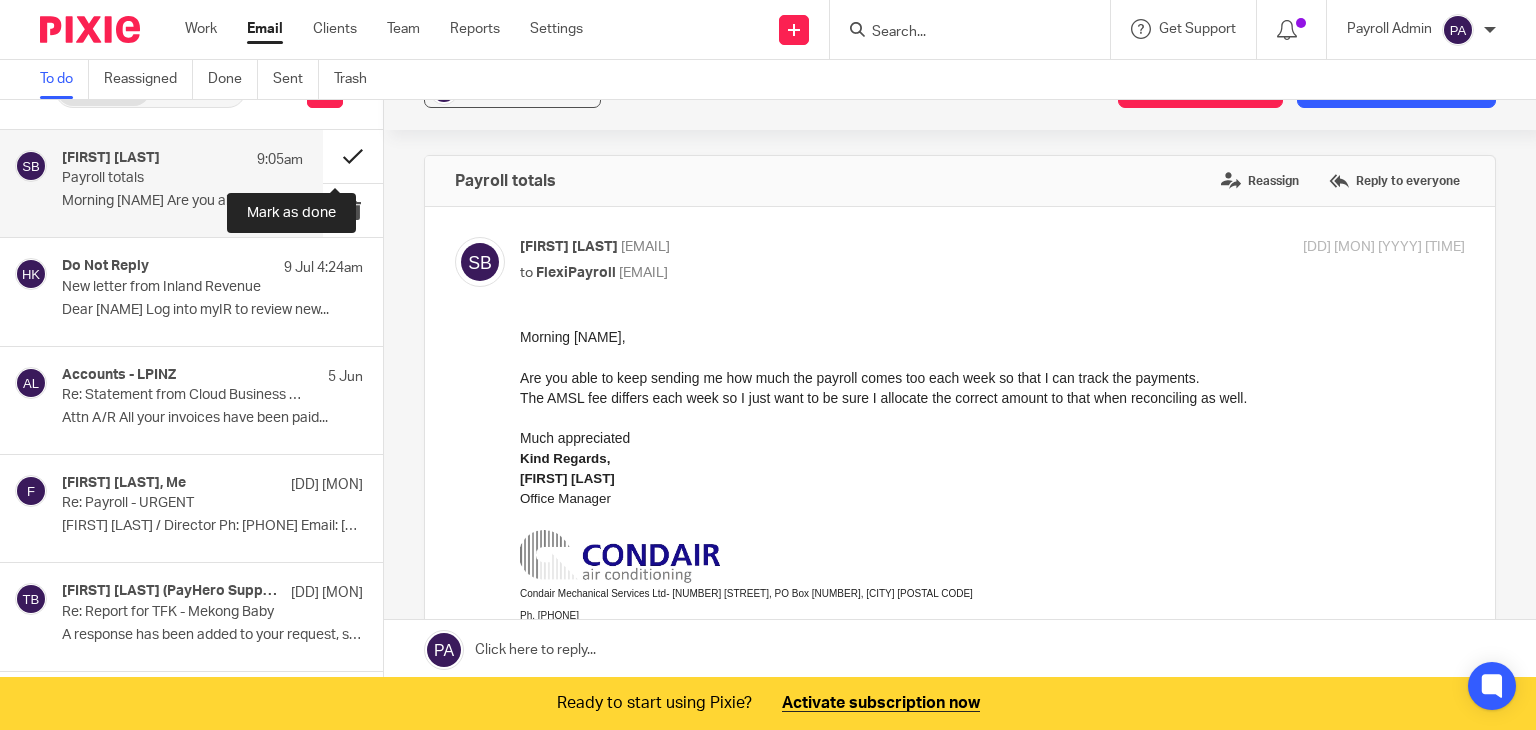 click at bounding box center [353, 156] 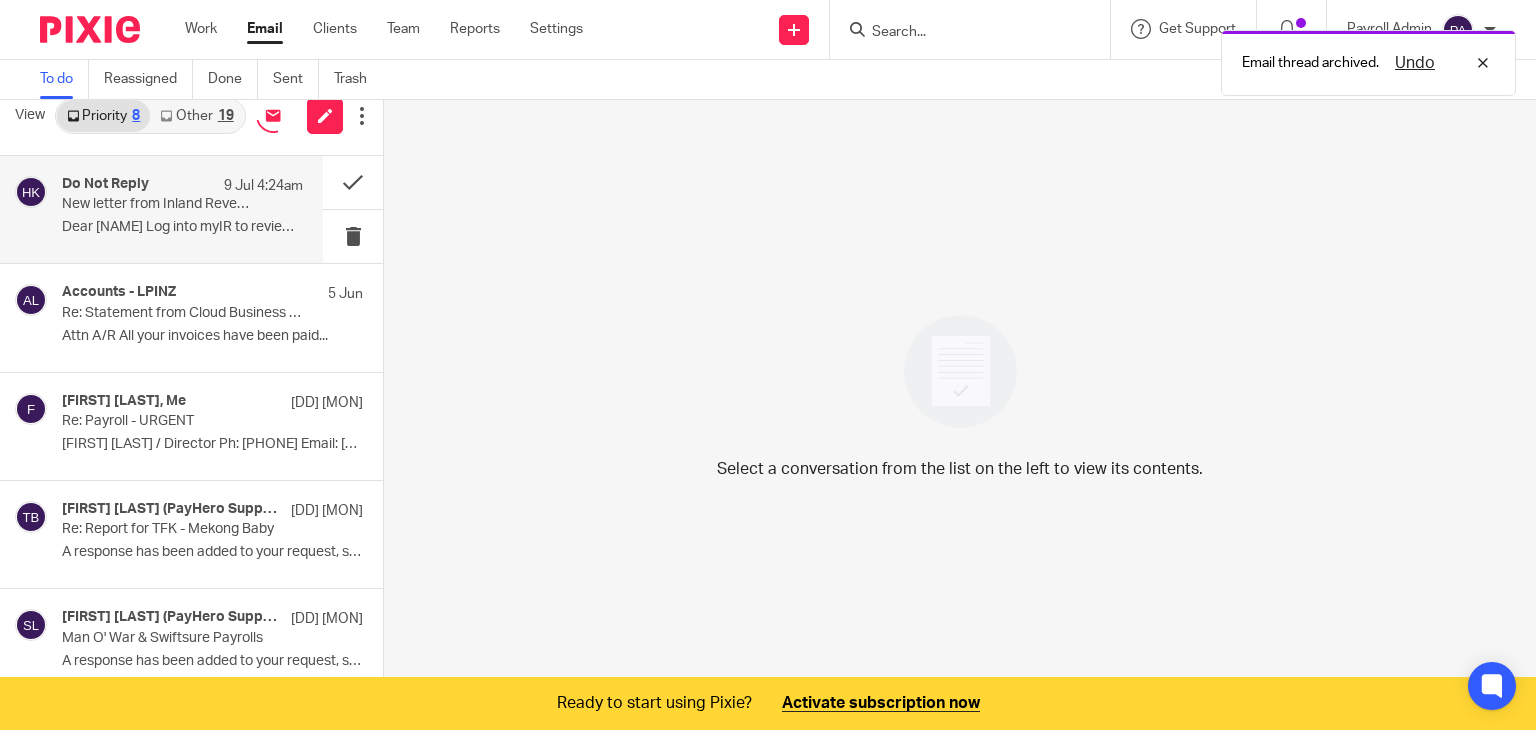scroll, scrollTop: 0, scrollLeft: 0, axis: both 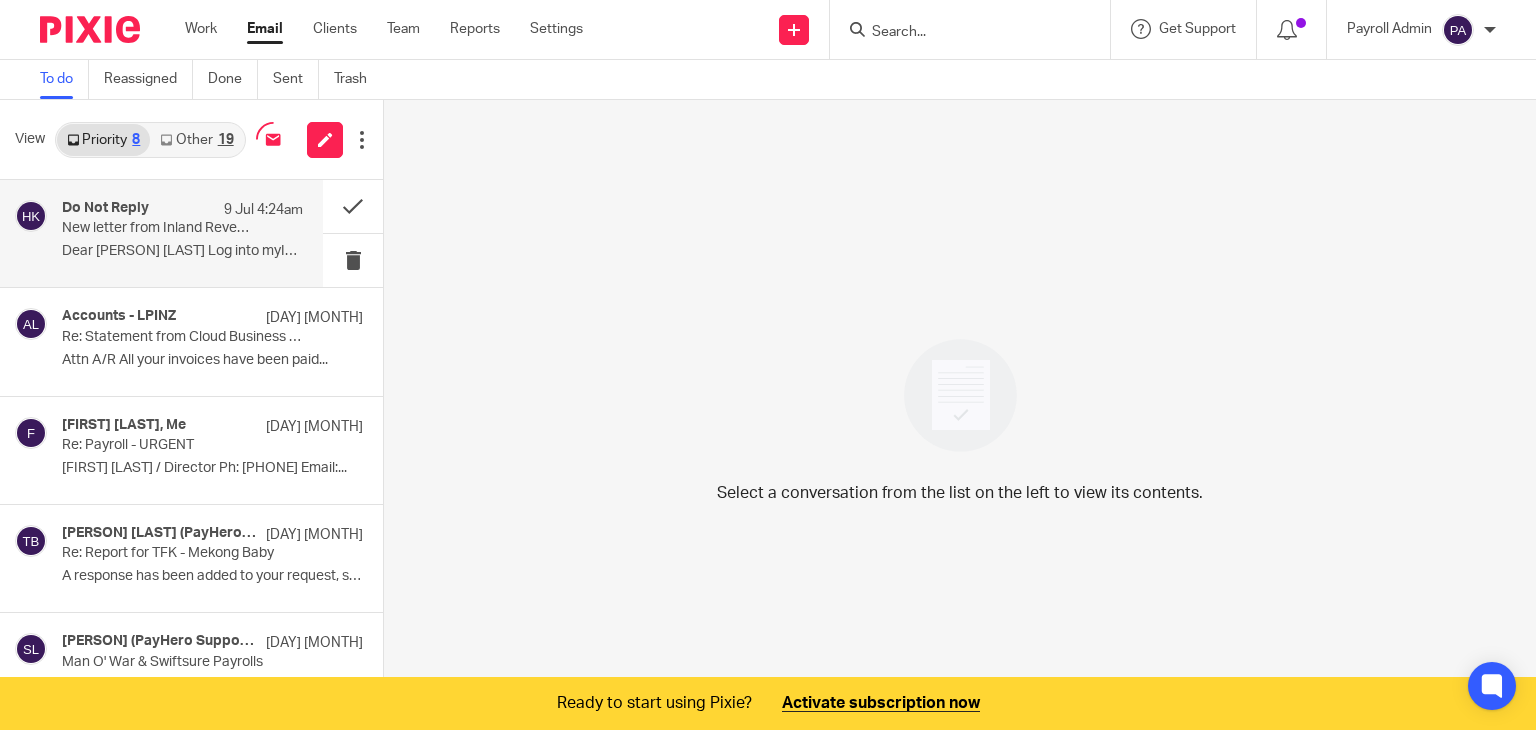click on "New letter from Inland Revenue" at bounding box center [158, 228] 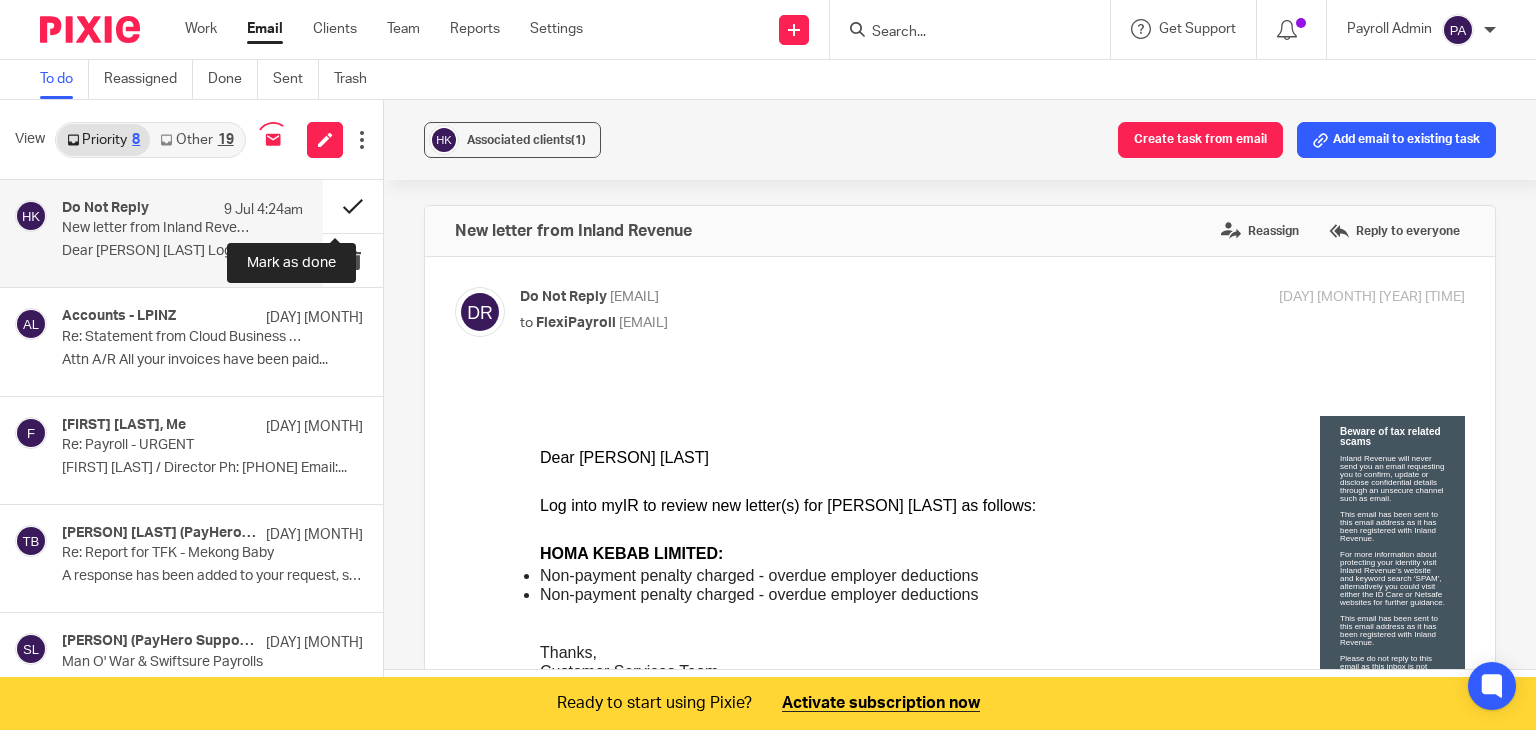 scroll, scrollTop: 0, scrollLeft: 0, axis: both 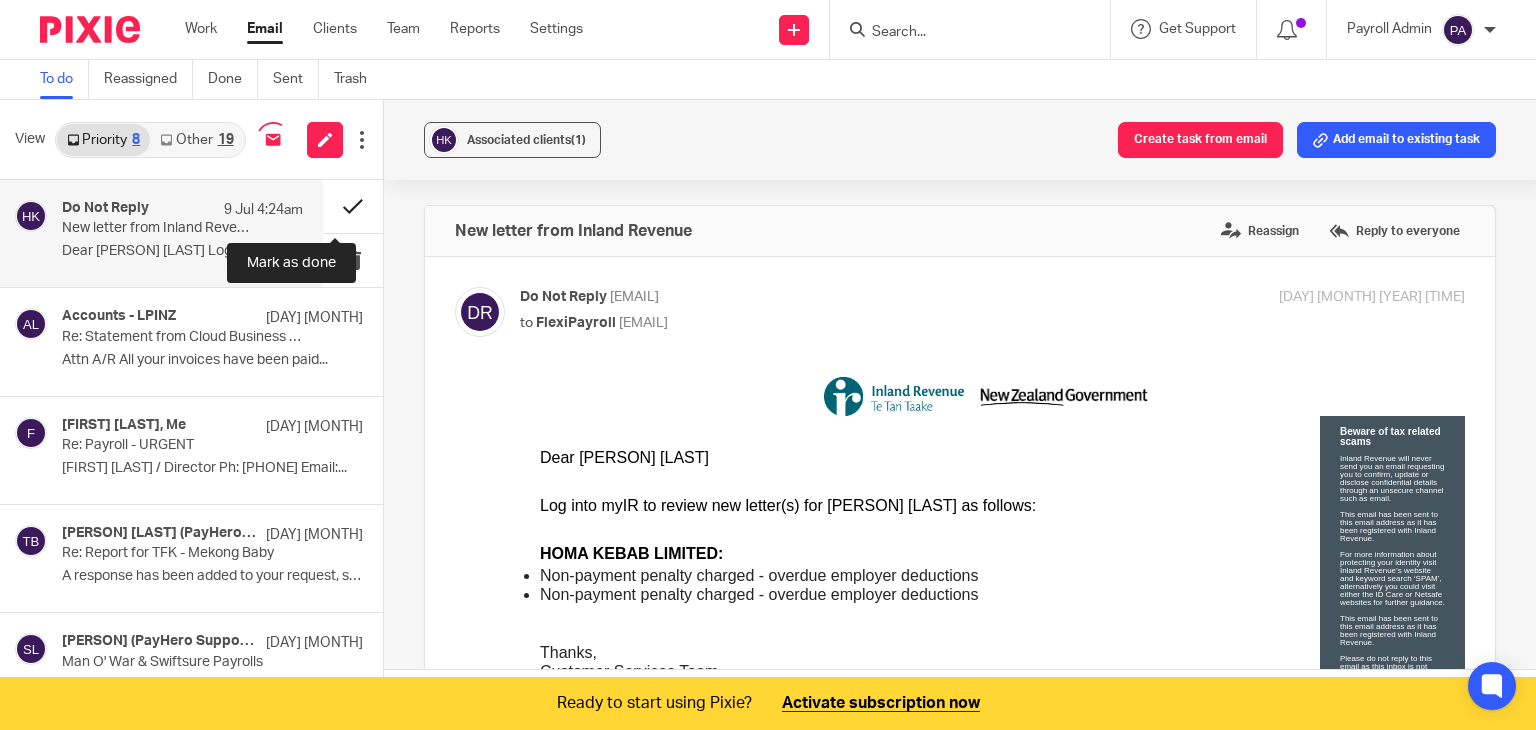 click at bounding box center (353, 206) 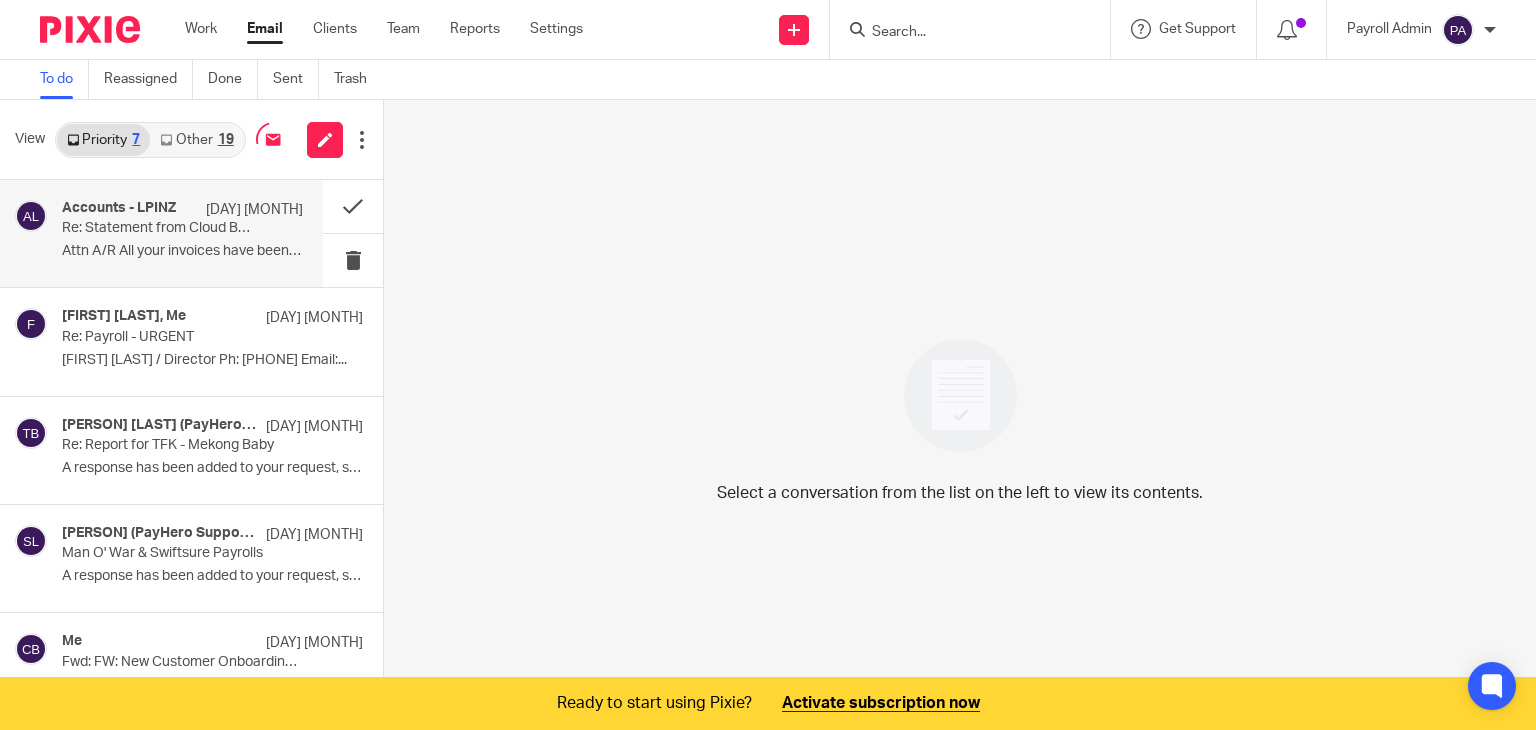 click on "Re: Statement from Cloud Business Limited for LPINZ Ltd" at bounding box center [158, 228] 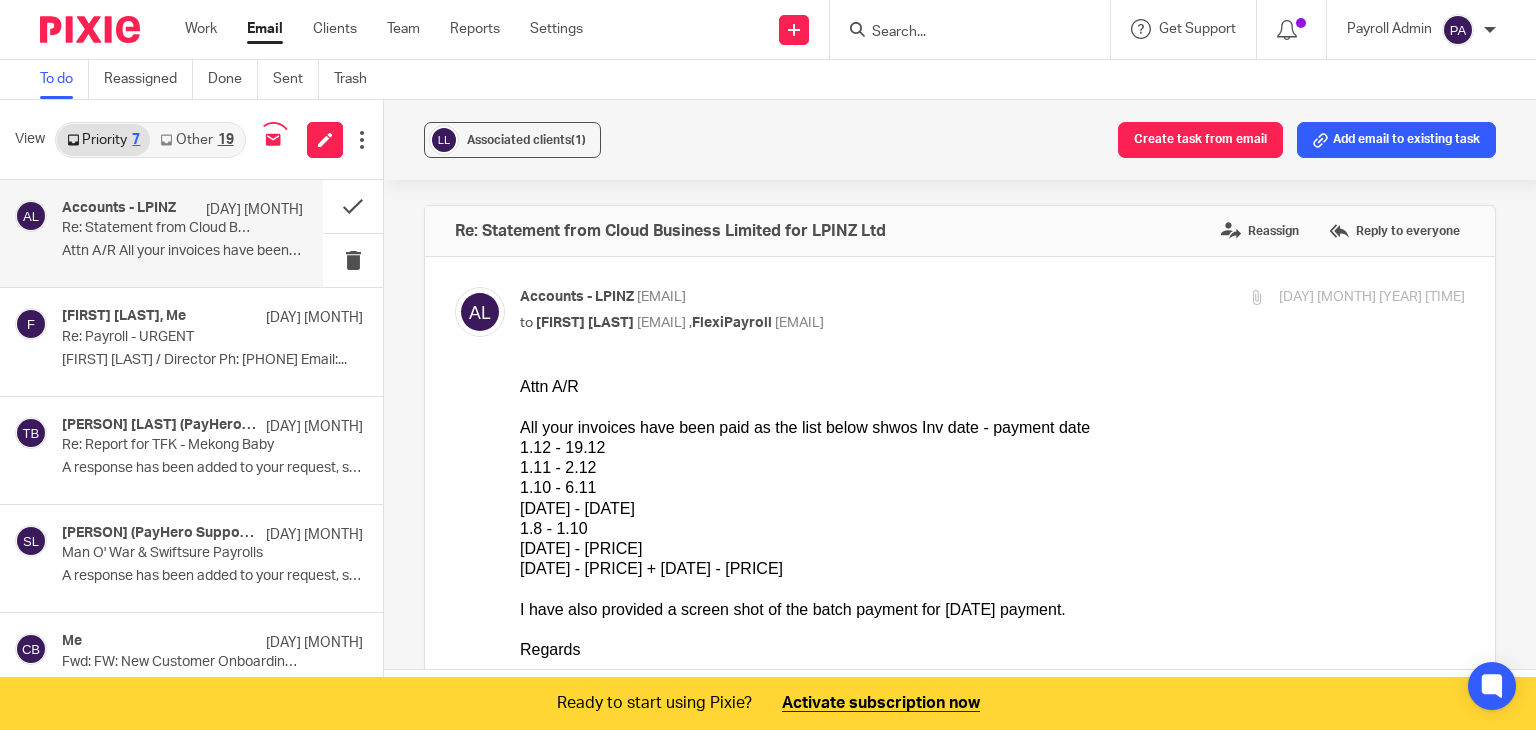 scroll, scrollTop: 0, scrollLeft: 0, axis: both 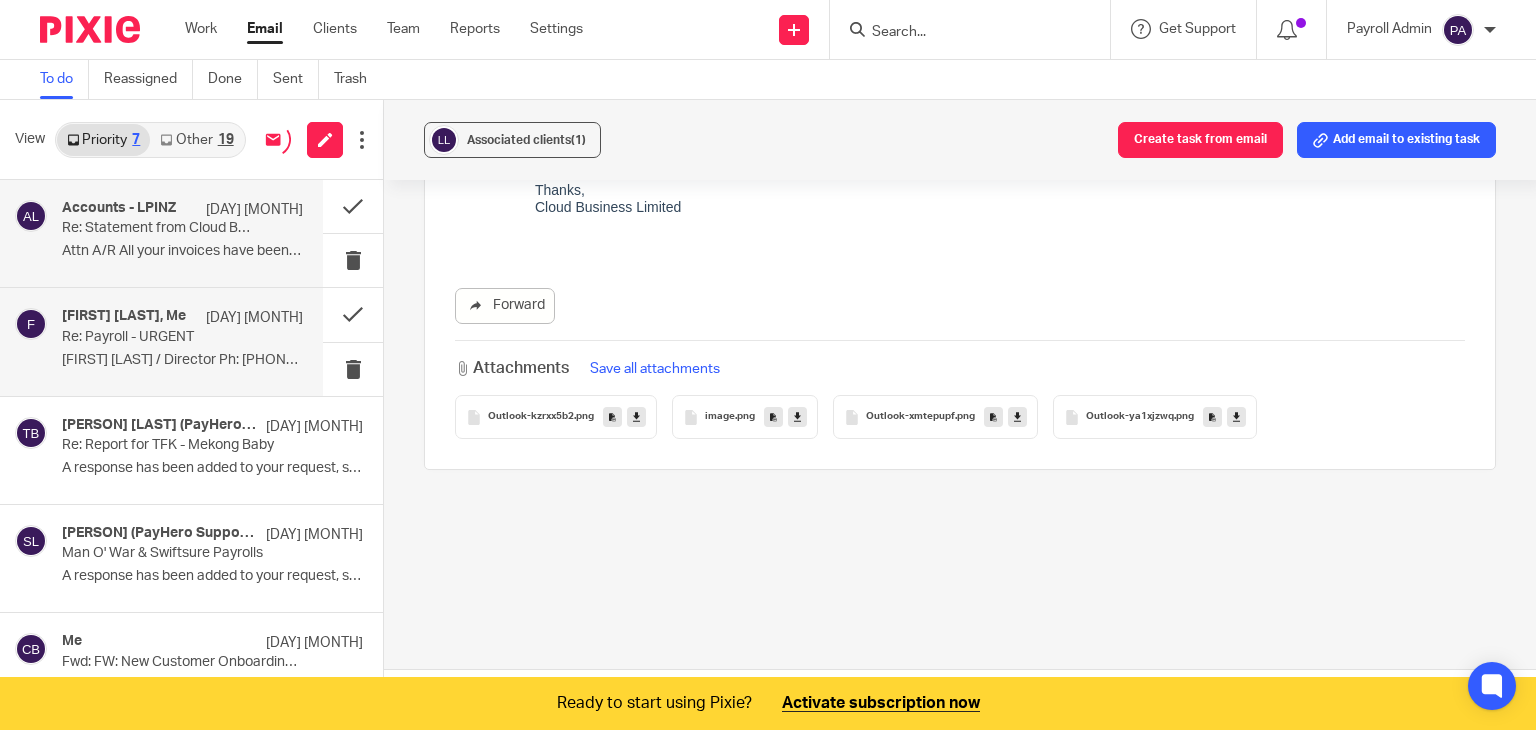 click on "Re: Payroll - URGENT" at bounding box center (158, 337) 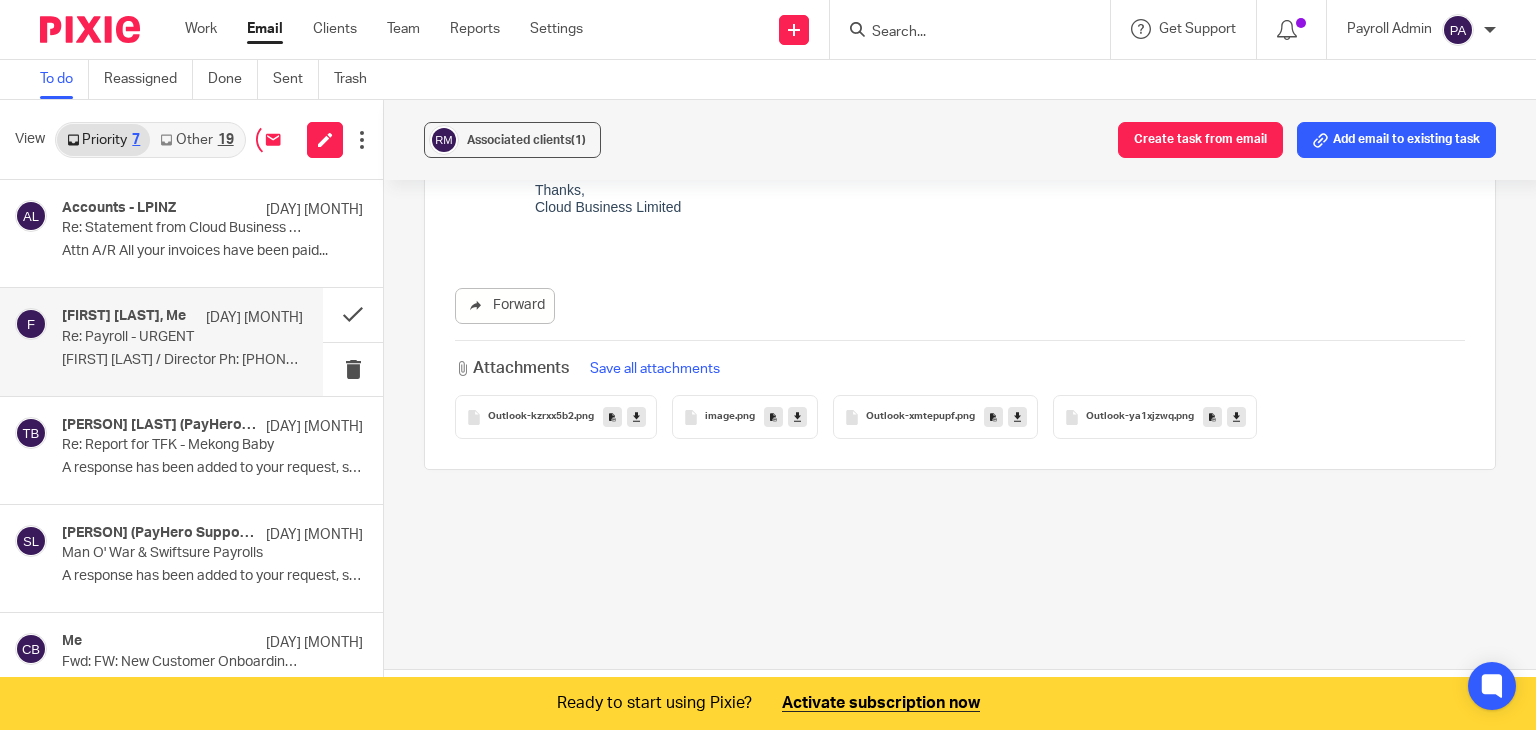 scroll, scrollTop: 0, scrollLeft: 0, axis: both 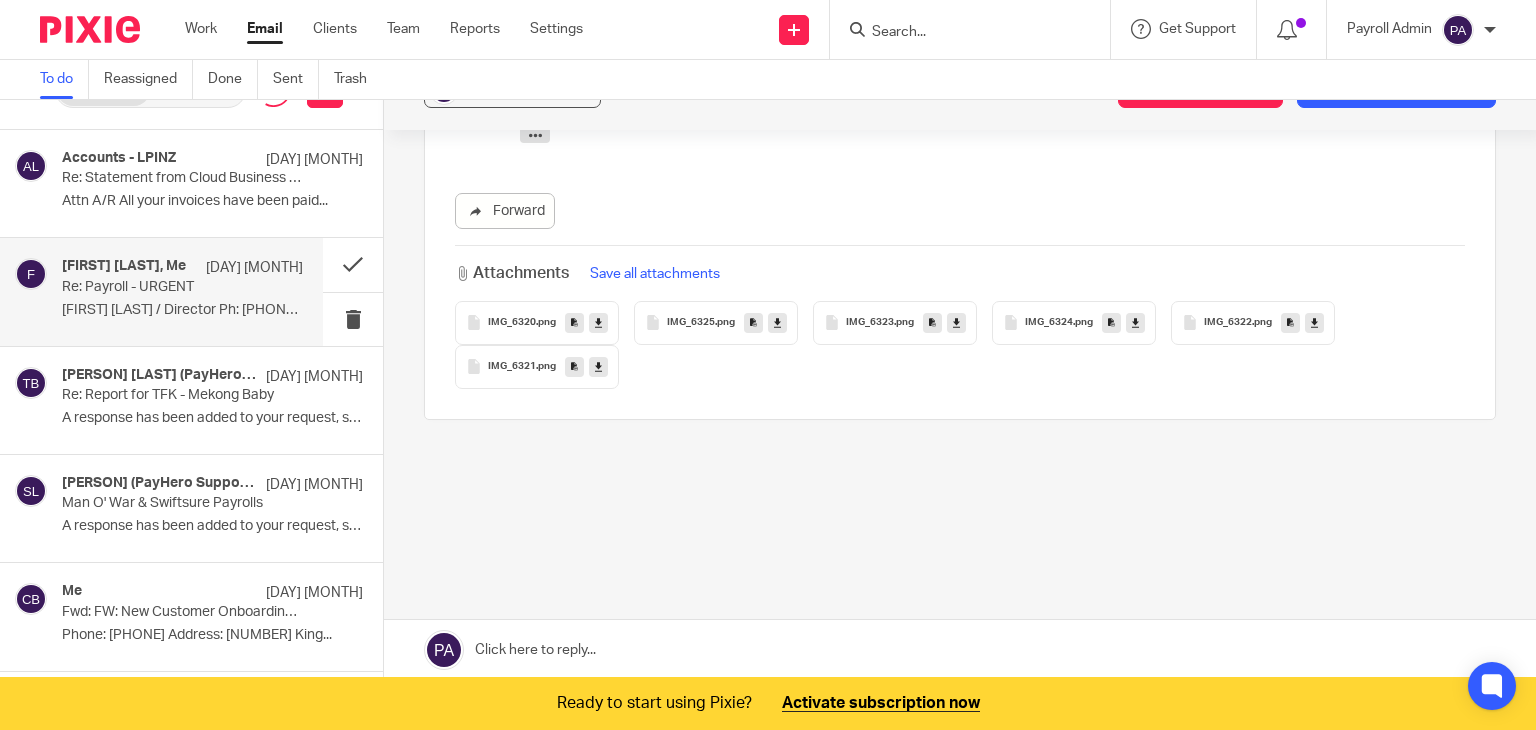 click at bounding box center (960, 650) 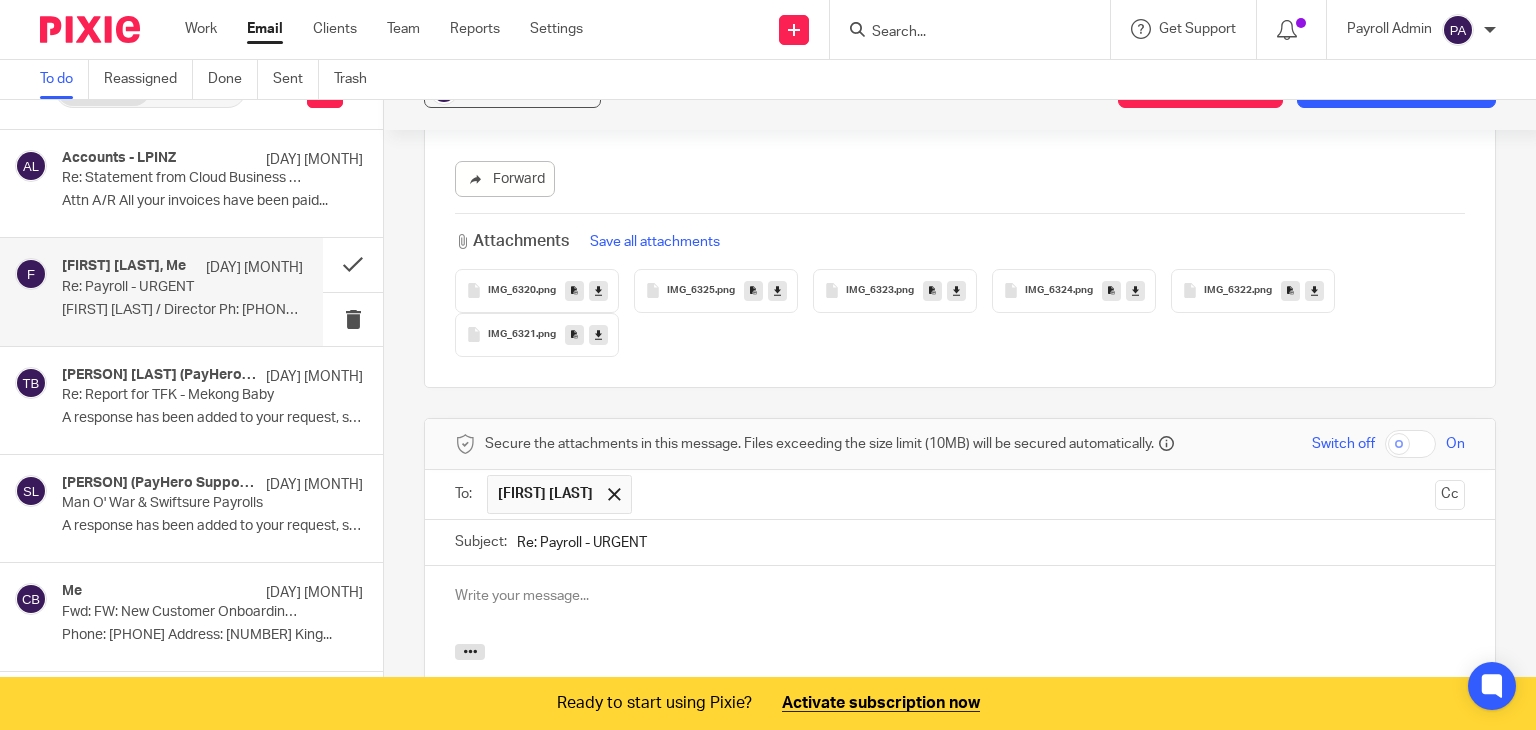 scroll, scrollTop: 0, scrollLeft: 0, axis: both 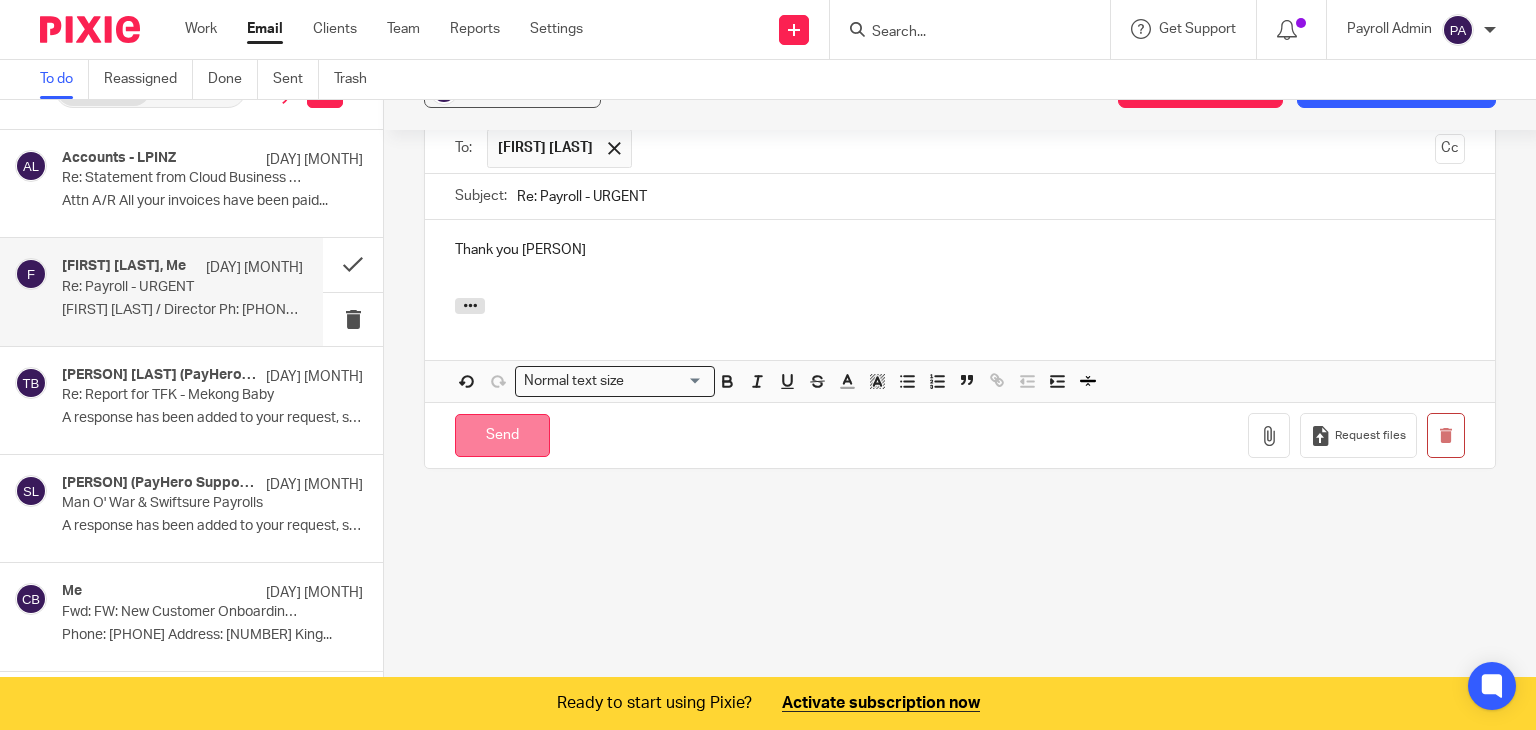 click on "Send" at bounding box center [502, 435] 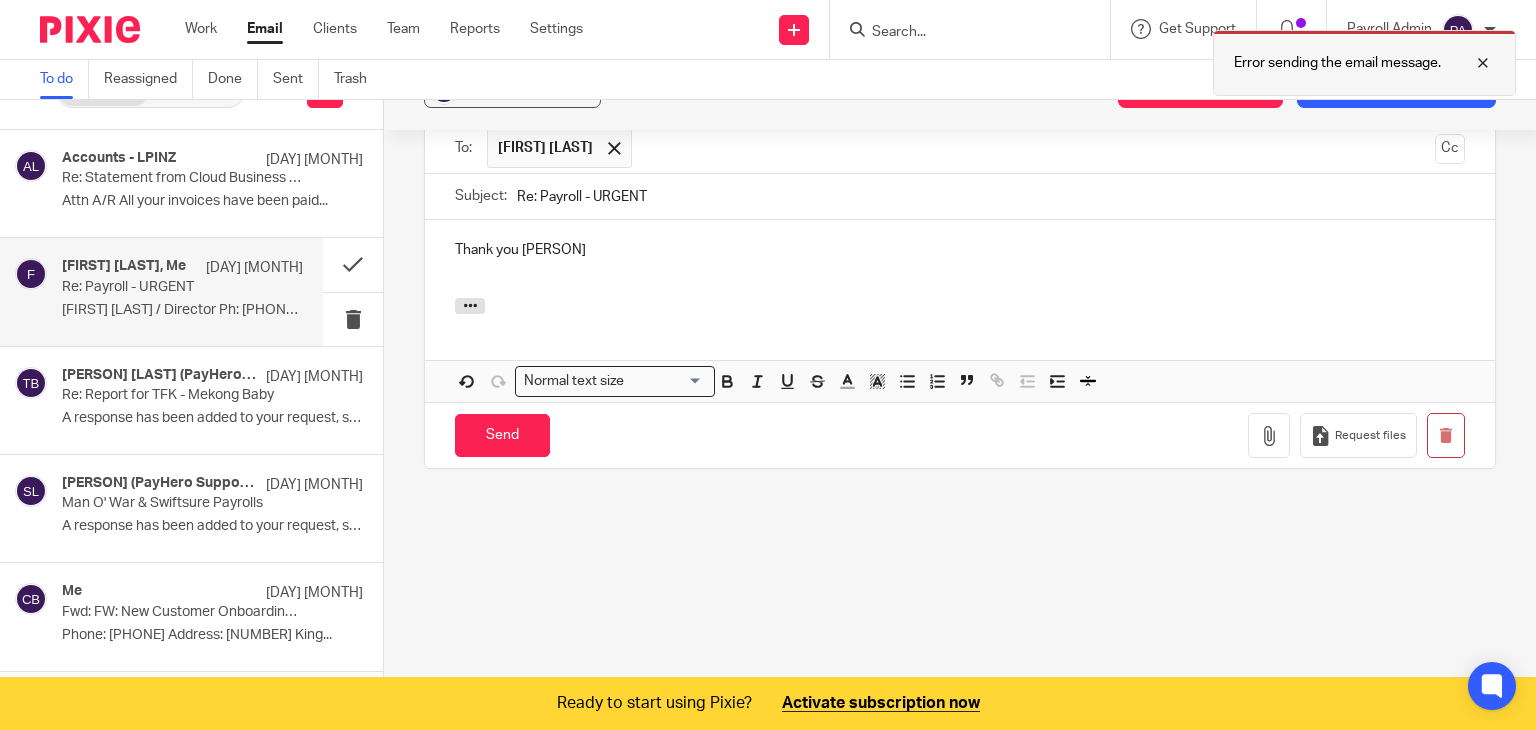 click at bounding box center (1468, 63) 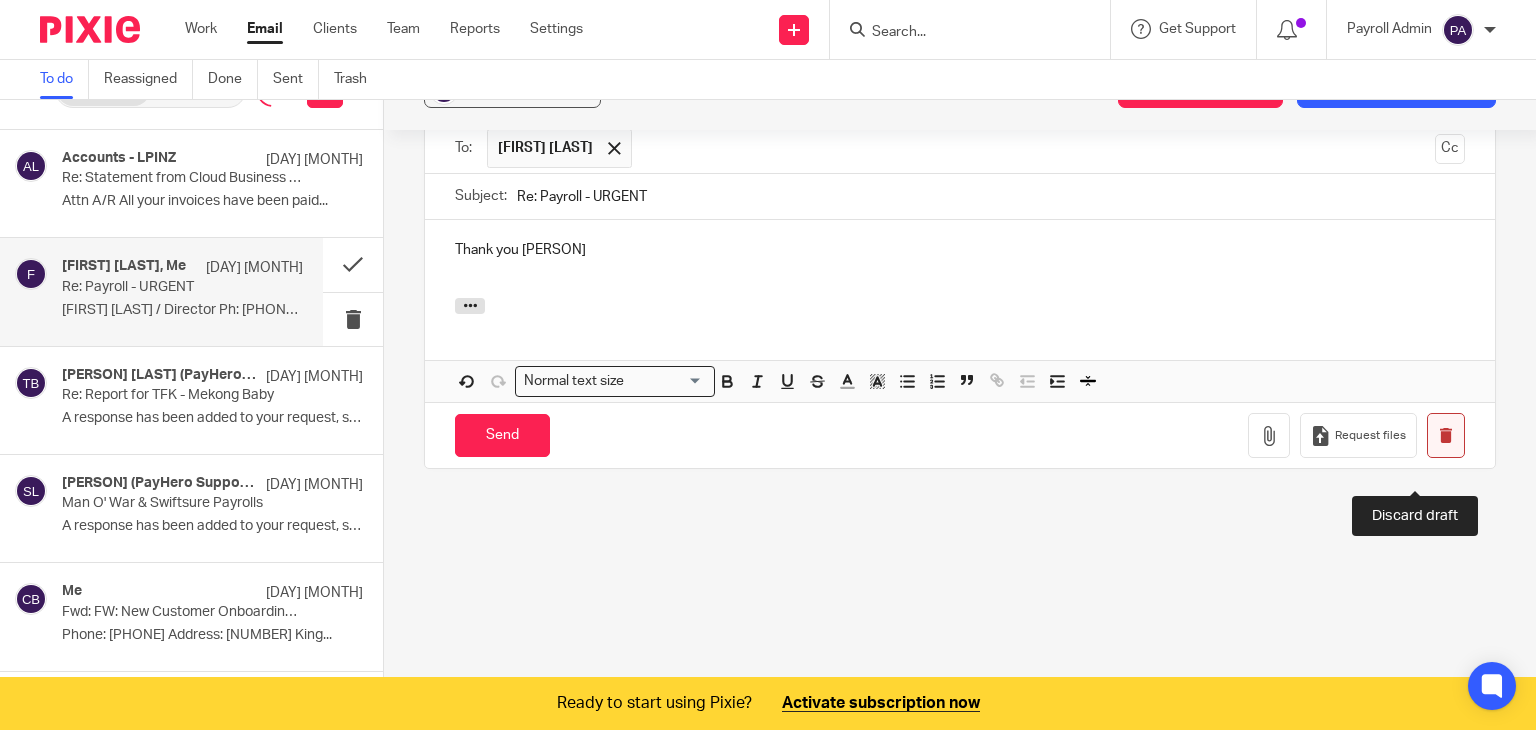click at bounding box center [1445, 435] 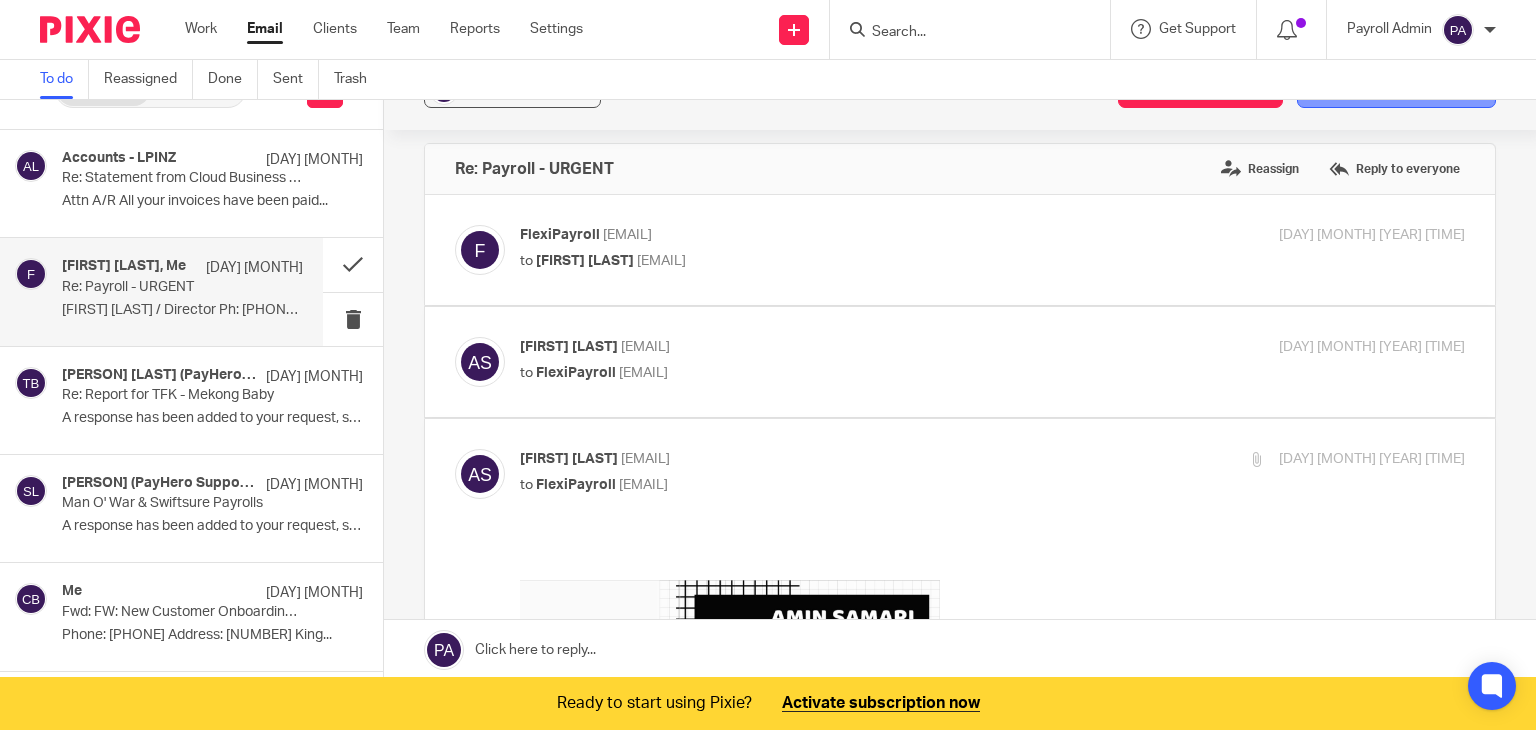 scroll, scrollTop: 0, scrollLeft: 0, axis: both 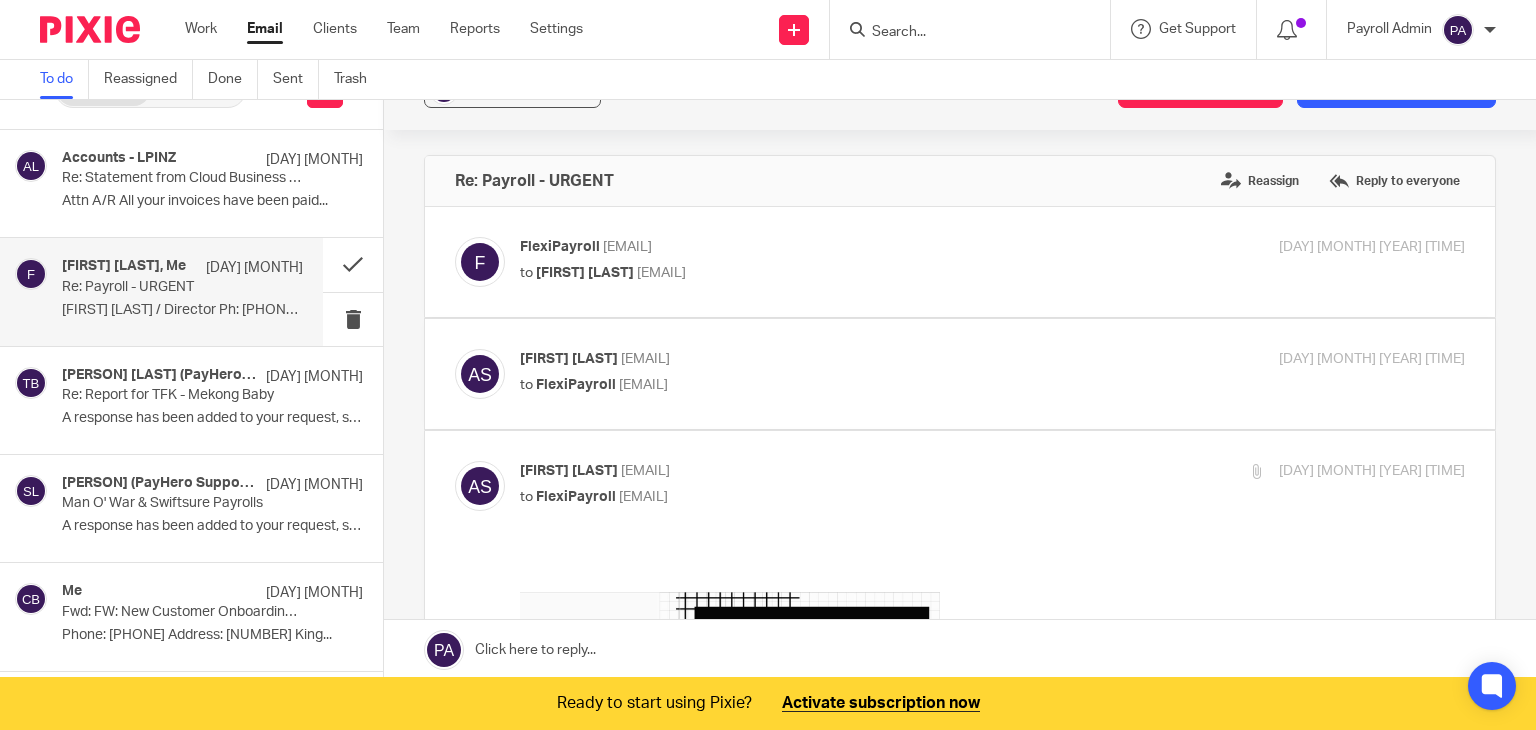 click on "Payroll Admin" at bounding box center (1421, 30) 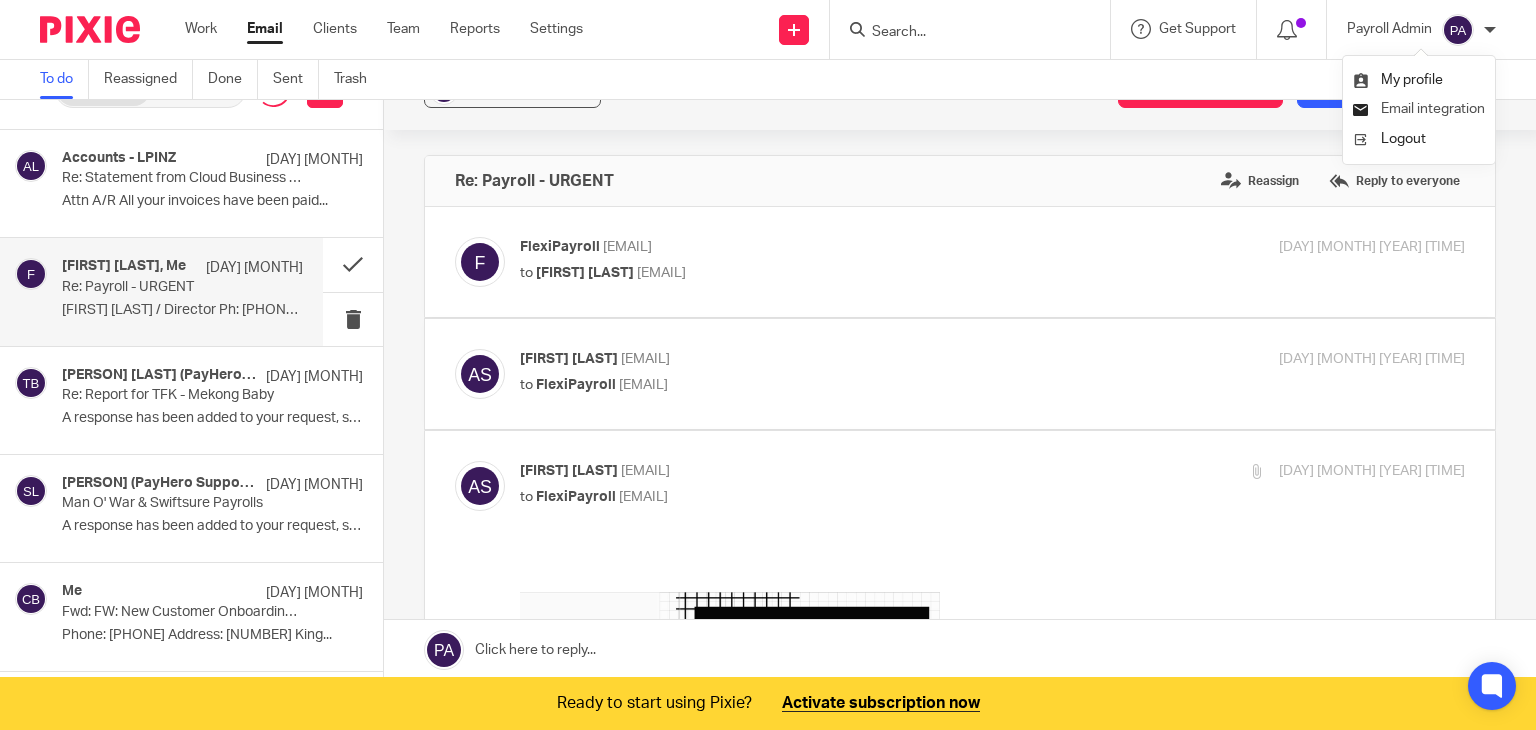 click on "Email integration" at bounding box center [1433, 109] 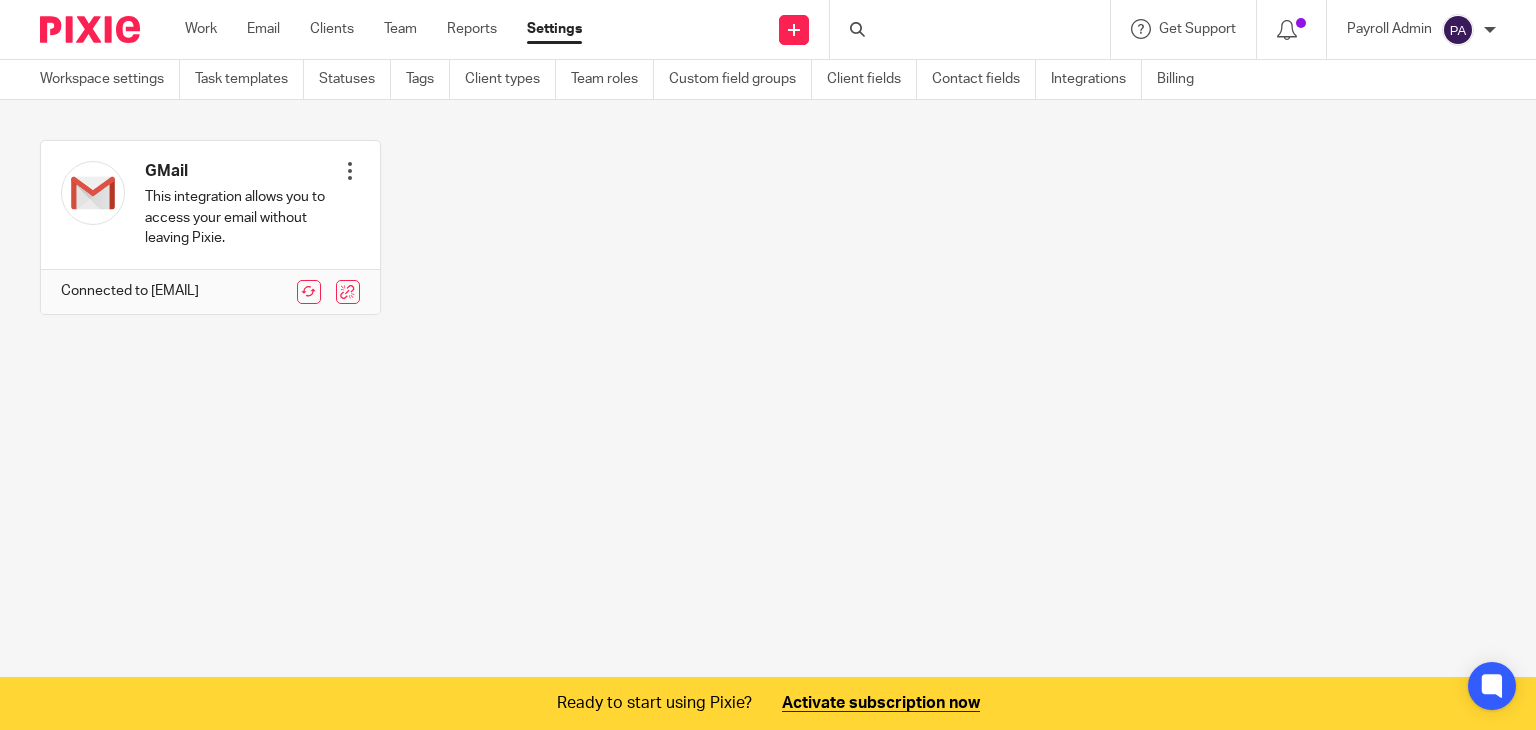 scroll, scrollTop: 0, scrollLeft: 0, axis: both 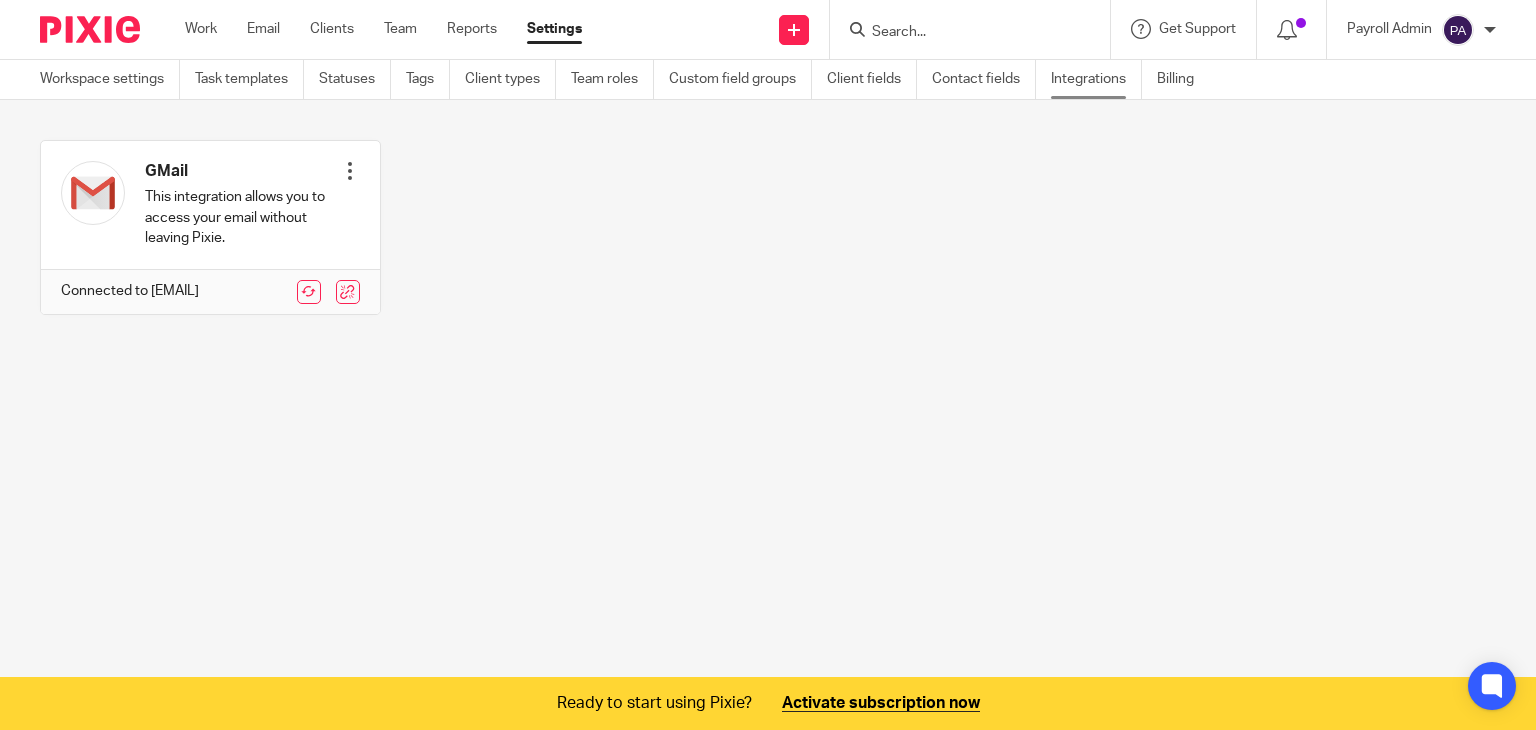 click on "Integrations" at bounding box center [1096, 79] 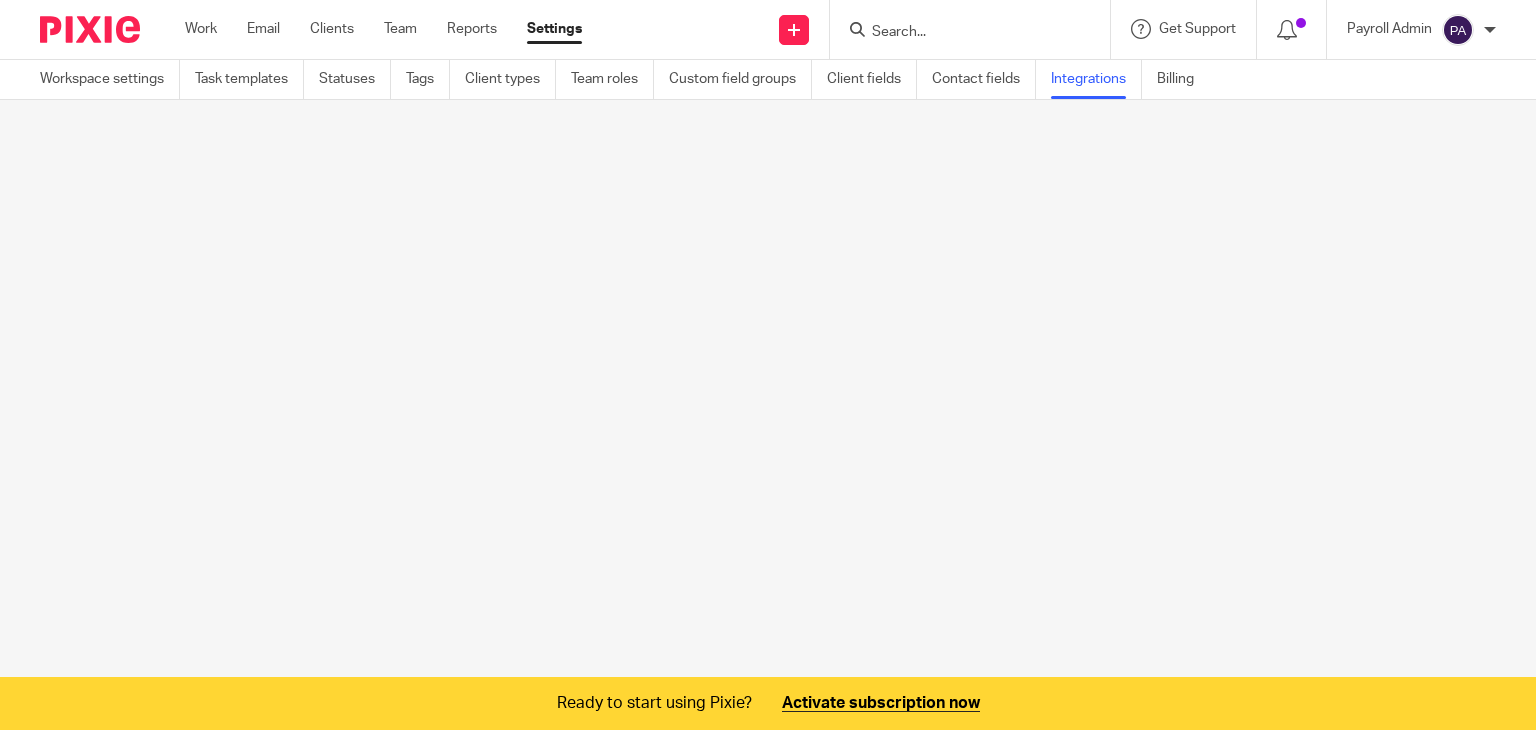 scroll, scrollTop: 0, scrollLeft: 0, axis: both 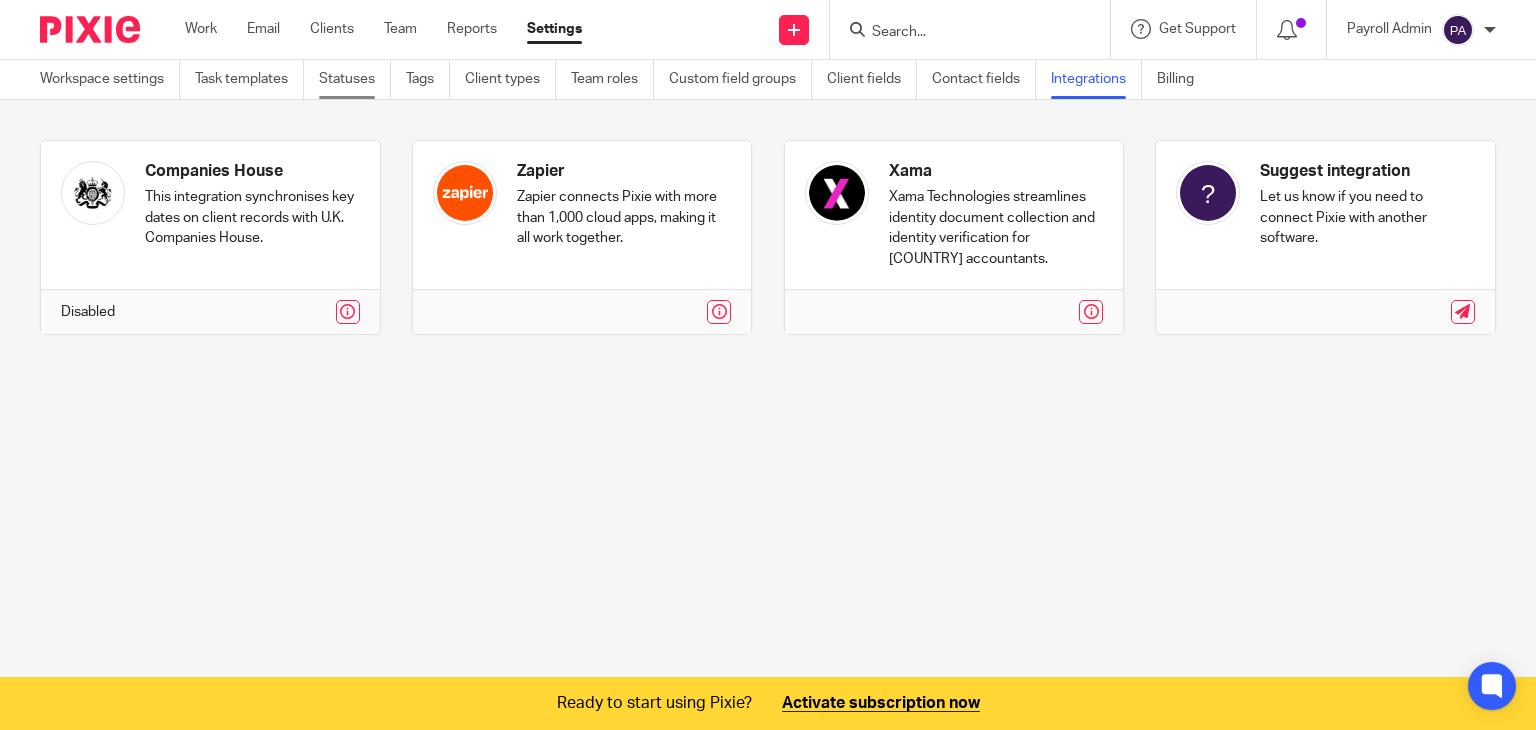 click on "Statuses" at bounding box center (355, 79) 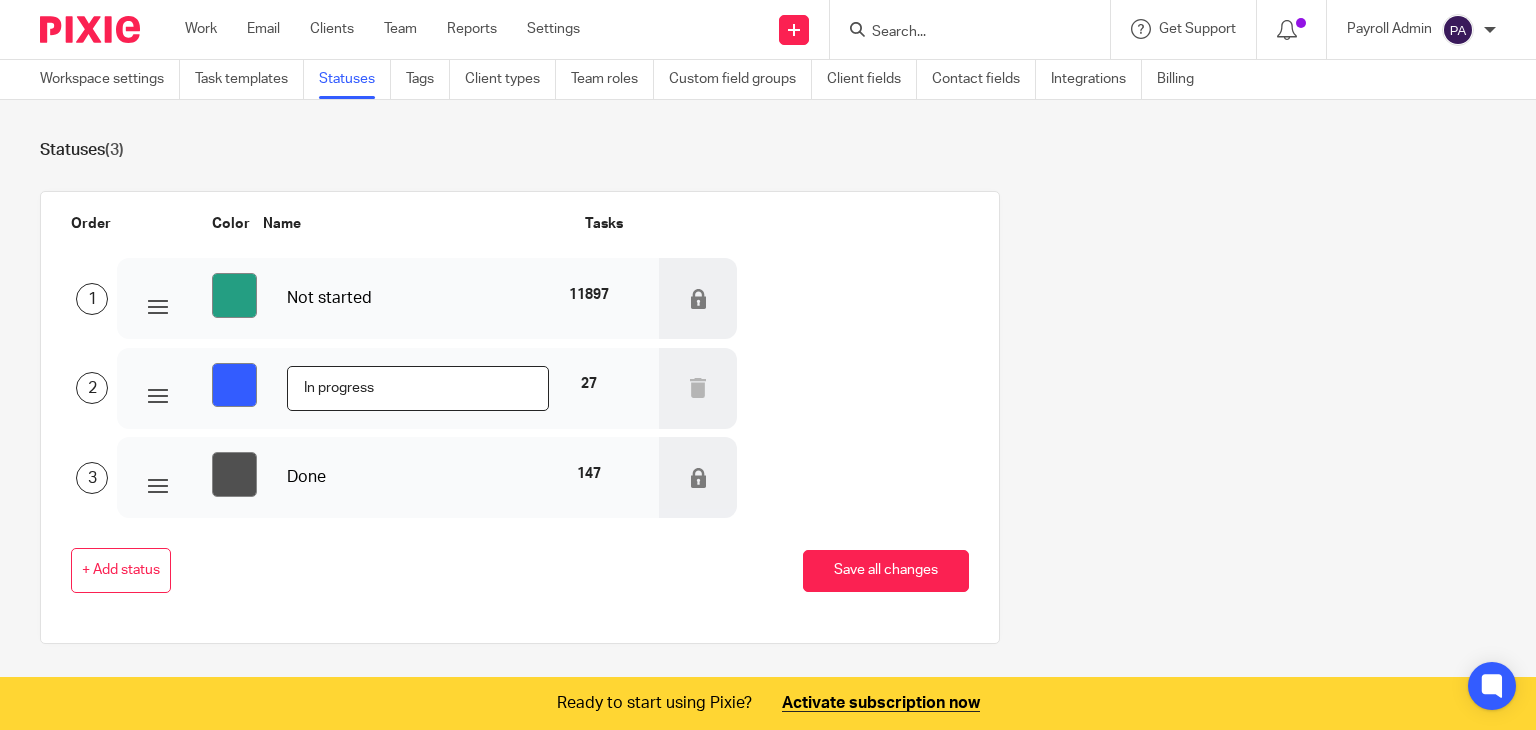scroll, scrollTop: 0, scrollLeft: 0, axis: both 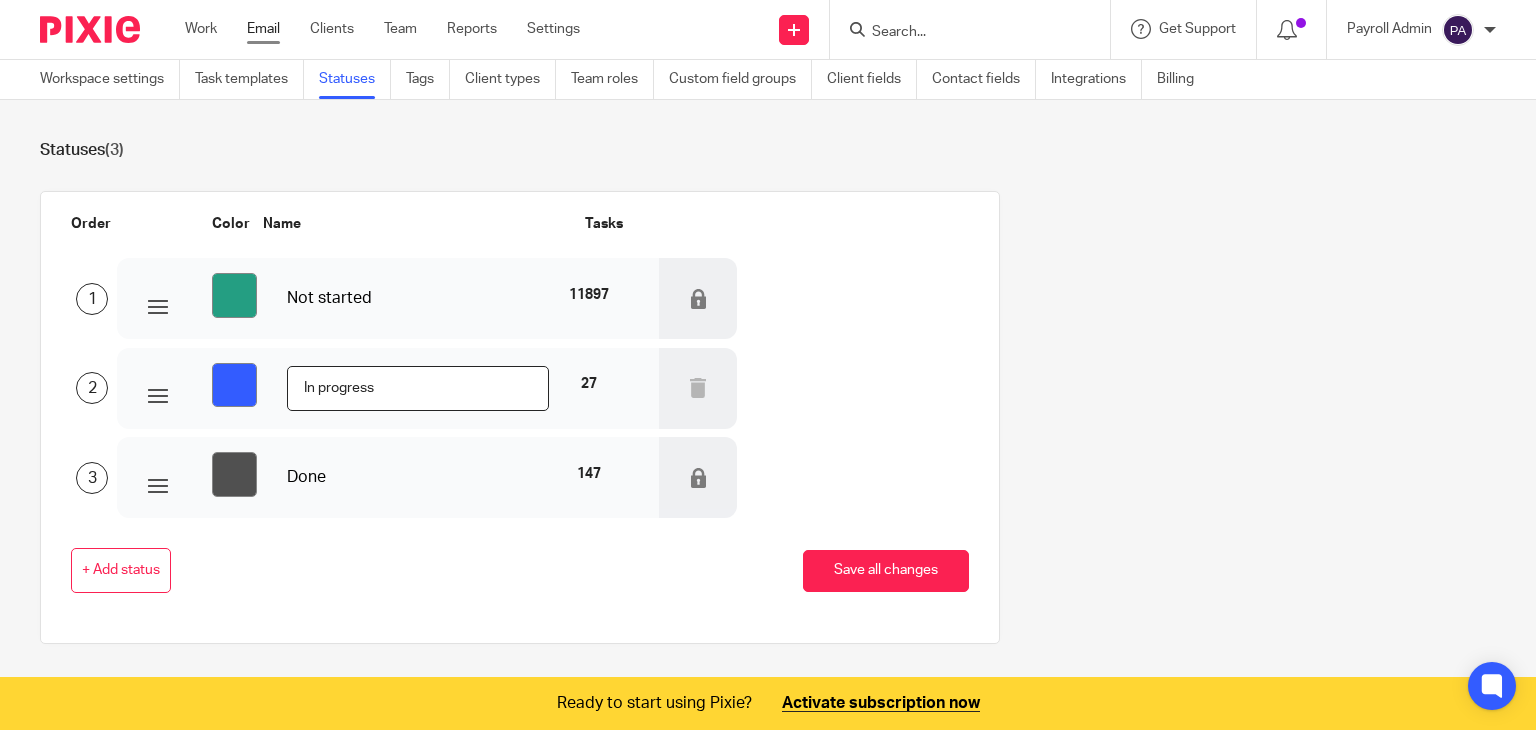 click on "Email" at bounding box center (263, 29) 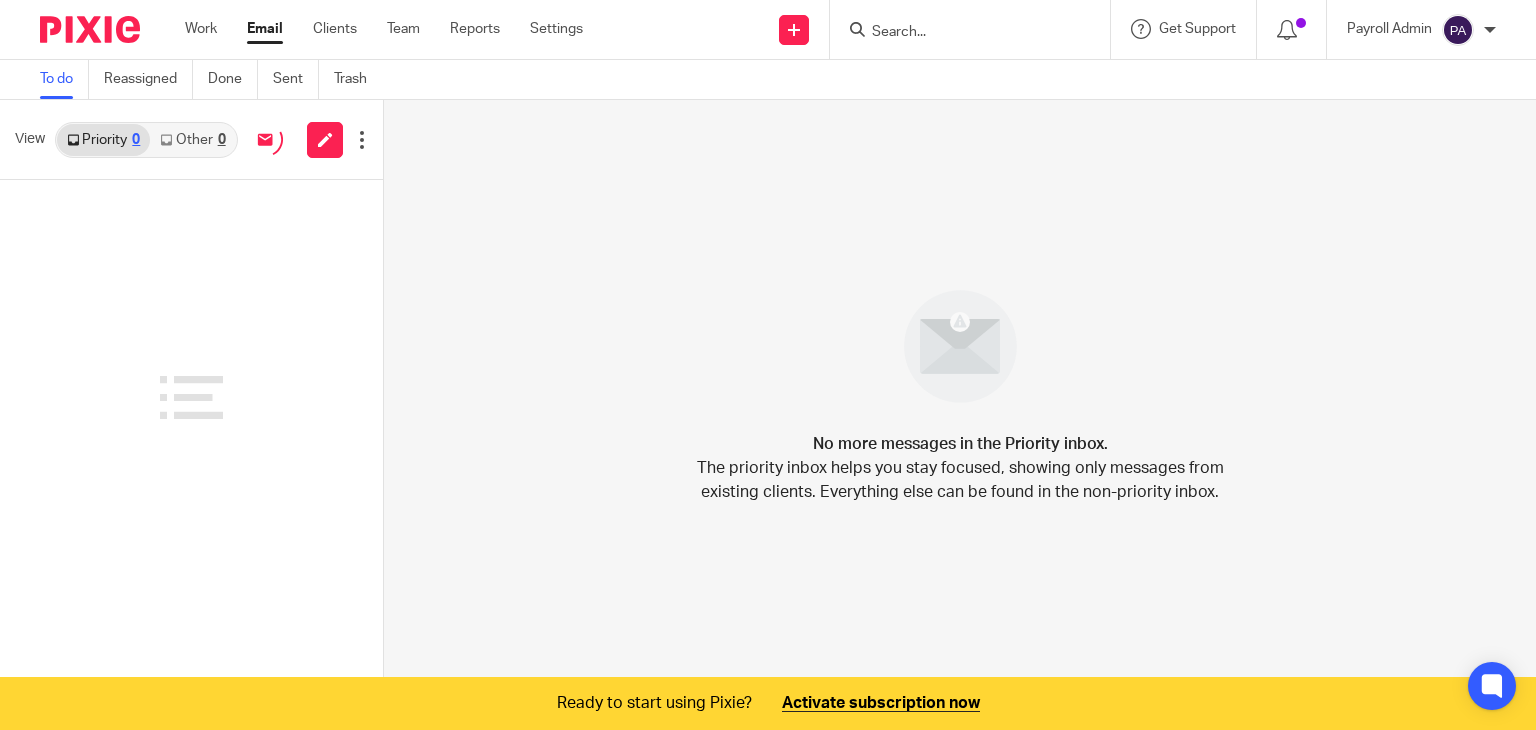 scroll, scrollTop: 0, scrollLeft: 0, axis: both 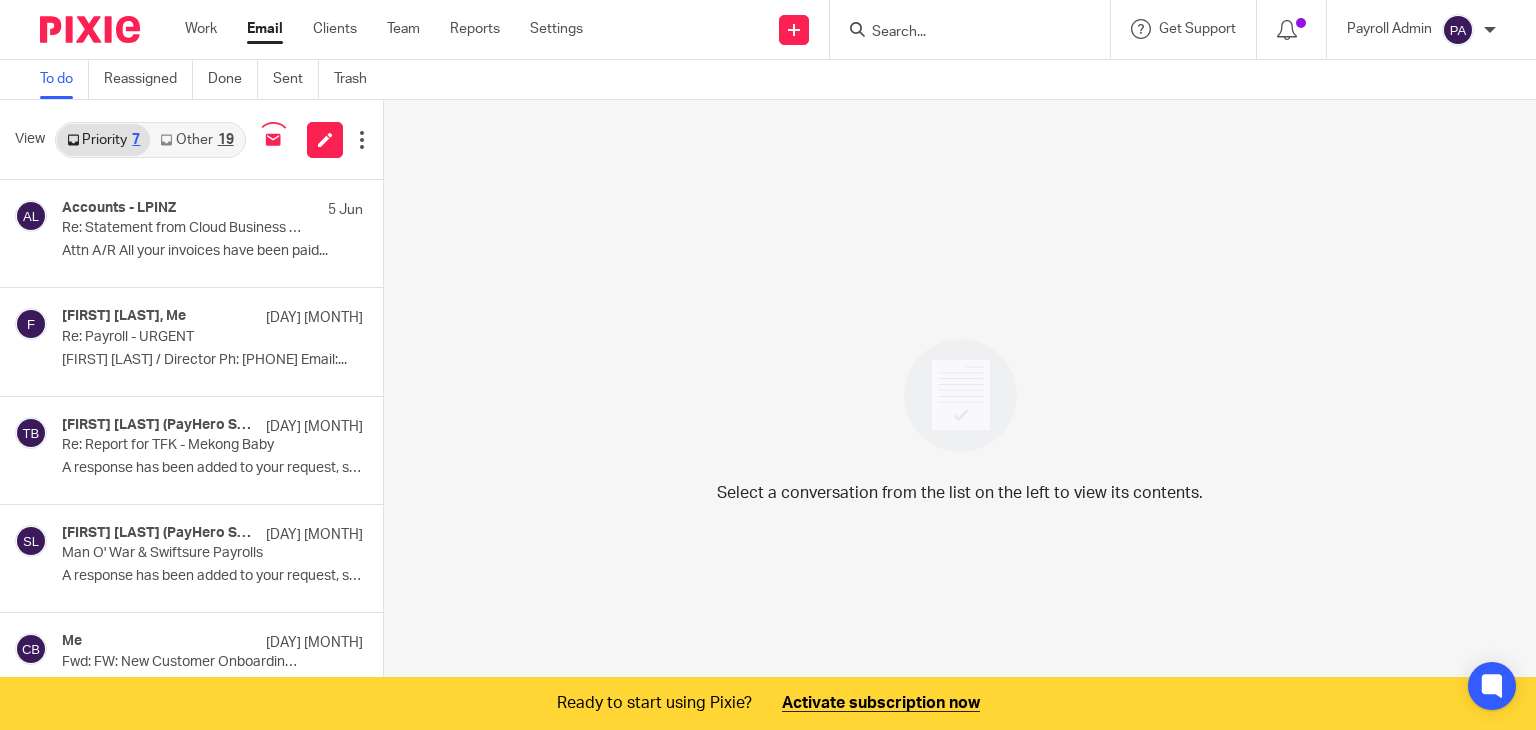 click at bounding box center [1490, 30] 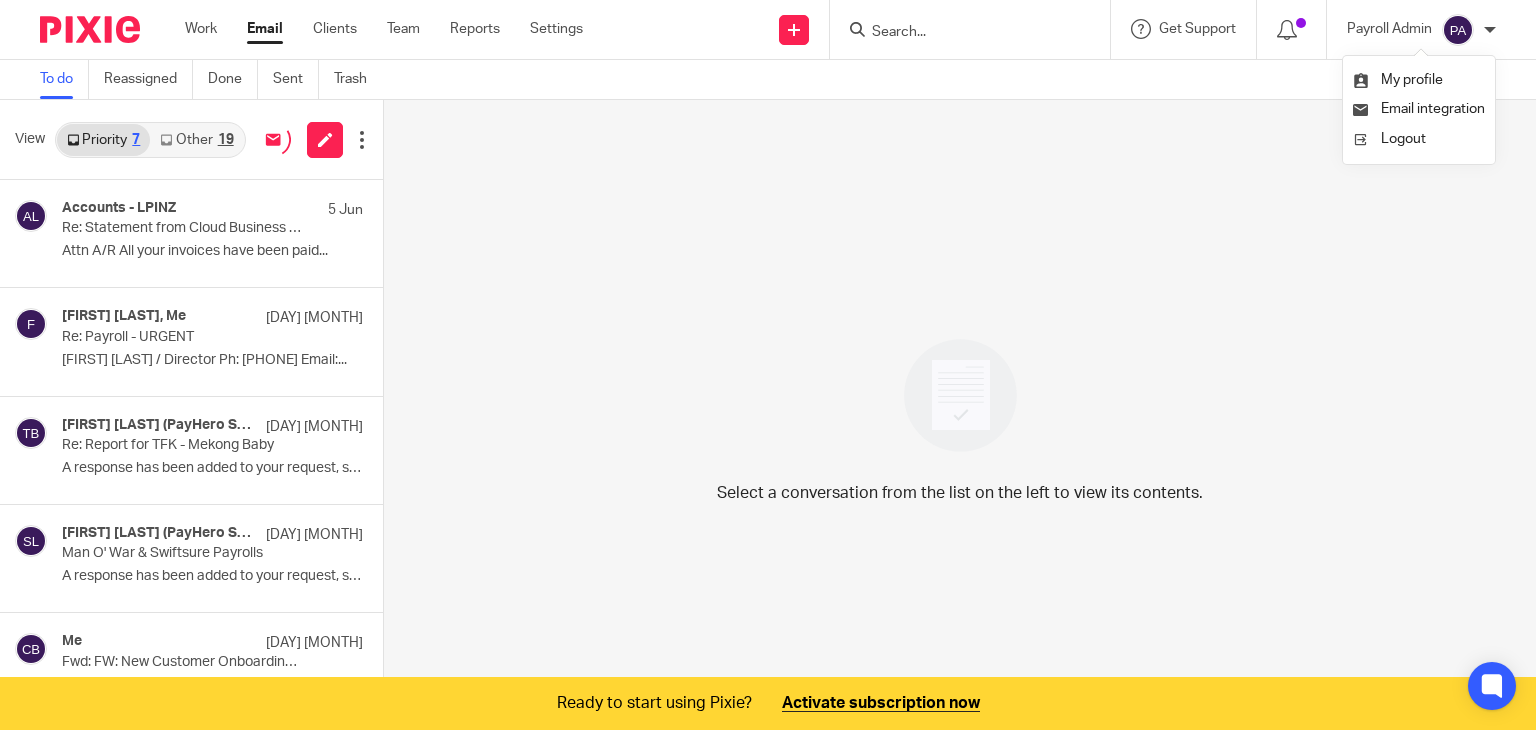 click at bounding box center (1490, 30) 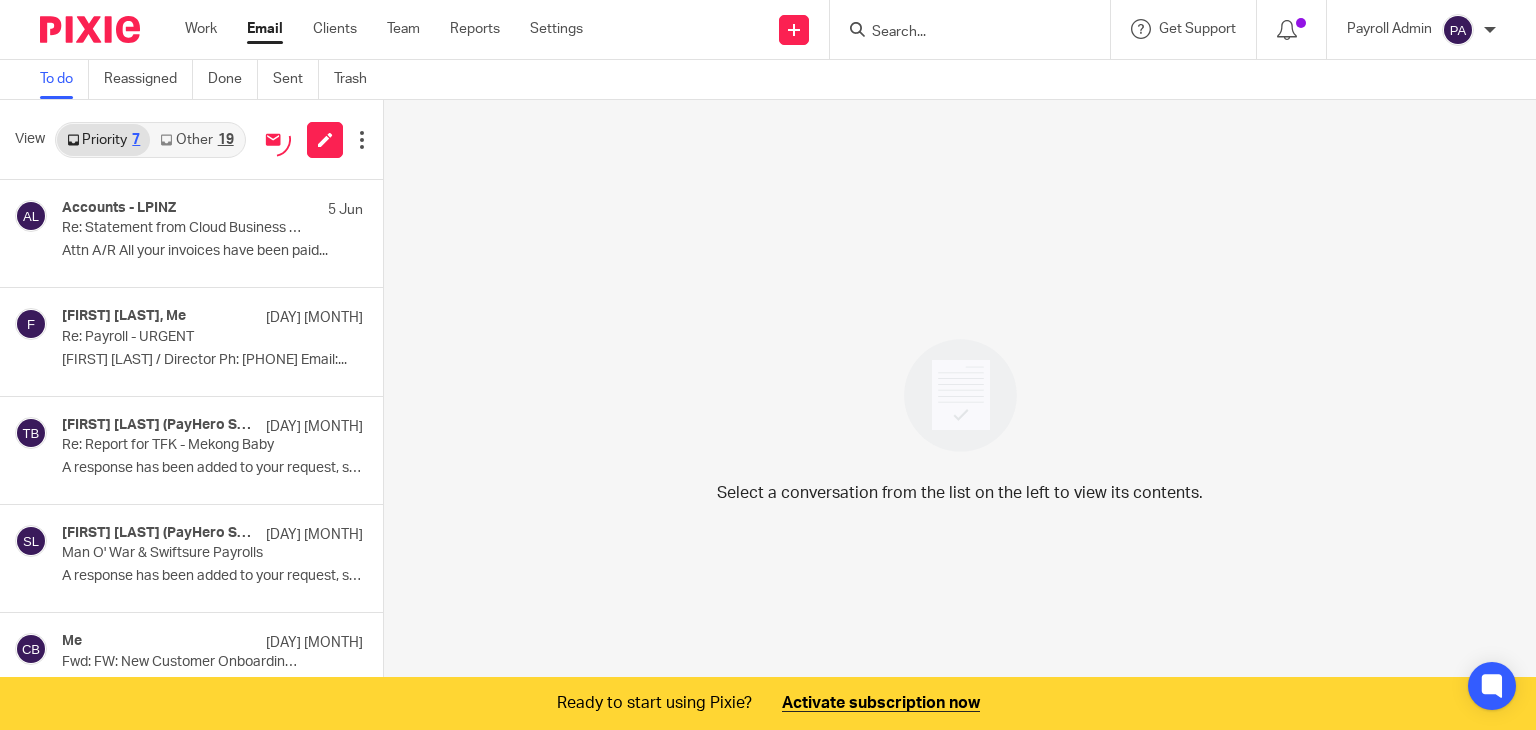 click at bounding box center [1490, 30] 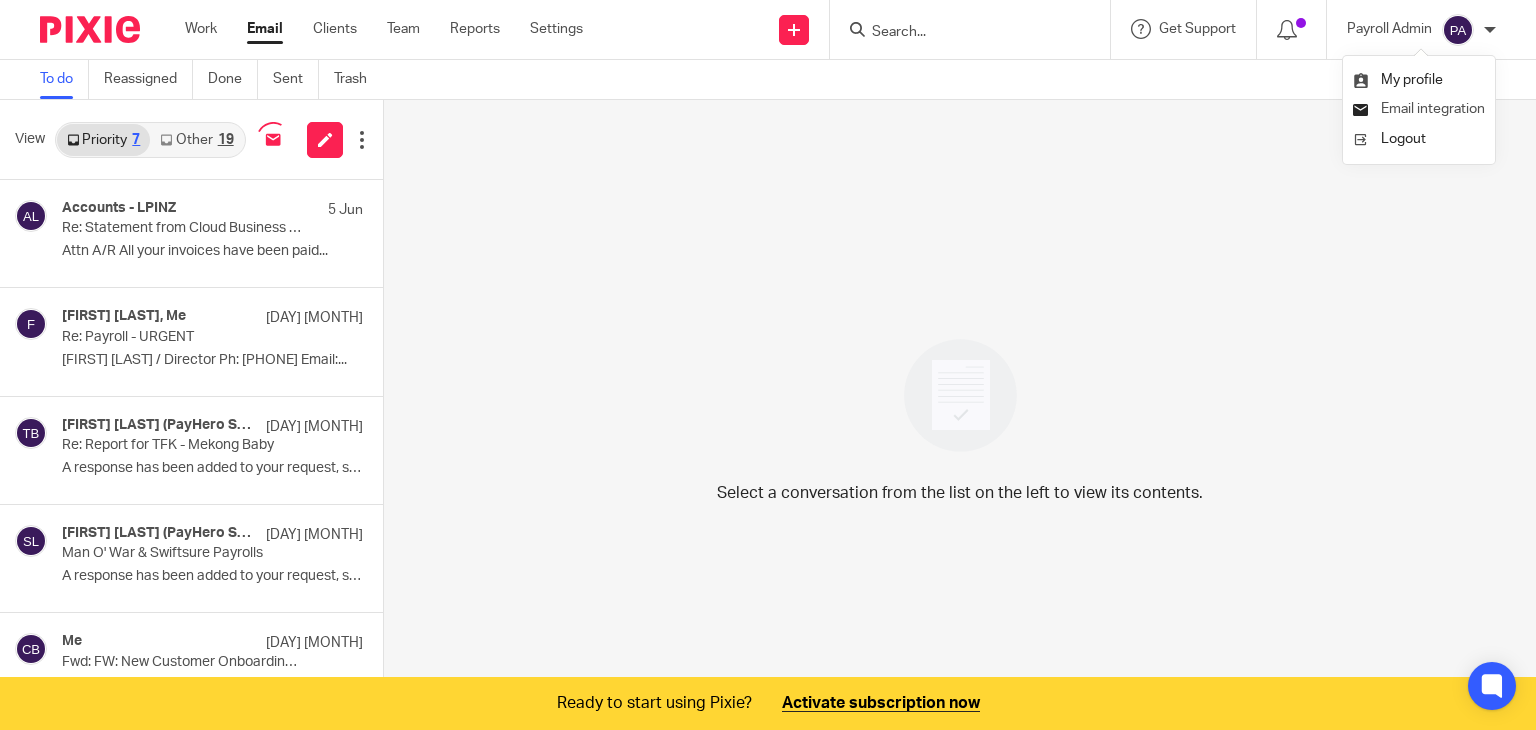 click on "Email integration" at bounding box center (1433, 109) 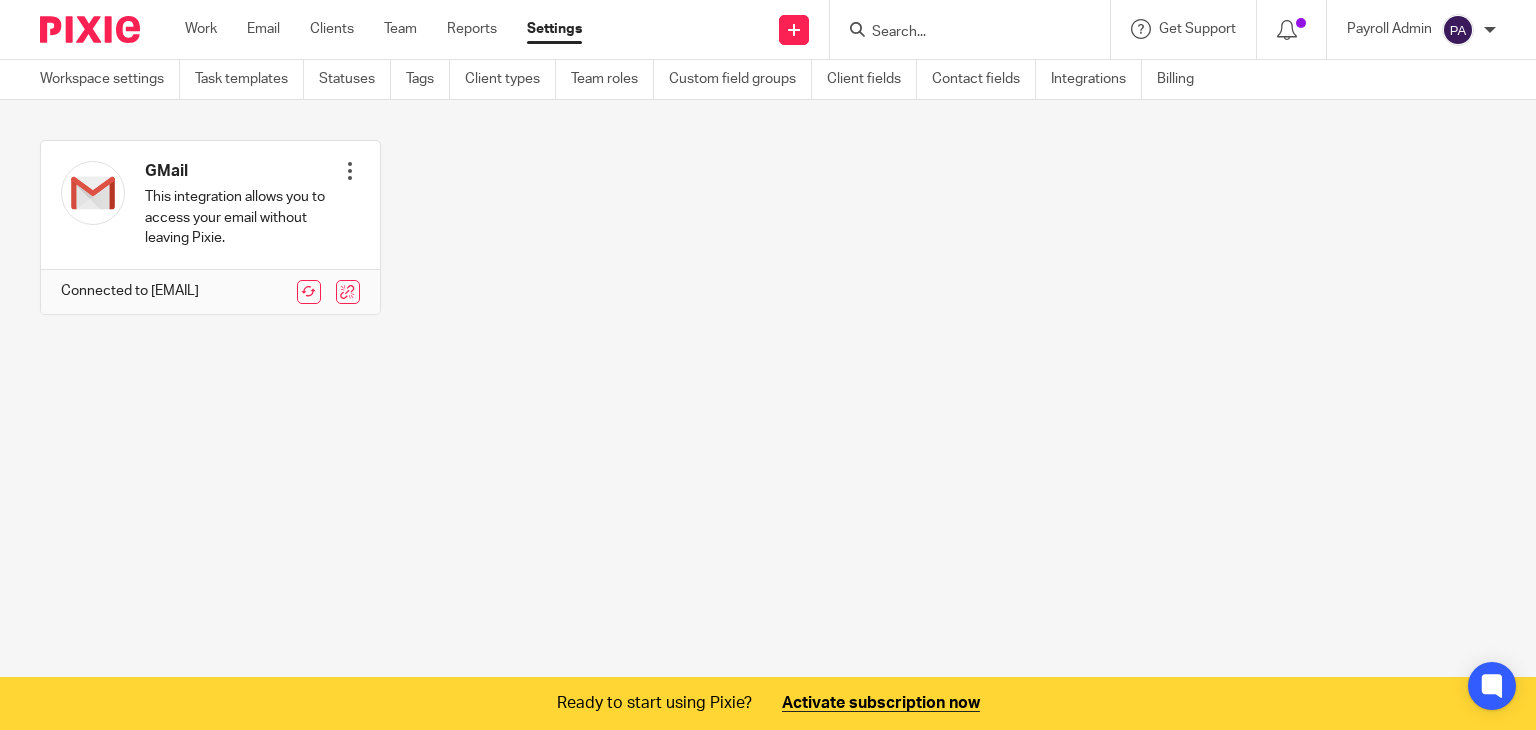 scroll, scrollTop: 0, scrollLeft: 0, axis: both 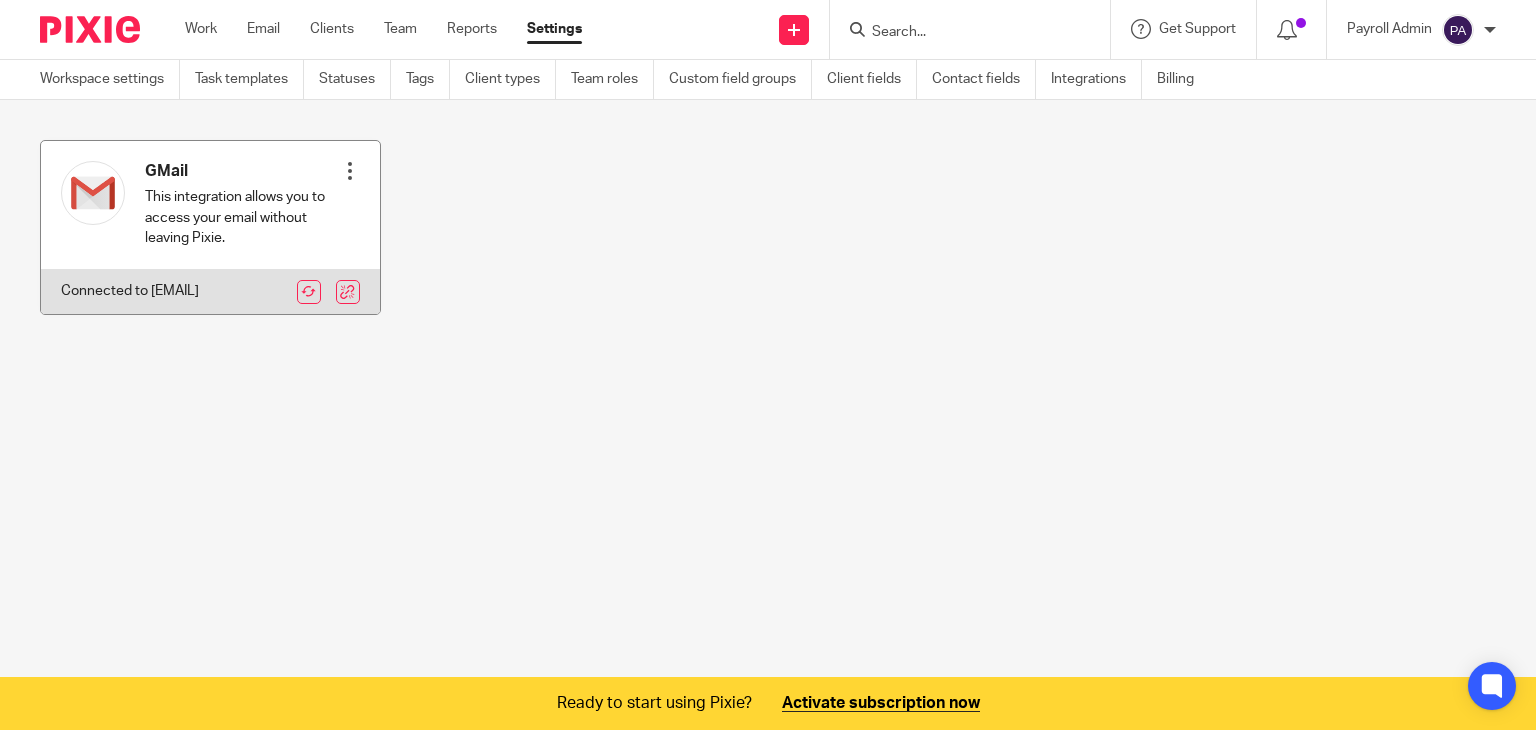 click at bounding box center (350, 171) 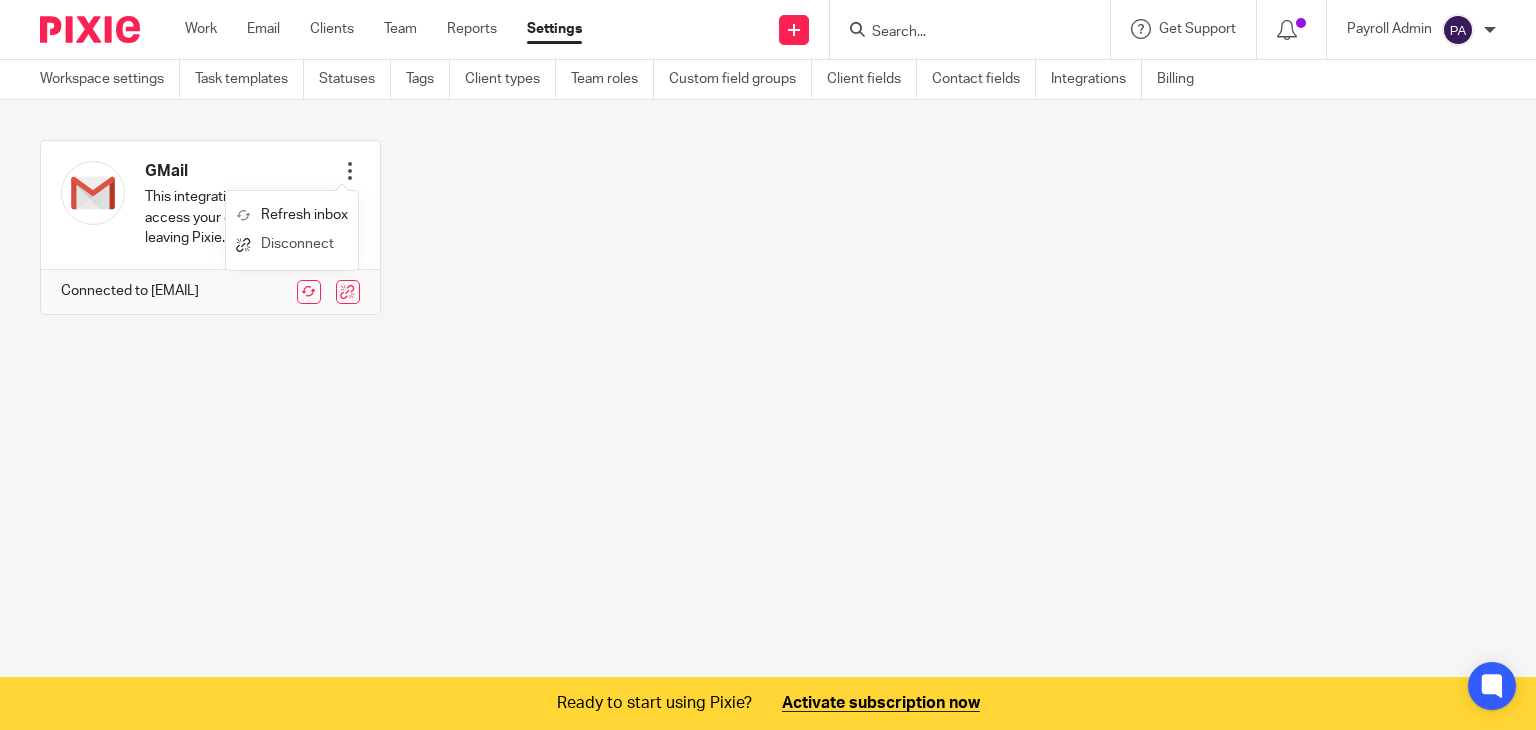 click on "Disconnect" at bounding box center [292, 244] 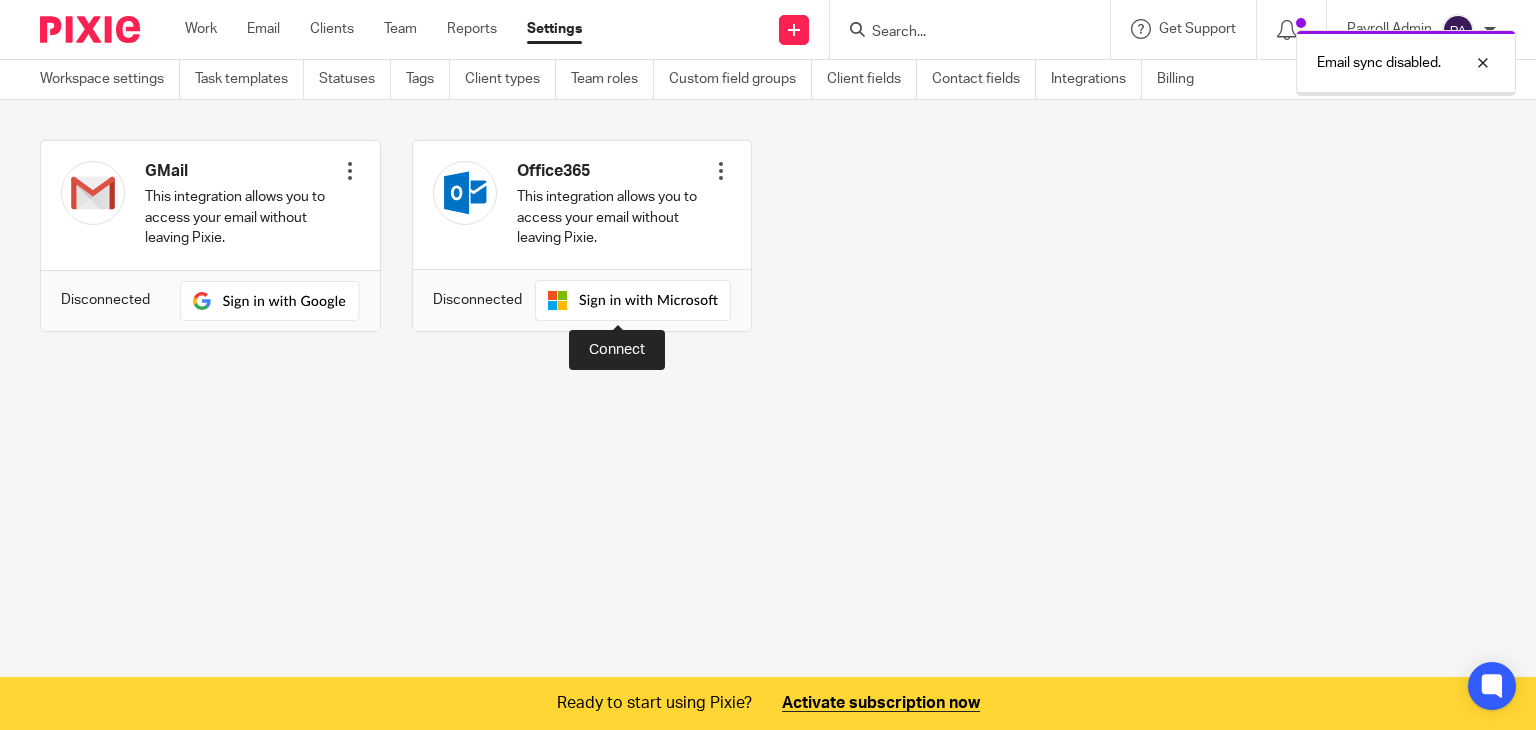 scroll, scrollTop: 0, scrollLeft: 0, axis: both 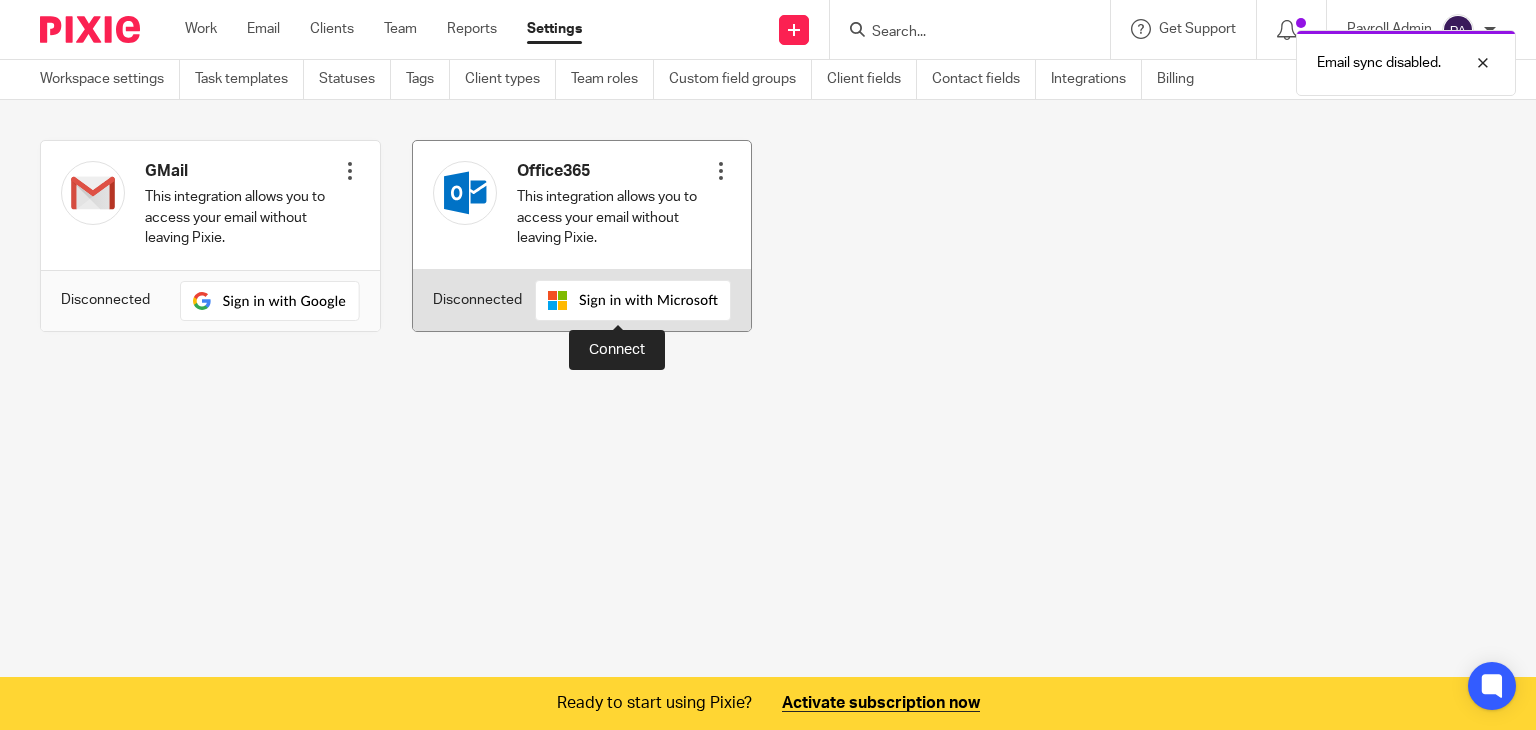click at bounding box center [633, 300] 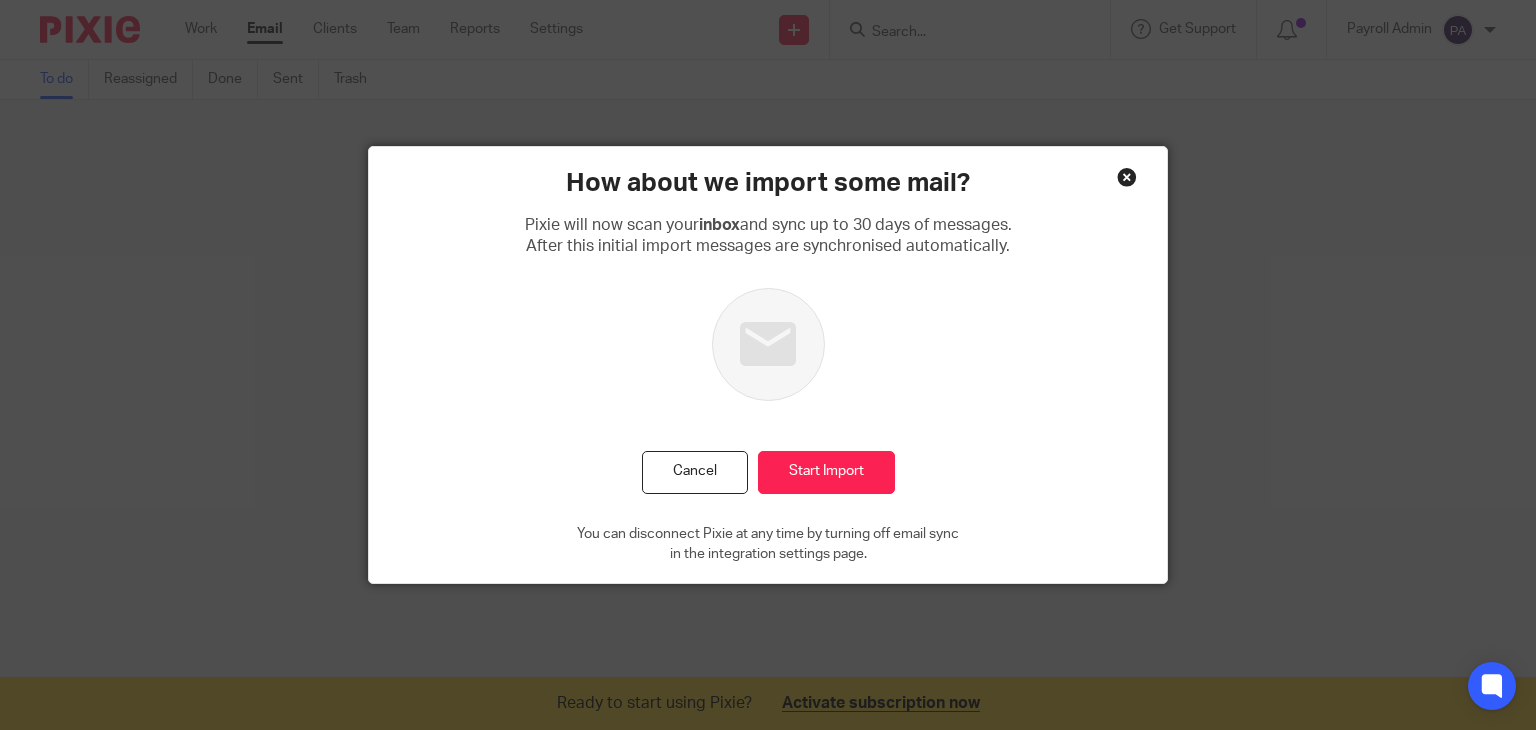 scroll, scrollTop: 0, scrollLeft: 0, axis: both 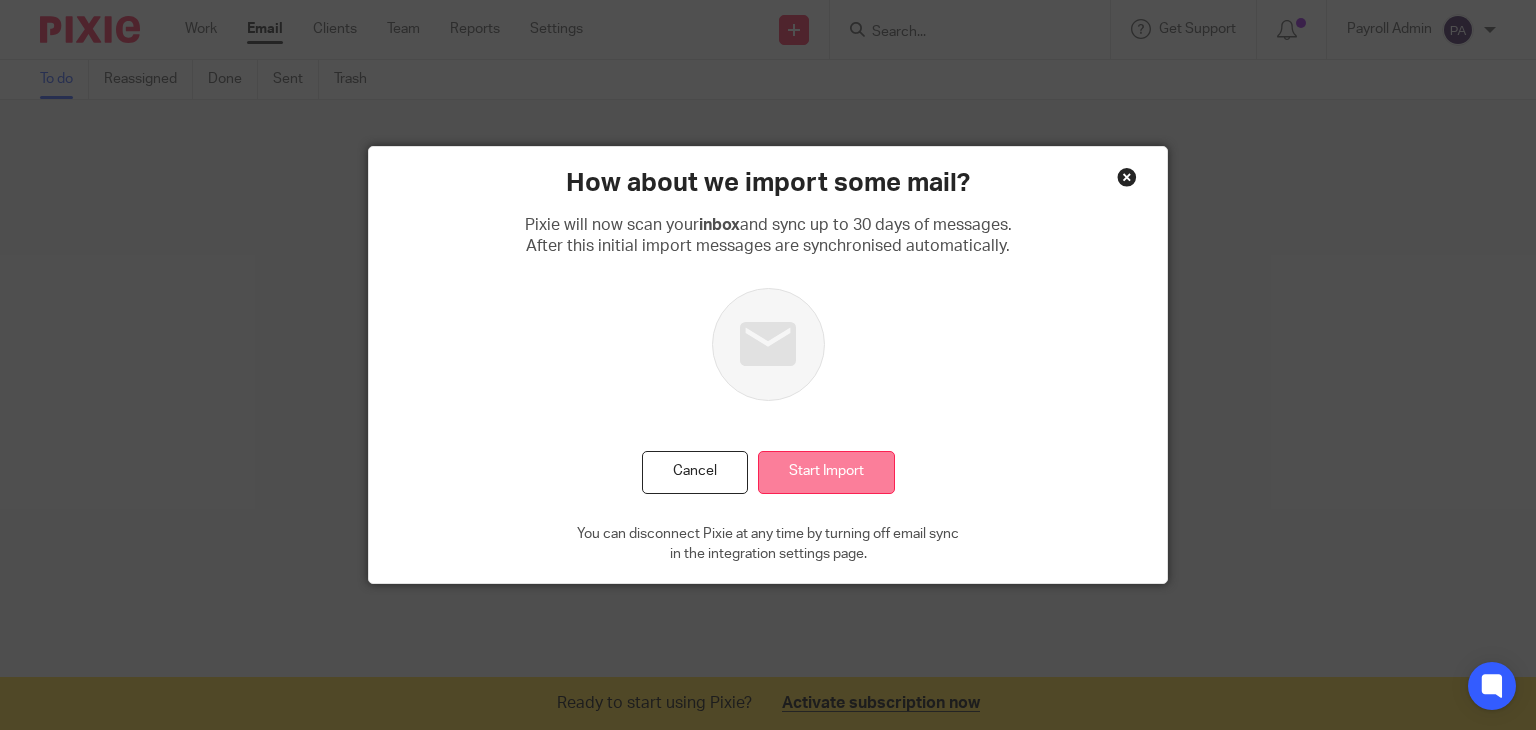 click on "Start Import" at bounding box center (826, 472) 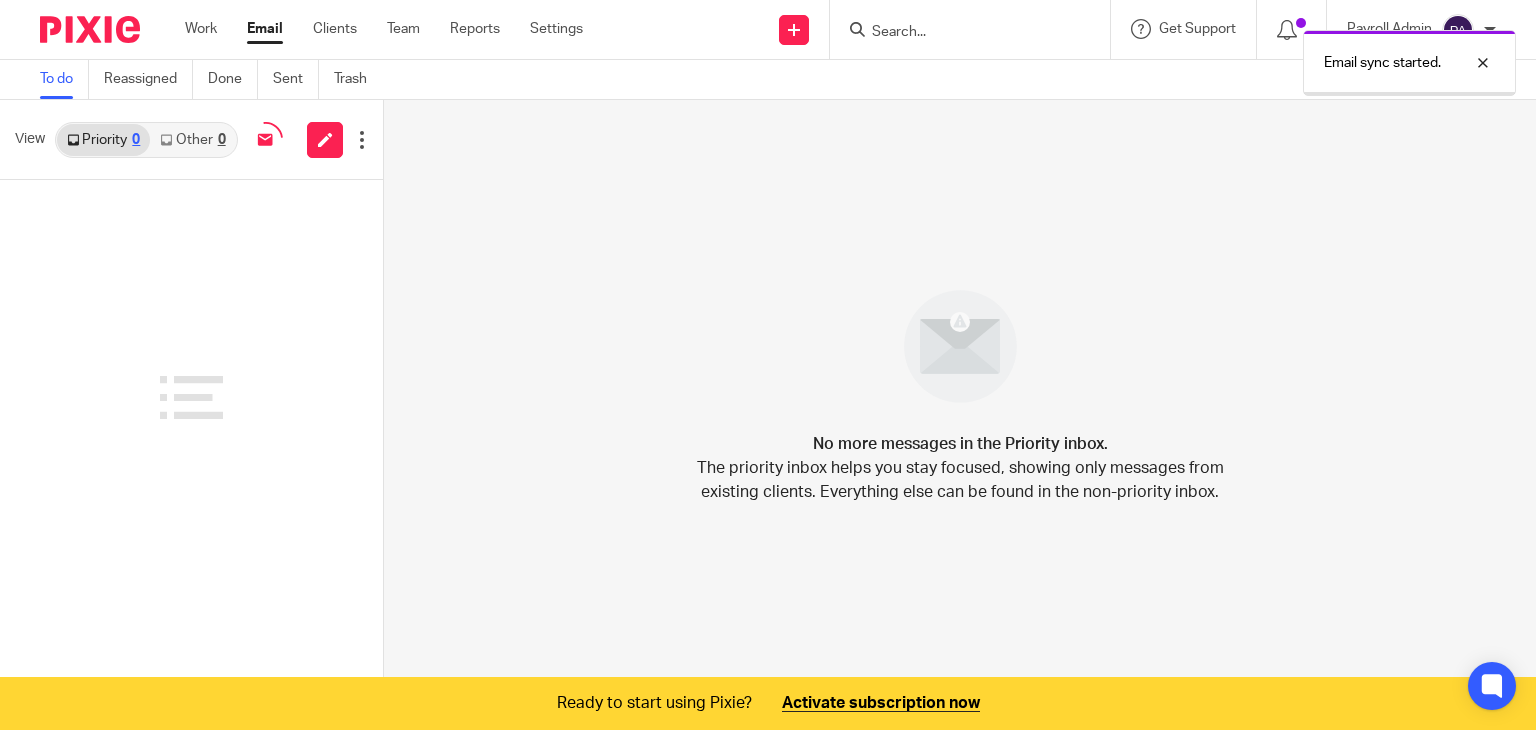 scroll, scrollTop: 0, scrollLeft: 0, axis: both 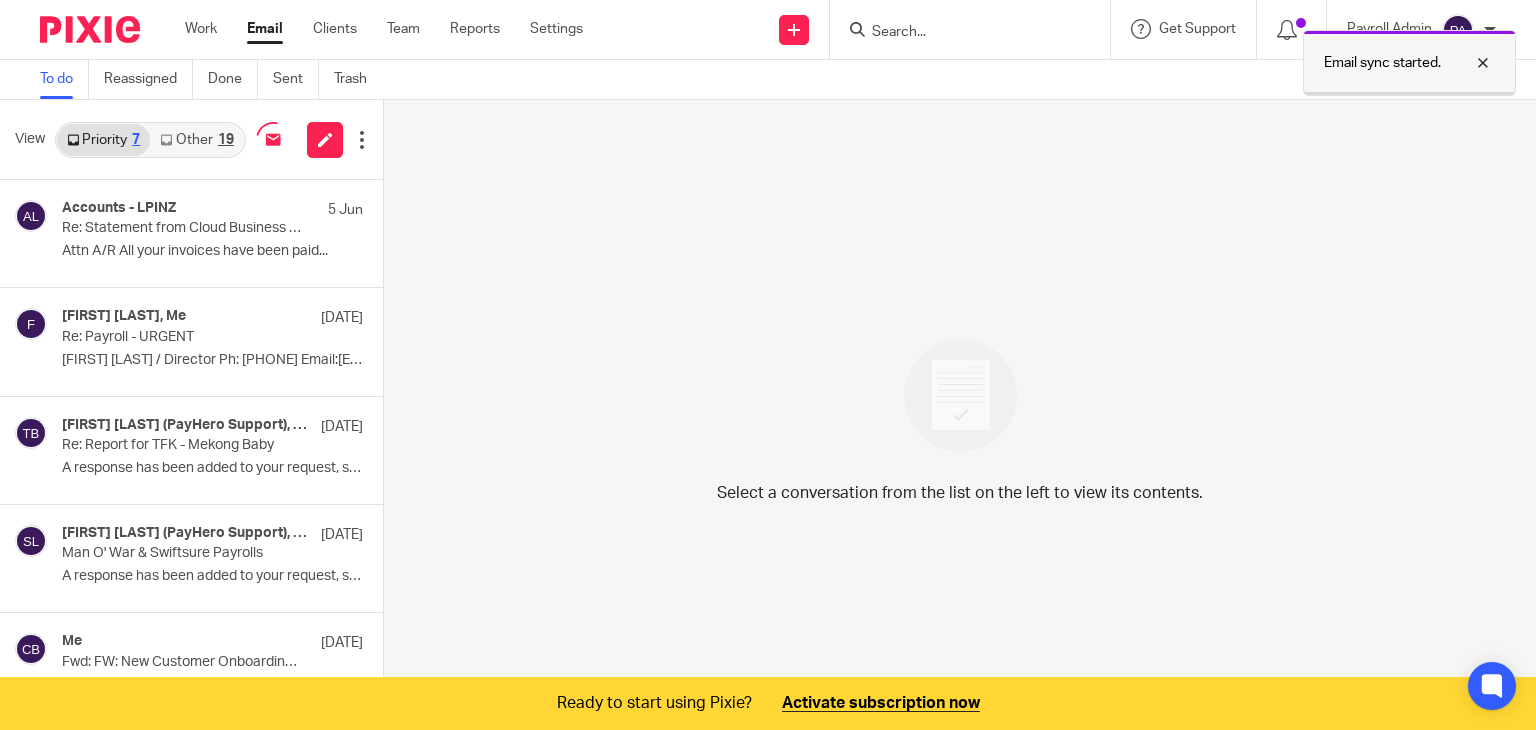 click at bounding box center (1468, 63) 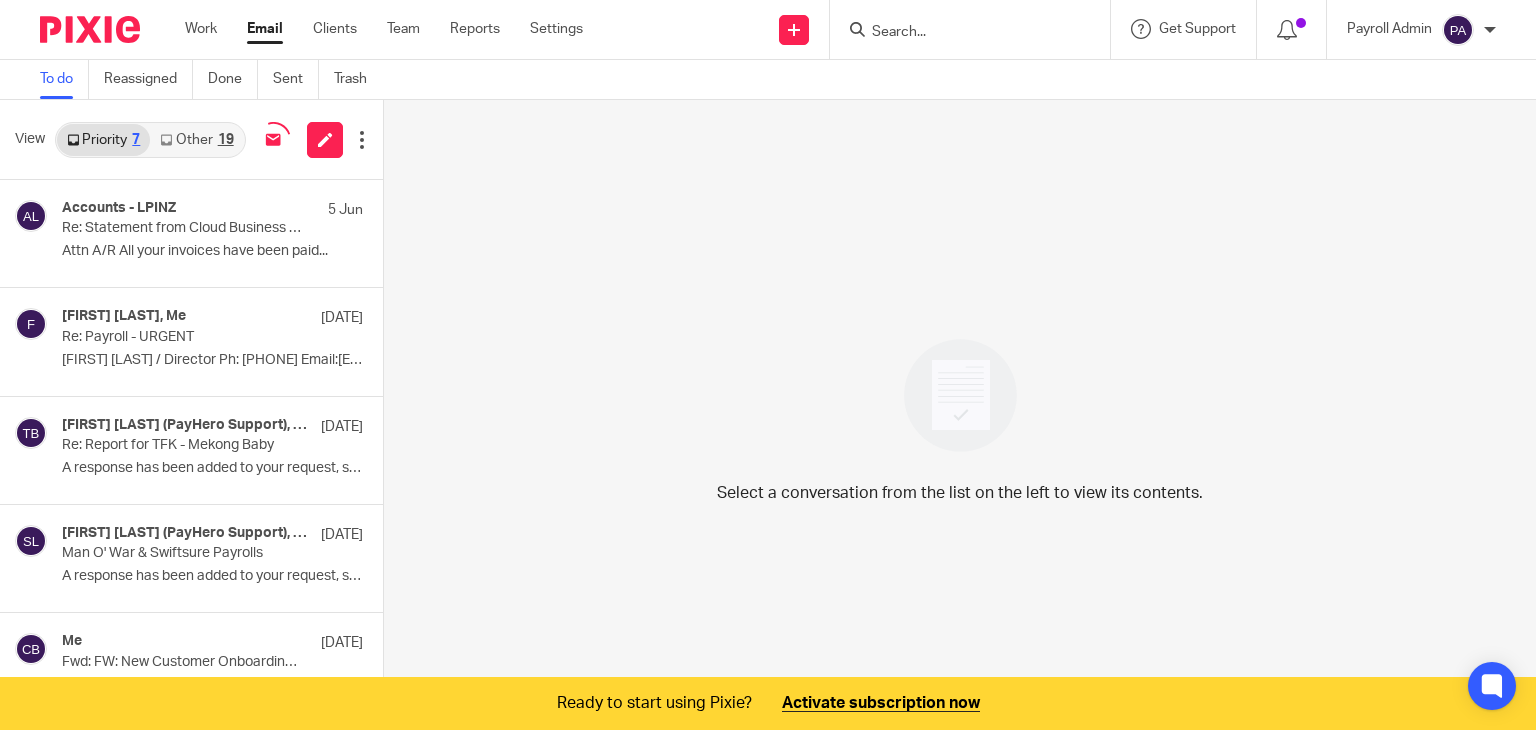 click at bounding box center [960, 33] 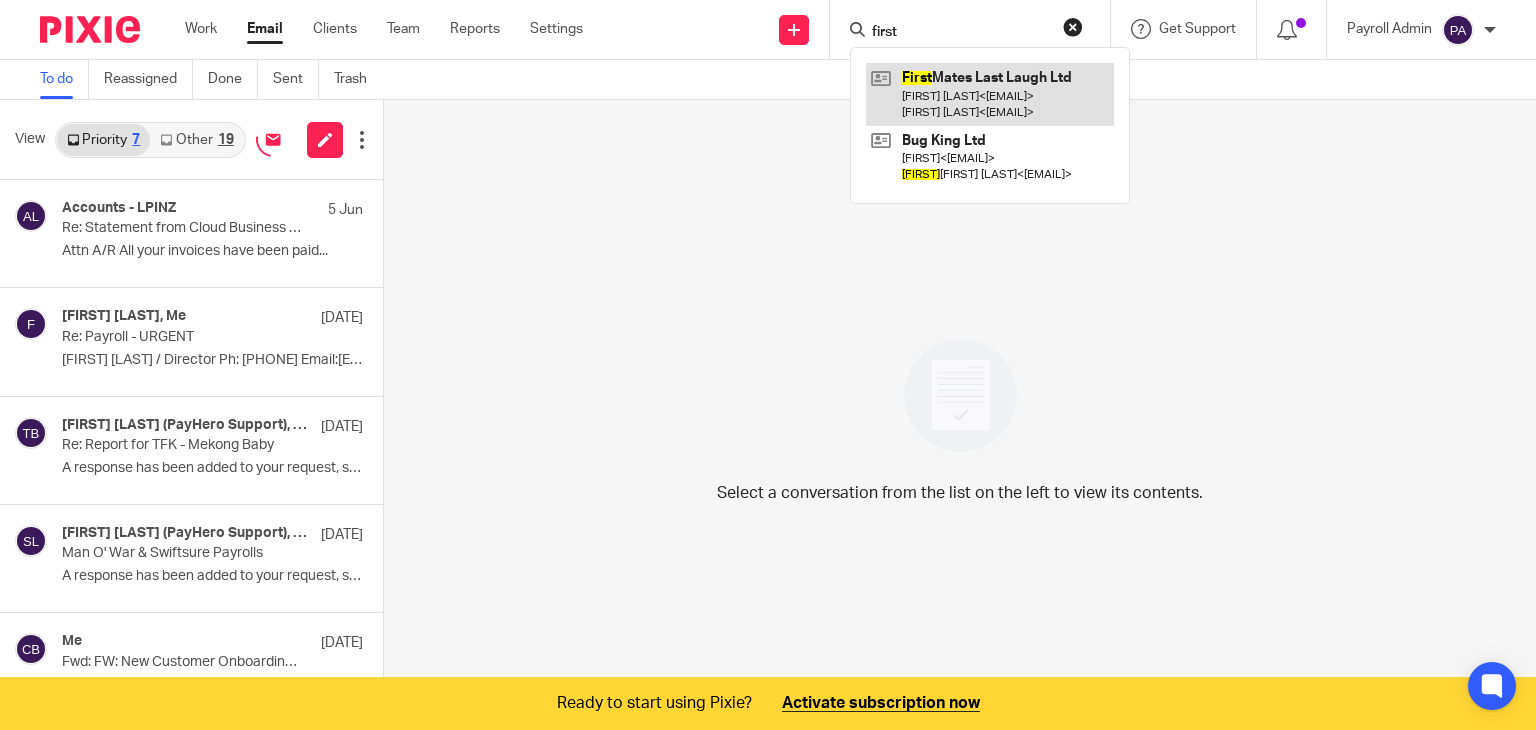 type on "first" 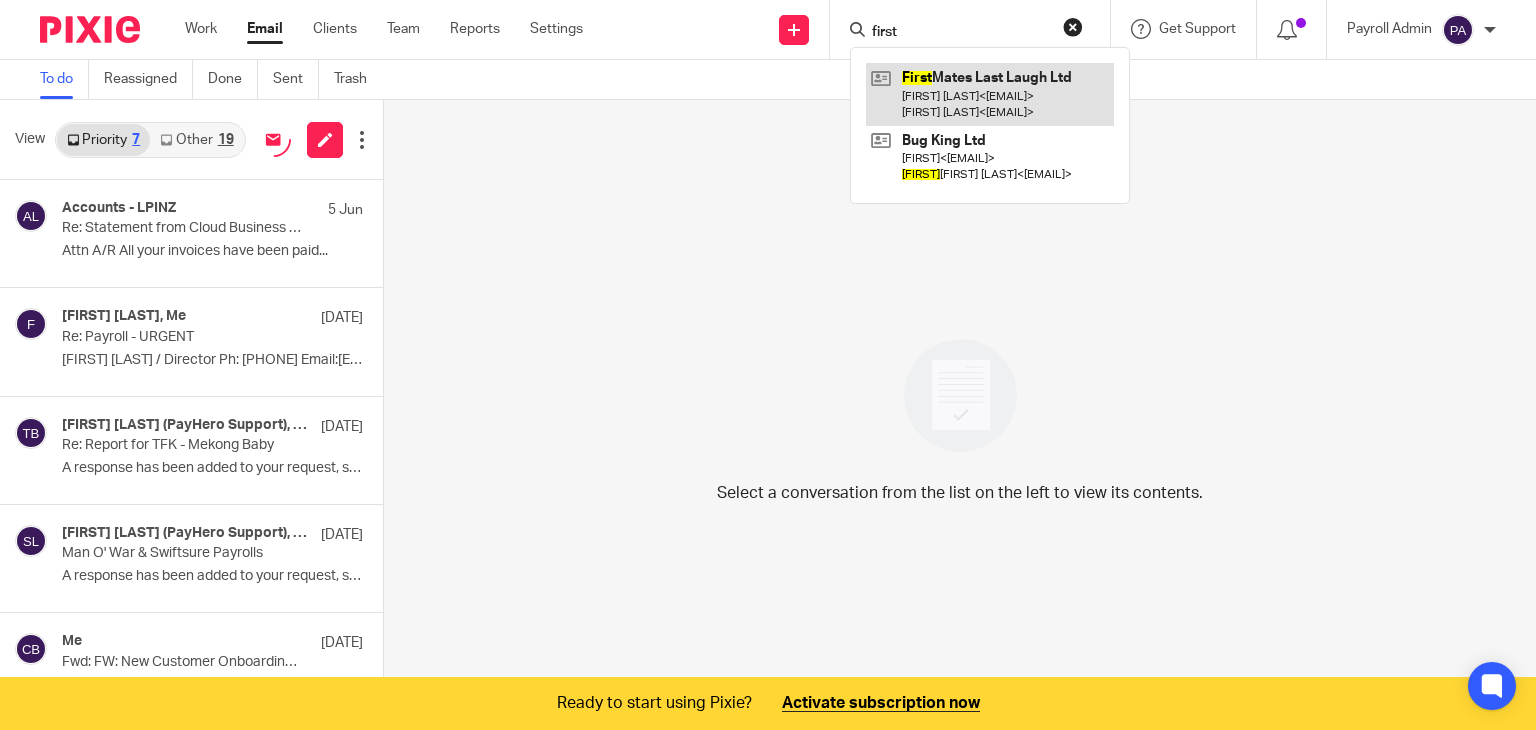 click at bounding box center (990, 94) 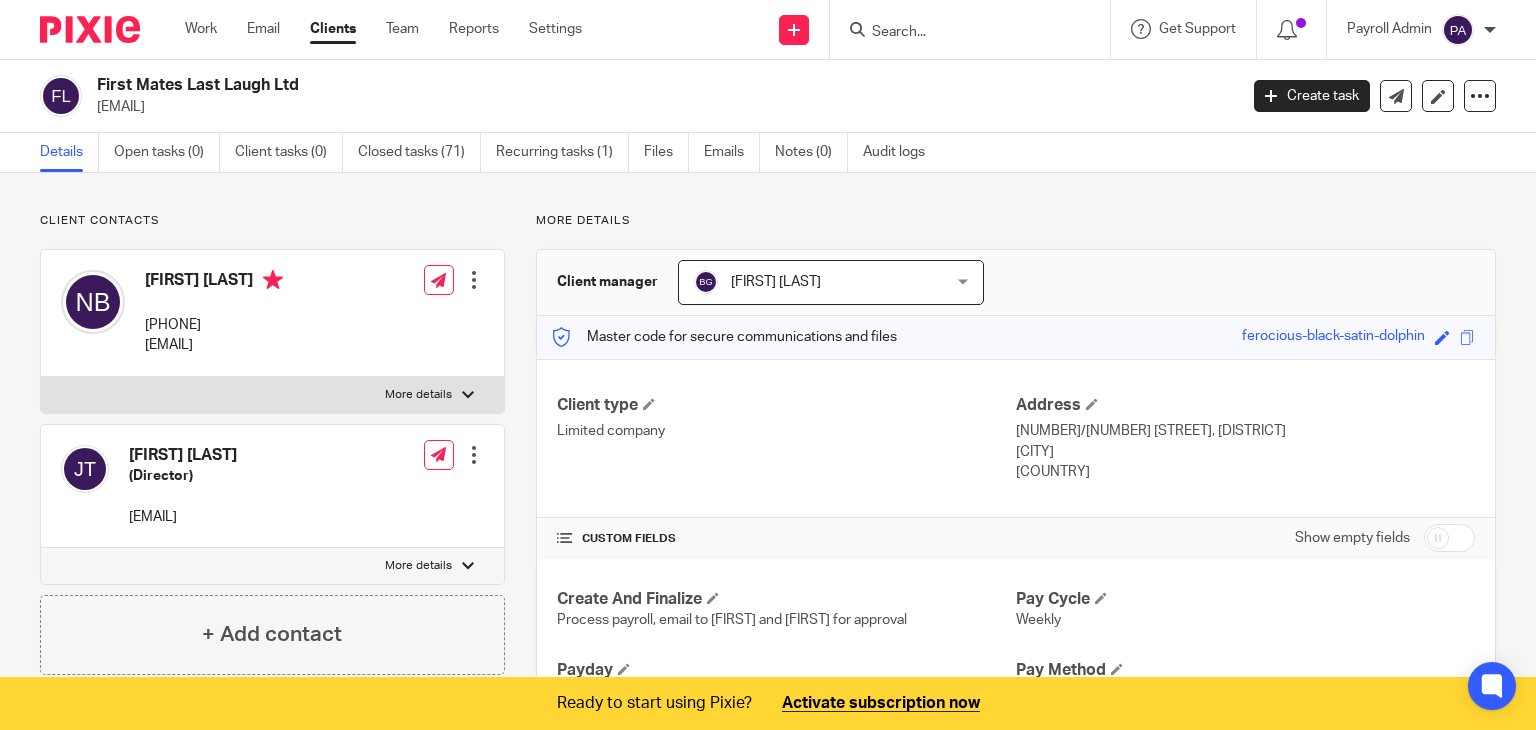 scroll, scrollTop: 0, scrollLeft: 0, axis: both 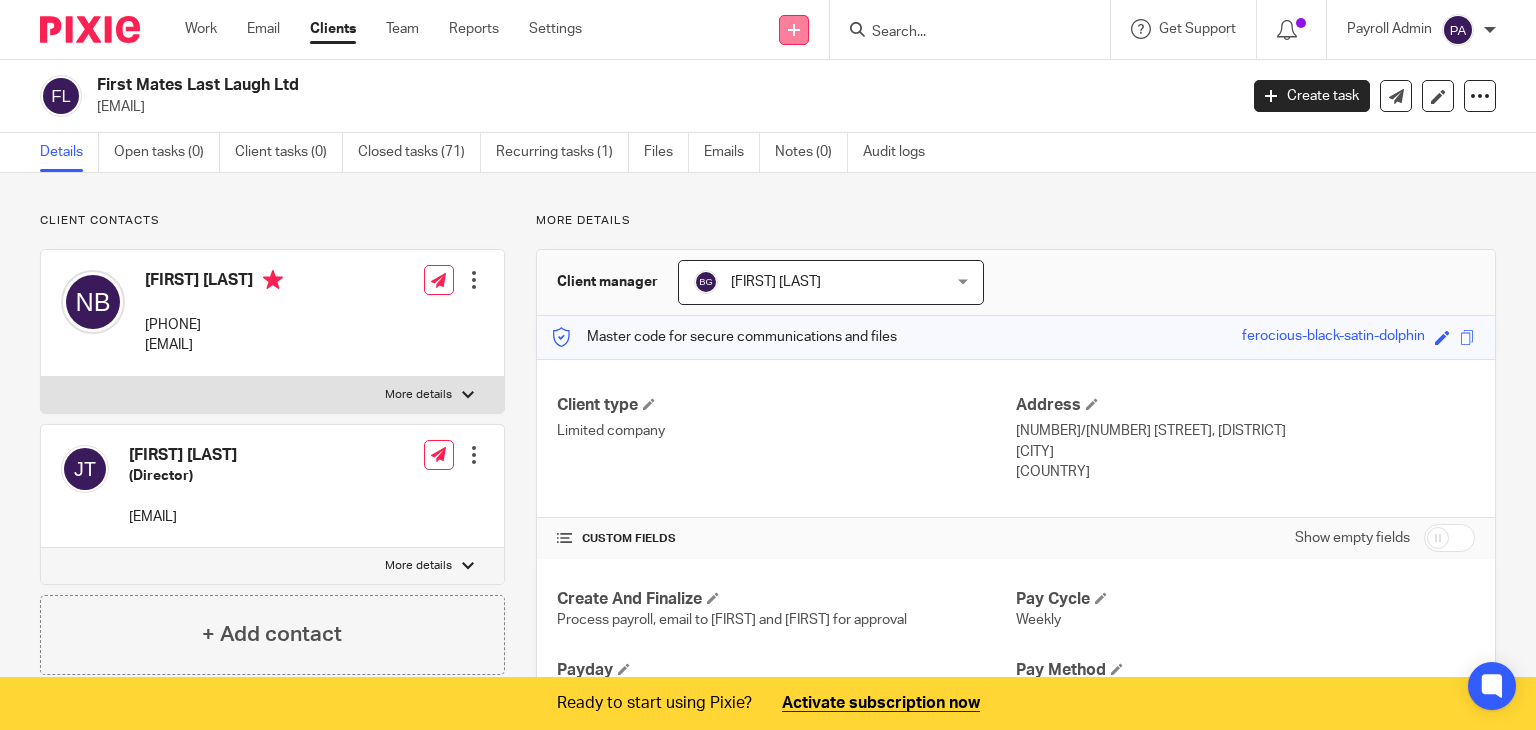 click at bounding box center (794, 30) 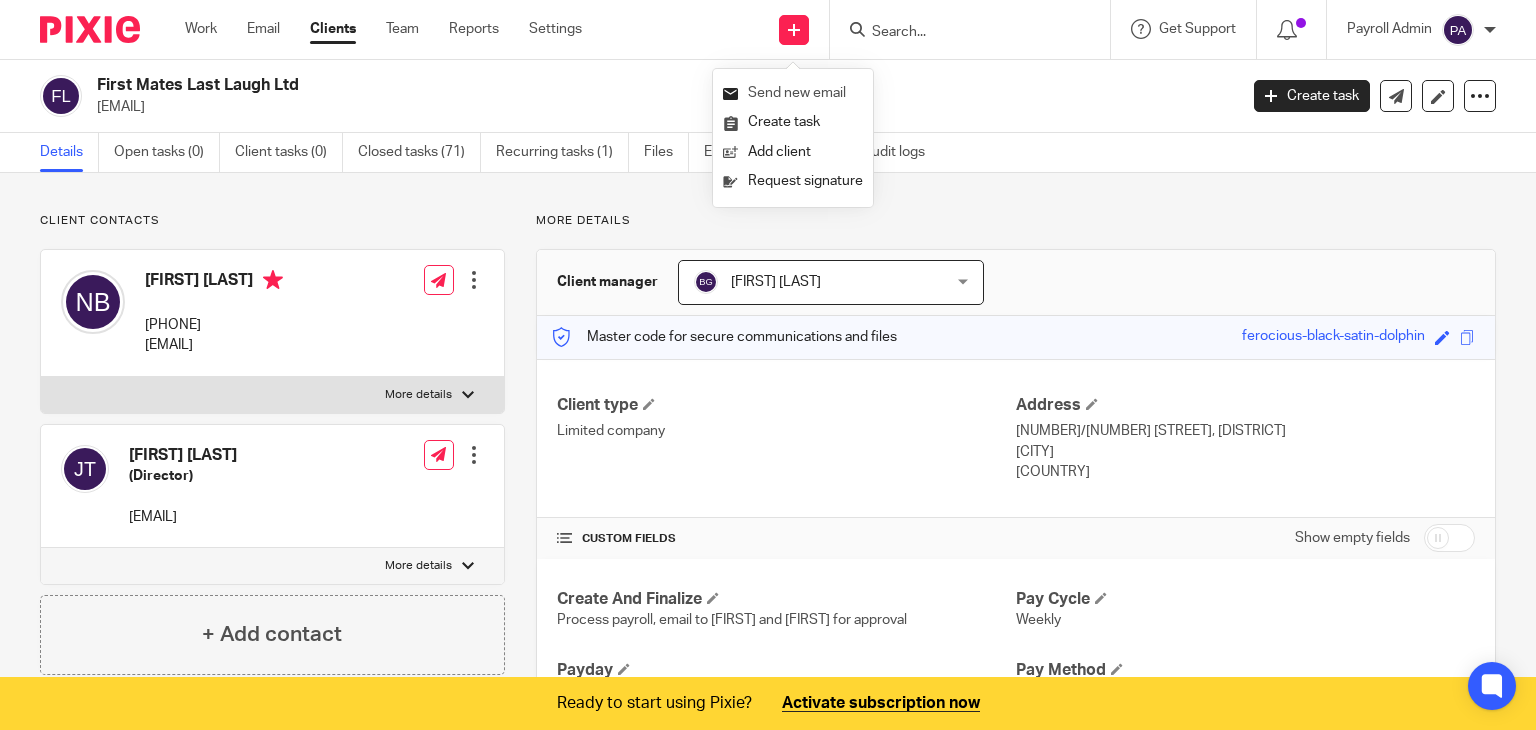 click on "Send new email" at bounding box center [793, 93] 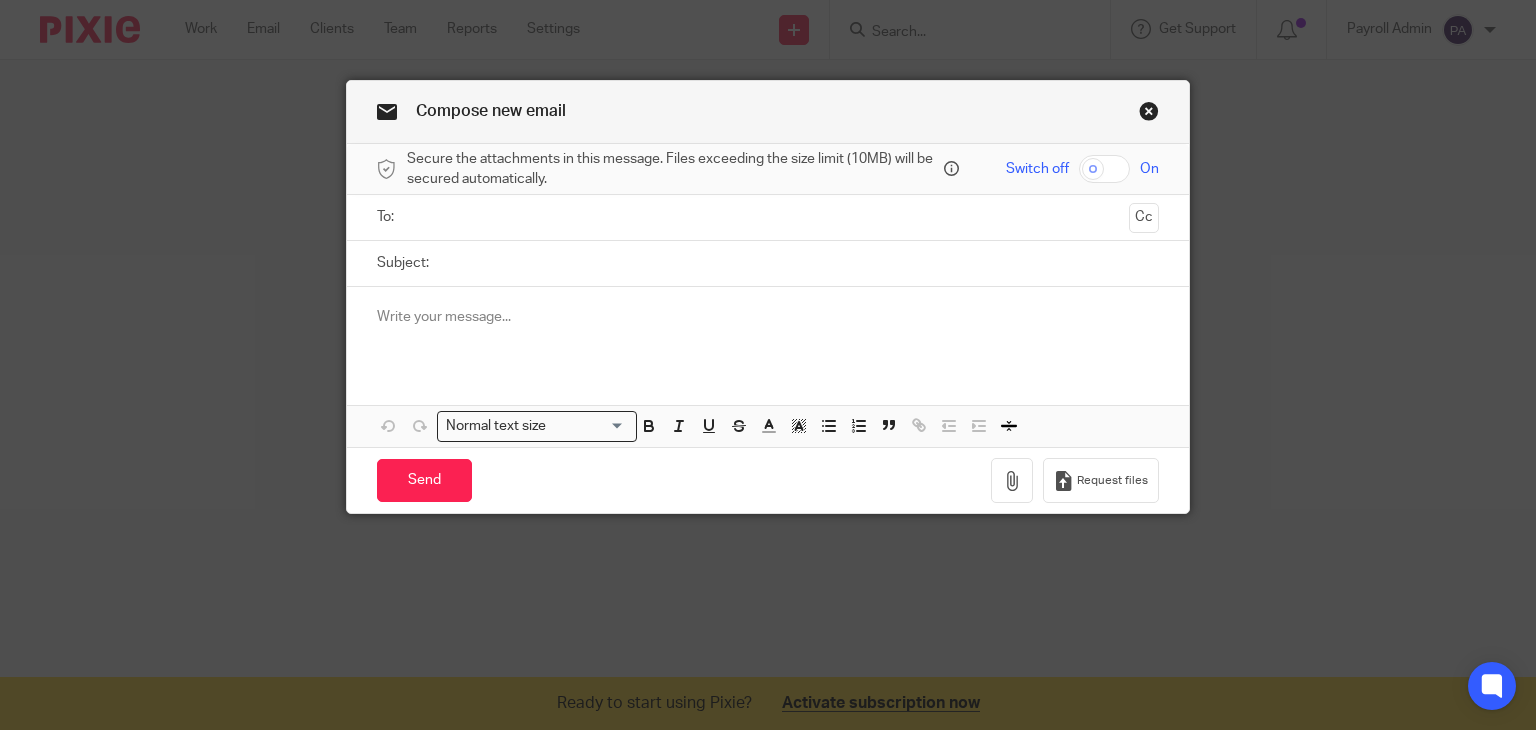 scroll, scrollTop: 0, scrollLeft: 0, axis: both 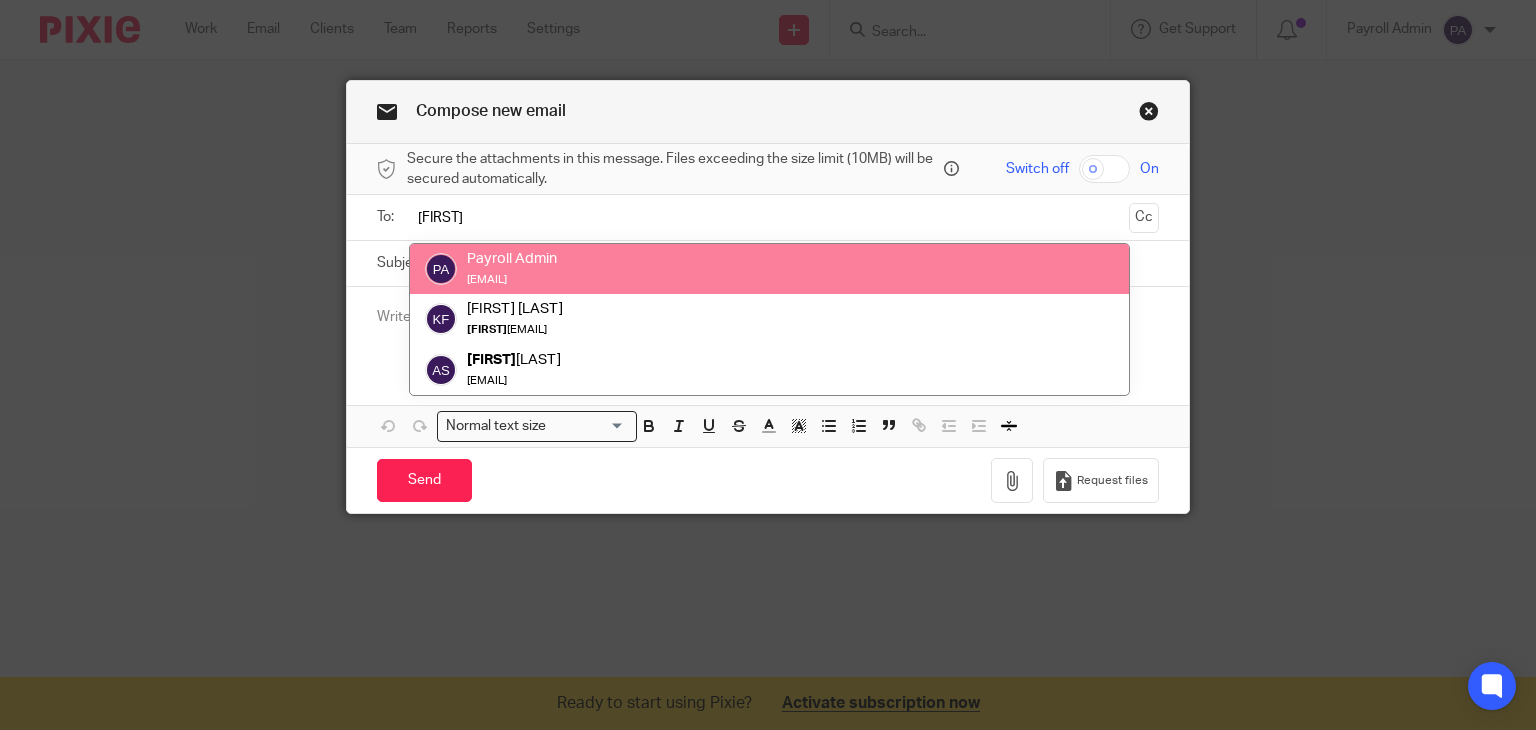 type on "[FIRST]" 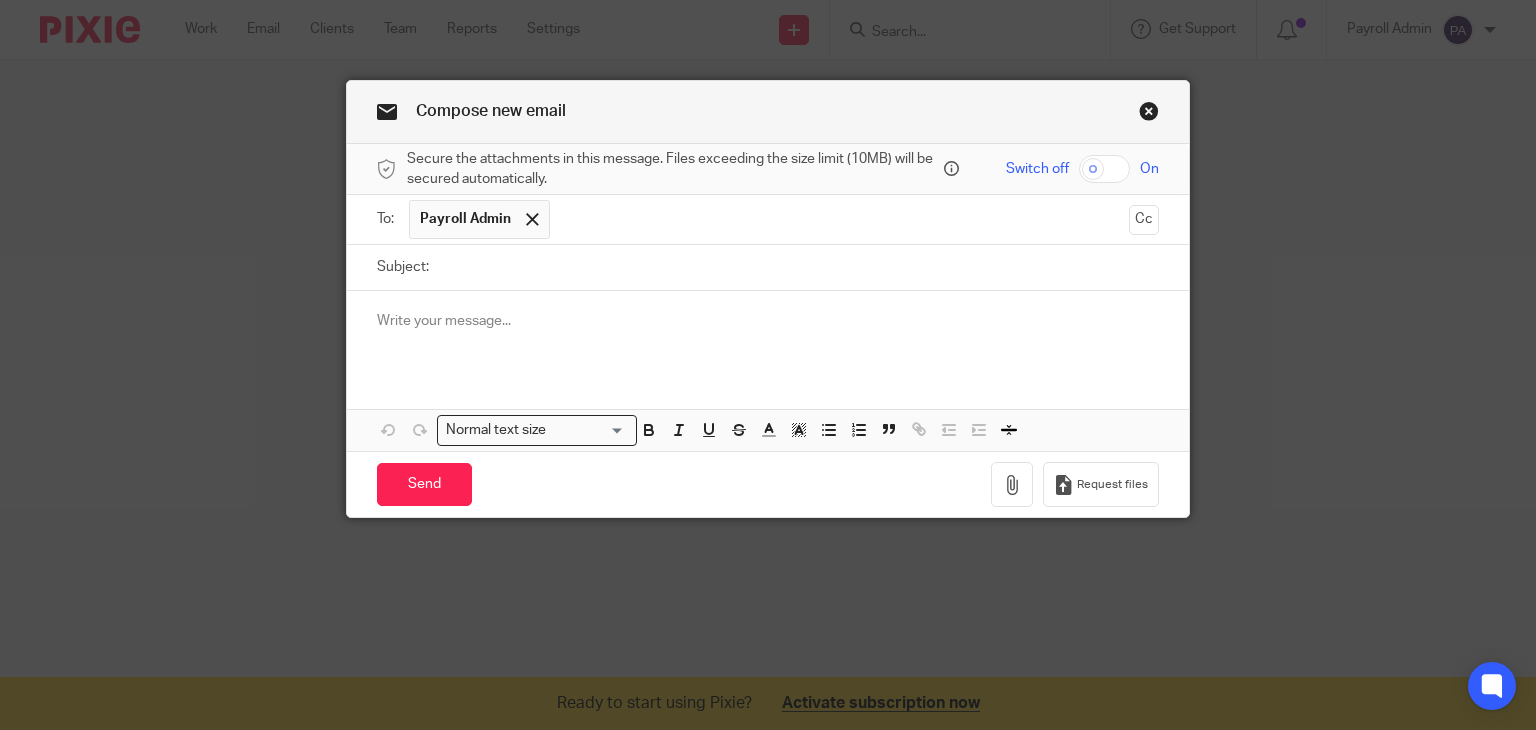 click on "Subject:" at bounding box center (799, 267) 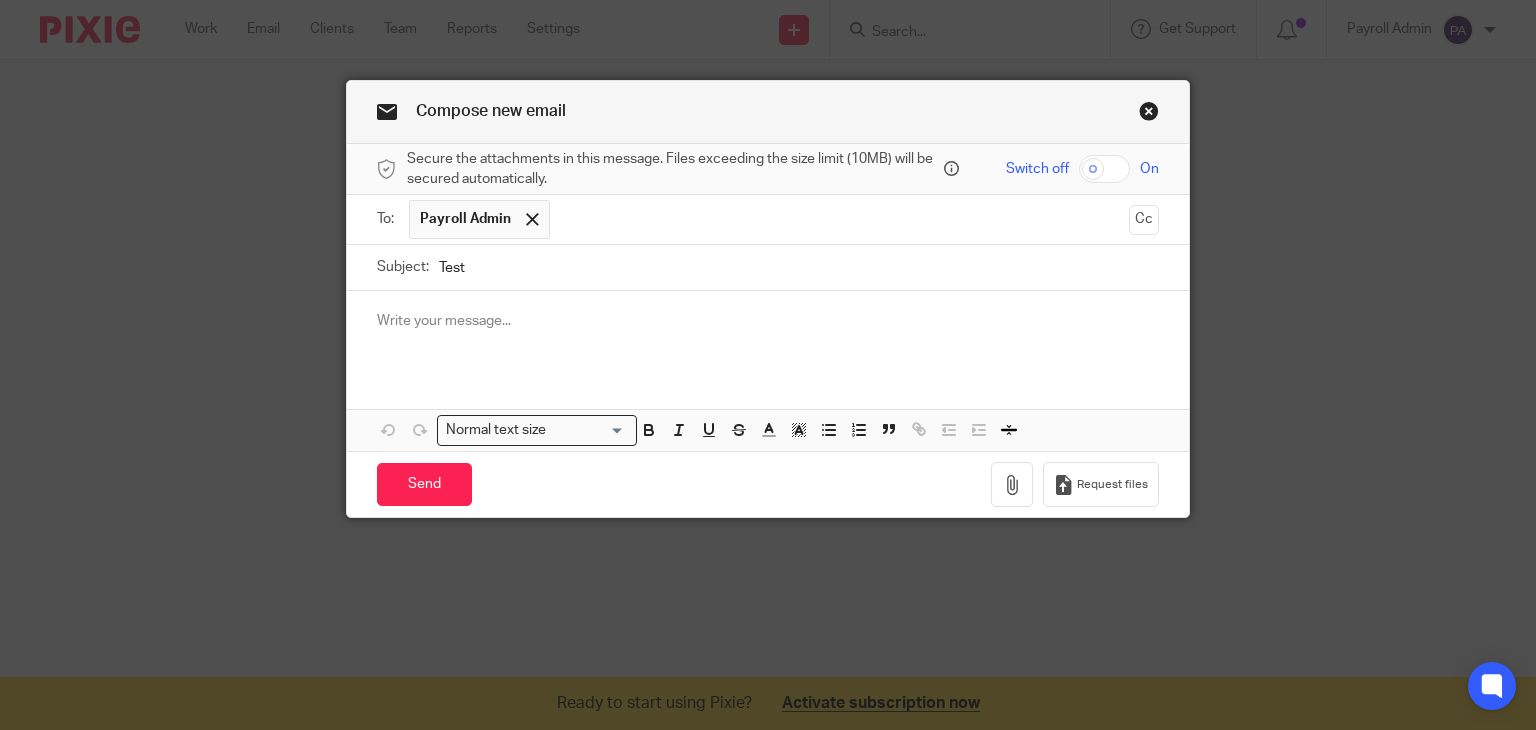 type on "Test" 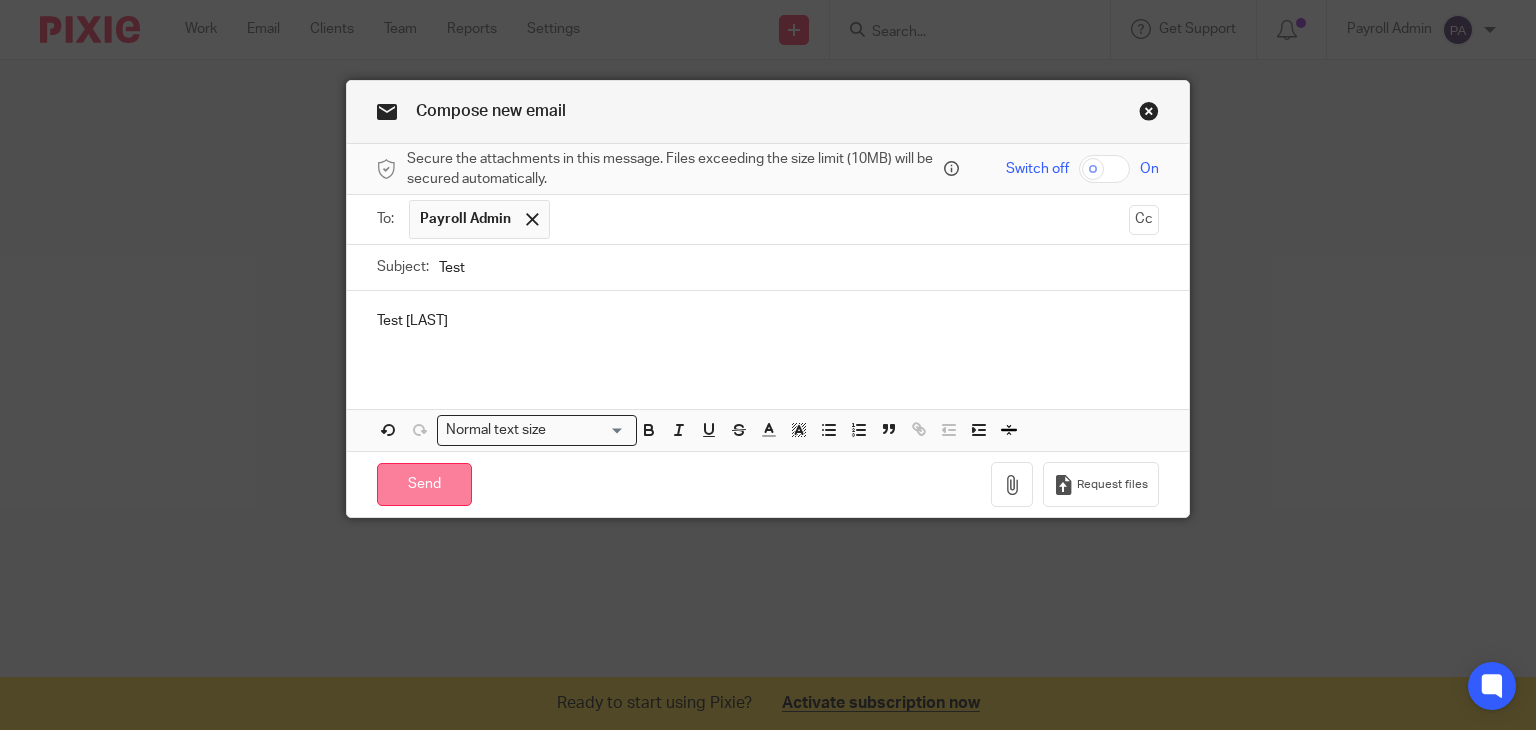 click on "Send" at bounding box center (424, 484) 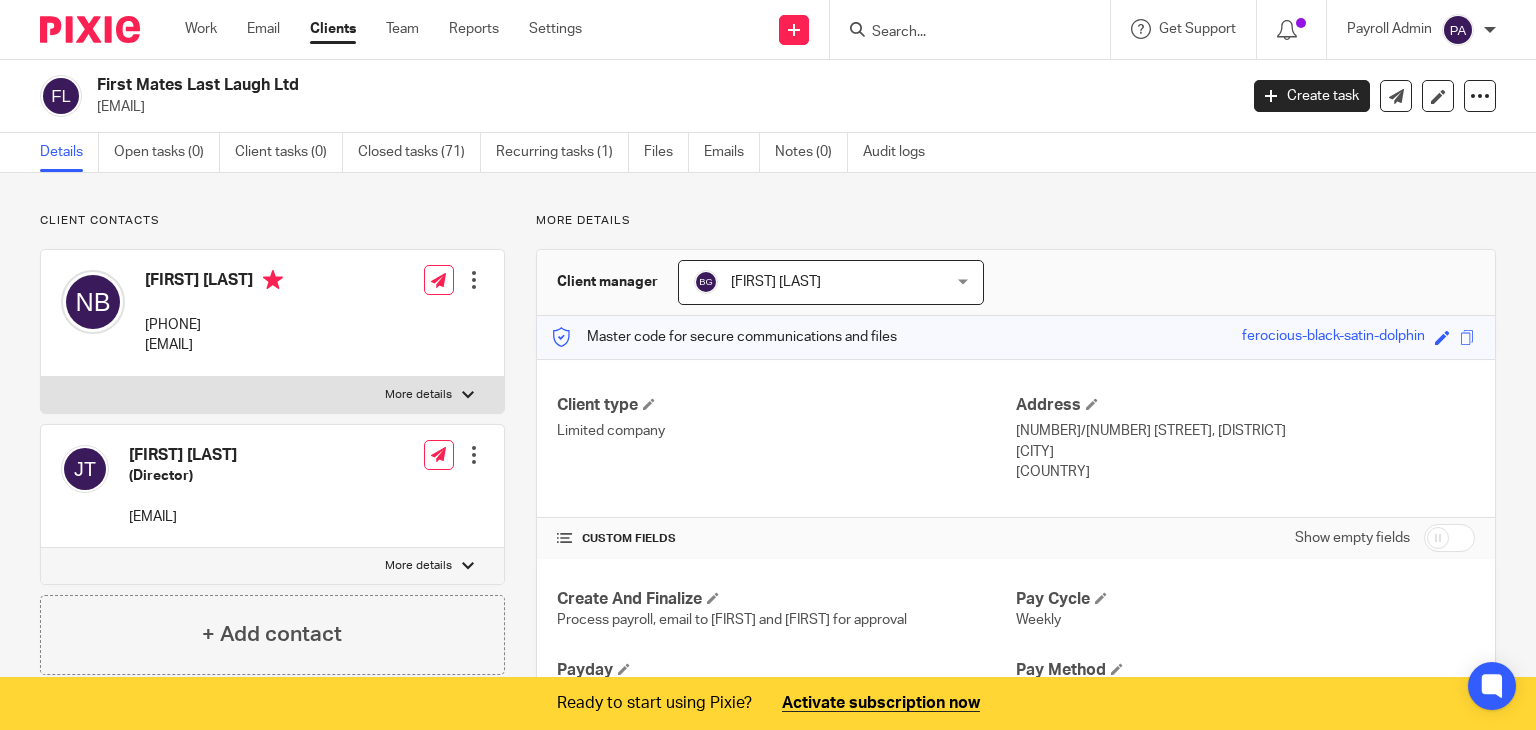 scroll, scrollTop: 0, scrollLeft: 0, axis: both 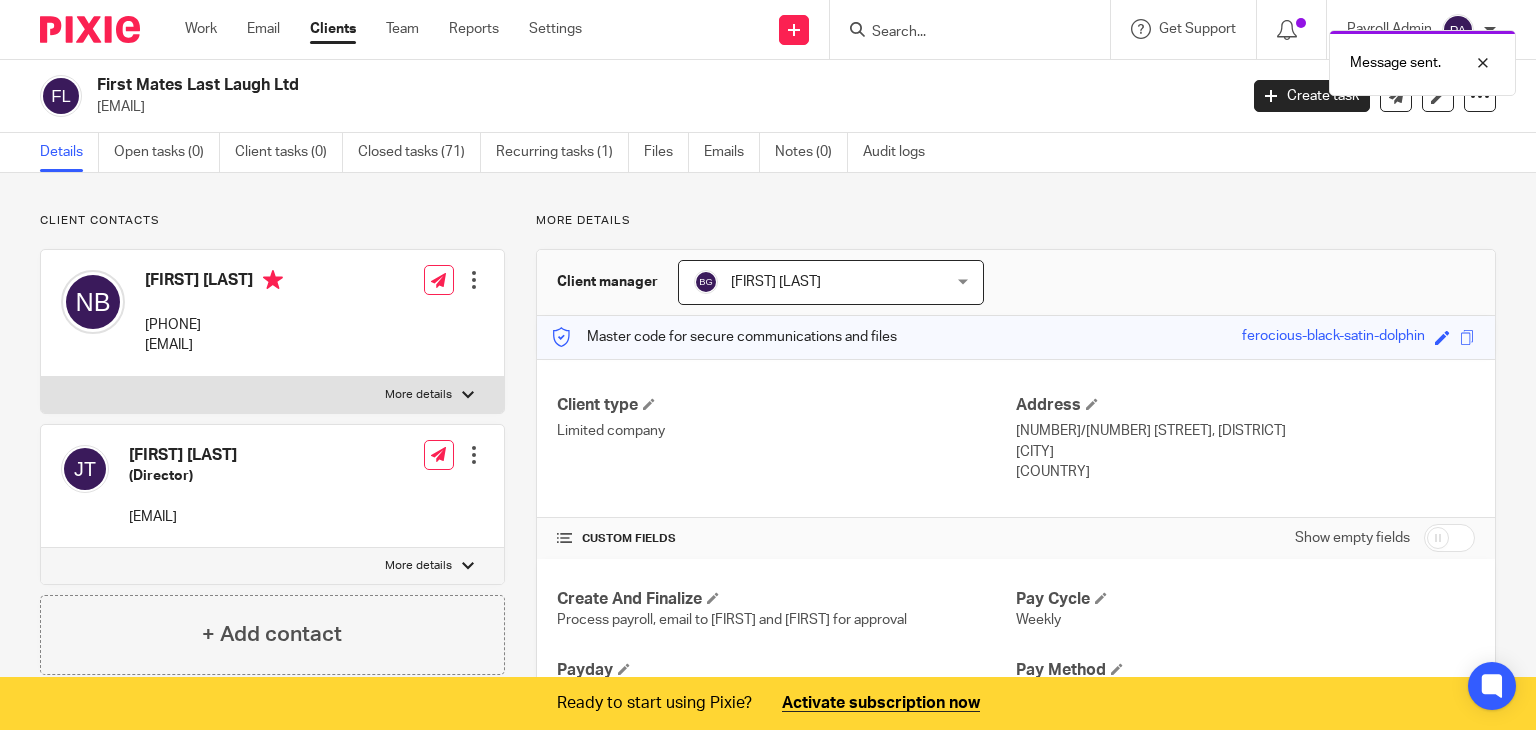 click on "Work
Email
Clients
Team
Reports
Settings" at bounding box center [398, 29] 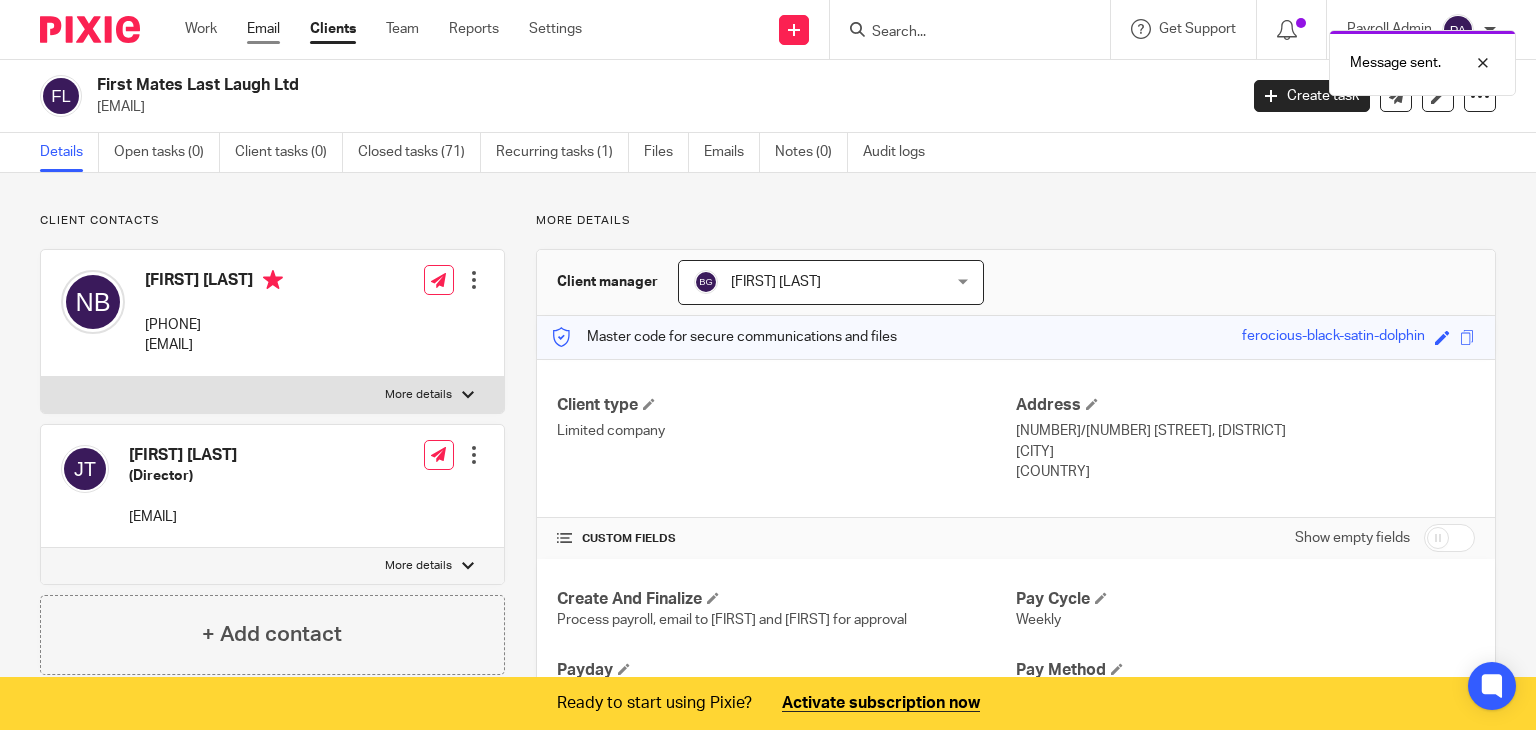 click on "Email" at bounding box center (263, 29) 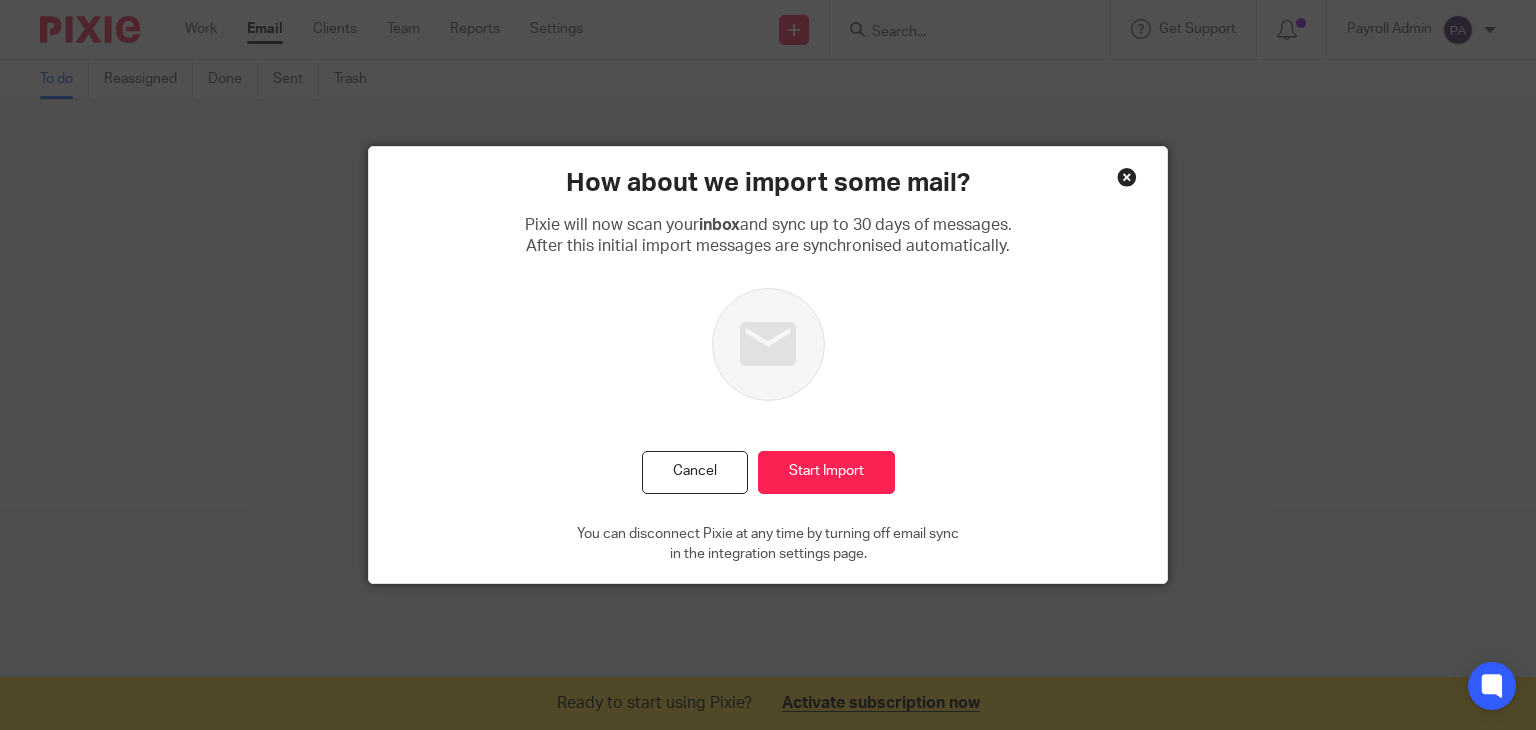 scroll, scrollTop: 0, scrollLeft: 0, axis: both 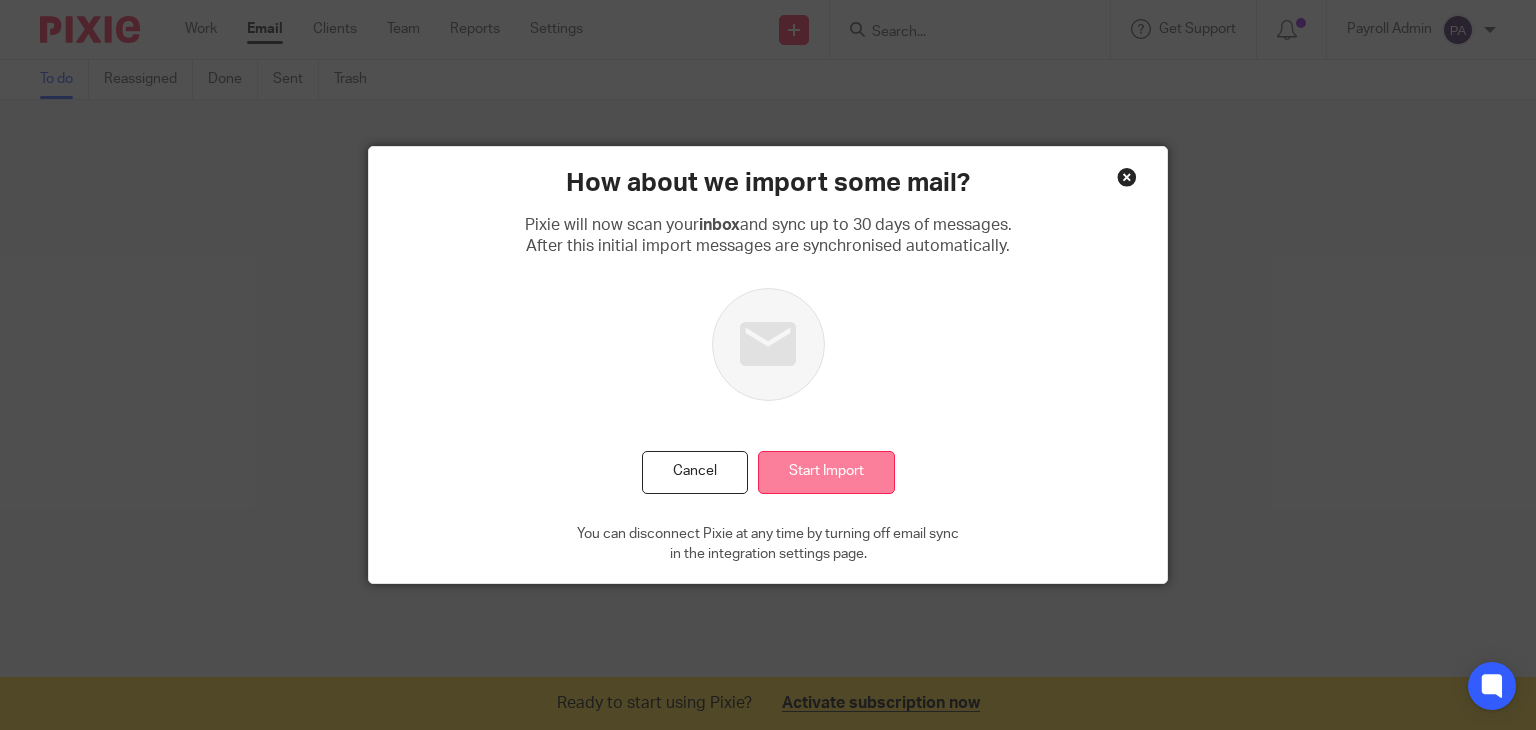 click on "Start Import" at bounding box center [826, 472] 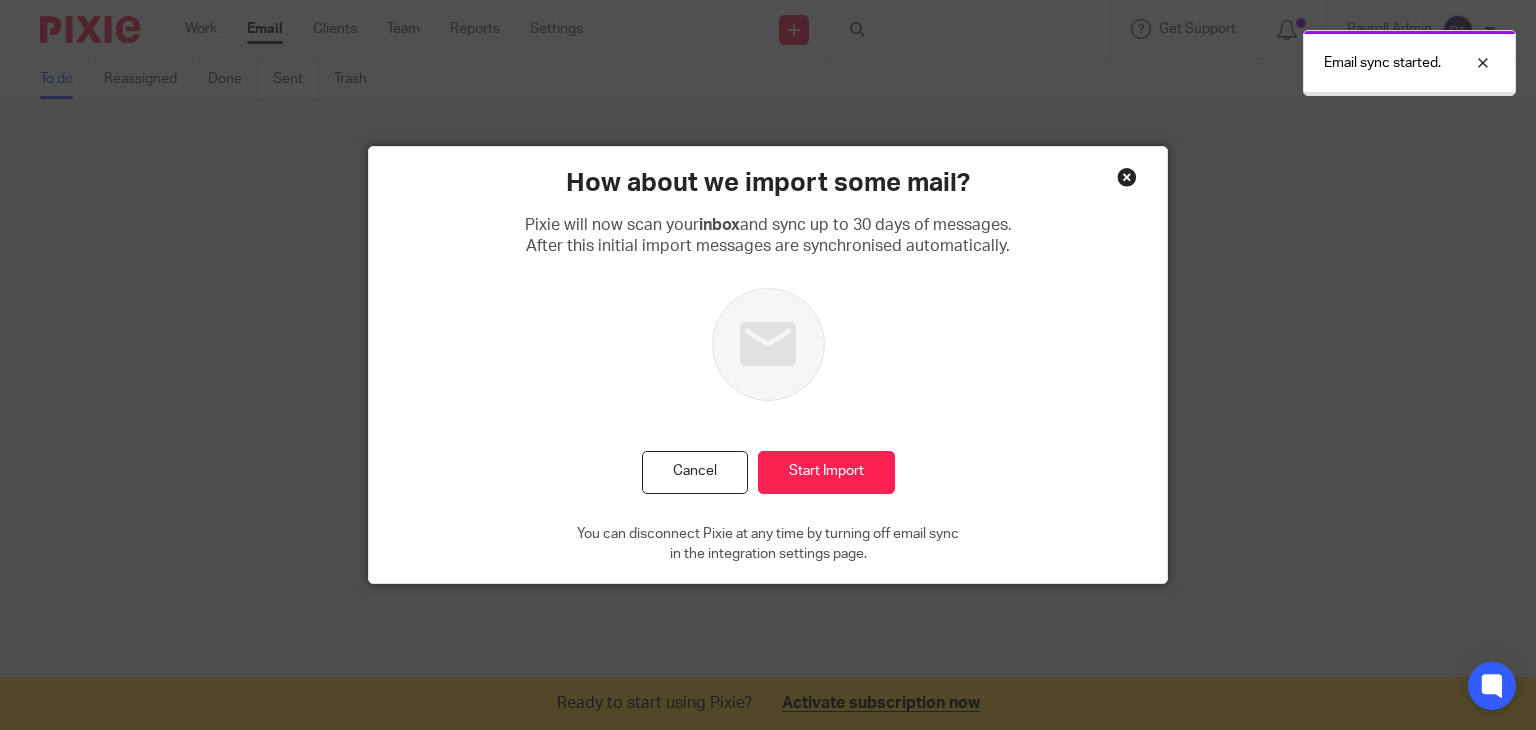 scroll, scrollTop: 0, scrollLeft: 0, axis: both 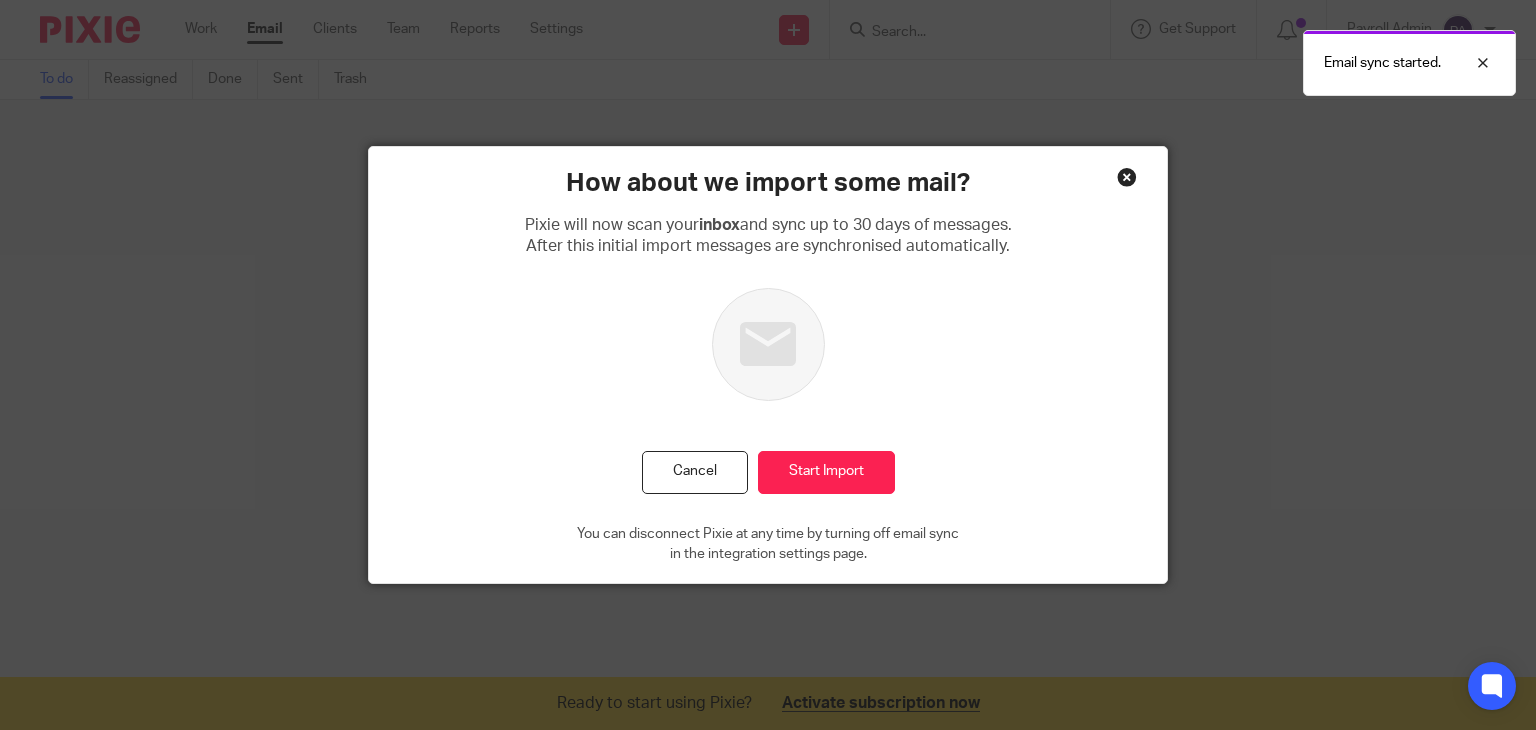 click at bounding box center [1127, 177] 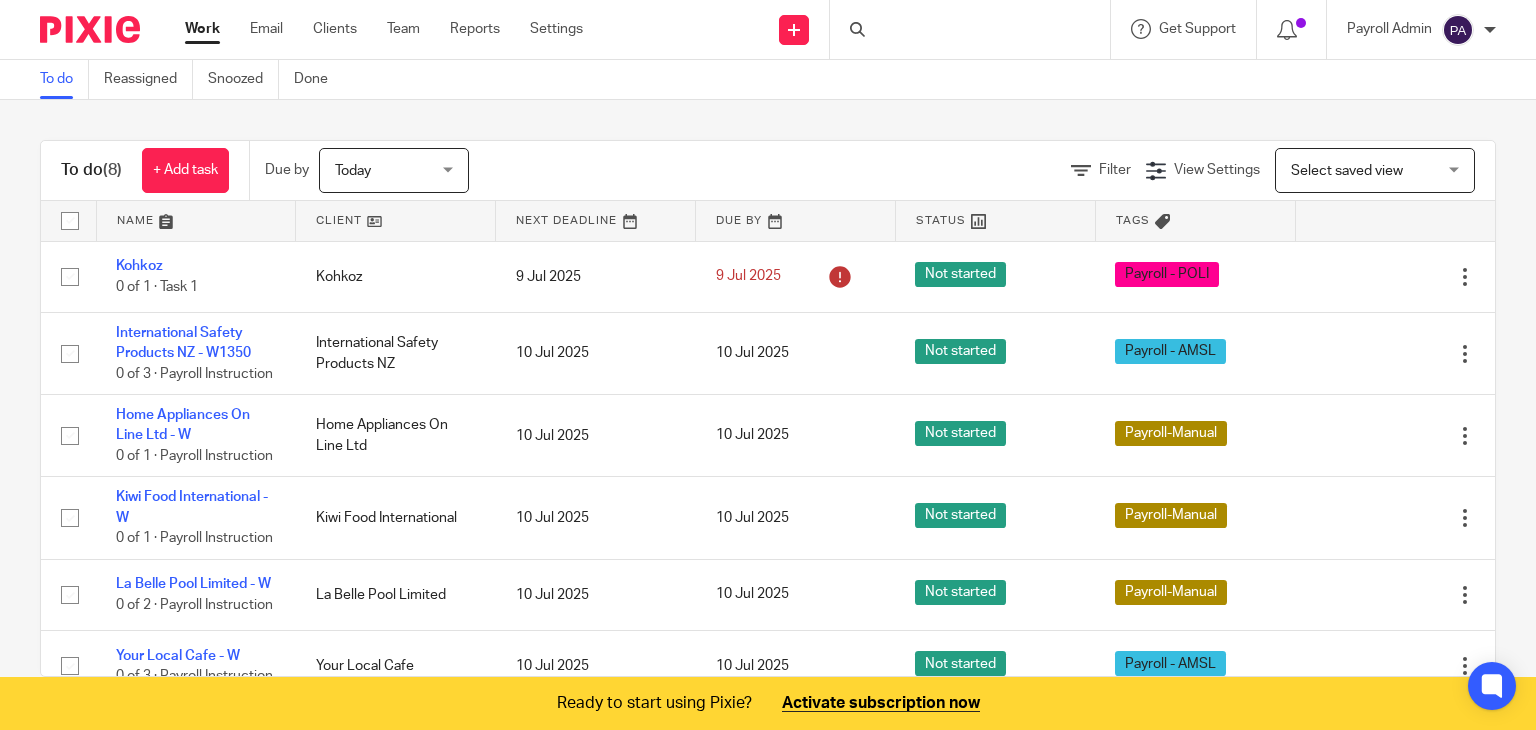 scroll, scrollTop: 0, scrollLeft: 0, axis: both 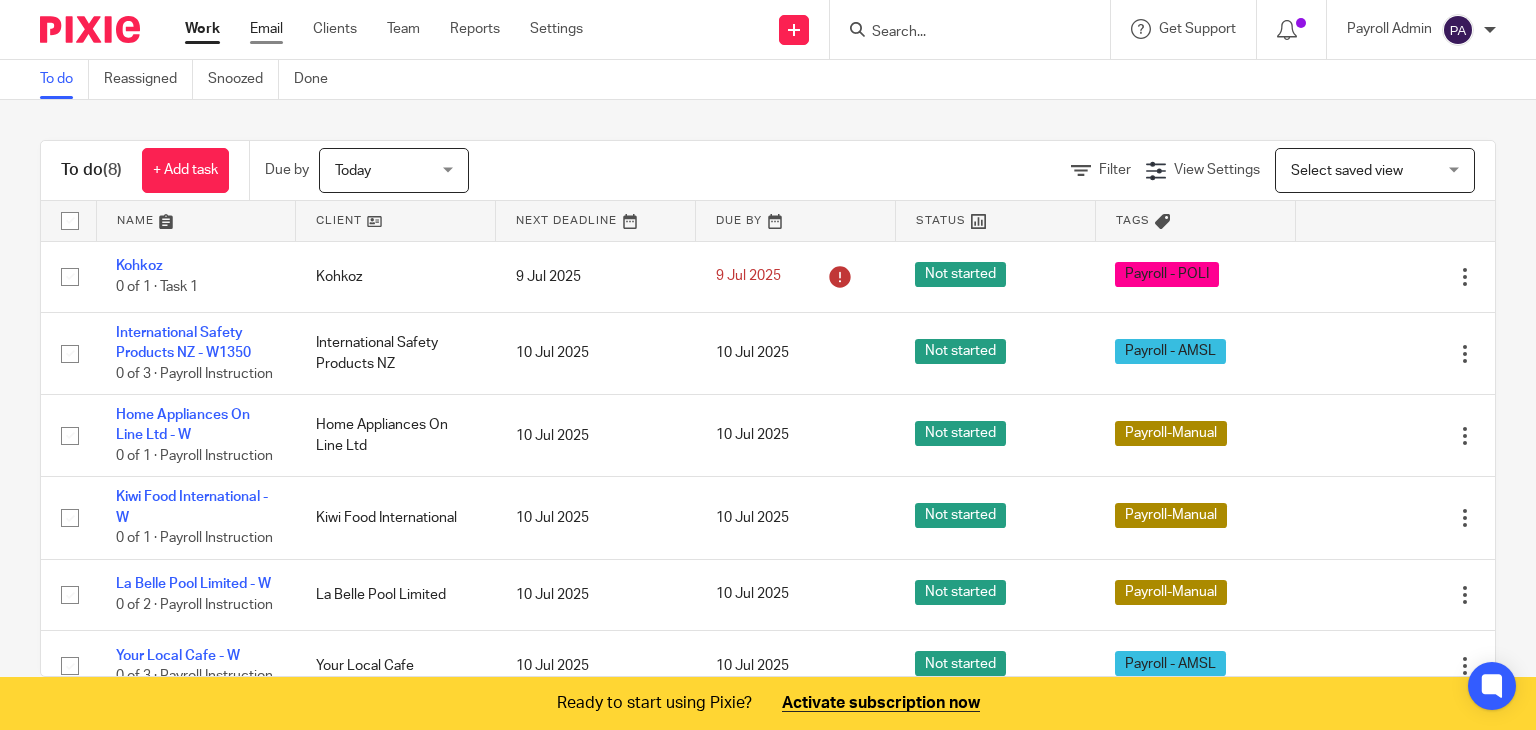 click on "Email" at bounding box center [266, 29] 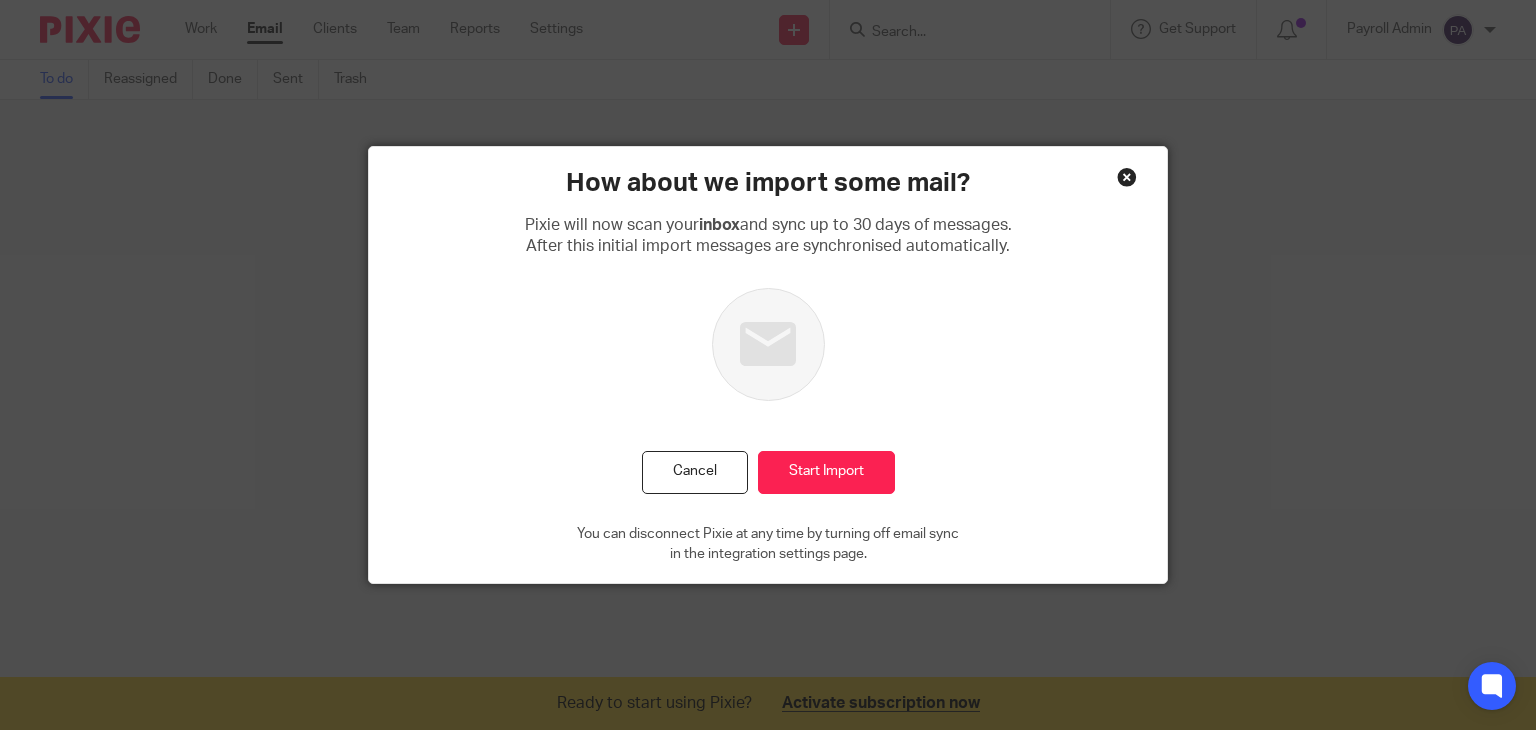 scroll, scrollTop: 0, scrollLeft: 0, axis: both 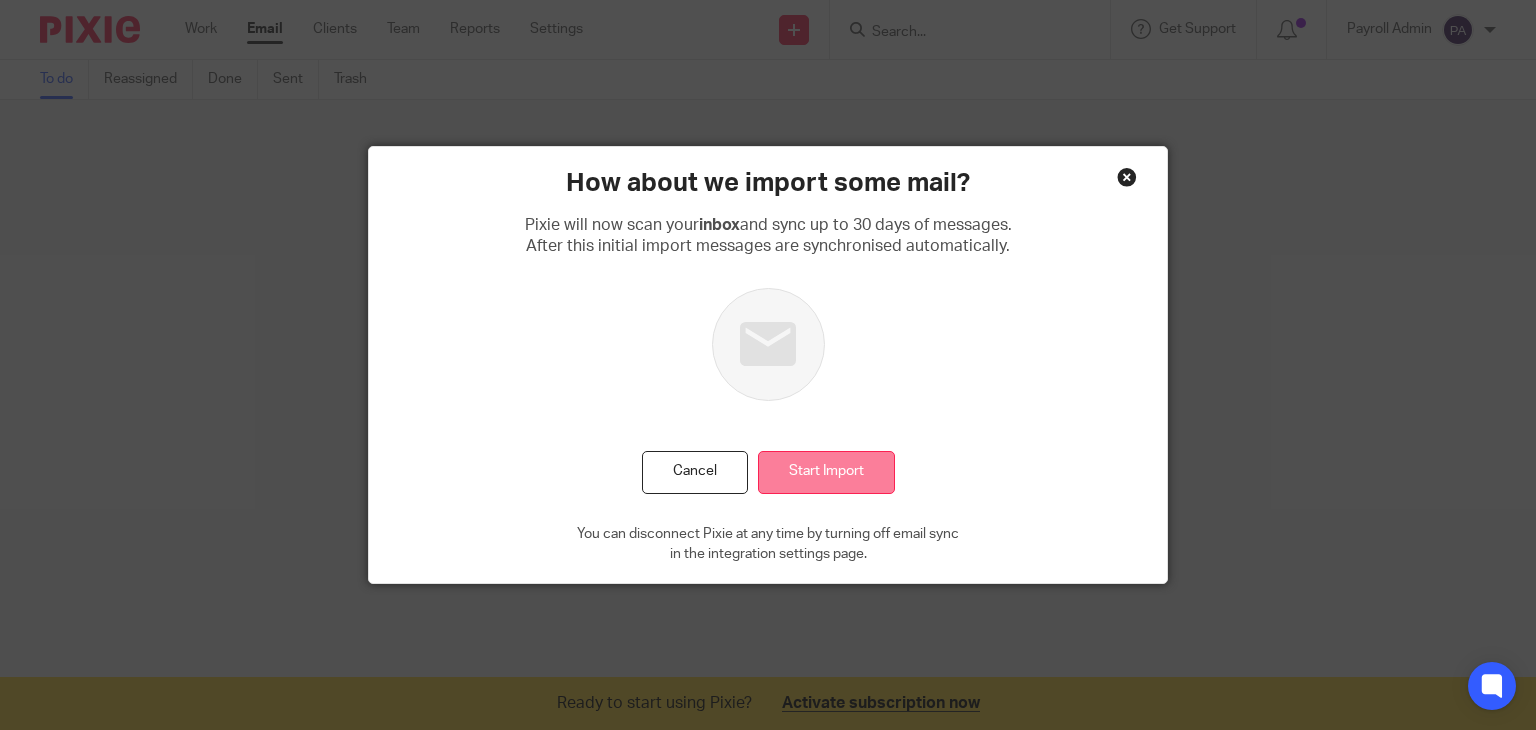 click on "Start Import" at bounding box center [826, 472] 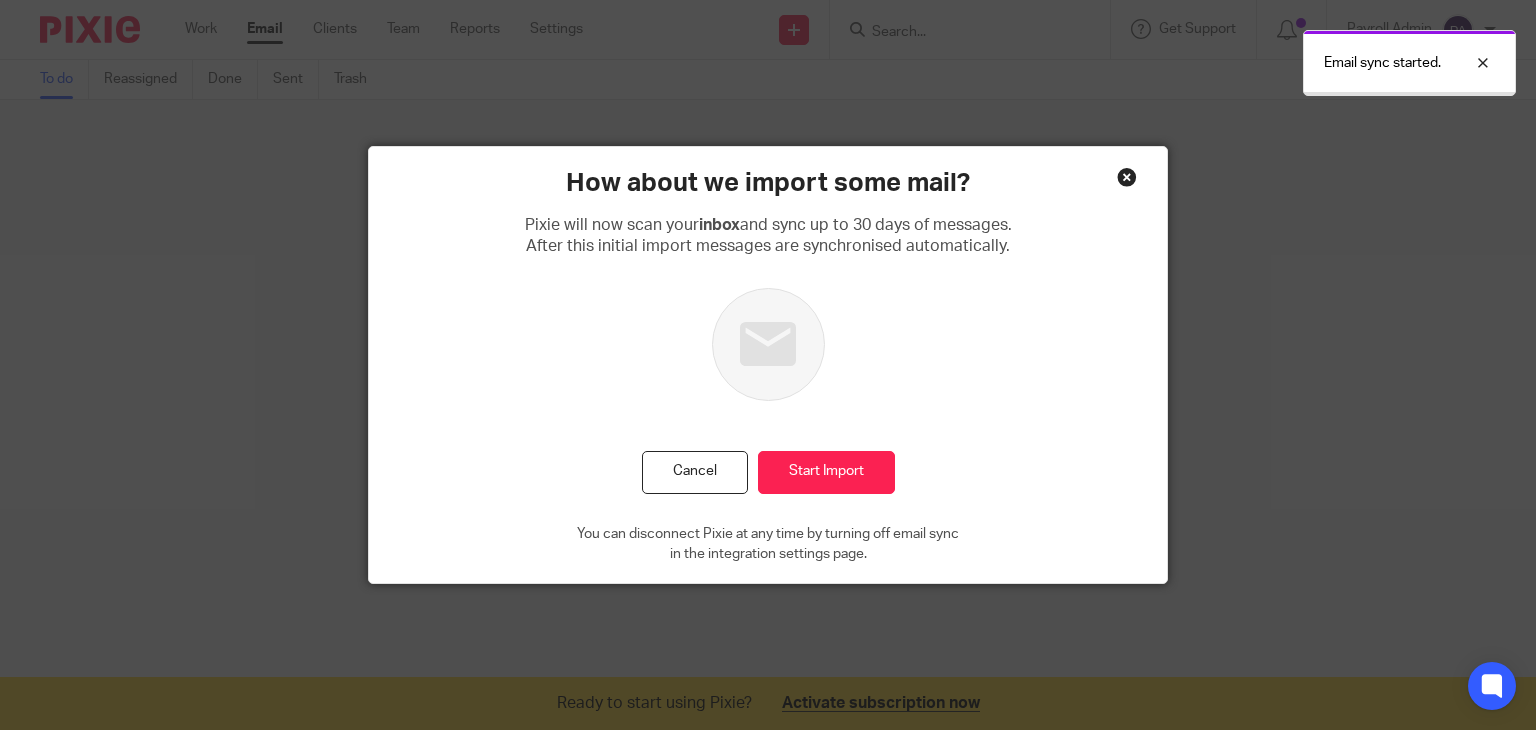 scroll, scrollTop: 0, scrollLeft: 0, axis: both 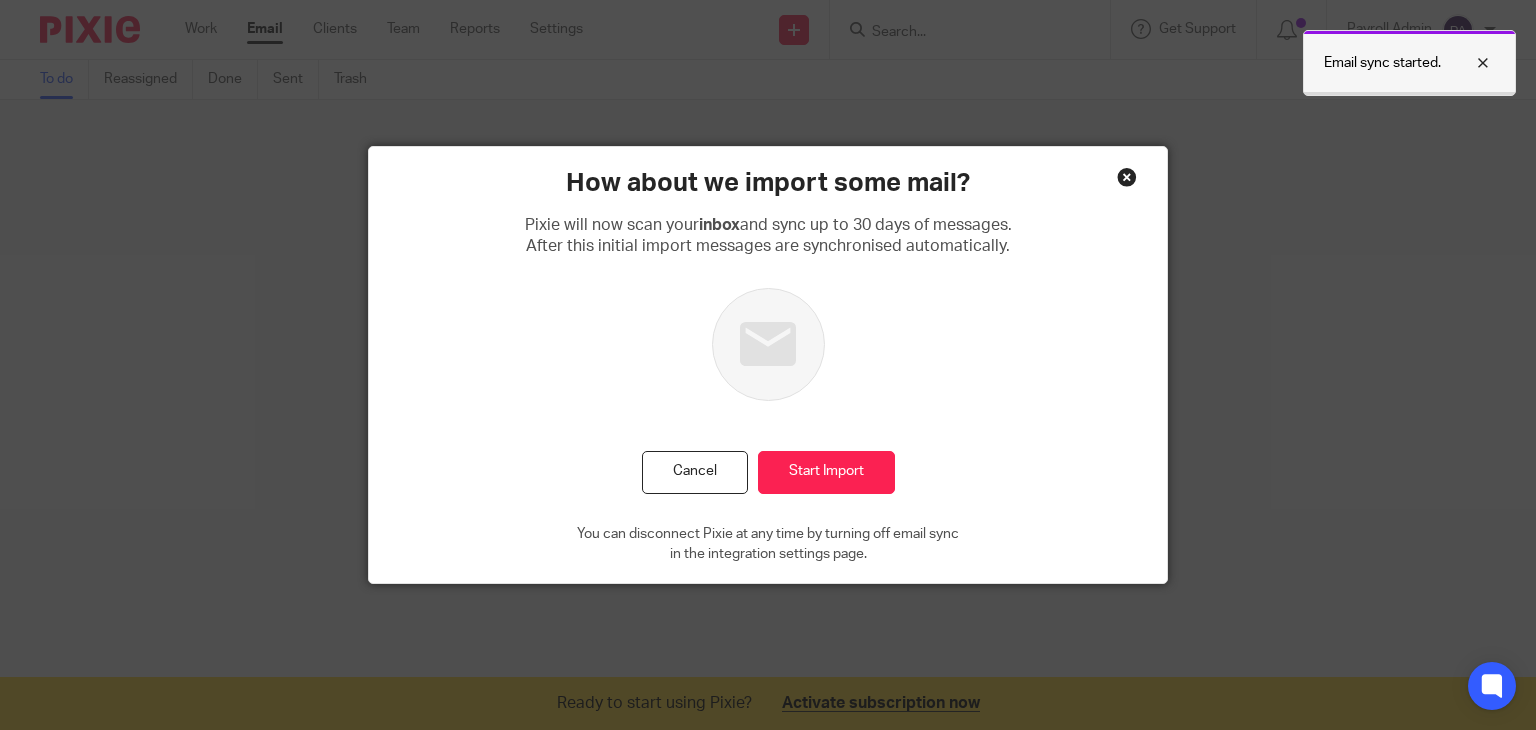 click on "Email sync started." at bounding box center [1382, 63] 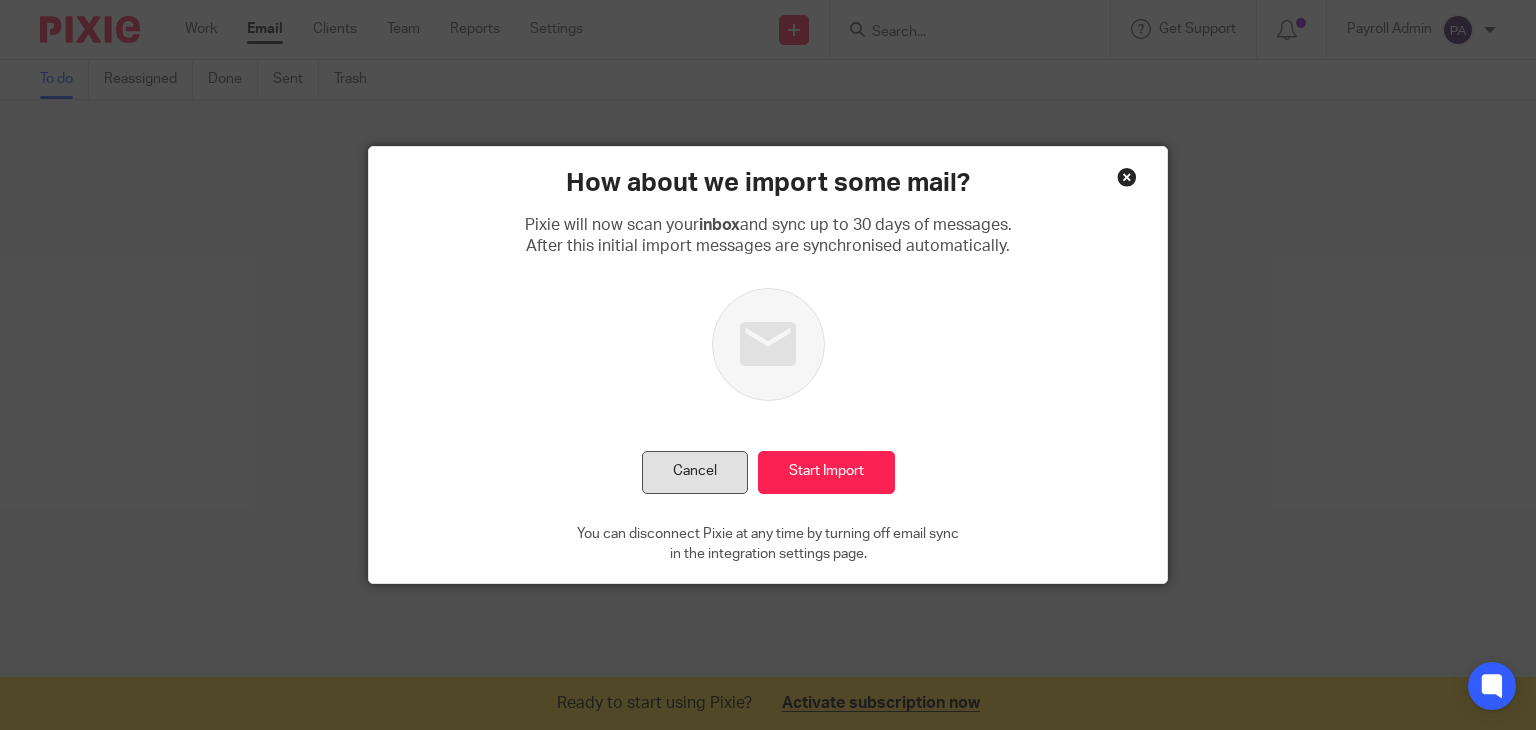 click on "Cancel" at bounding box center (695, 472) 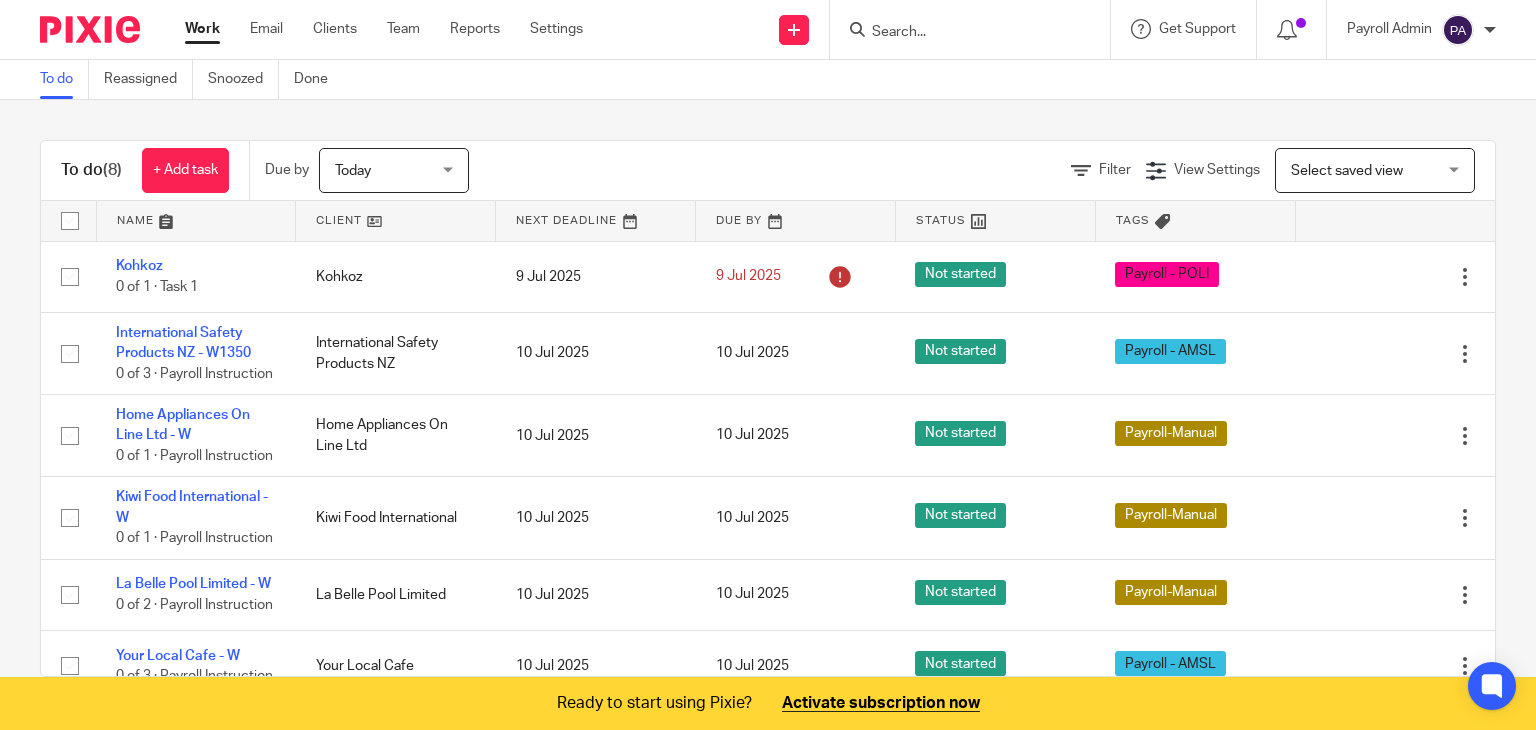 scroll, scrollTop: 0, scrollLeft: 0, axis: both 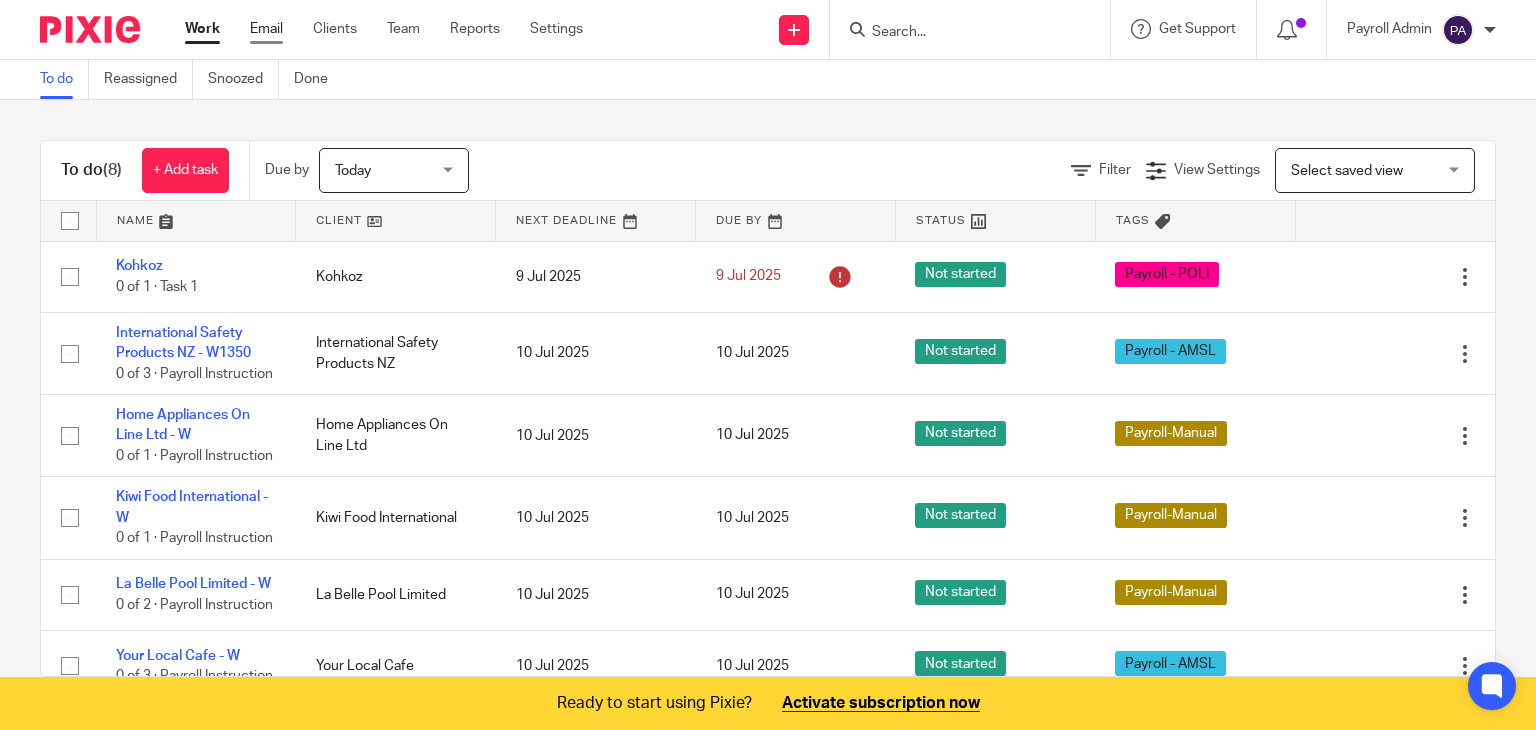 click on "Email" at bounding box center [266, 29] 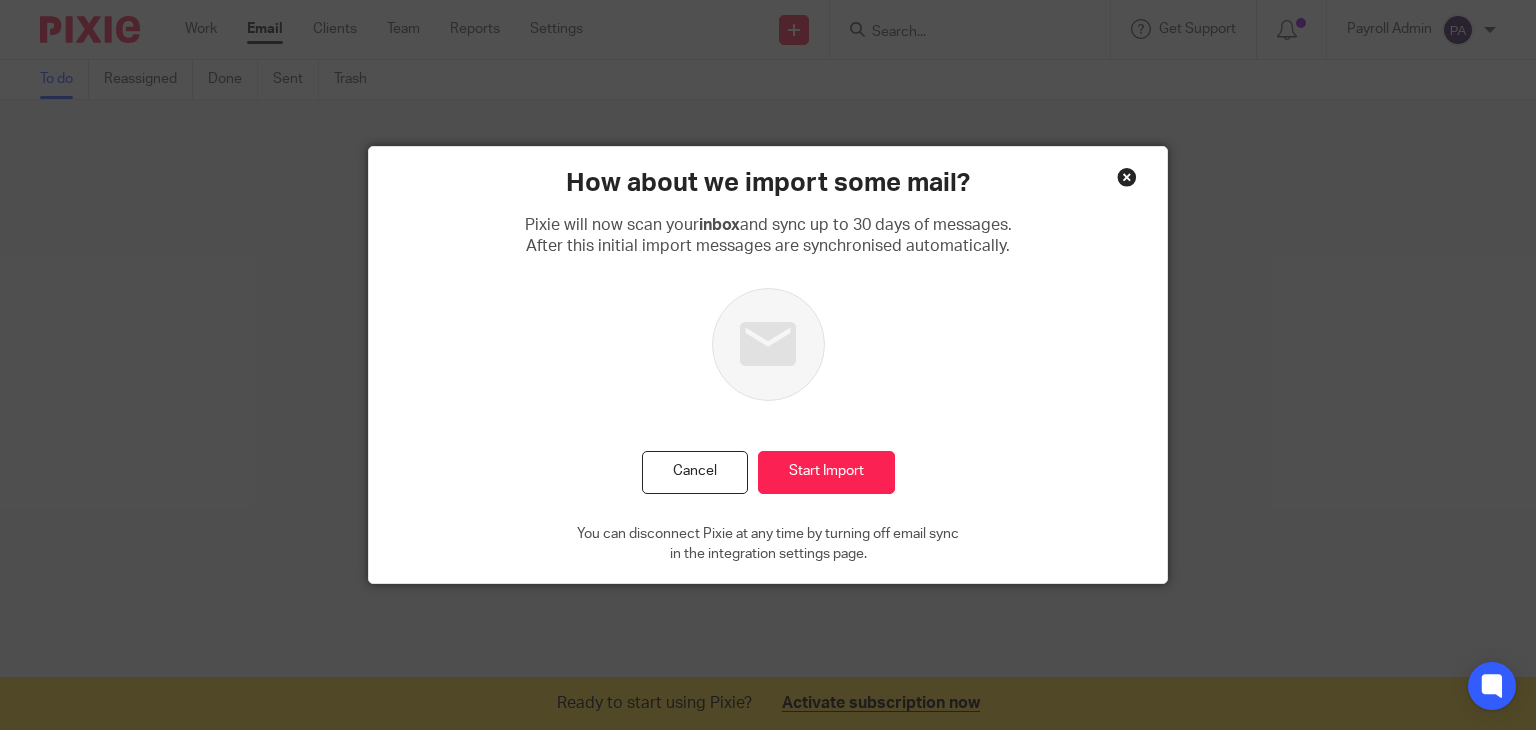 scroll, scrollTop: 0, scrollLeft: 0, axis: both 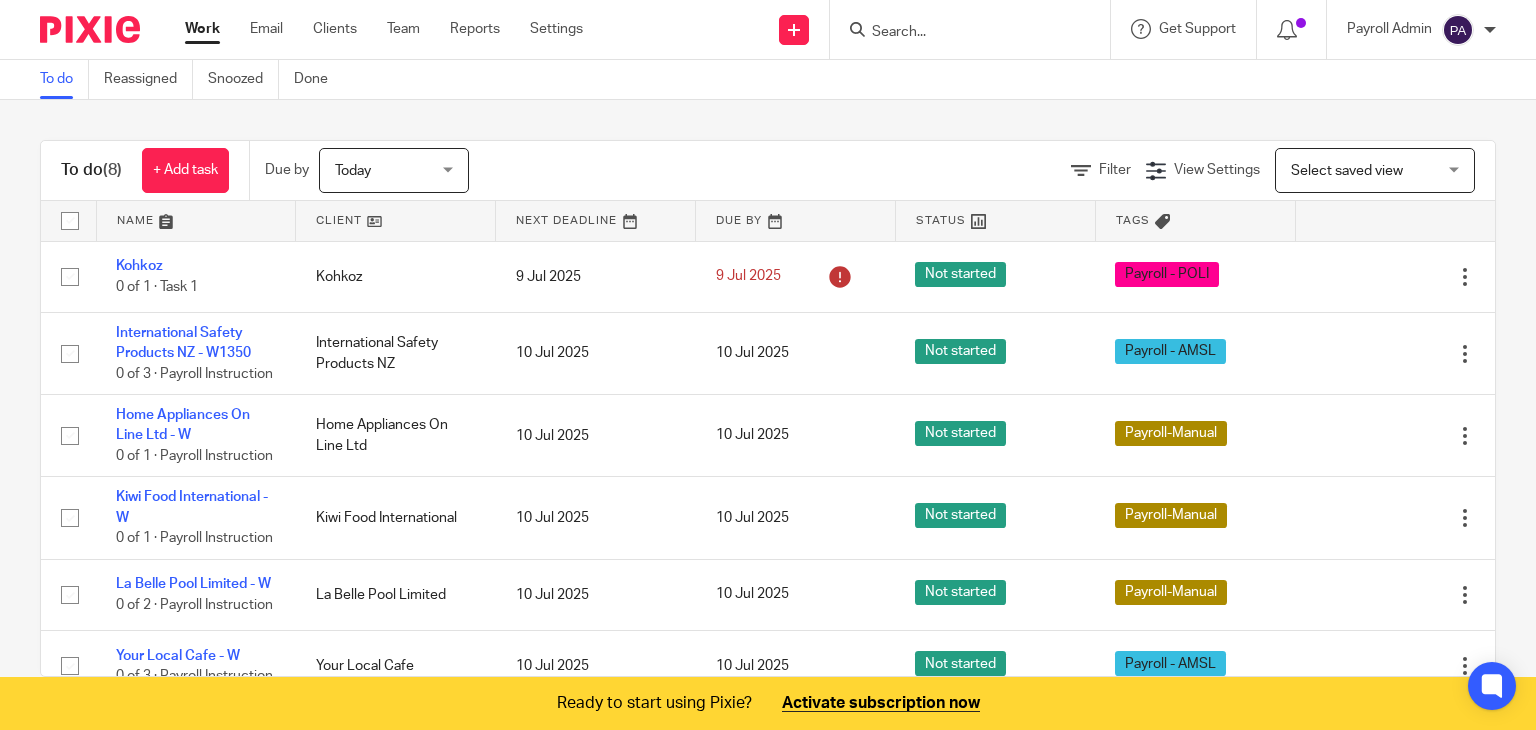 click at bounding box center [1490, 30] 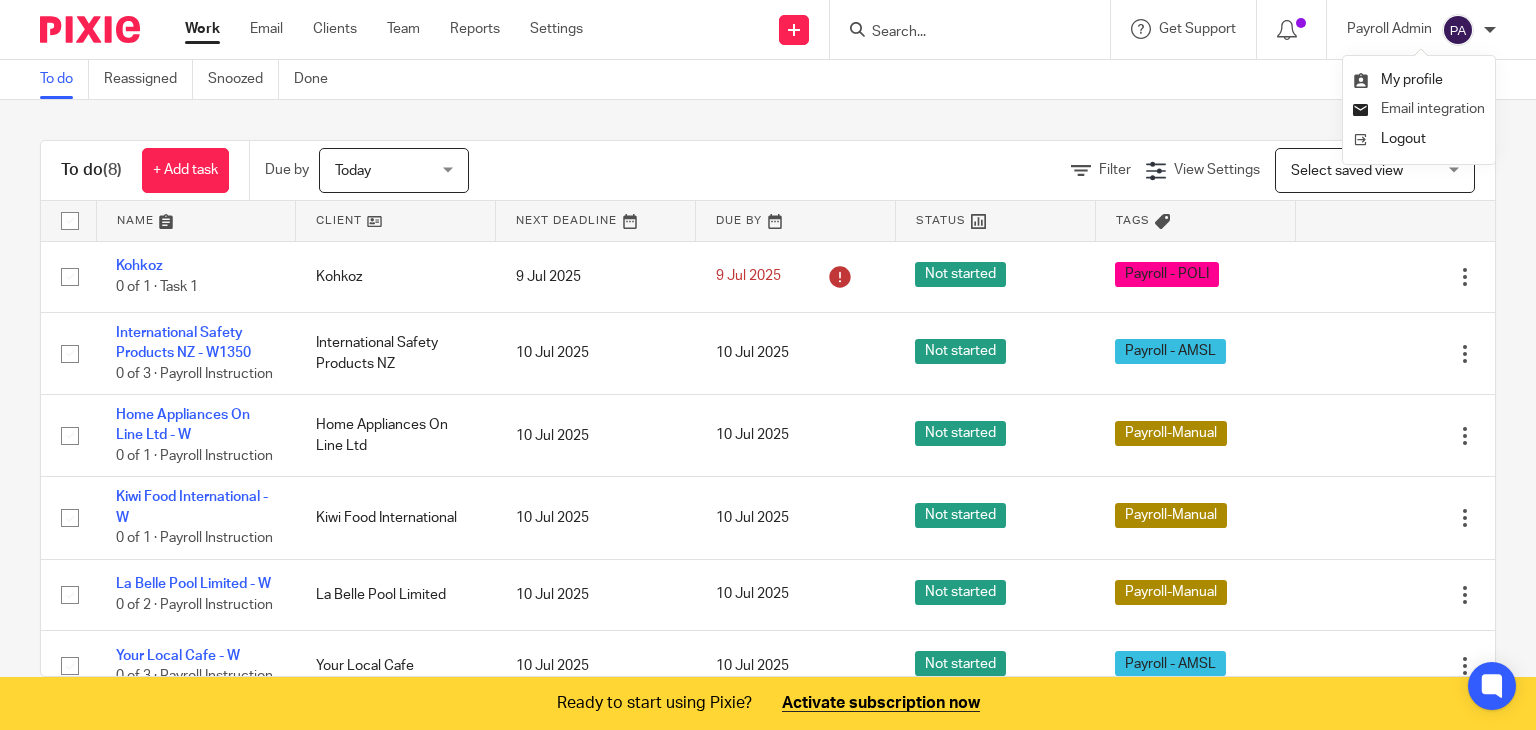 click on "Email integration" at bounding box center (1433, 109) 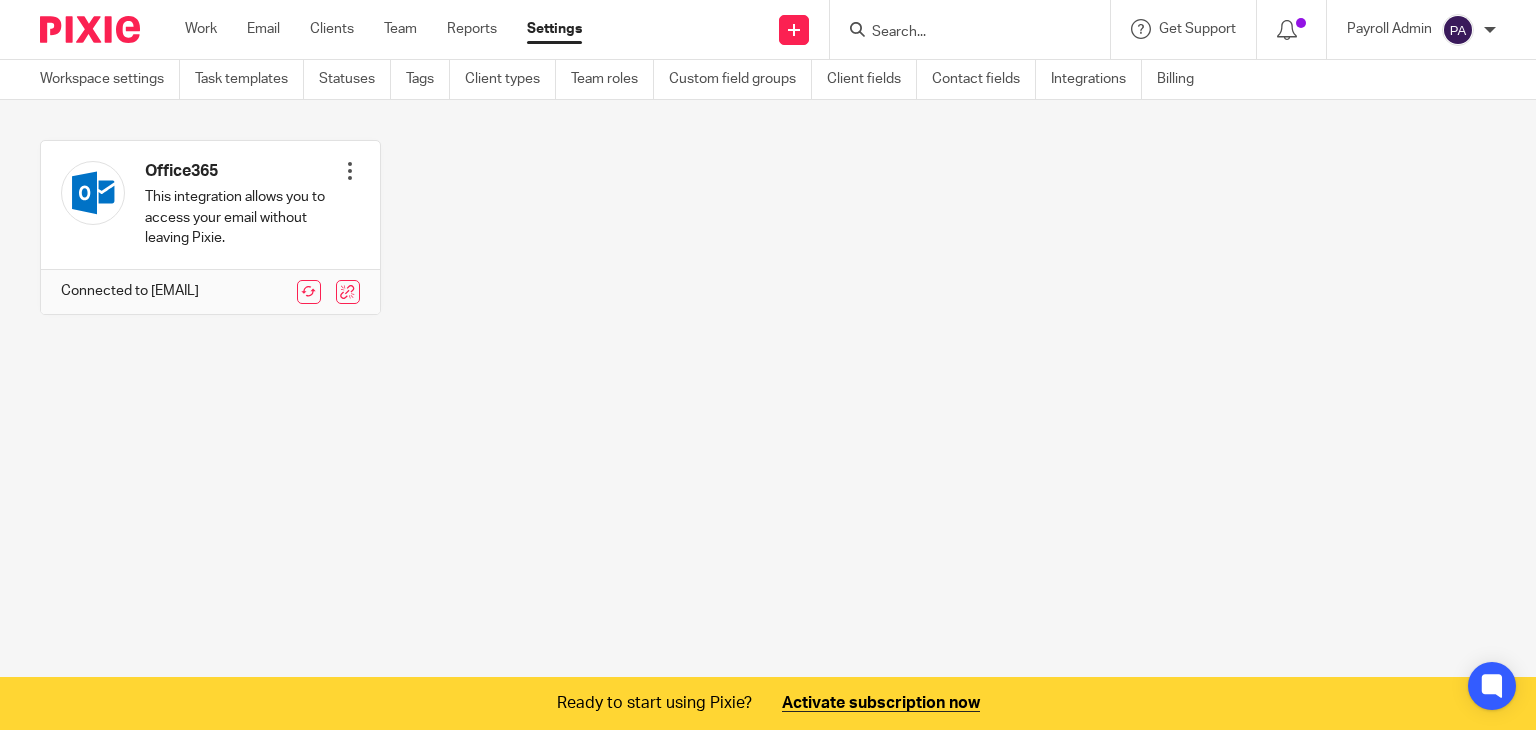 scroll, scrollTop: 0, scrollLeft: 0, axis: both 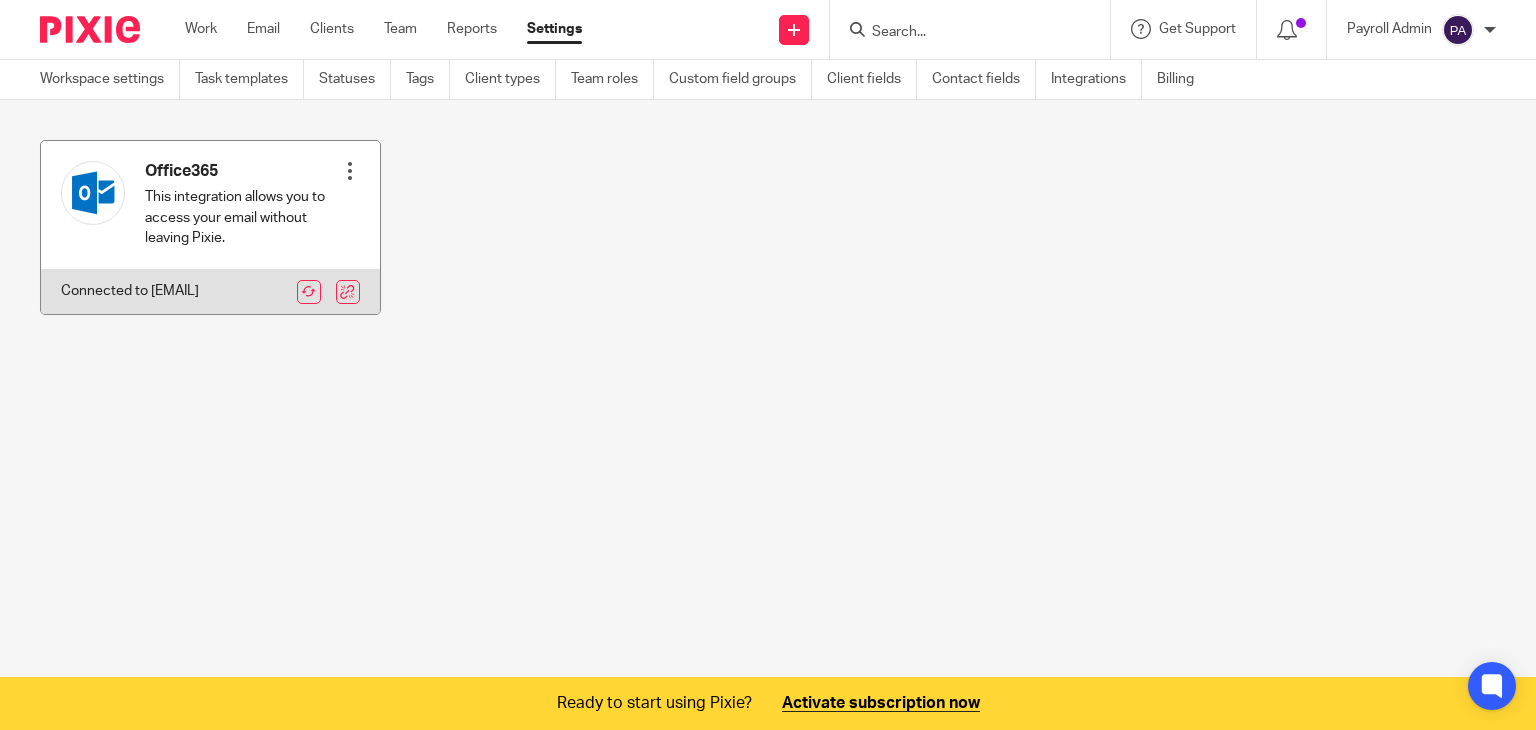 click at bounding box center [350, 171] 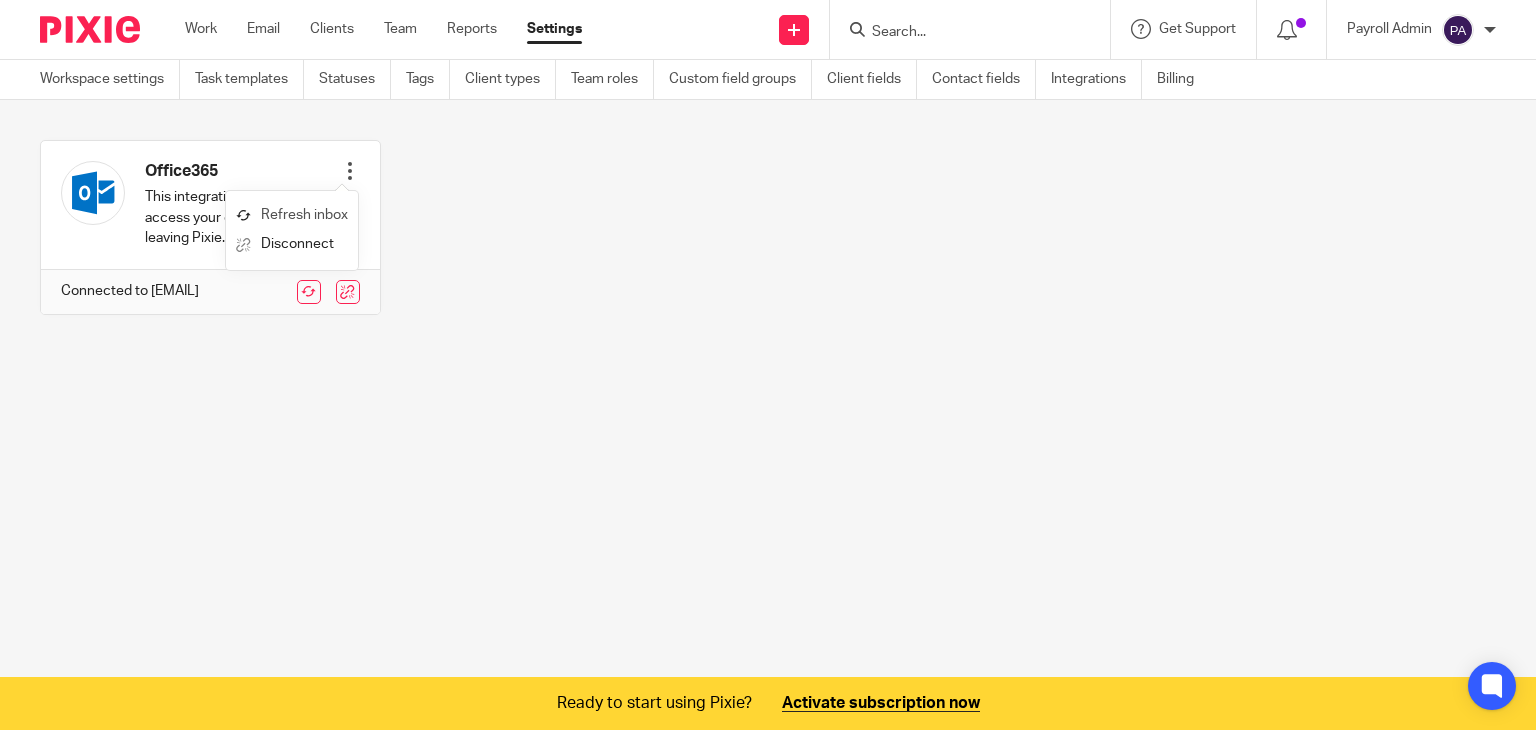 click on "Refresh inbox" at bounding box center [292, 215] 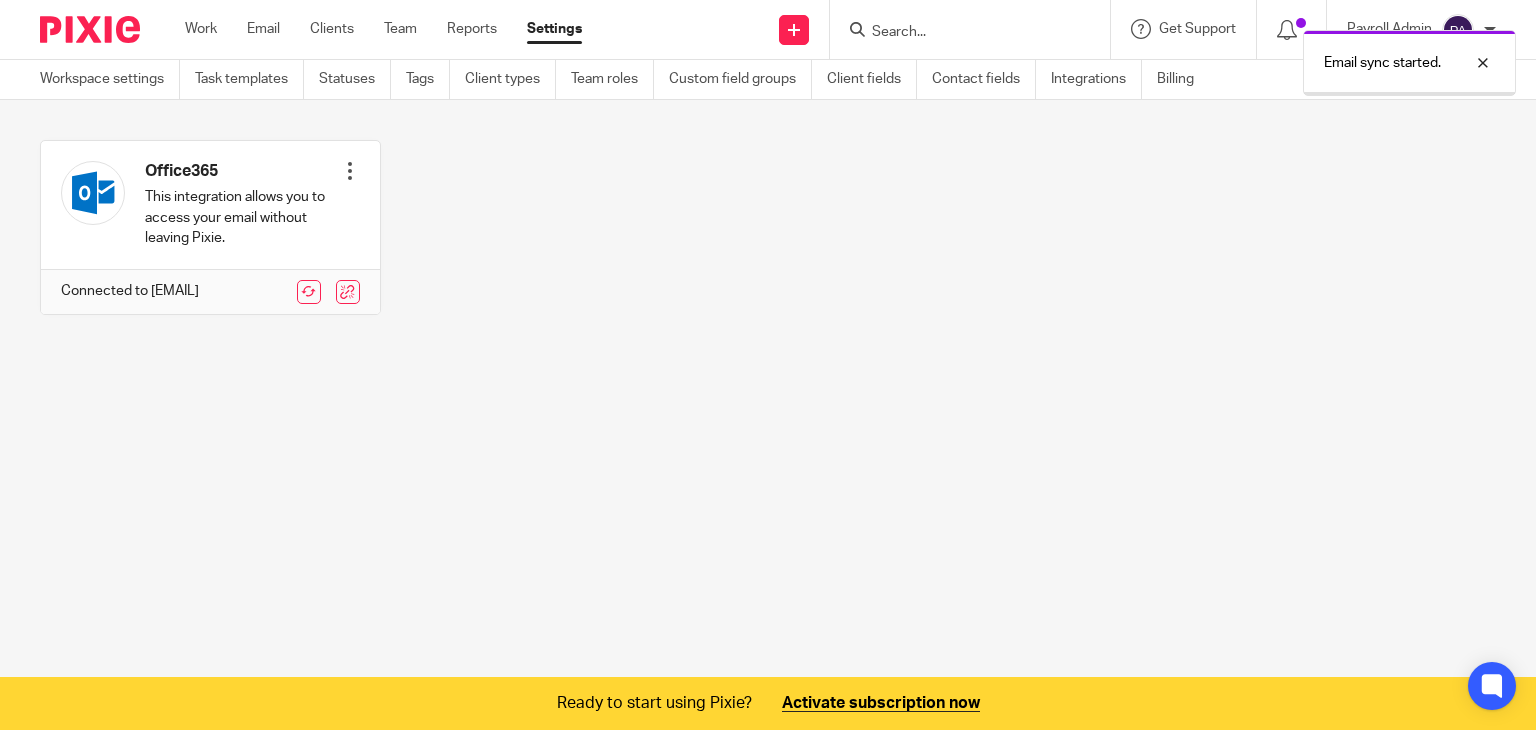 scroll, scrollTop: 0, scrollLeft: 0, axis: both 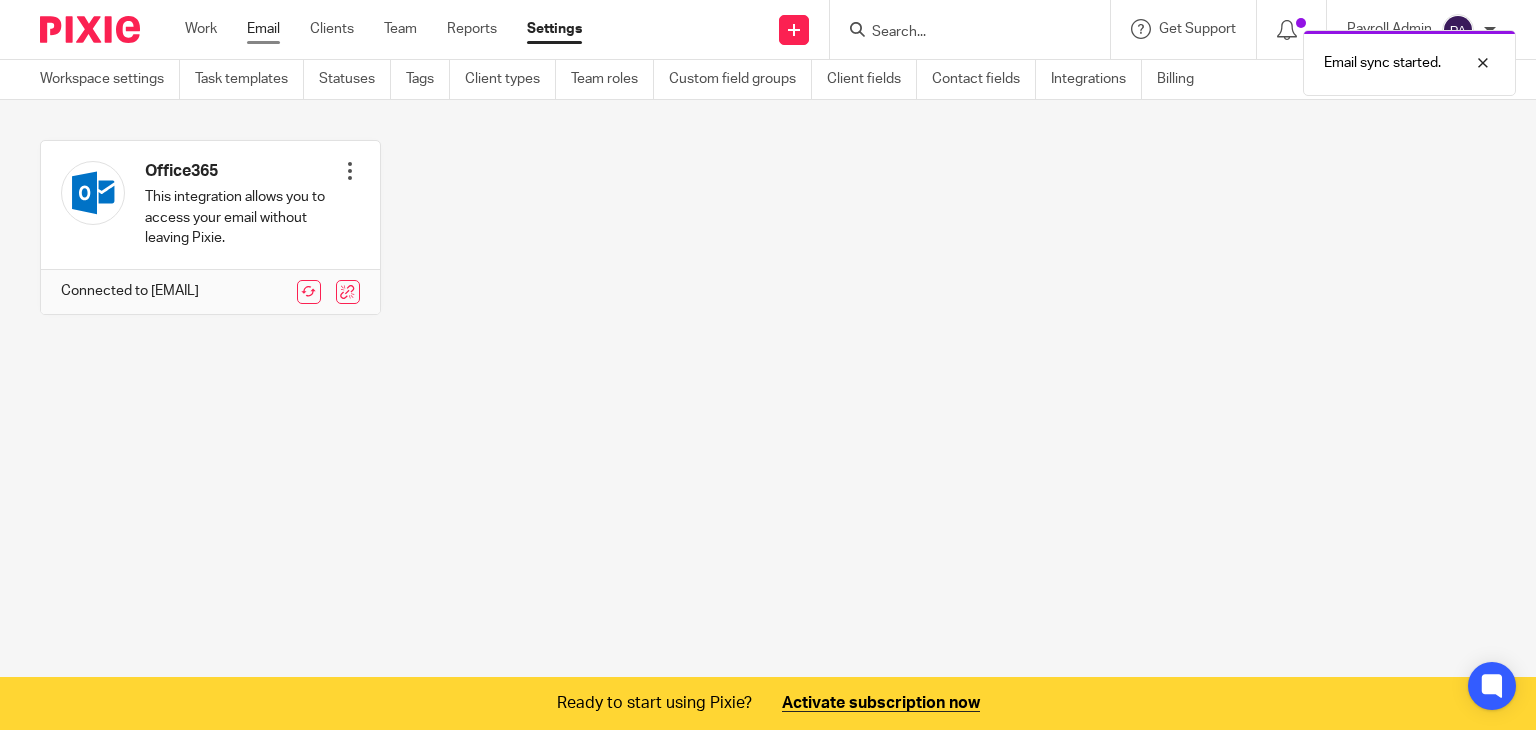 click on "Email" at bounding box center [263, 29] 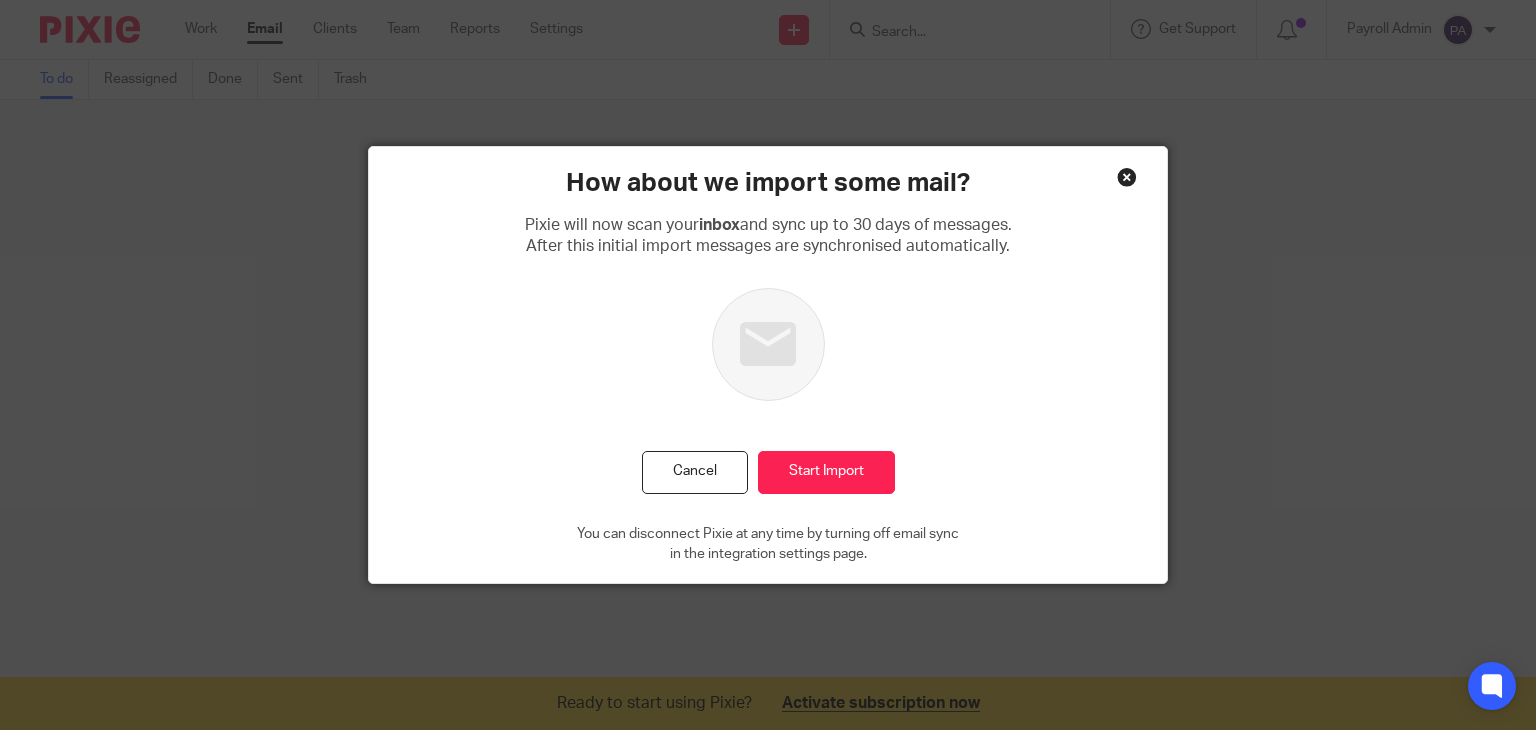 scroll, scrollTop: 0, scrollLeft: 0, axis: both 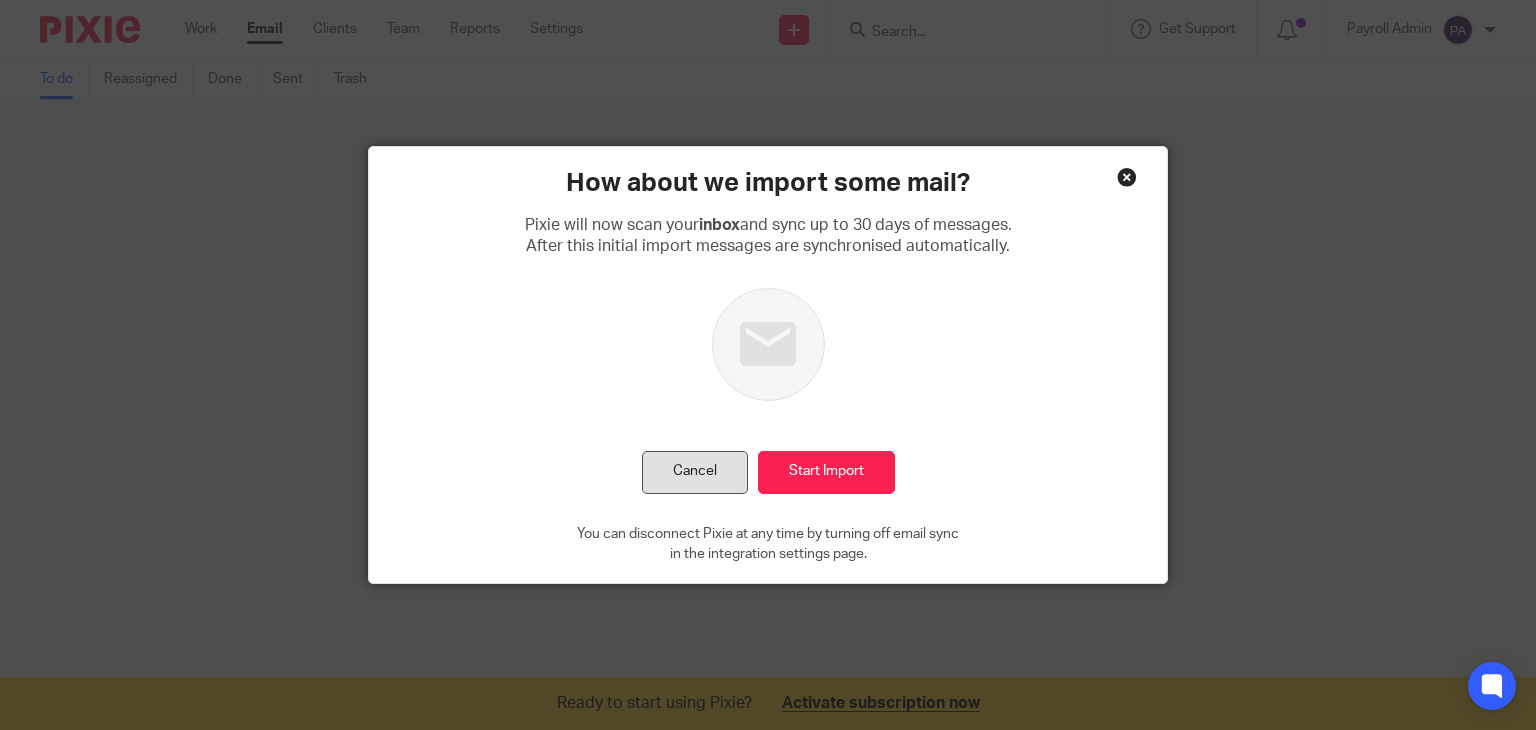 click on "Cancel" at bounding box center (695, 472) 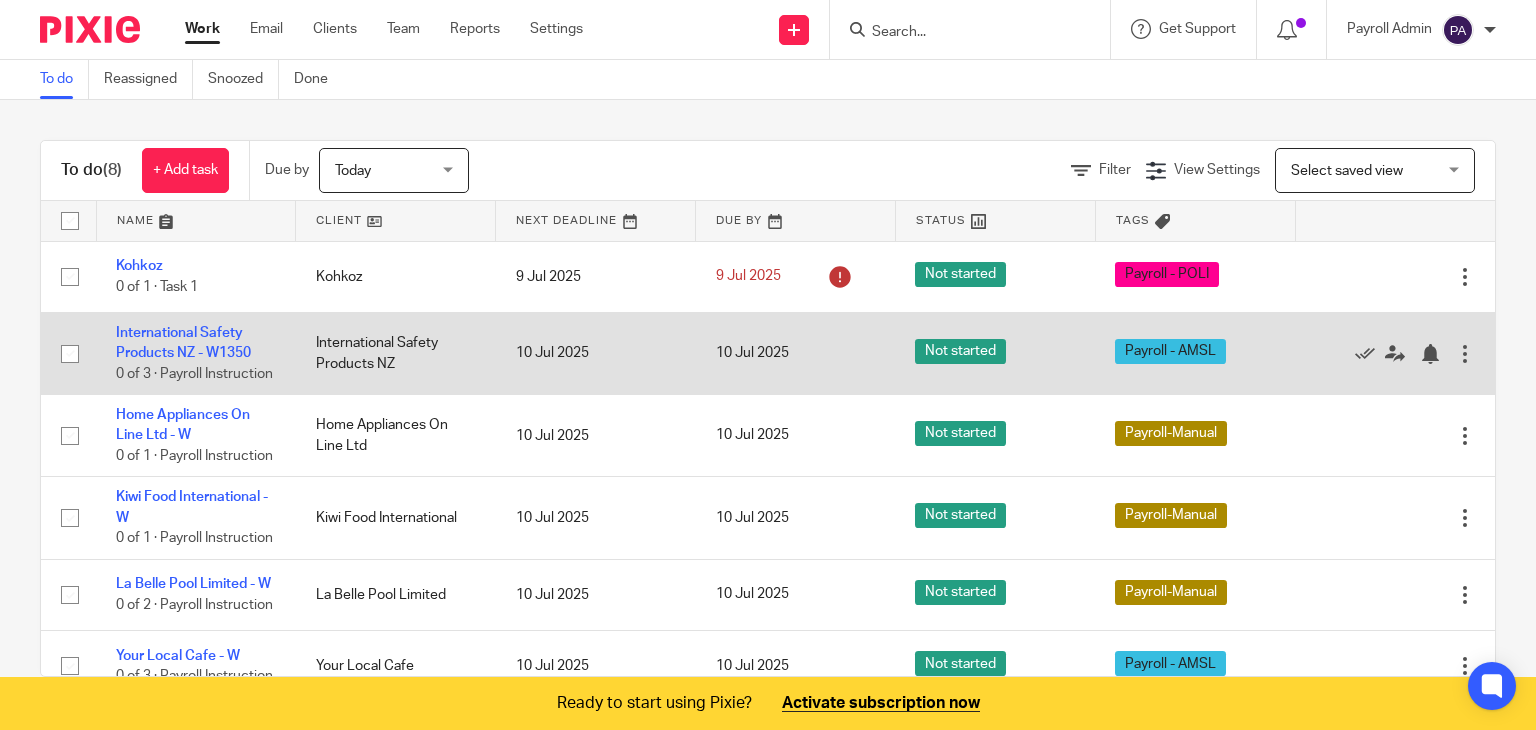 scroll, scrollTop: 0, scrollLeft: 0, axis: both 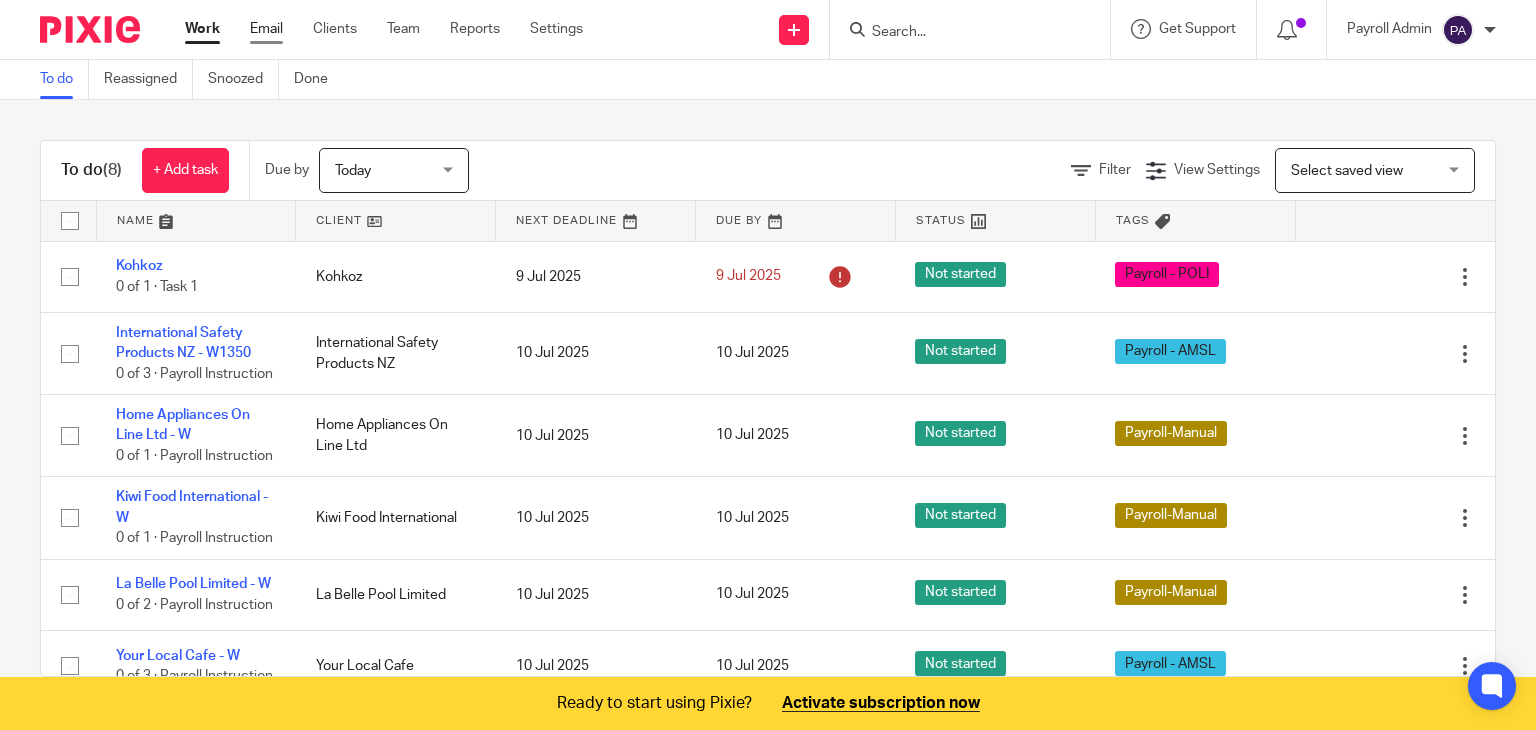 click on "Email" at bounding box center (266, 29) 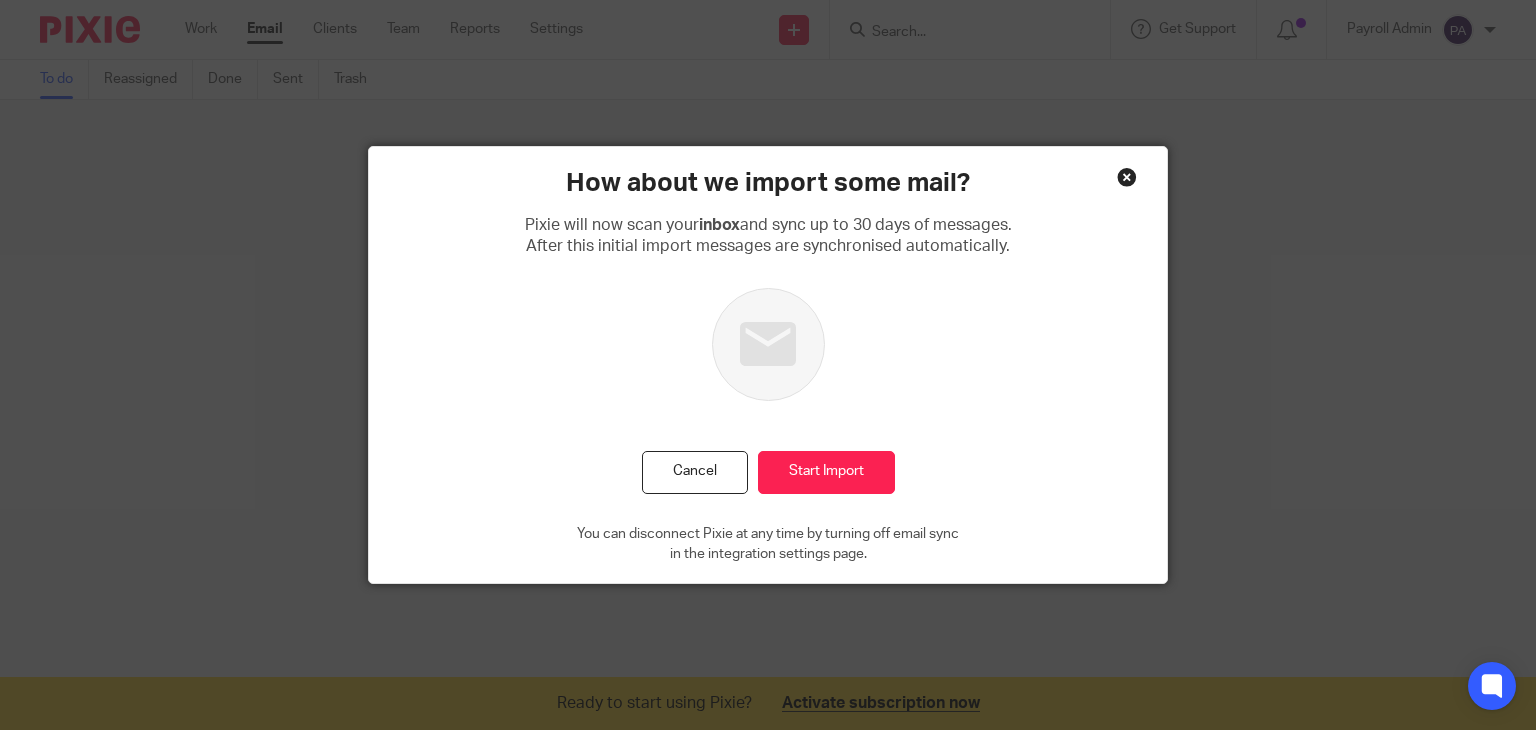 scroll, scrollTop: 0, scrollLeft: 0, axis: both 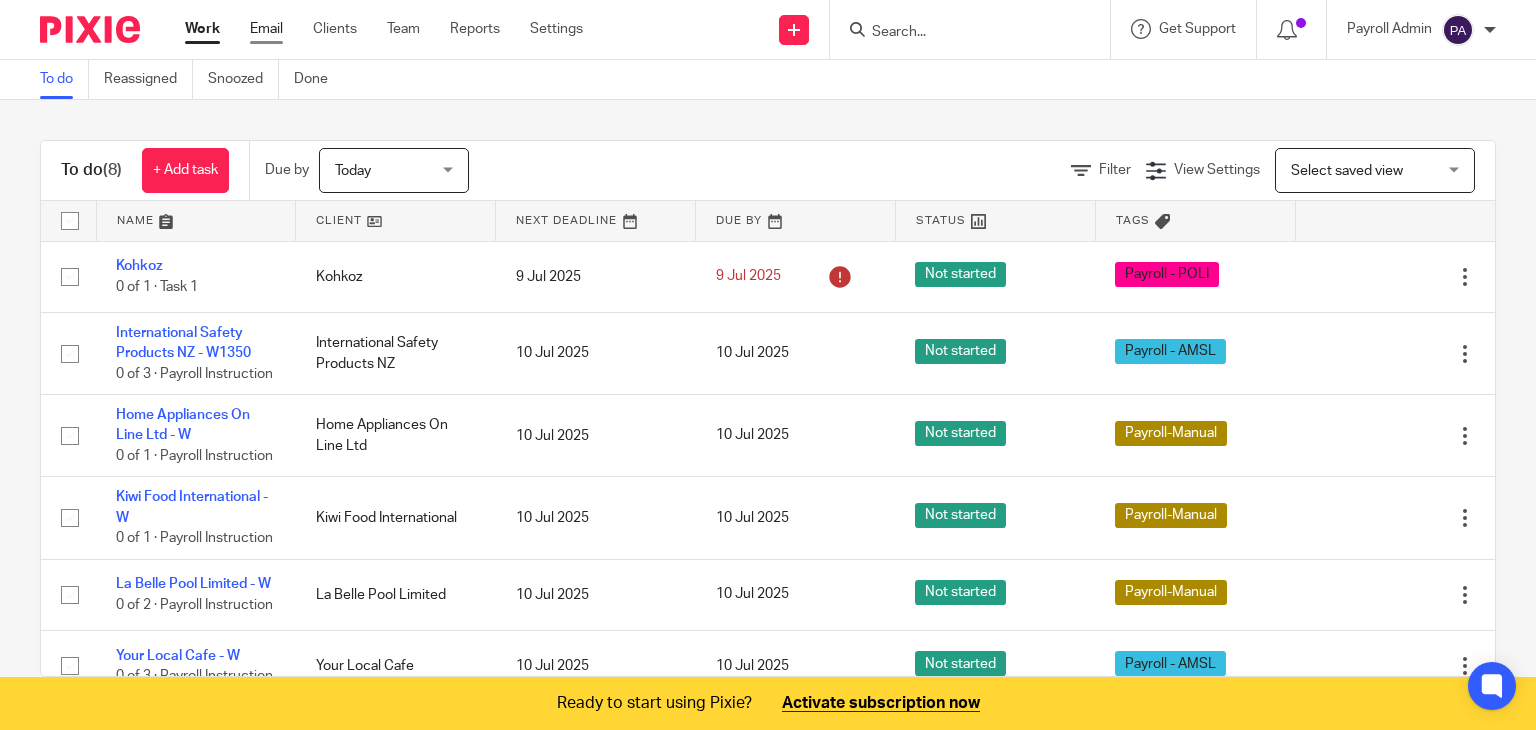 click on "Email" at bounding box center (266, 29) 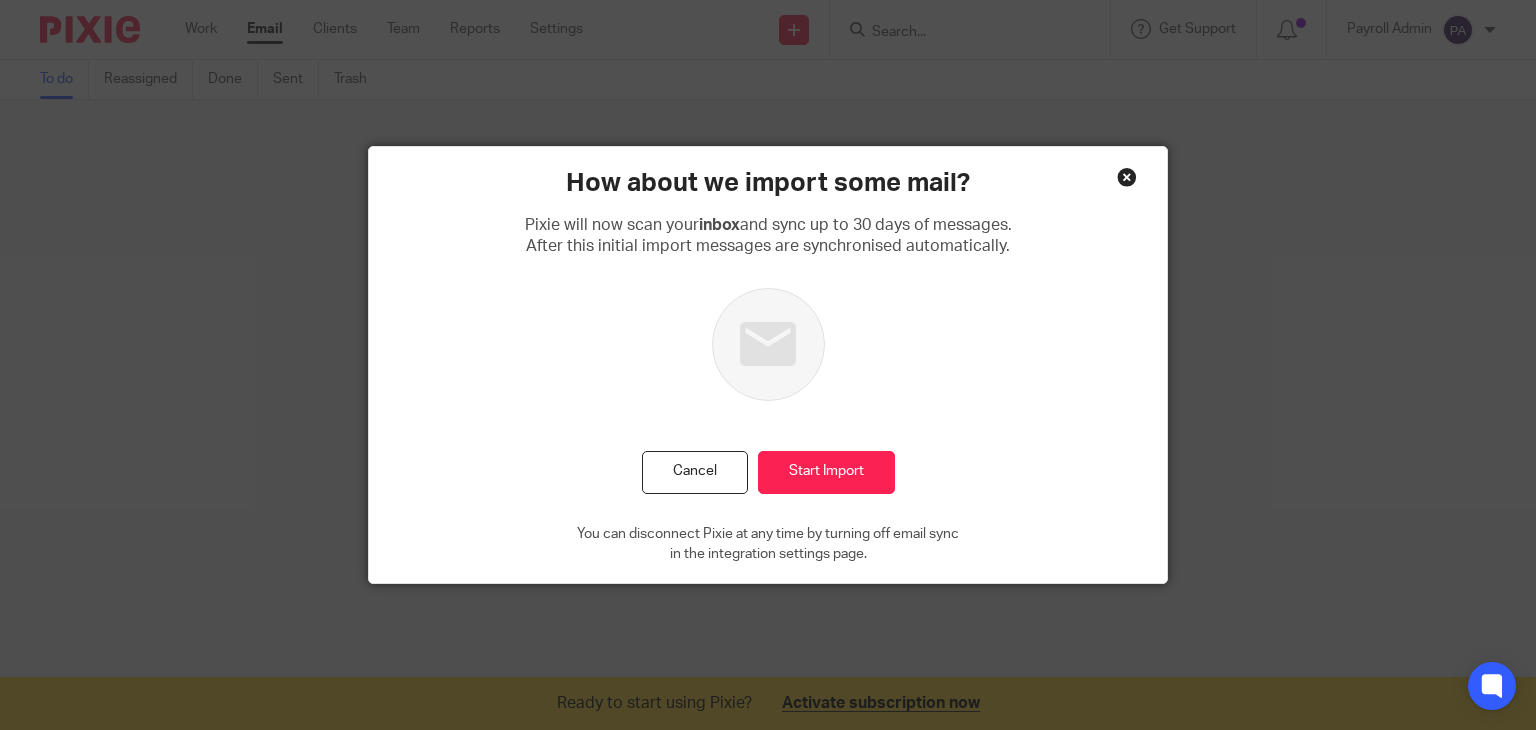 scroll, scrollTop: 0, scrollLeft: 0, axis: both 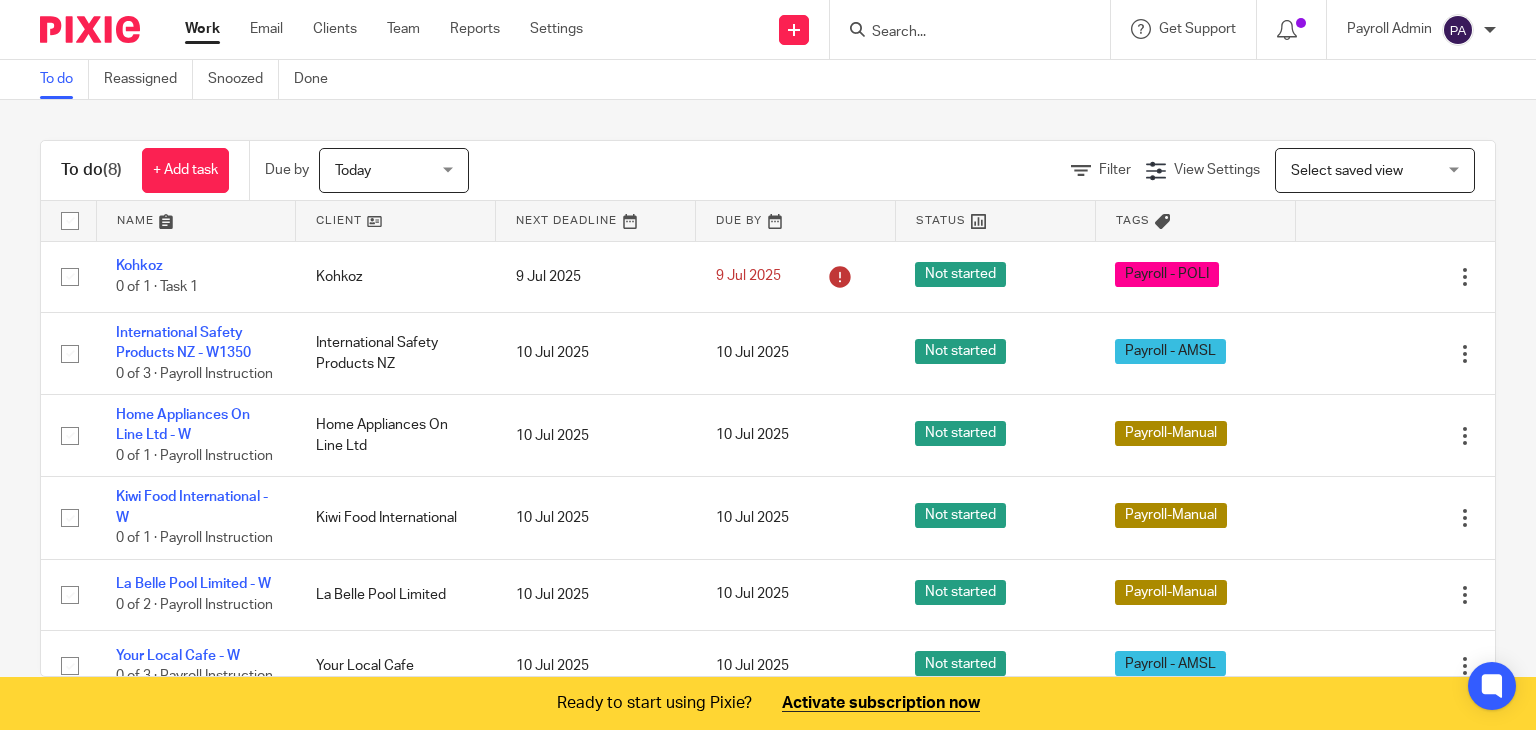 click at bounding box center (1490, 30) 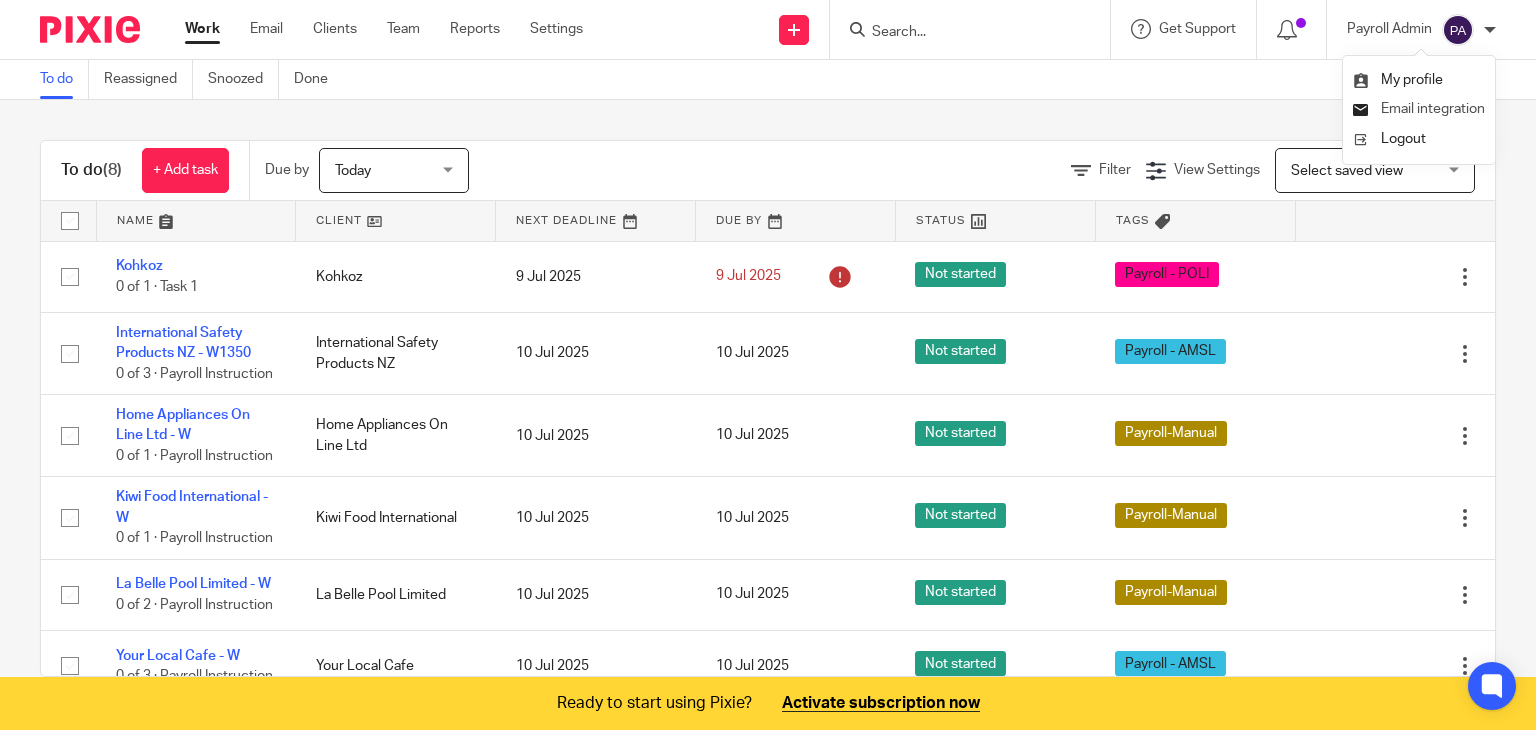 click on "Email integration" at bounding box center [1433, 109] 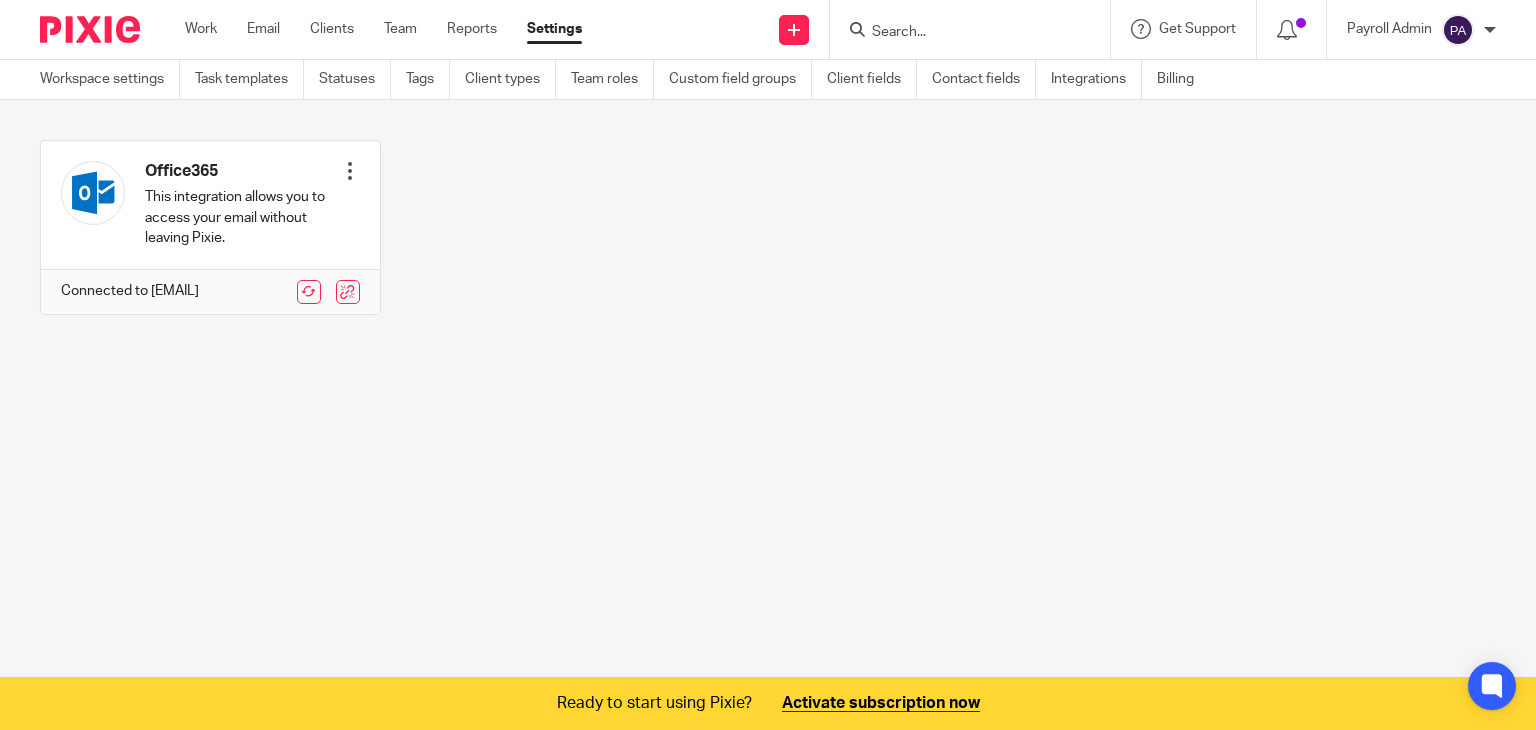 scroll, scrollTop: 0, scrollLeft: 0, axis: both 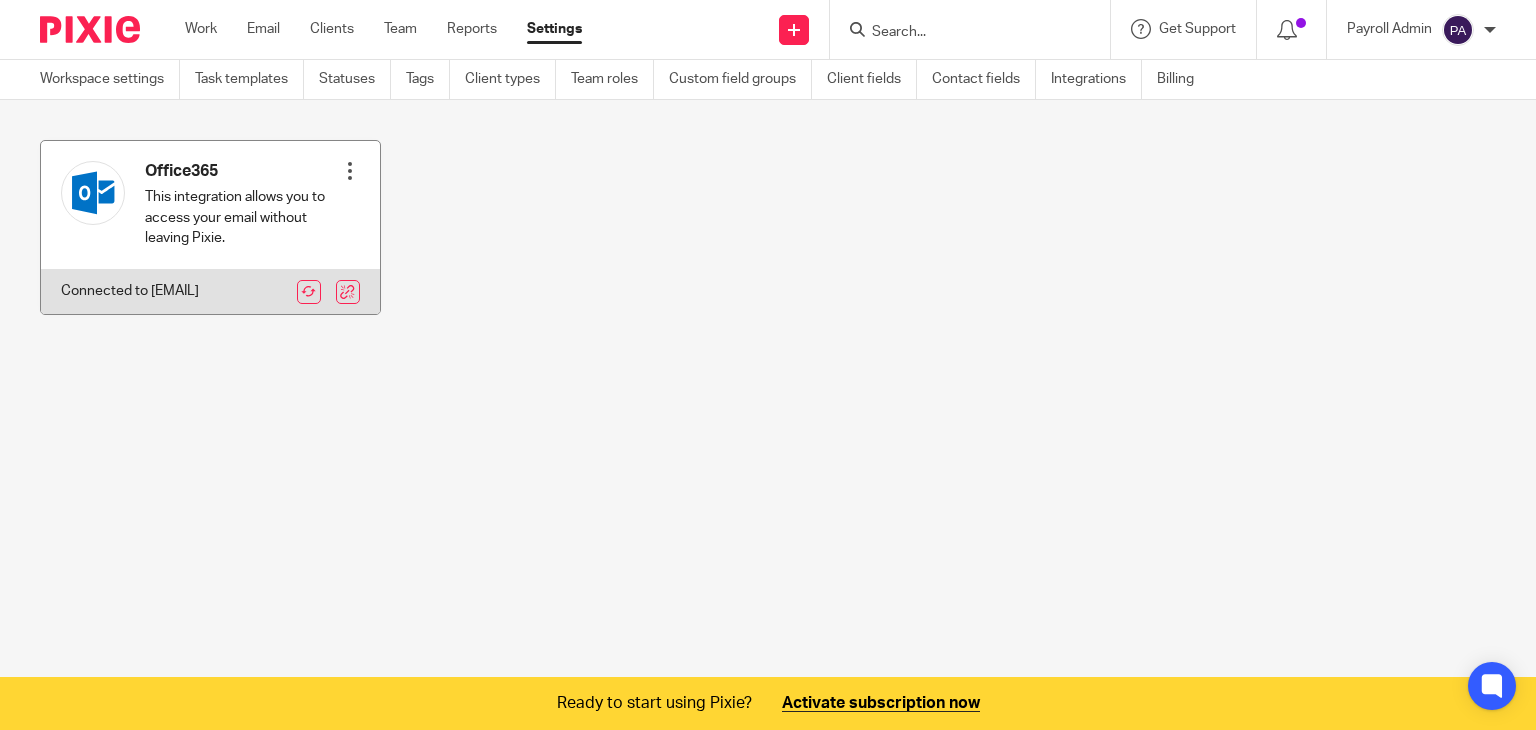 click on "This integration allows you to access your email without leaving Pixie." at bounding box center (242, 217) 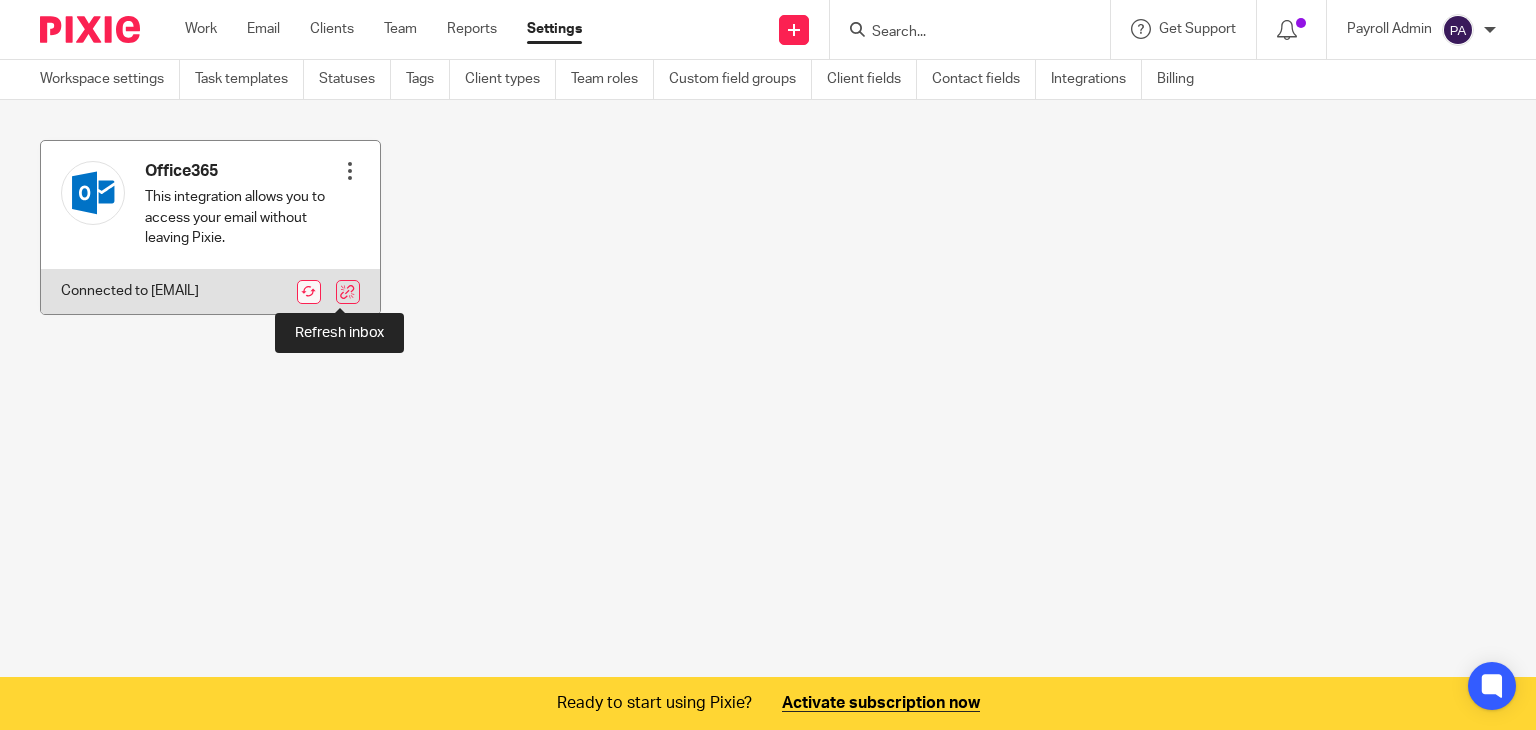 click at bounding box center [309, 292] 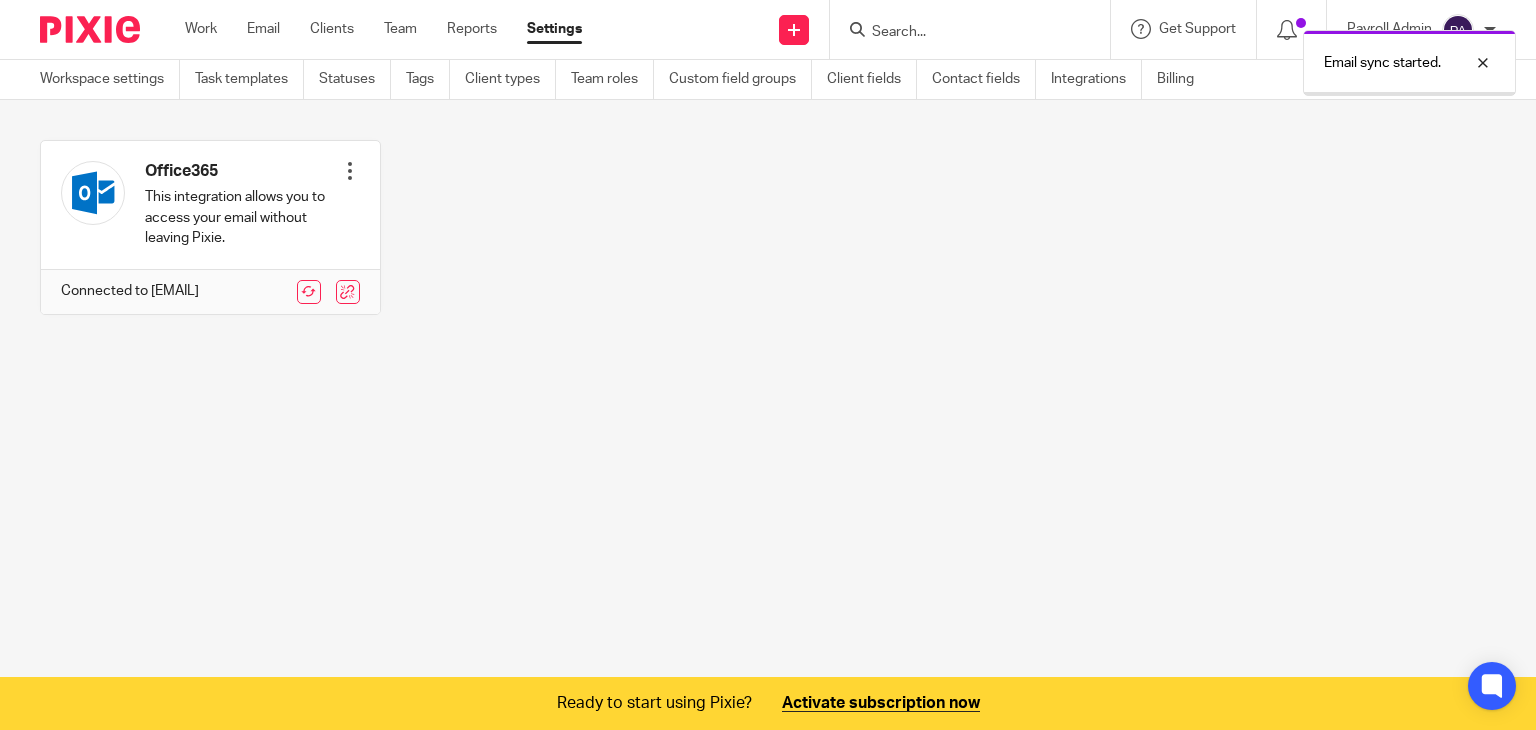 scroll, scrollTop: 0, scrollLeft: 0, axis: both 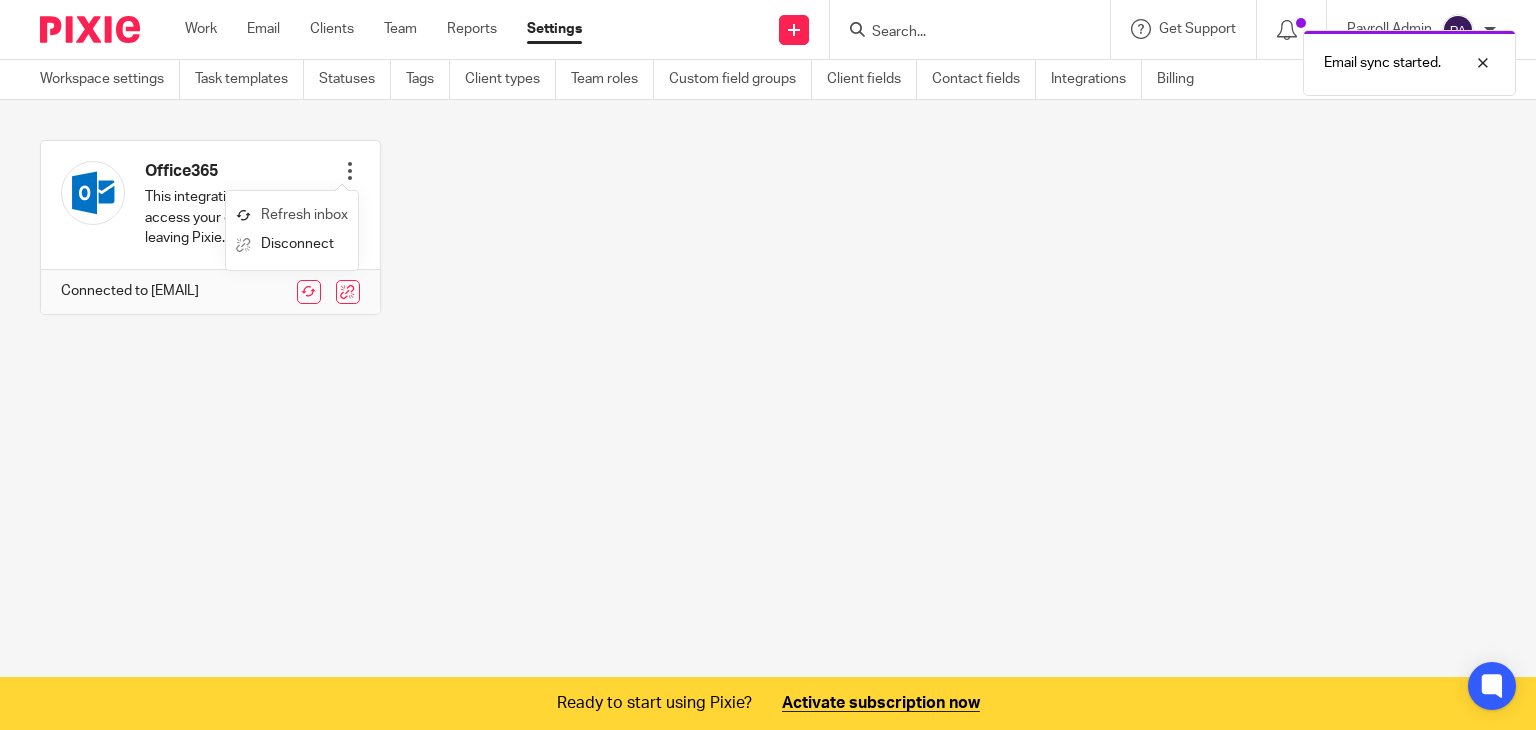click on "Refresh inbox" at bounding box center [292, 215] 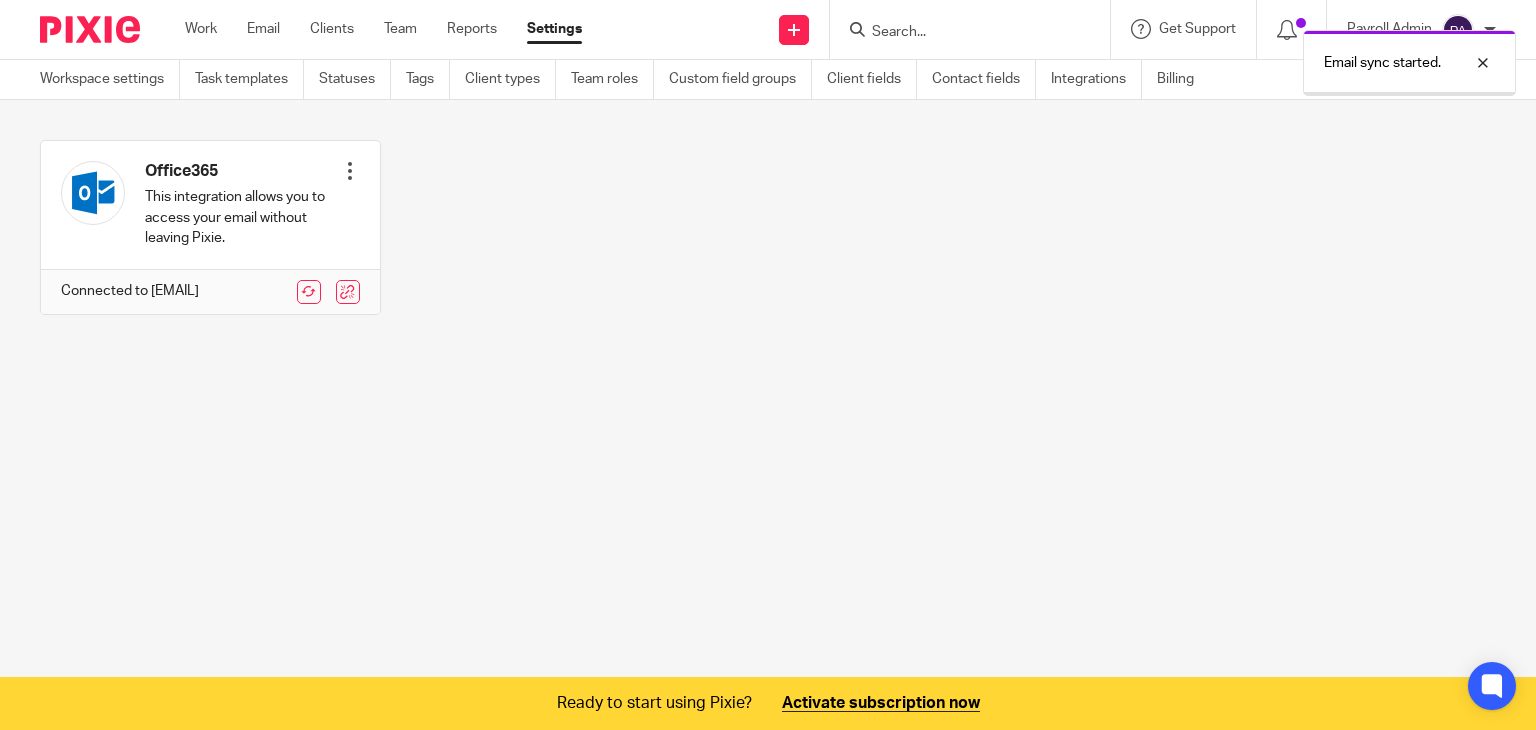 scroll, scrollTop: 0, scrollLeft: 0, axis: both 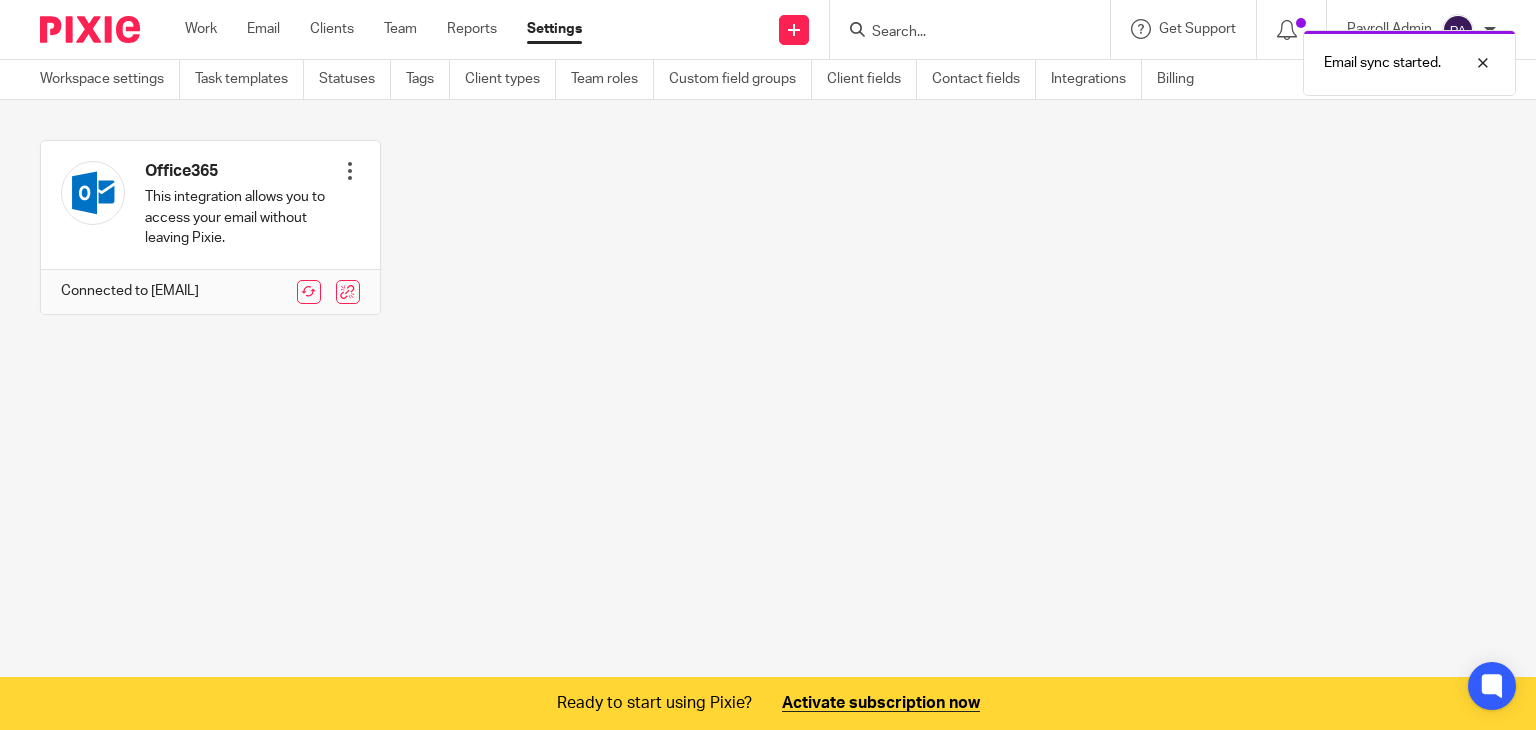 click on "Work
Email
Clients
Team
Reports
Settings
Work
Email
Clients
Team
Reports
Settings" at bounding box center [388, 29] 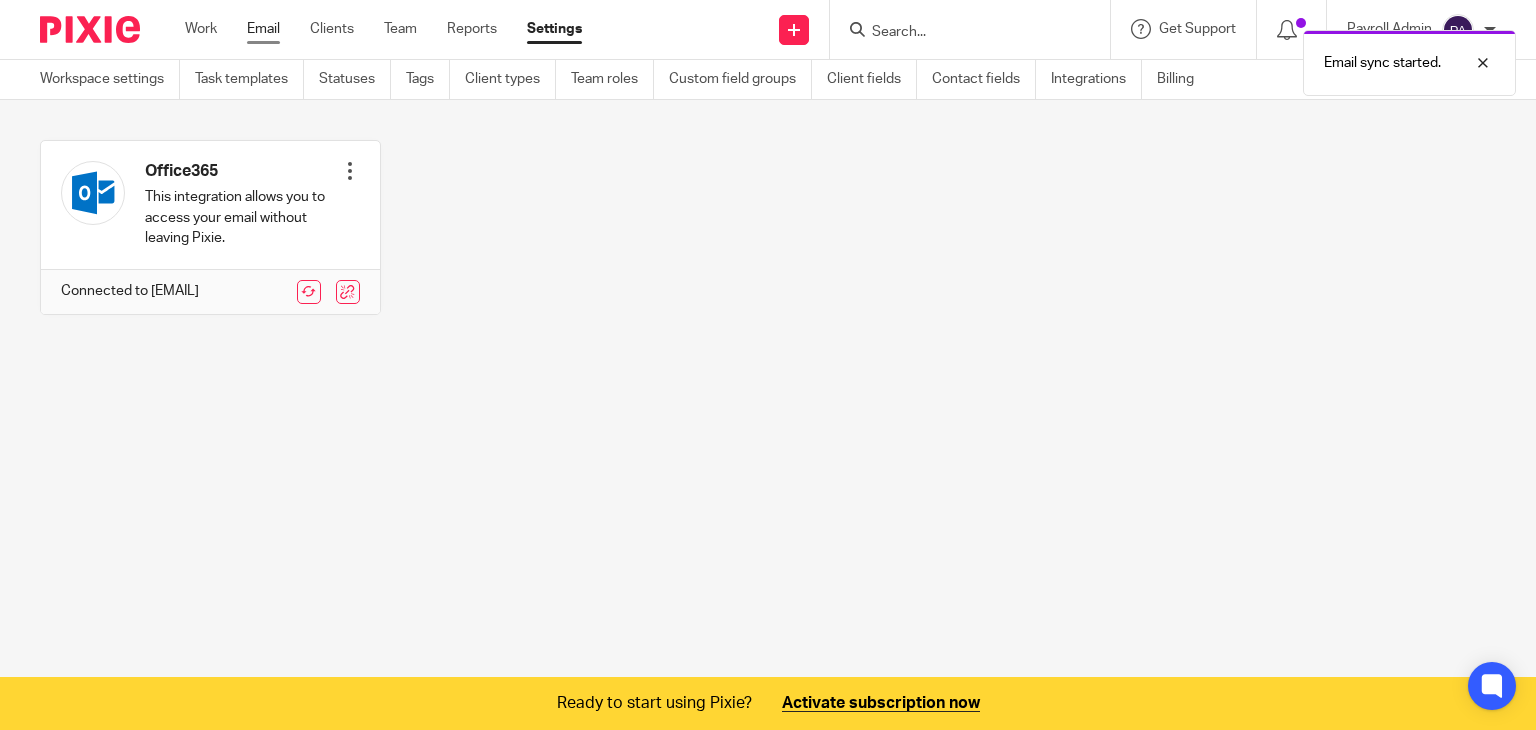 click on "Email" at bounding box center (263, 29) 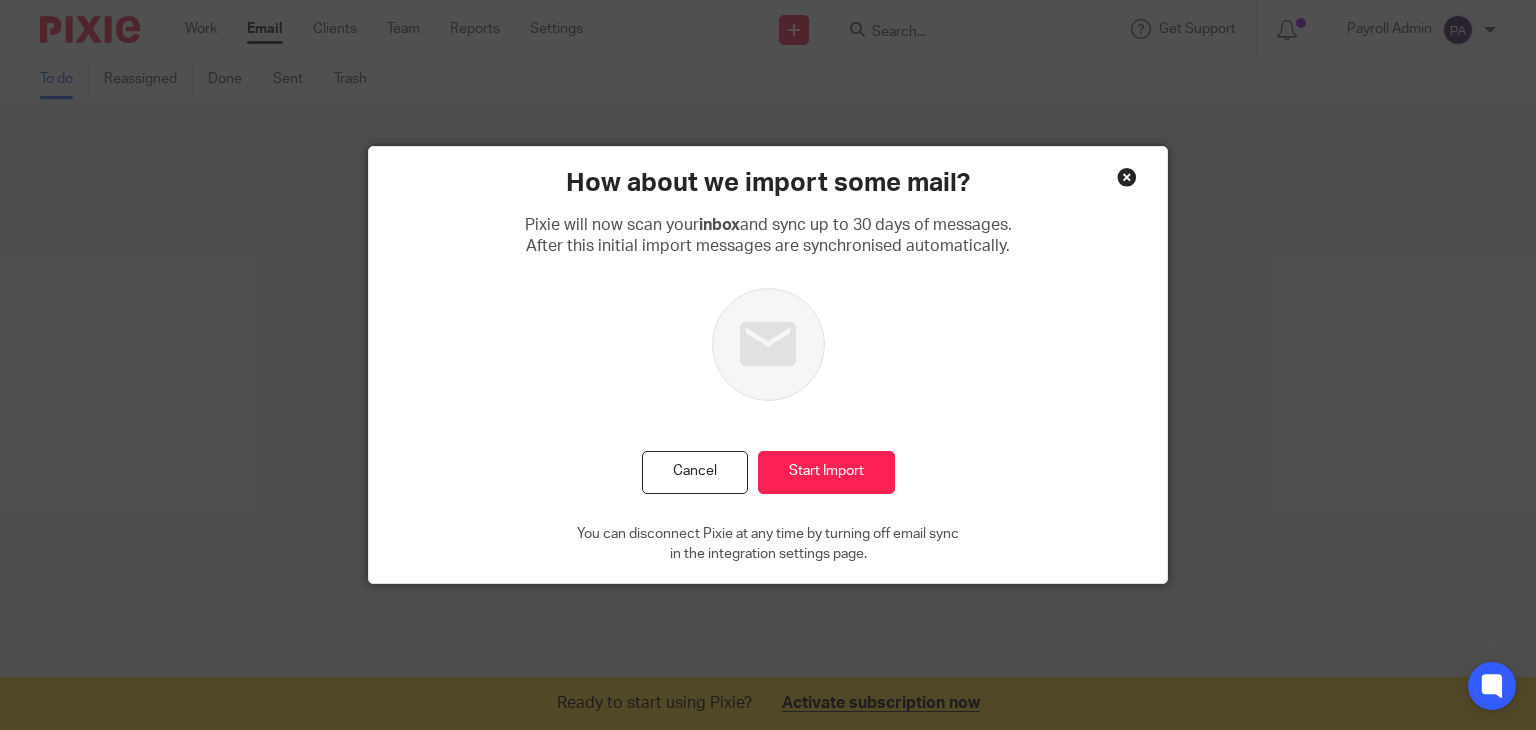 scroll, scrollTop: 0, scrollLeft: 0, axis: both 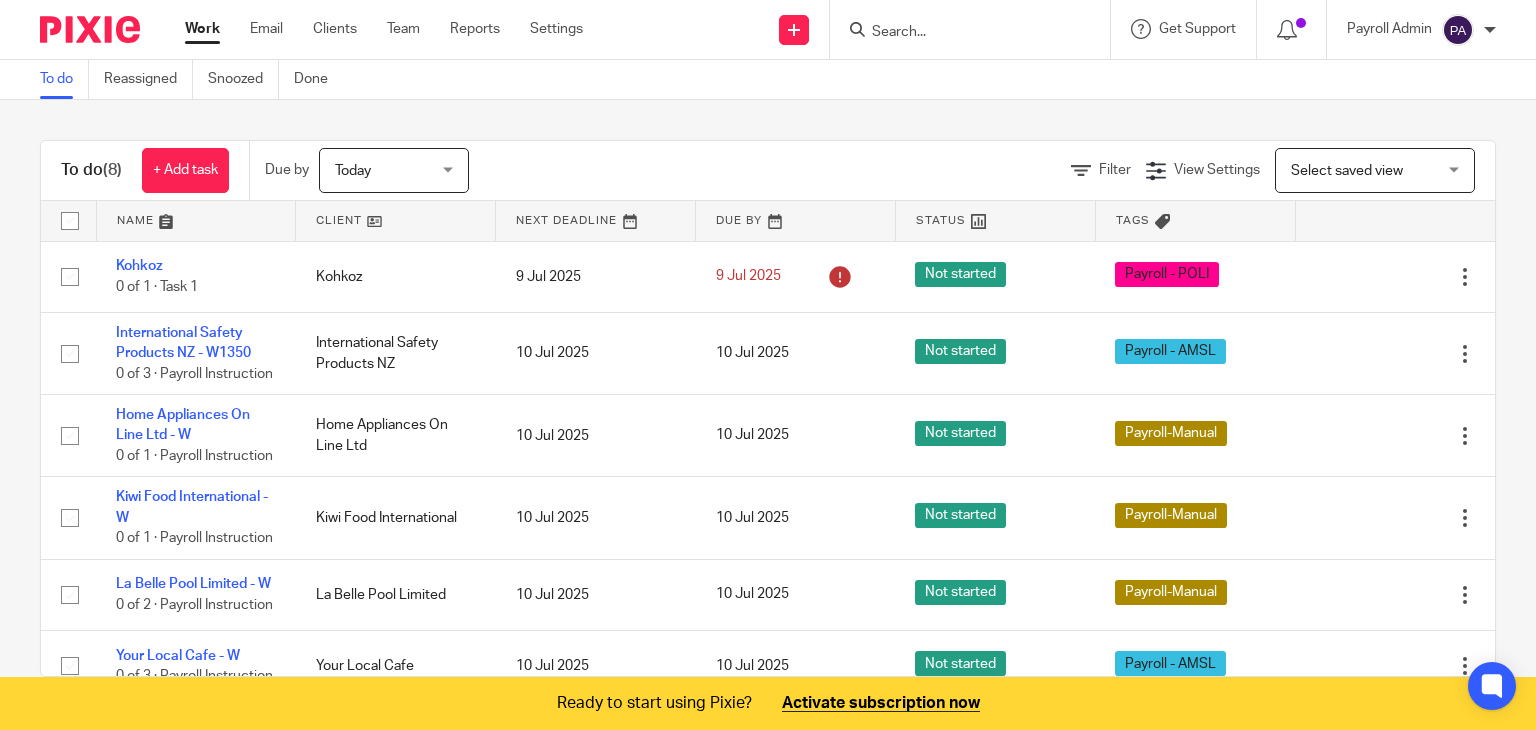 click on "Payroll Admin
My profile
Email integration
Logout" at bounding box center (1421, 29) 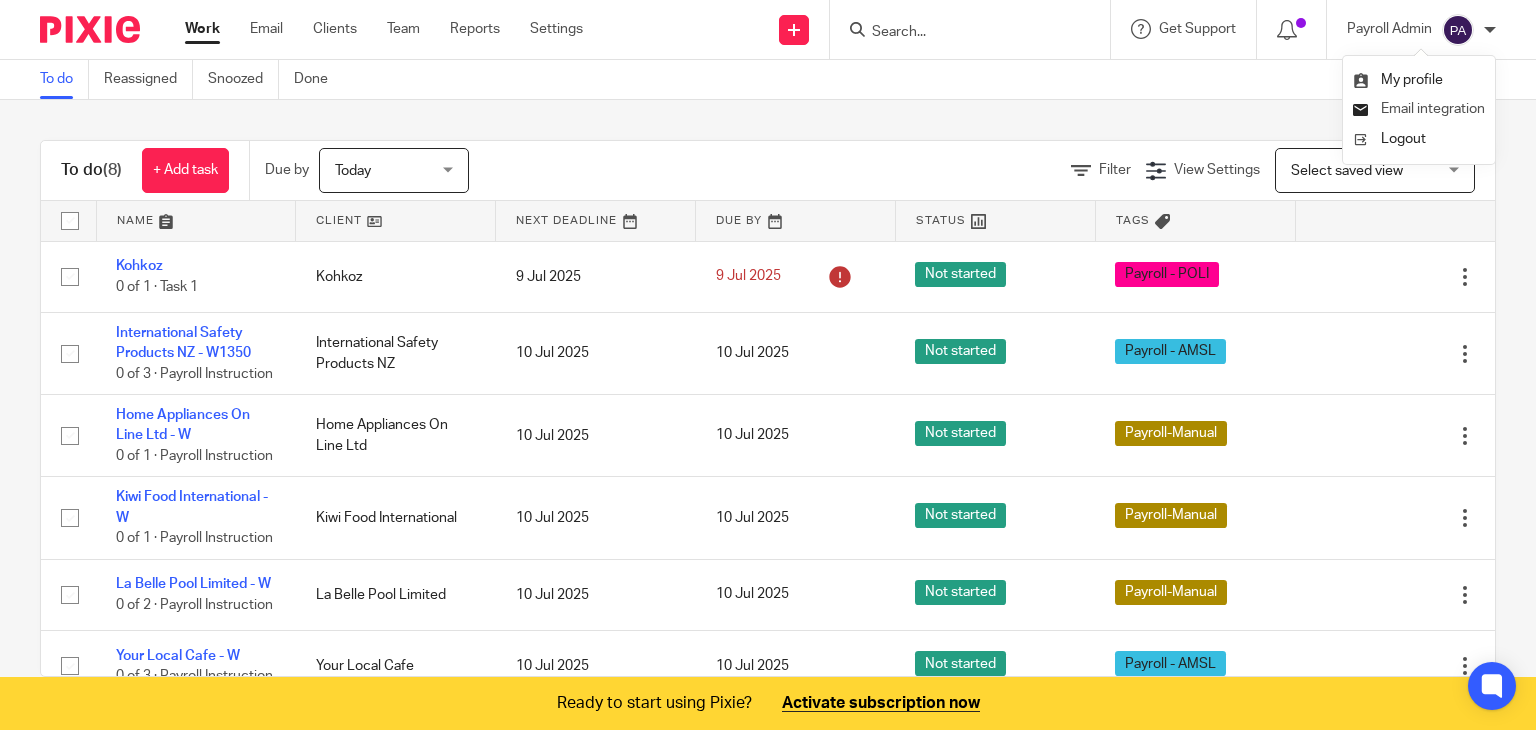 click on "Email integration" at bounding box center (1433, 109) 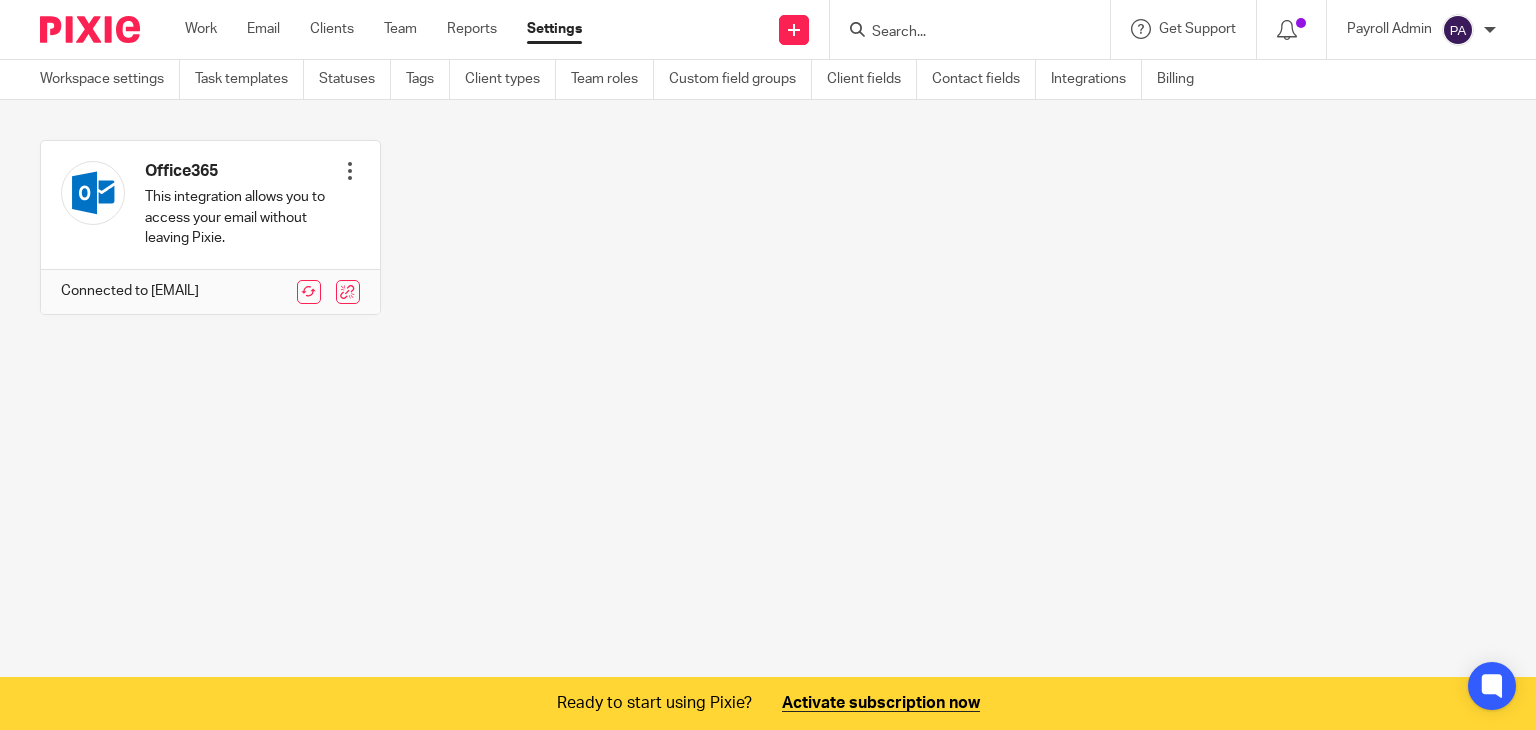 scroll, scrollTop: 0, scrollLeft: 0, axis: both 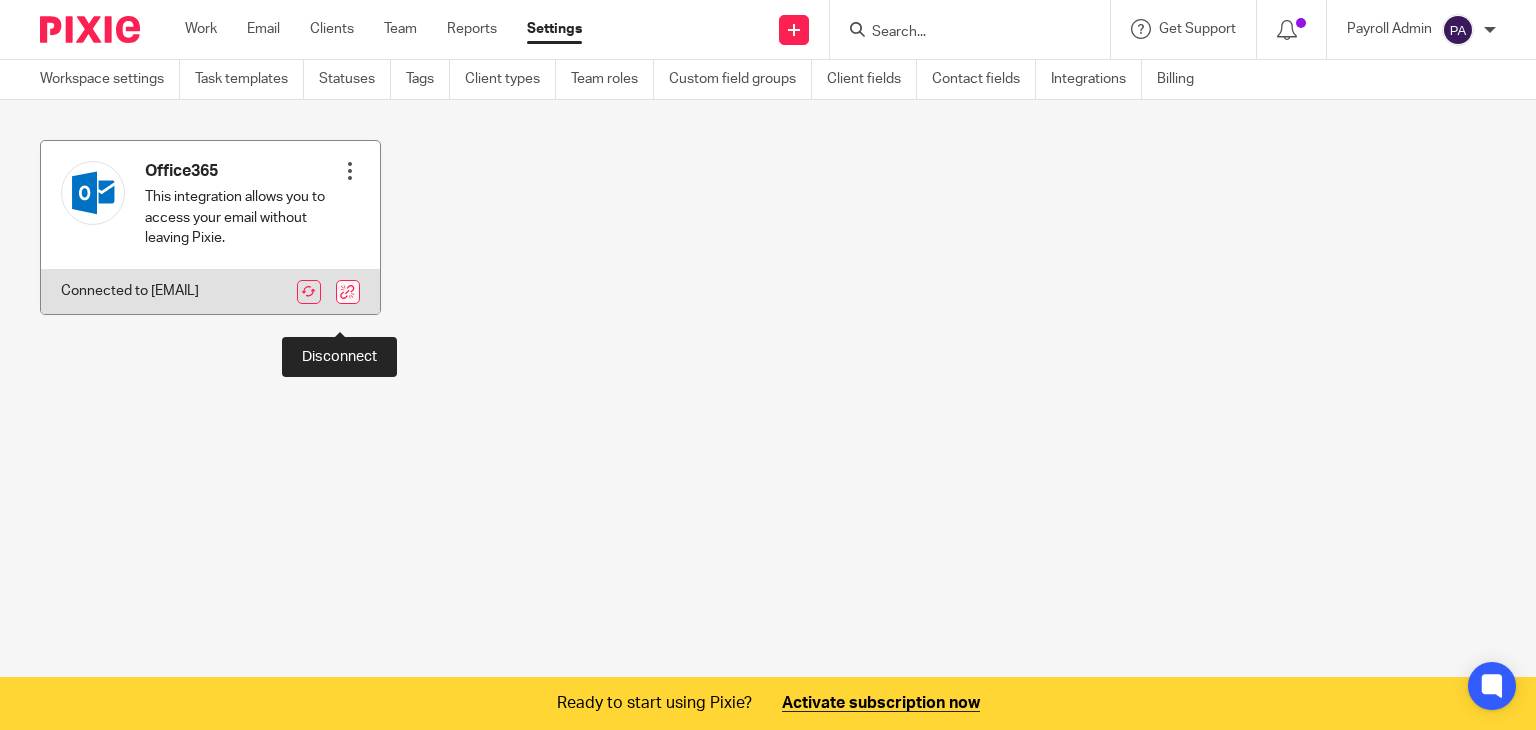 click at bounding box center [348, 292] 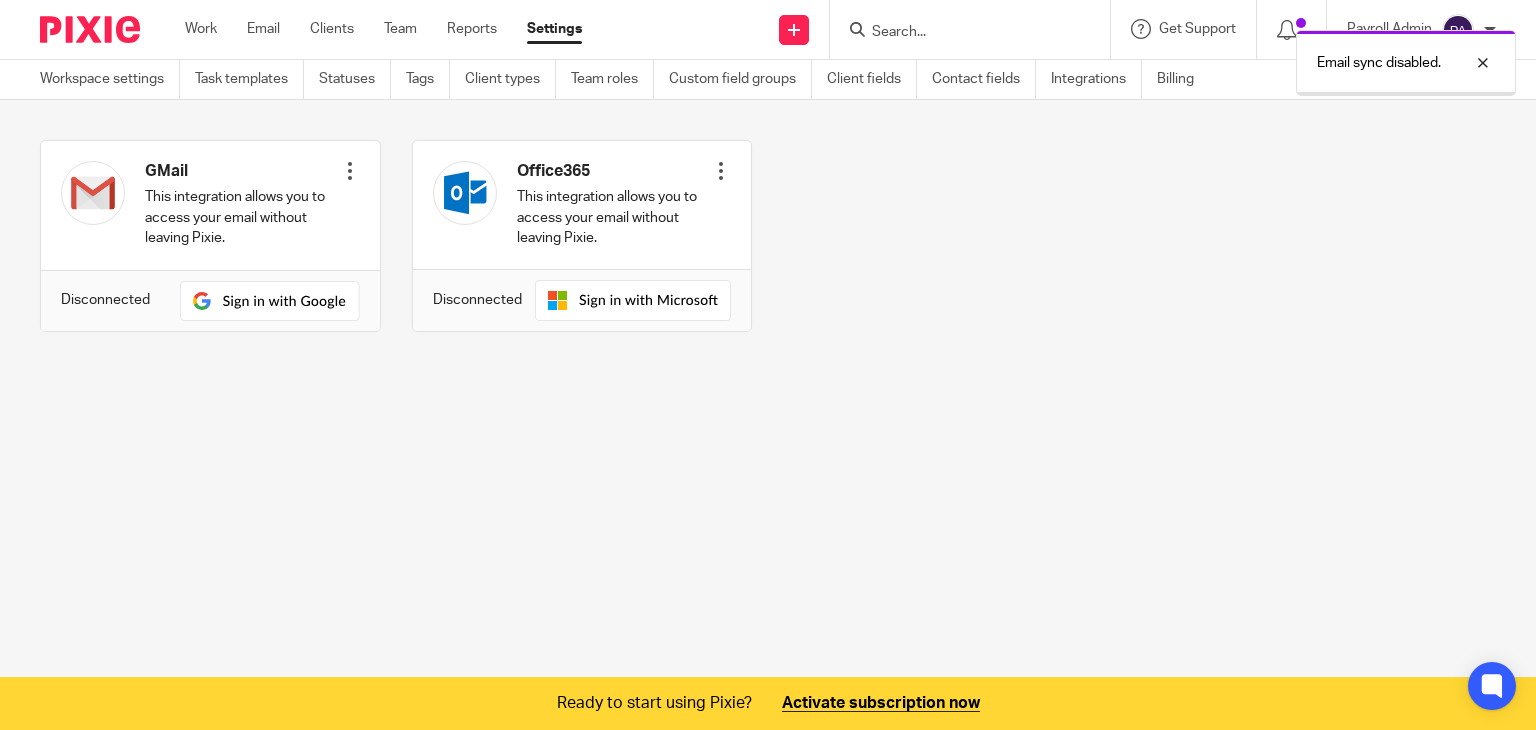 scroll, scrollTop: 0, scrollLeft: 0, axis: both 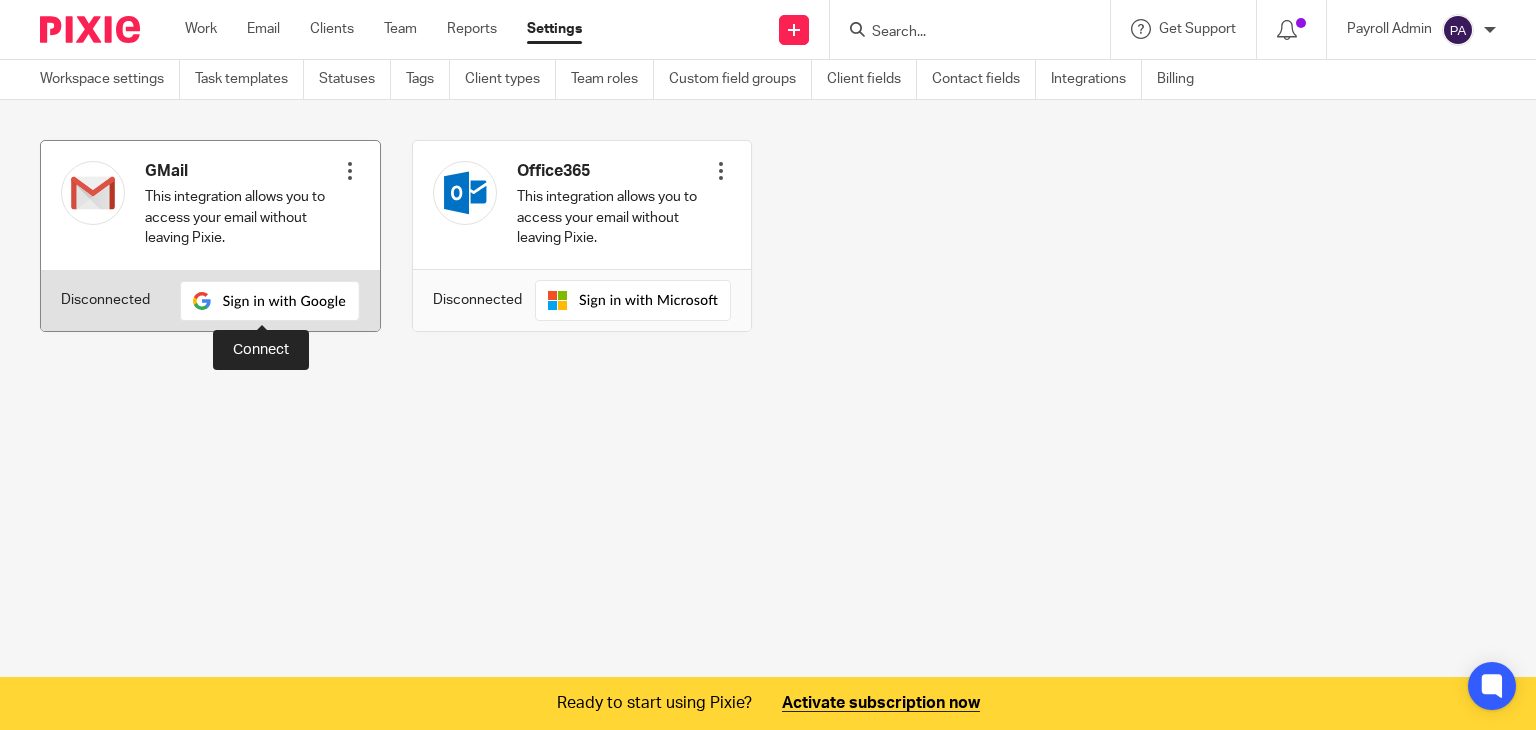 click at bounding box center (270, 301) 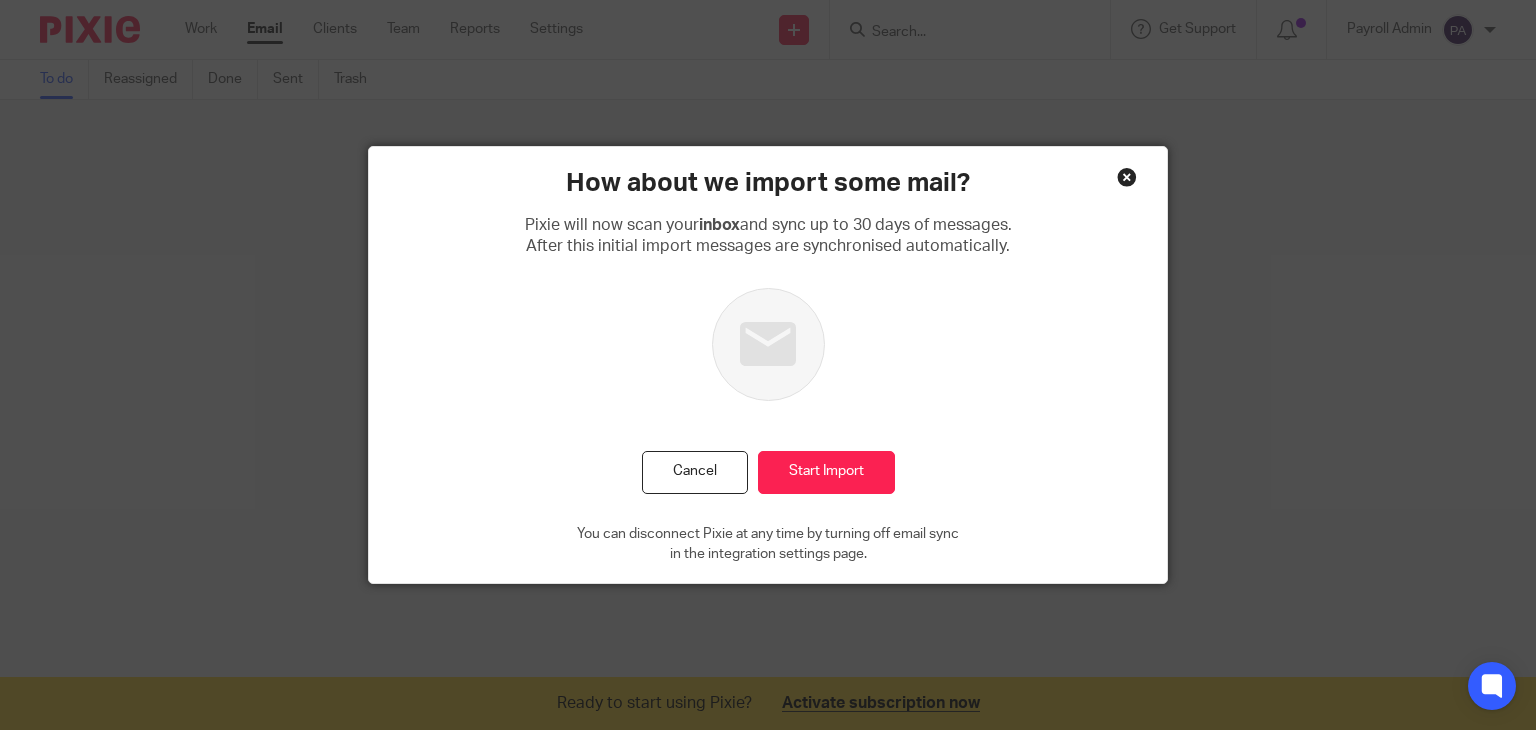 scroll, scrollTop: 0, scrollLeft: 0, axis: both 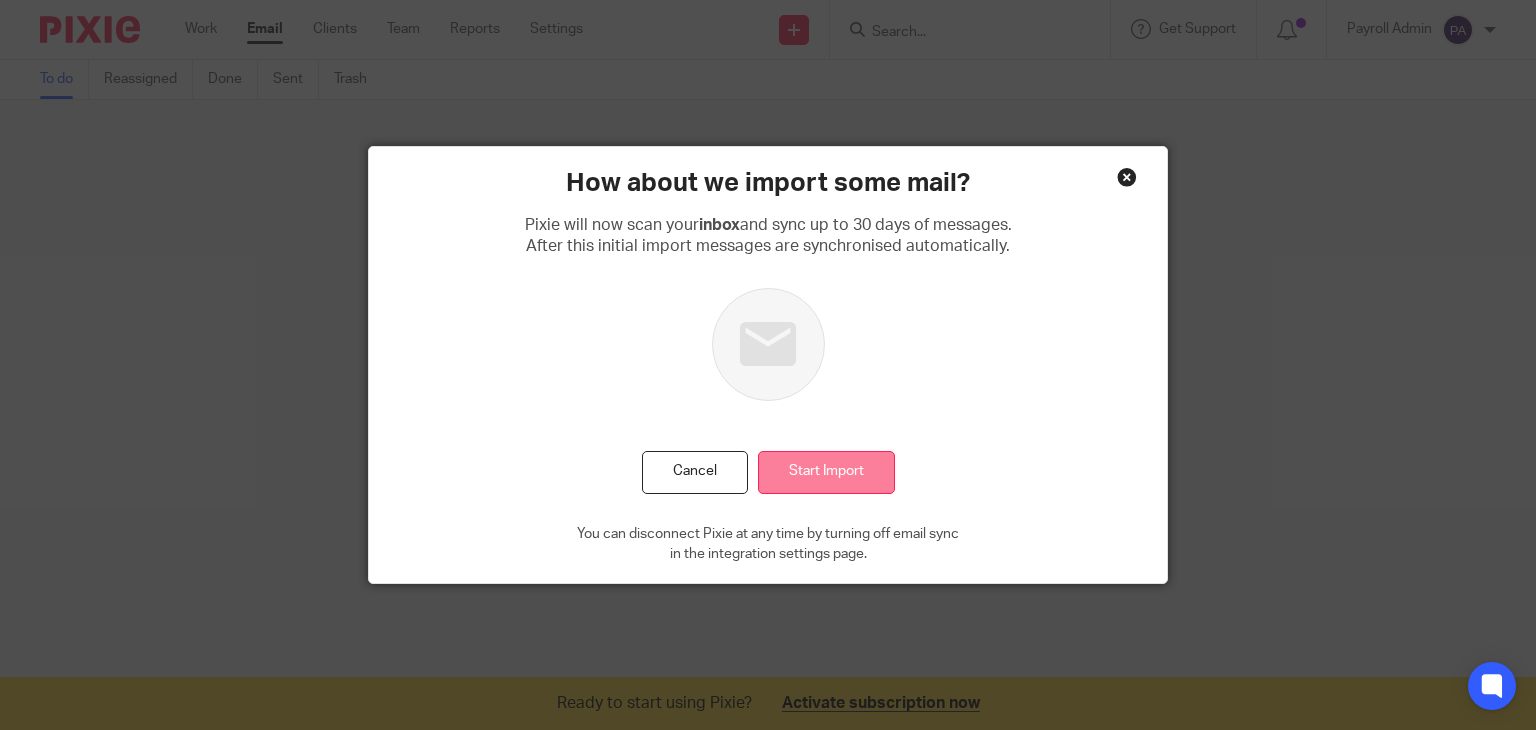 click on "Start Import" at bounding box center [826, 472] 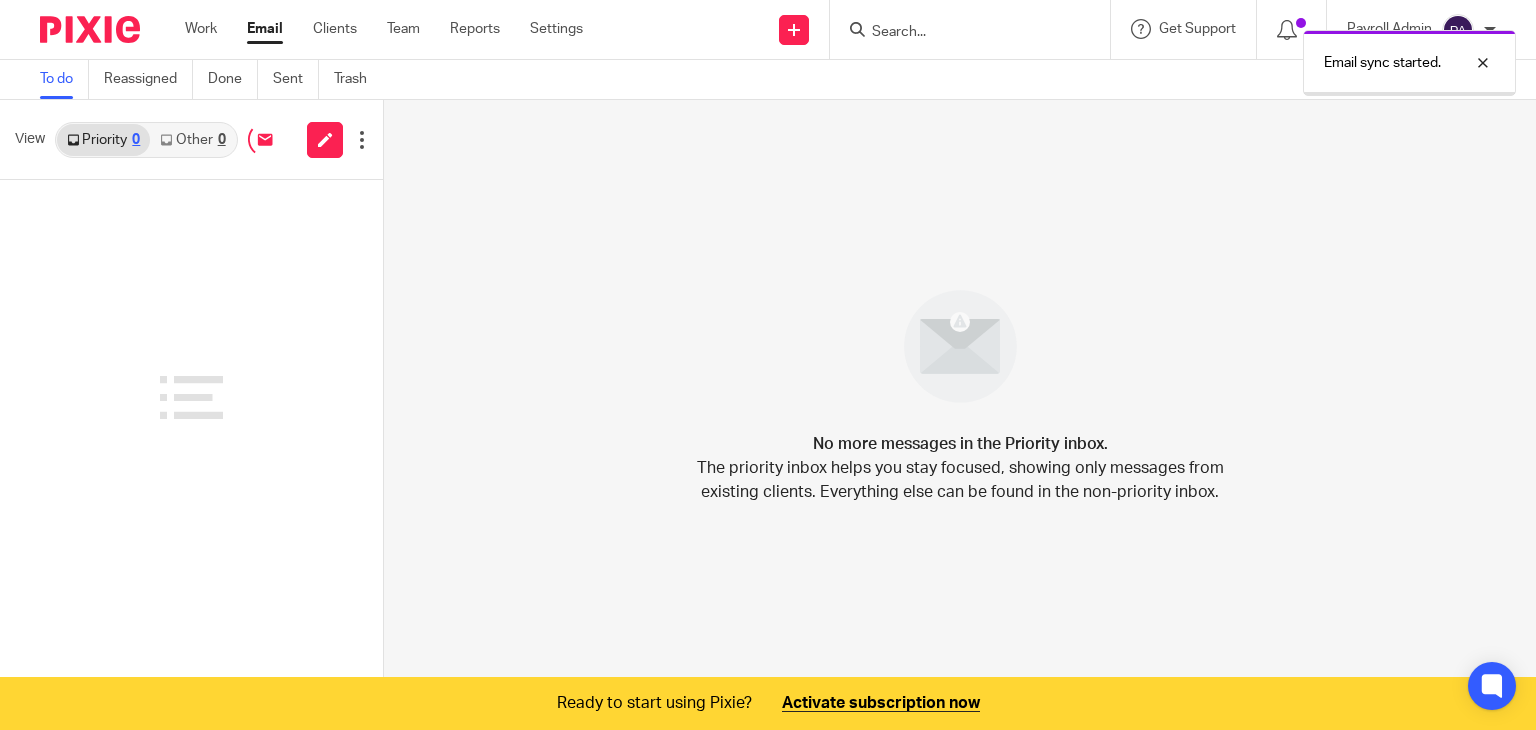 scroll, scrollTop: 0, scrollLeft: 0, axis: both 